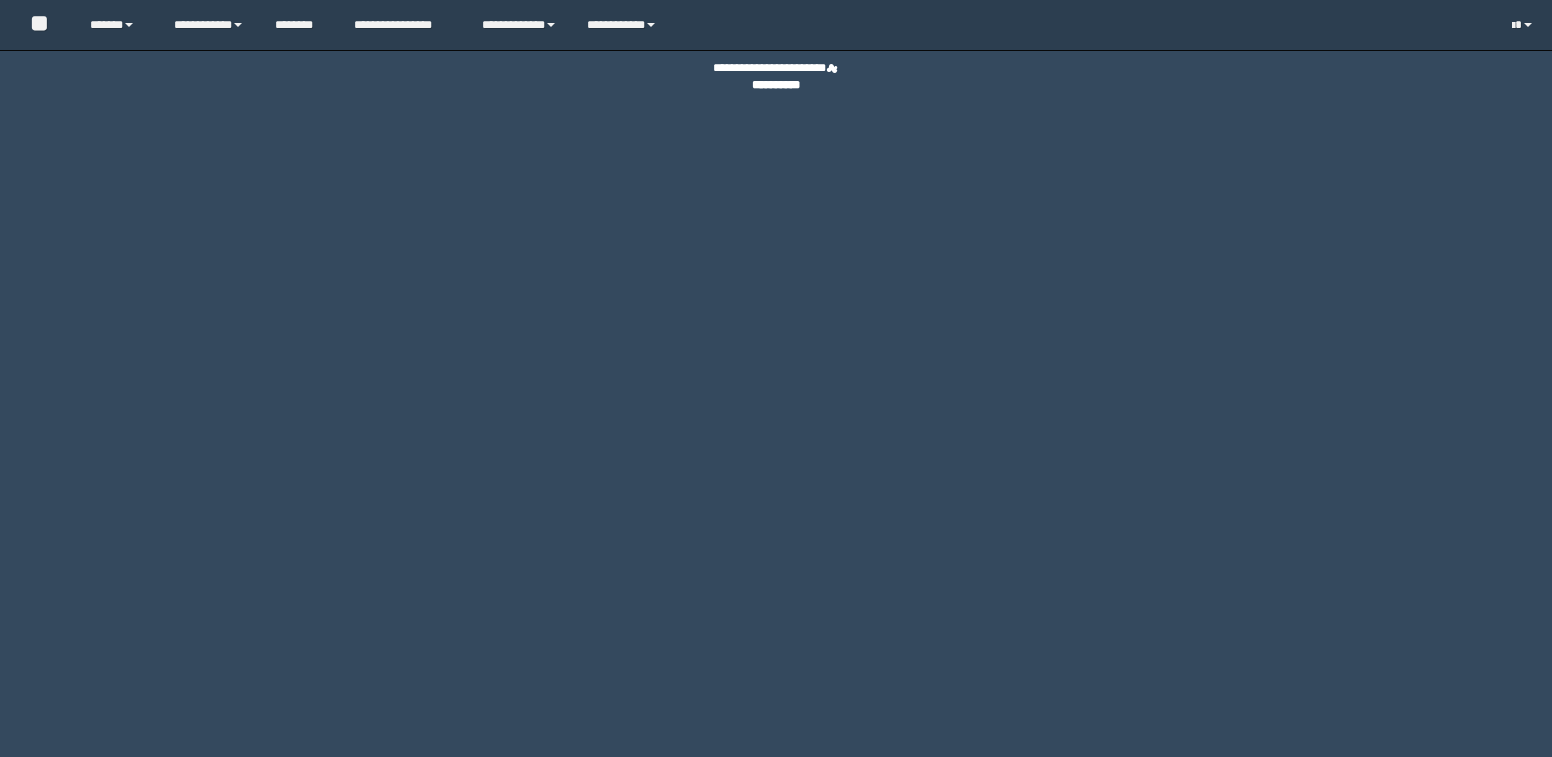 scroll, scrollTop: 0, scrollLeft: 0, axis: both 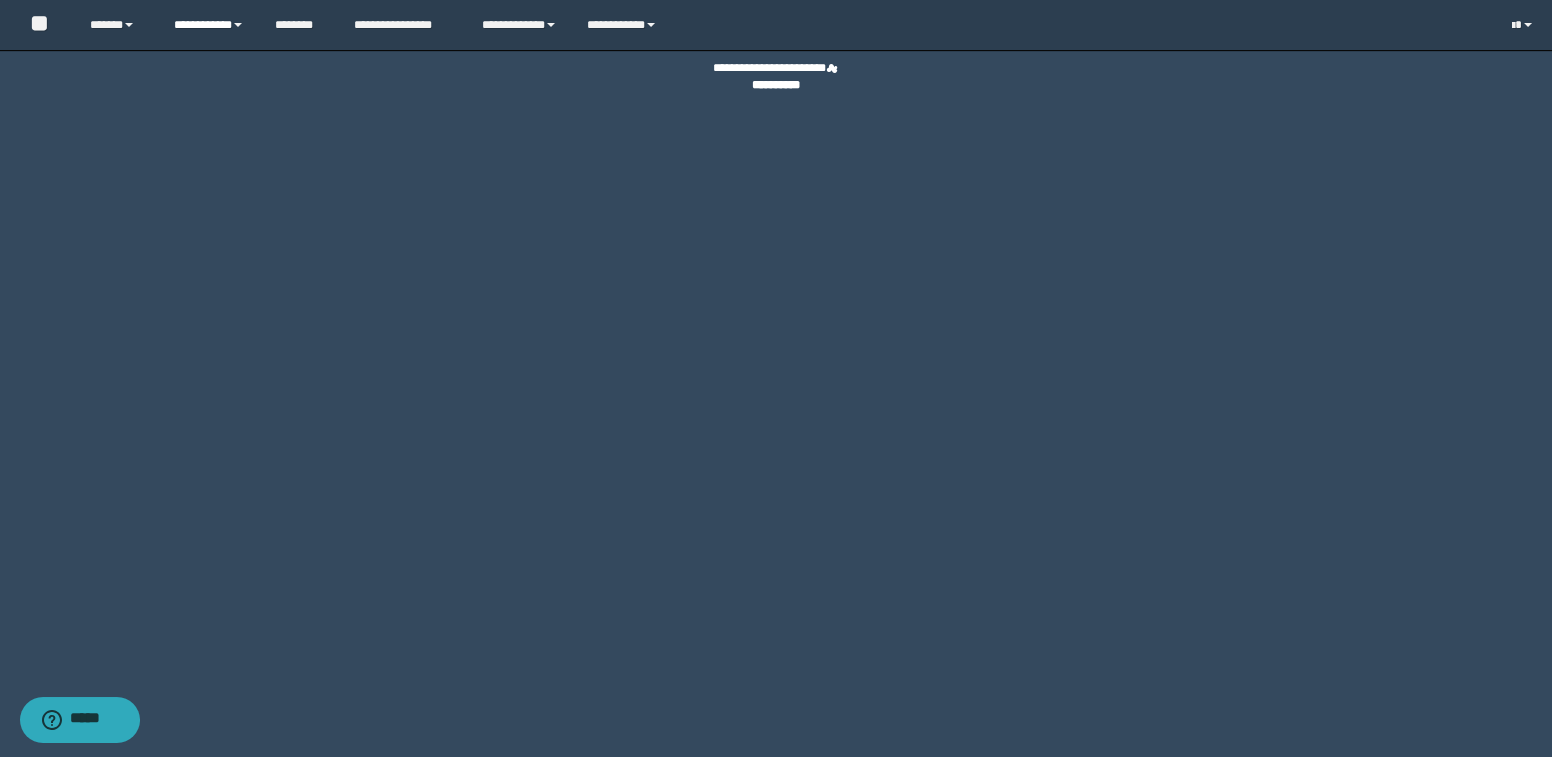 click on "**********" at bounding box center [209, 25] 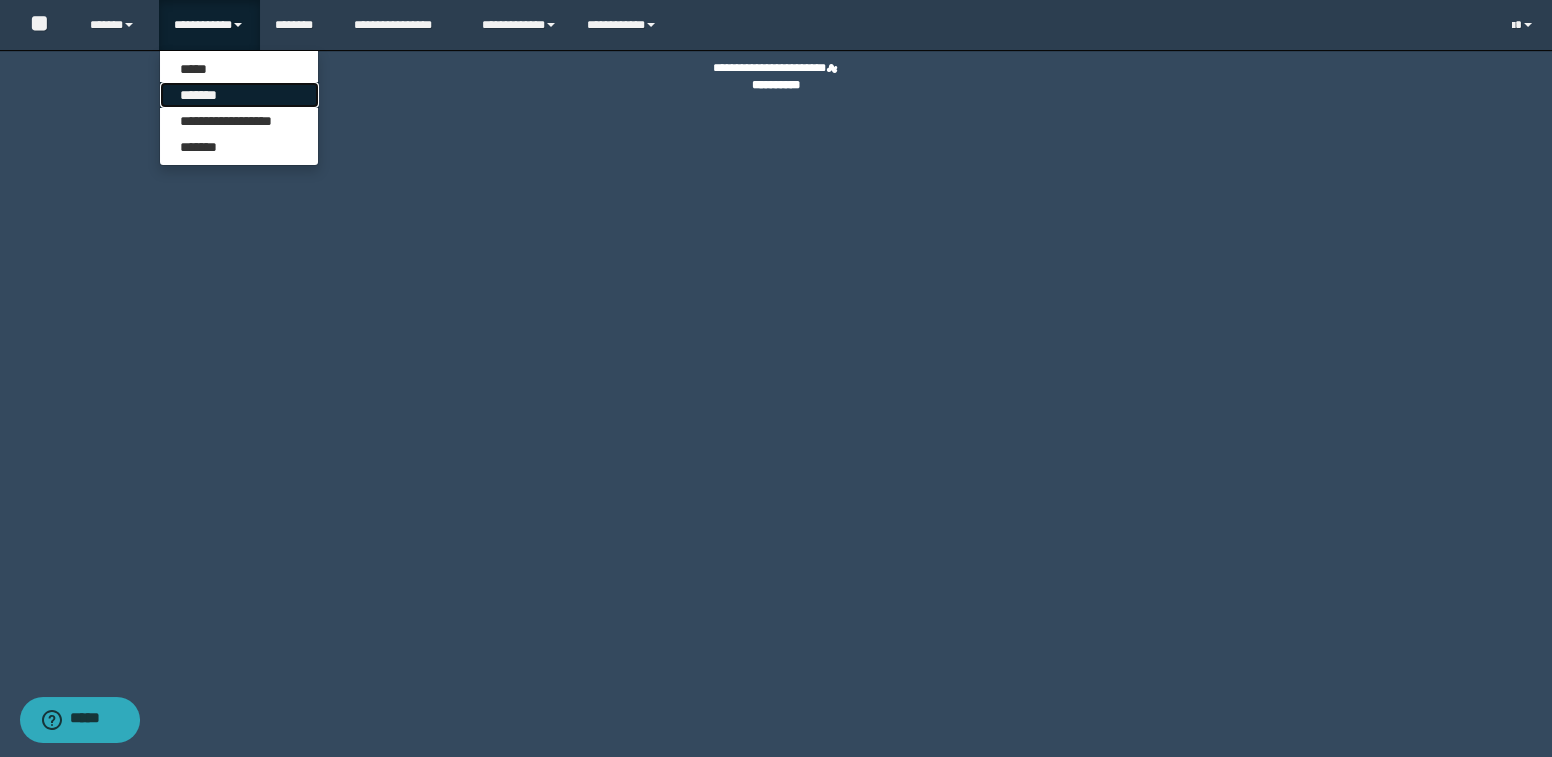 click on "*******" at bounding box center (239, 95) 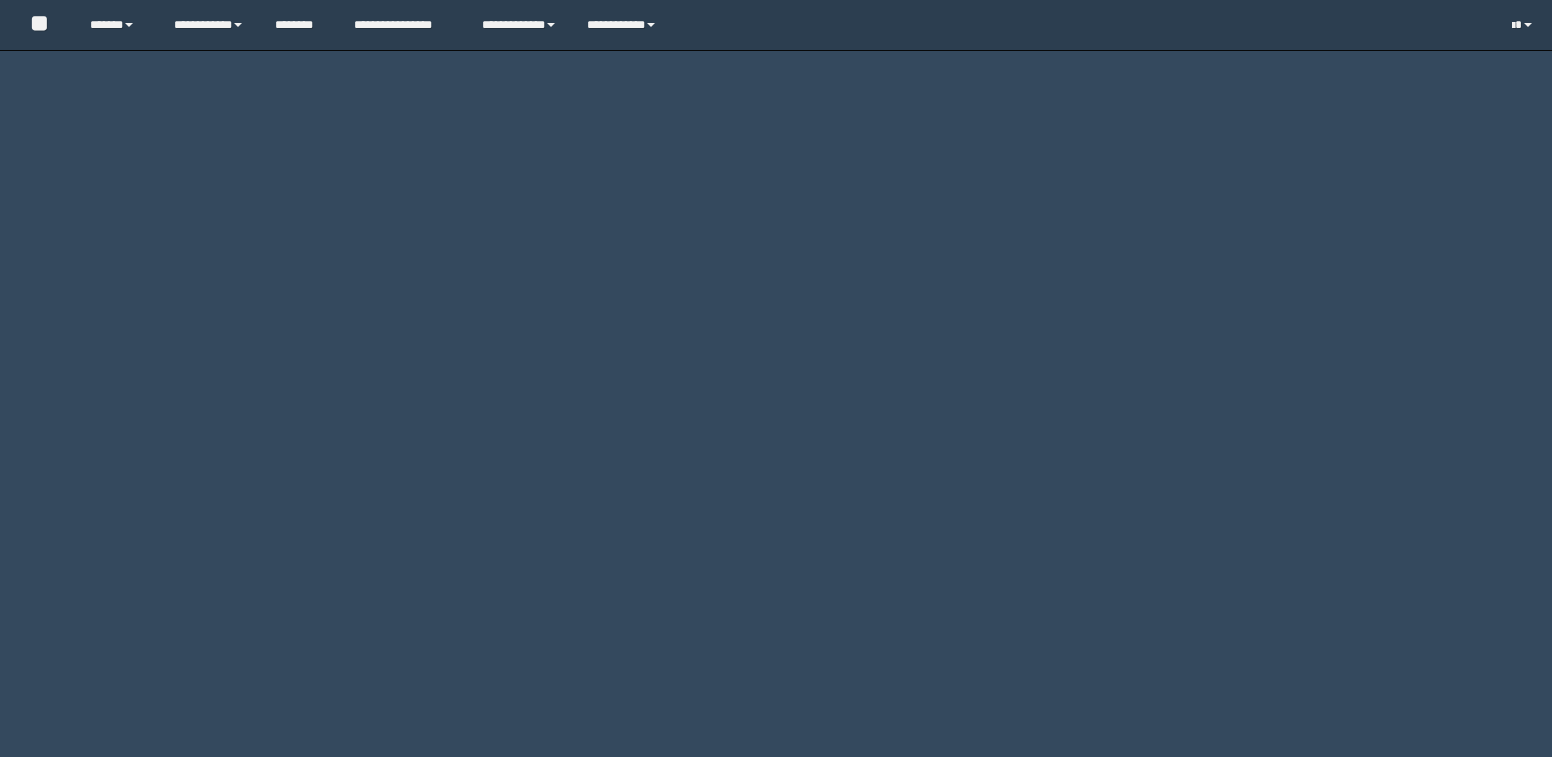 scroll, scrollTop: 0, scrollLeft: 0, axis: both 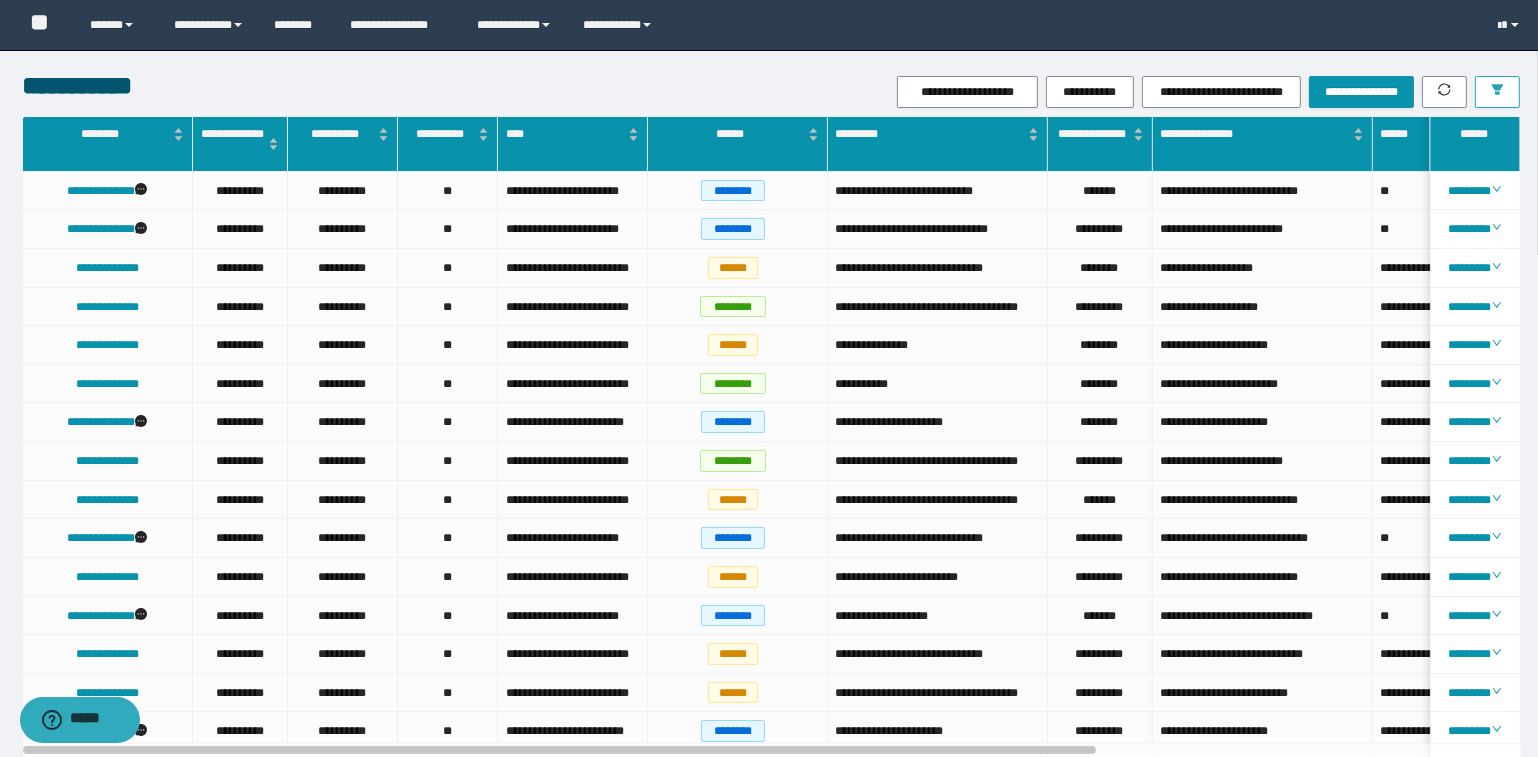 click 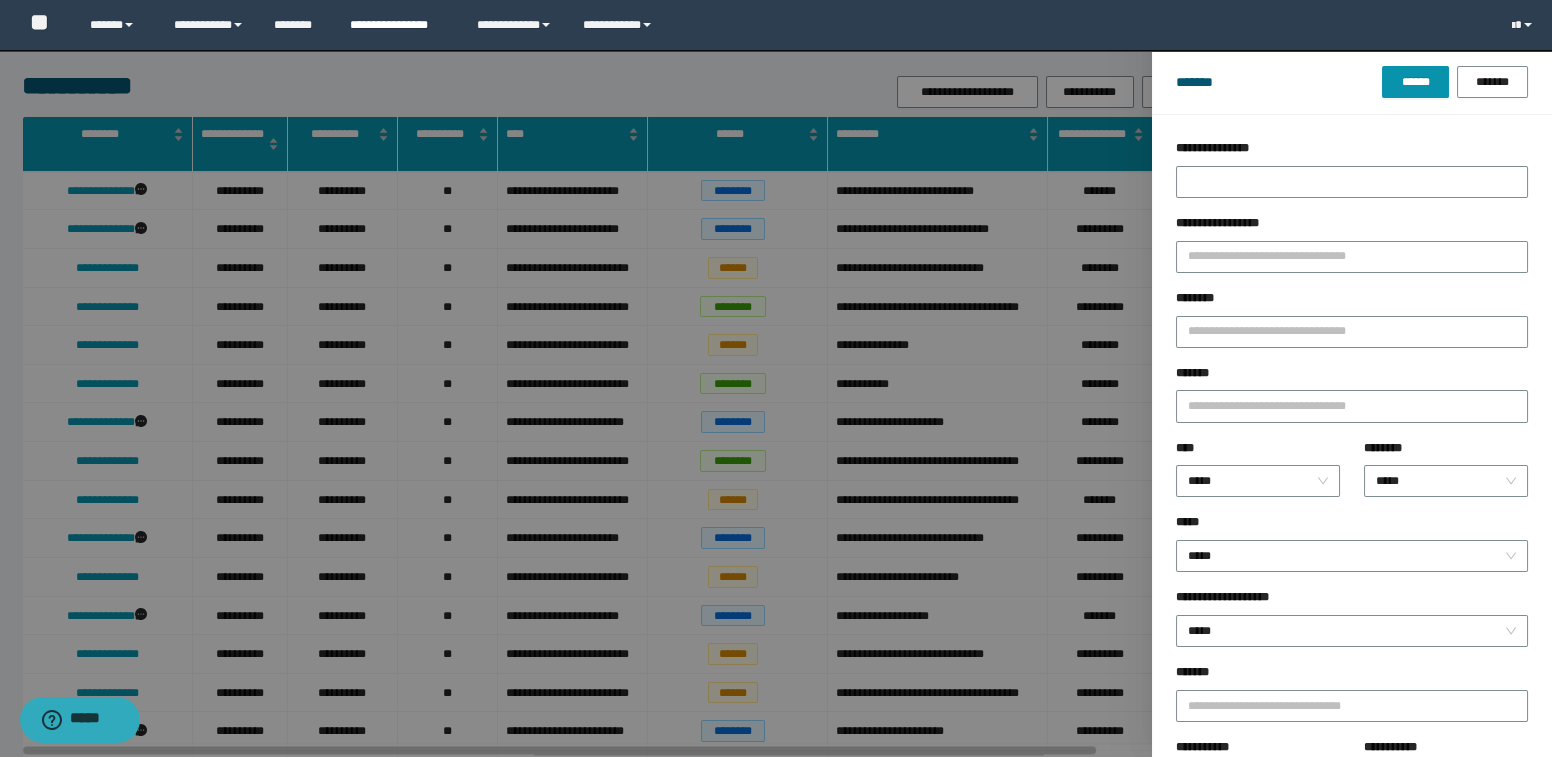 click on "**********" at bounding box center (398, 25) 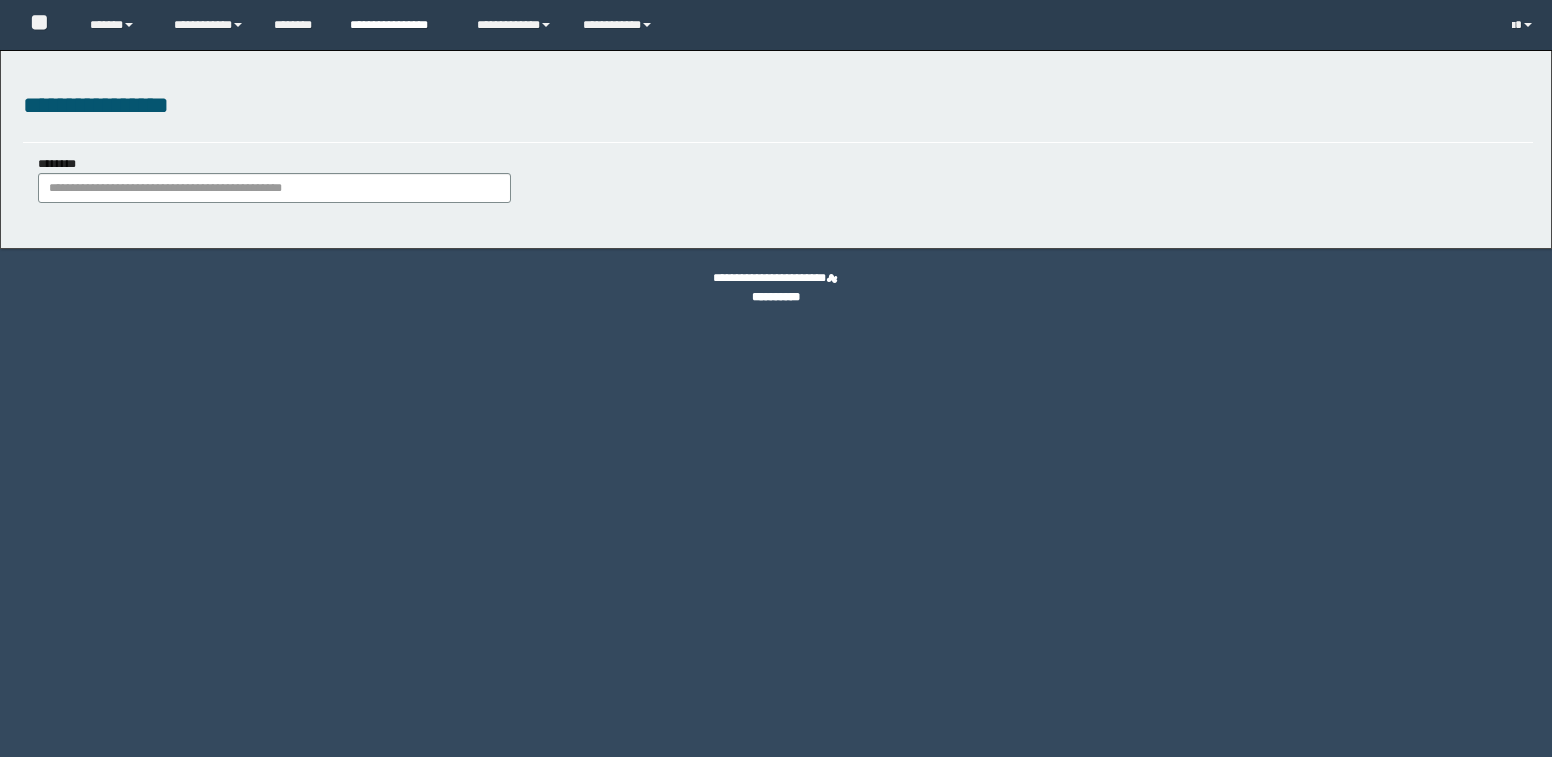 scroll, scrollTop: 0, scrollLeft: 0, axis: both 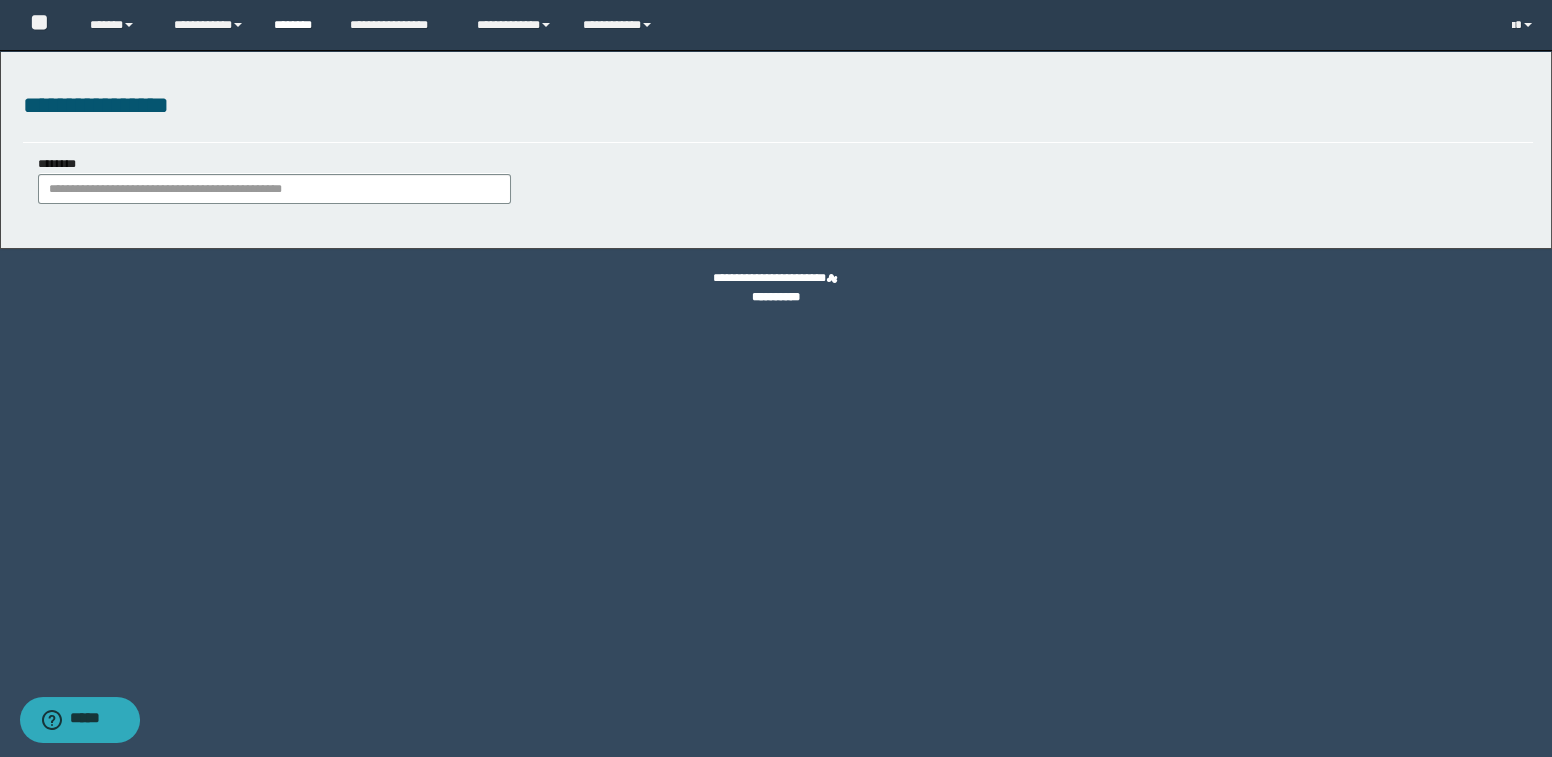 click on "********" at bounding box center [297, 25] 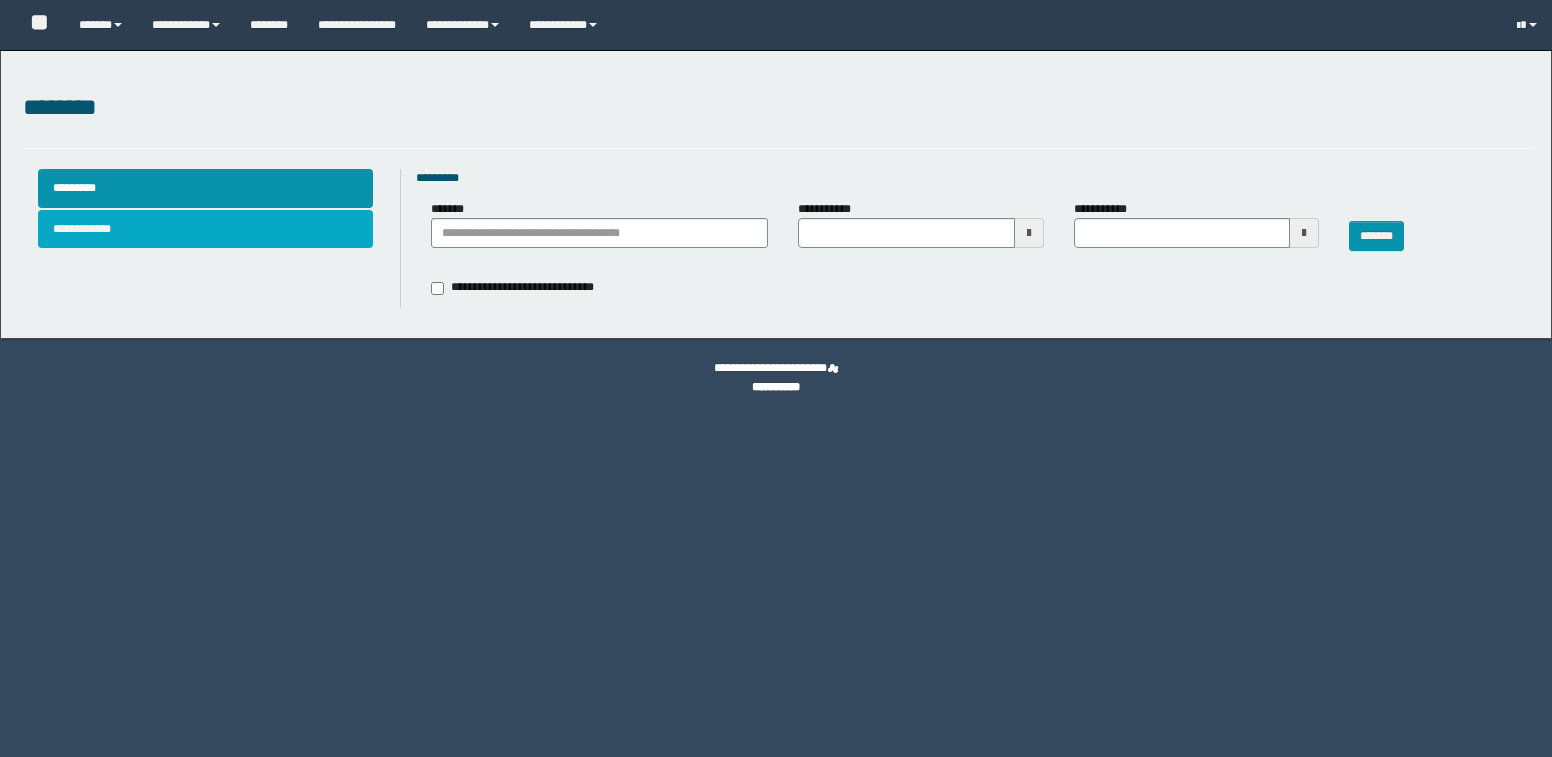 type 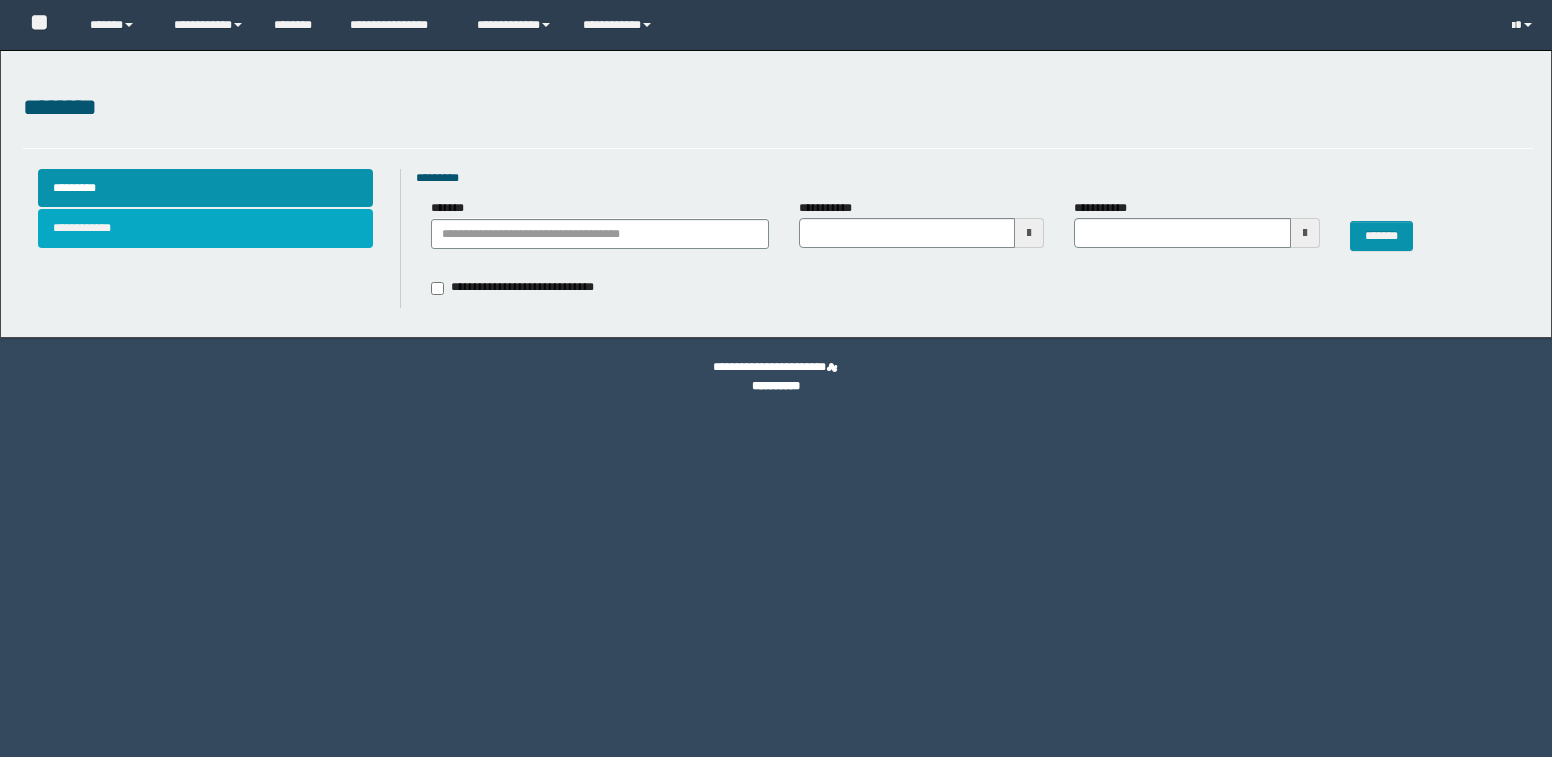 scroll, scrollTop: 0, scrollLeft: 0, axis: both 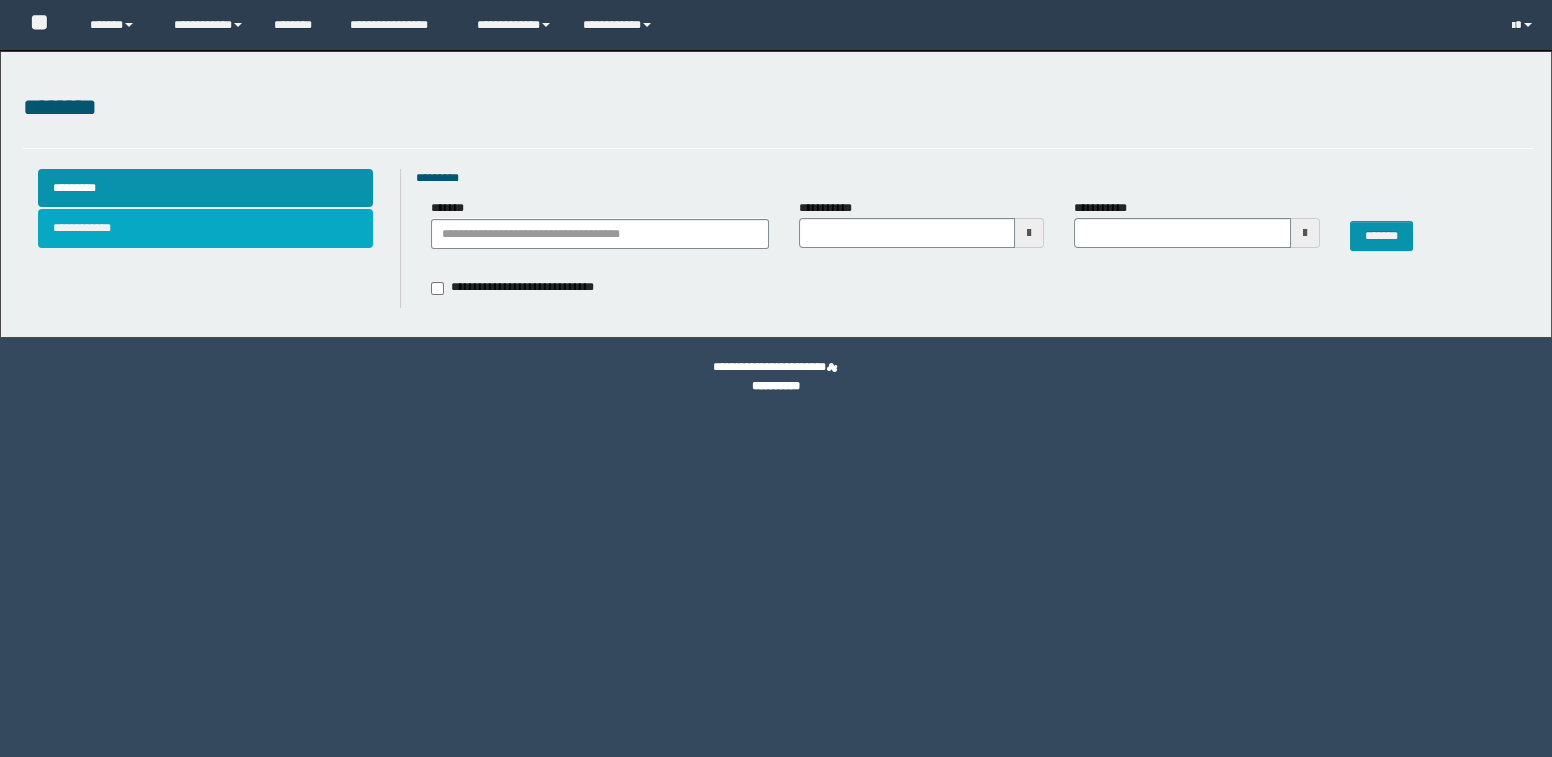 click on "**********" at bounding box center [206, 228] 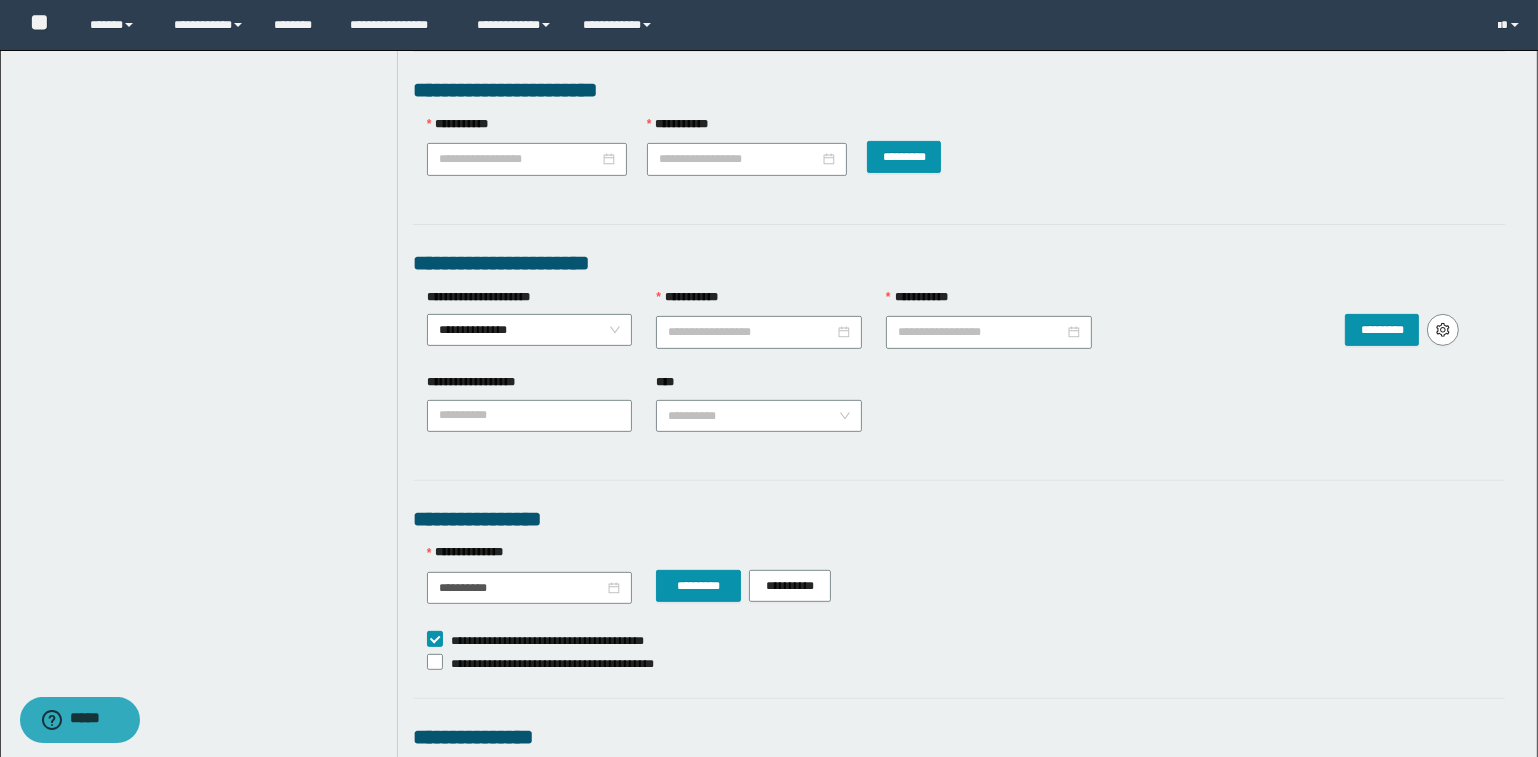 scroll, scrollTop: 818, scrollLeft: 0, axis: vertical 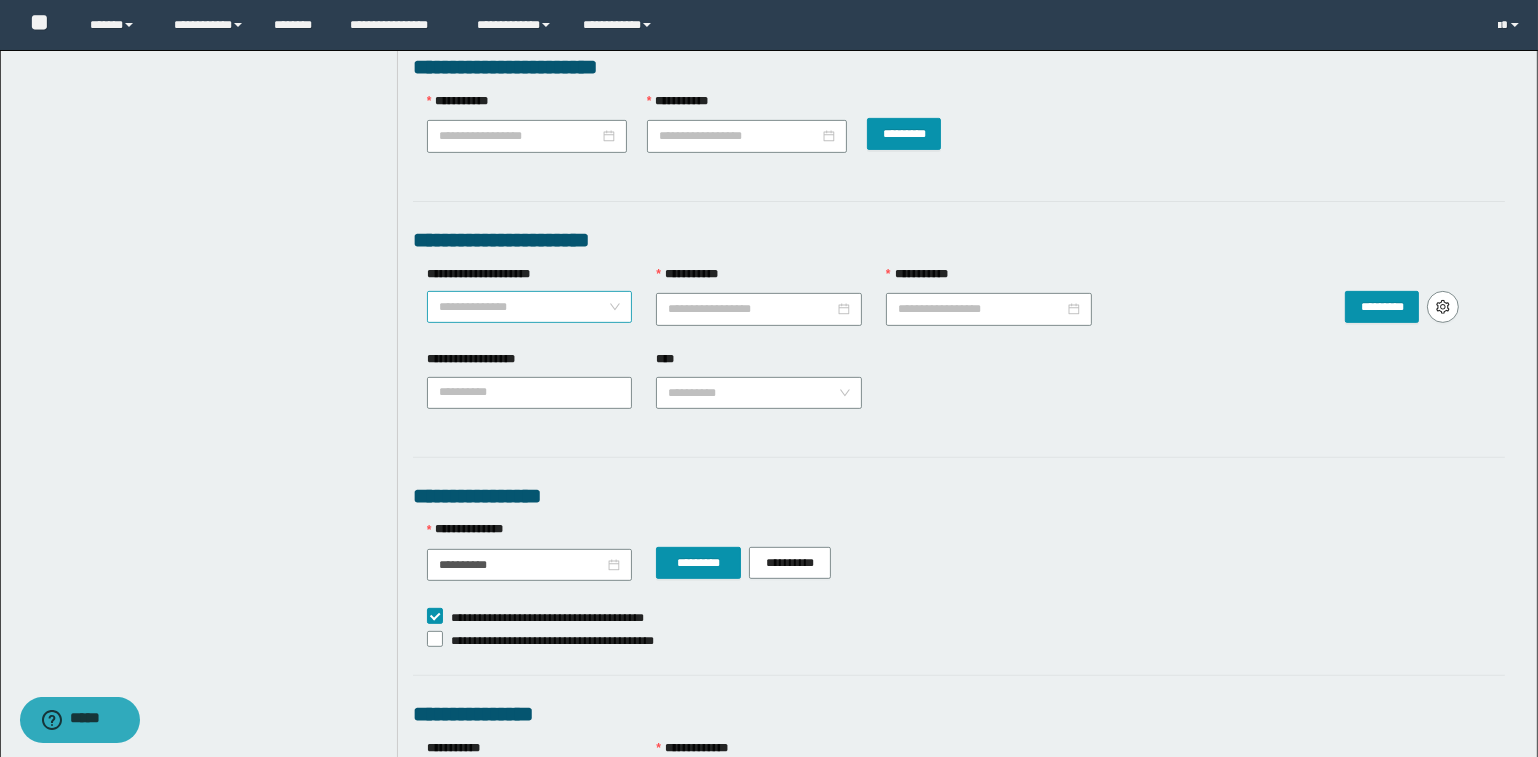 click on "**********" at bounding box center (530, 307) 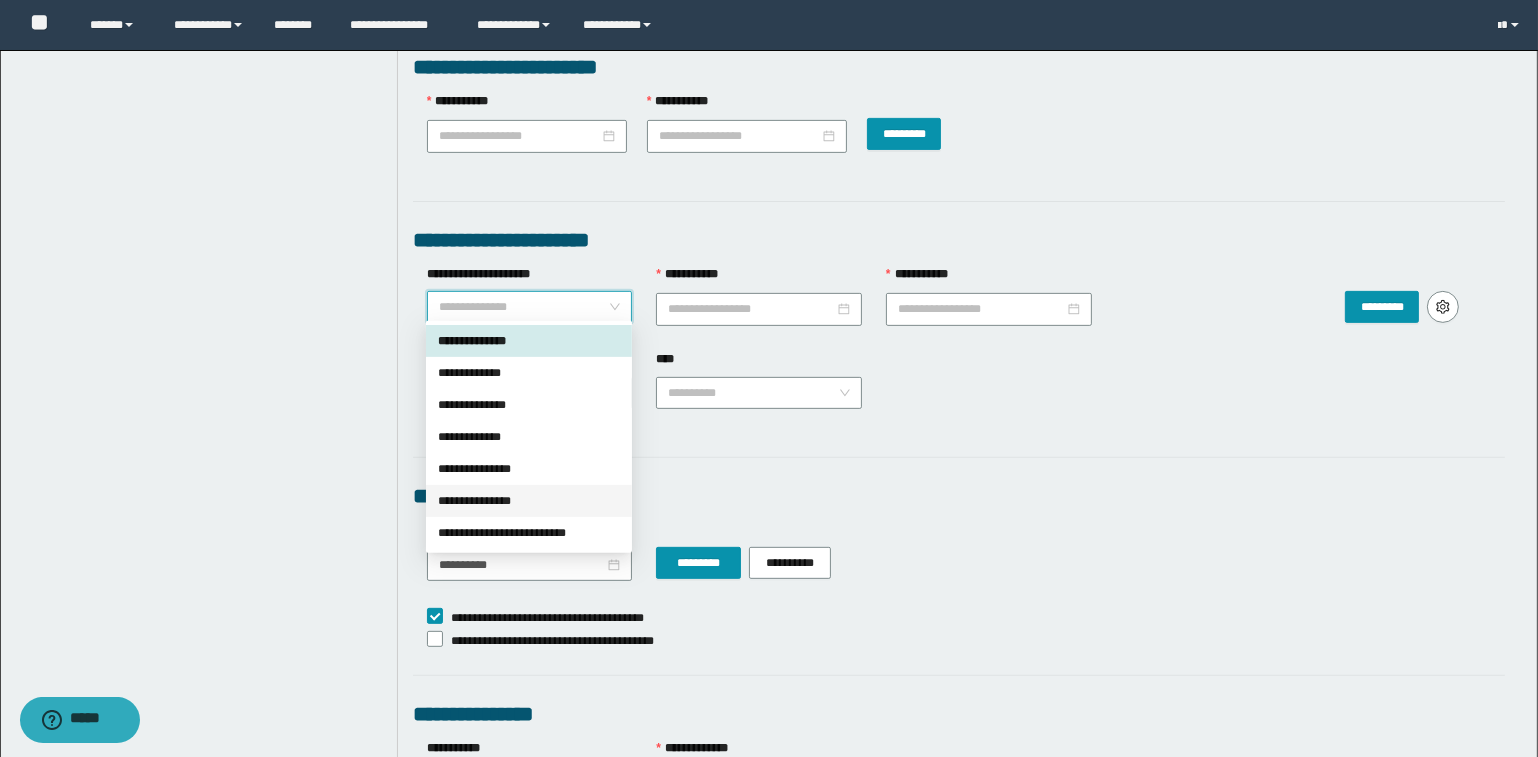 click on "**********" at bounding box center (529, 501) 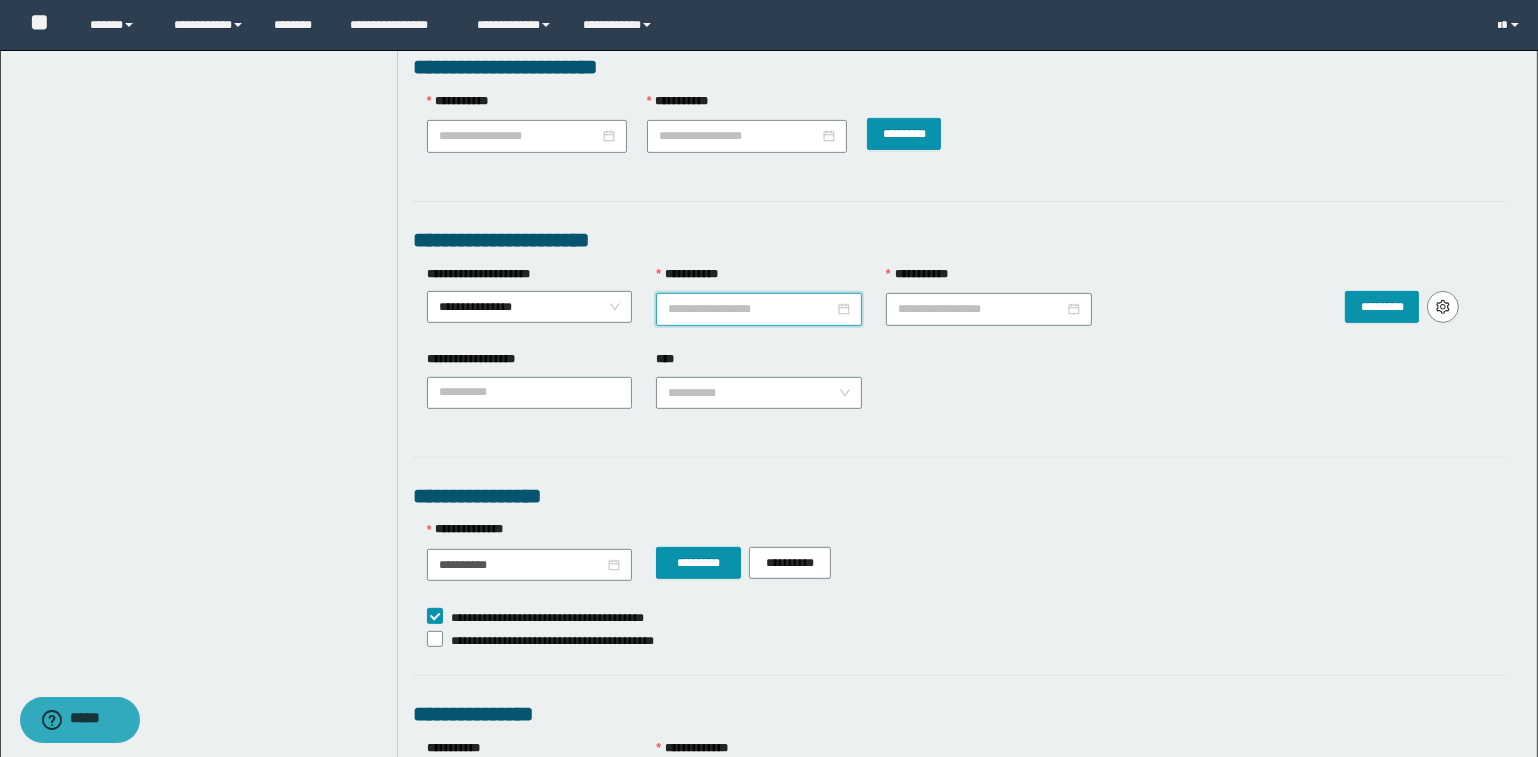 click on "**********" at bounding box center (751, 309) 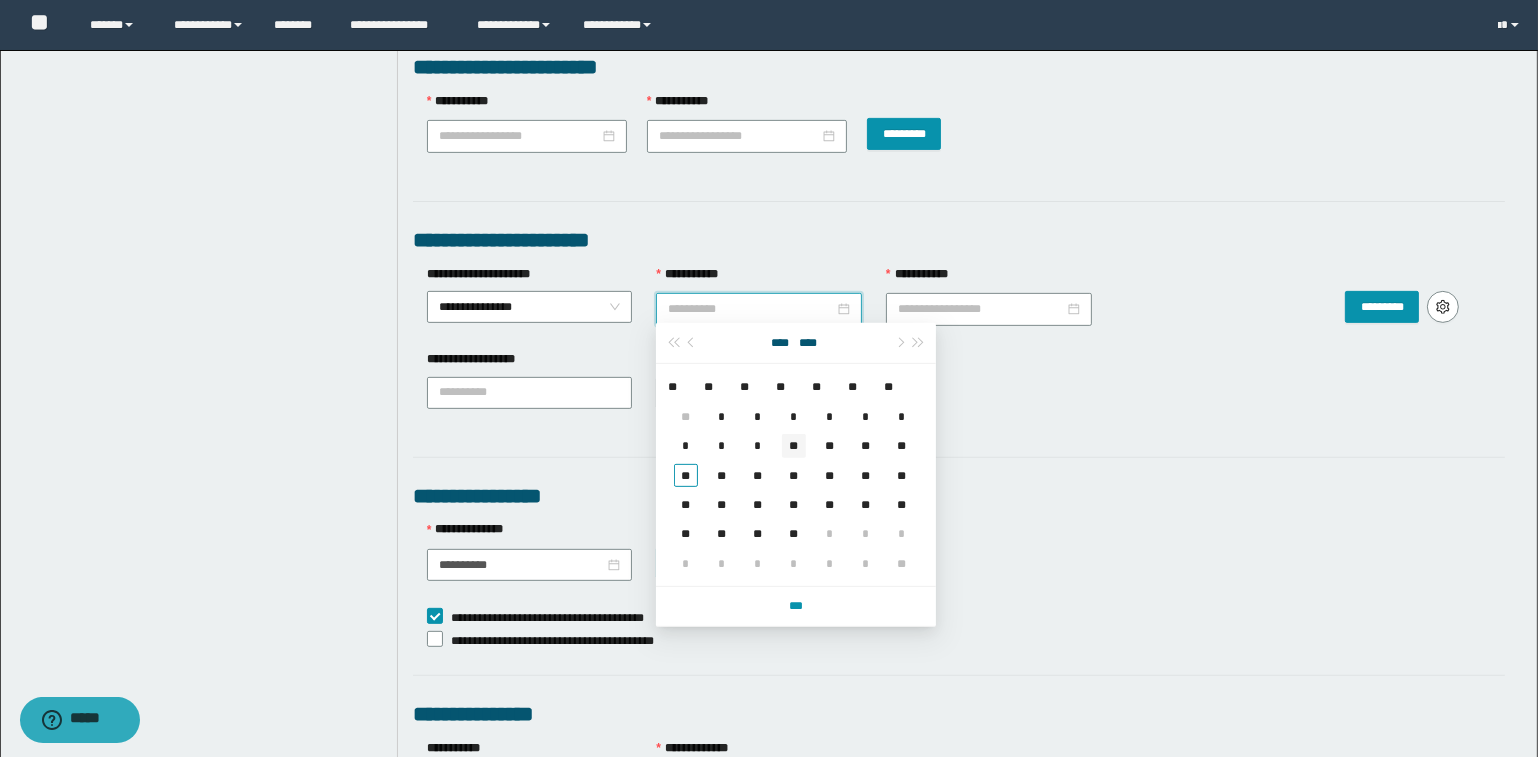 type on "**********" 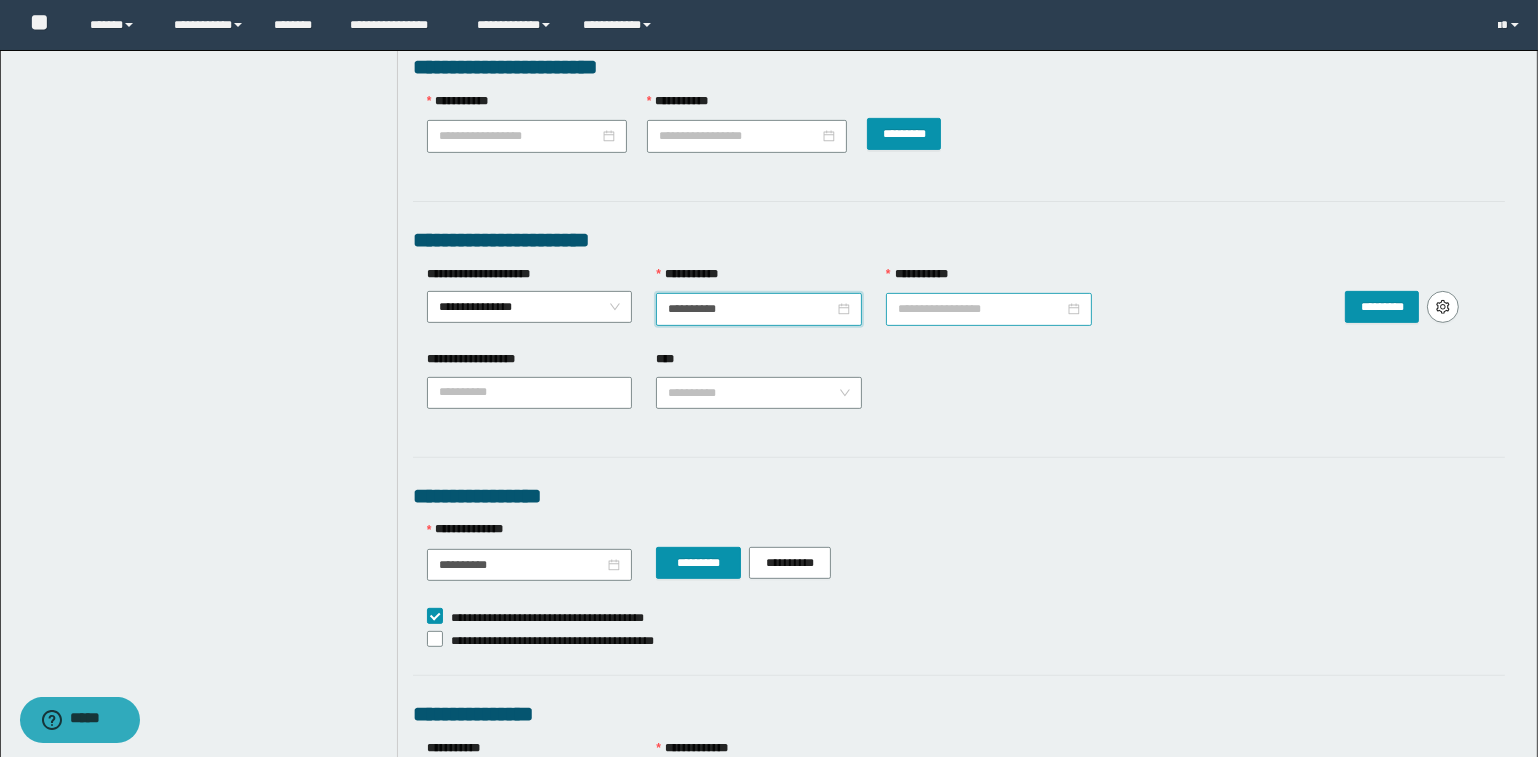 click on "**********" at bounding box center [981, 309] 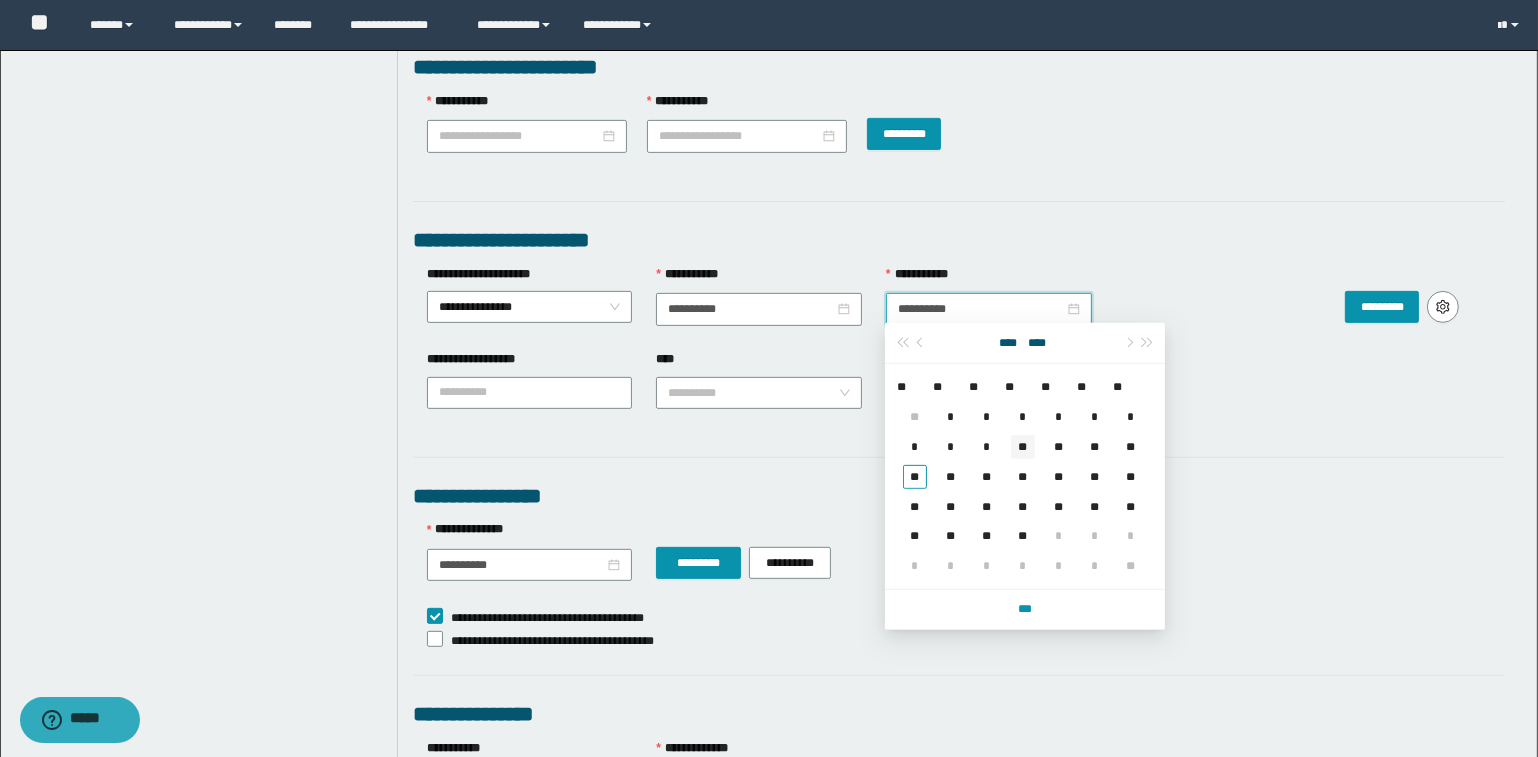type on "**********" 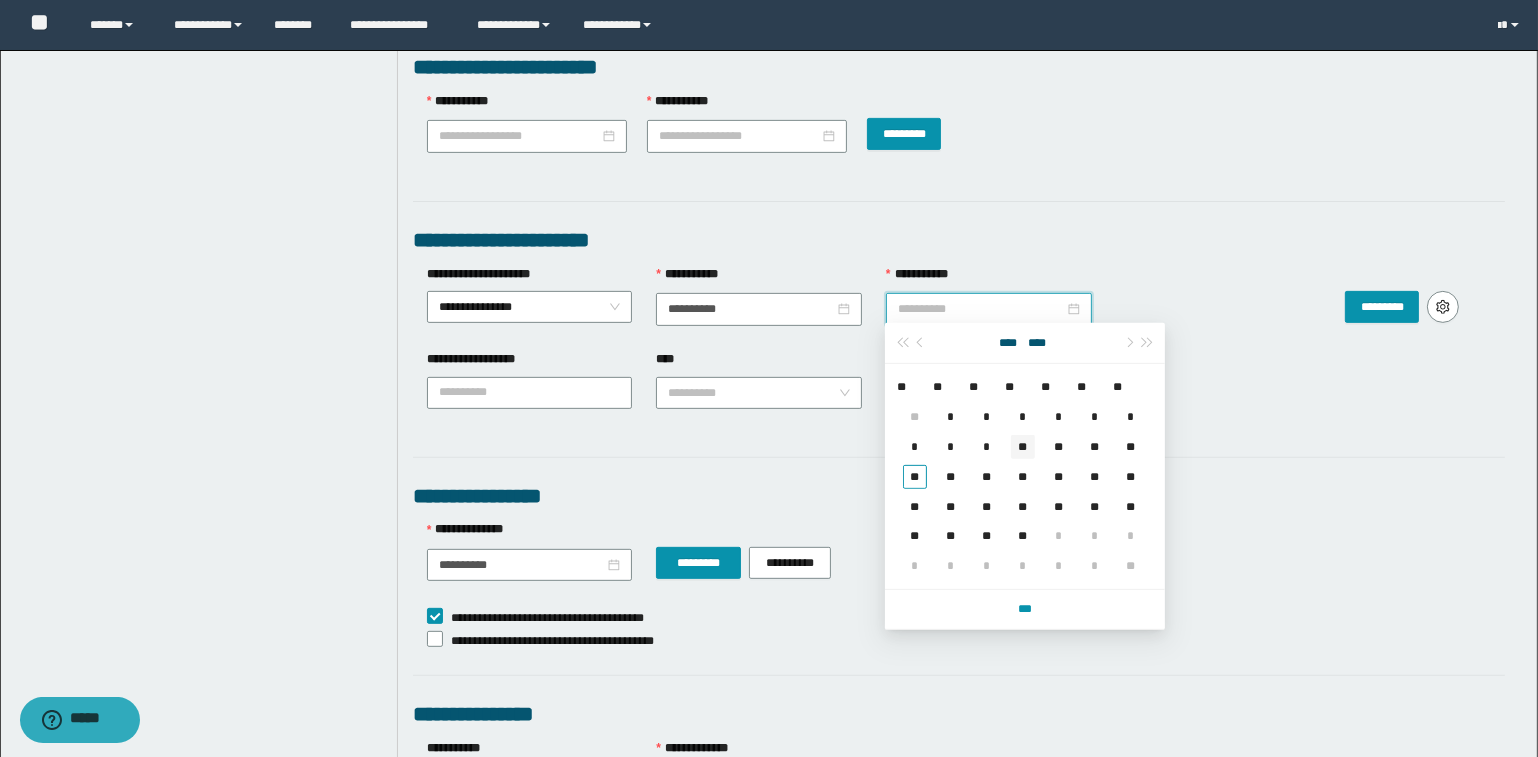 click on "**" at bounding box center (1023, 447) 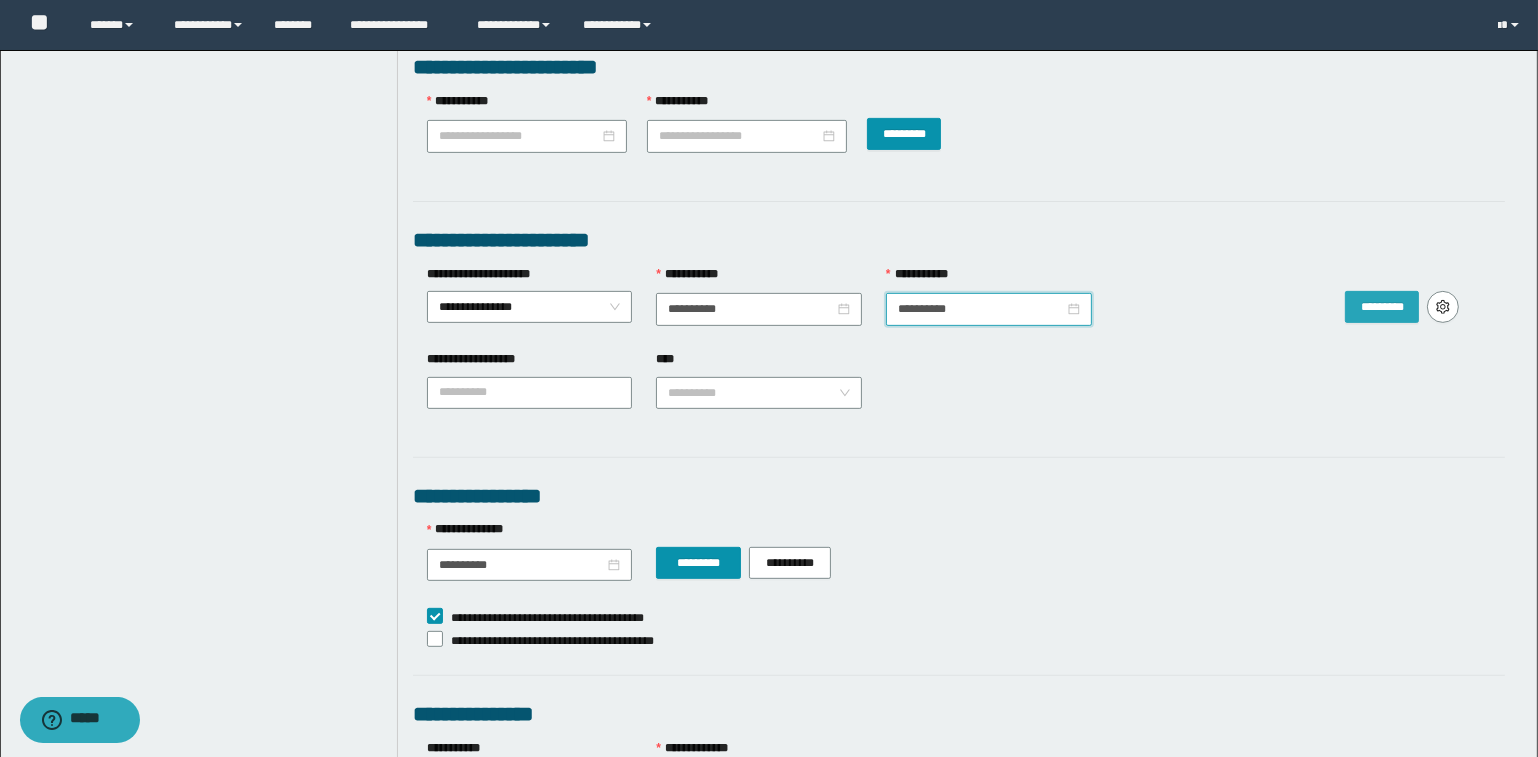 click on "*********" at bounding box center (1382, 307) 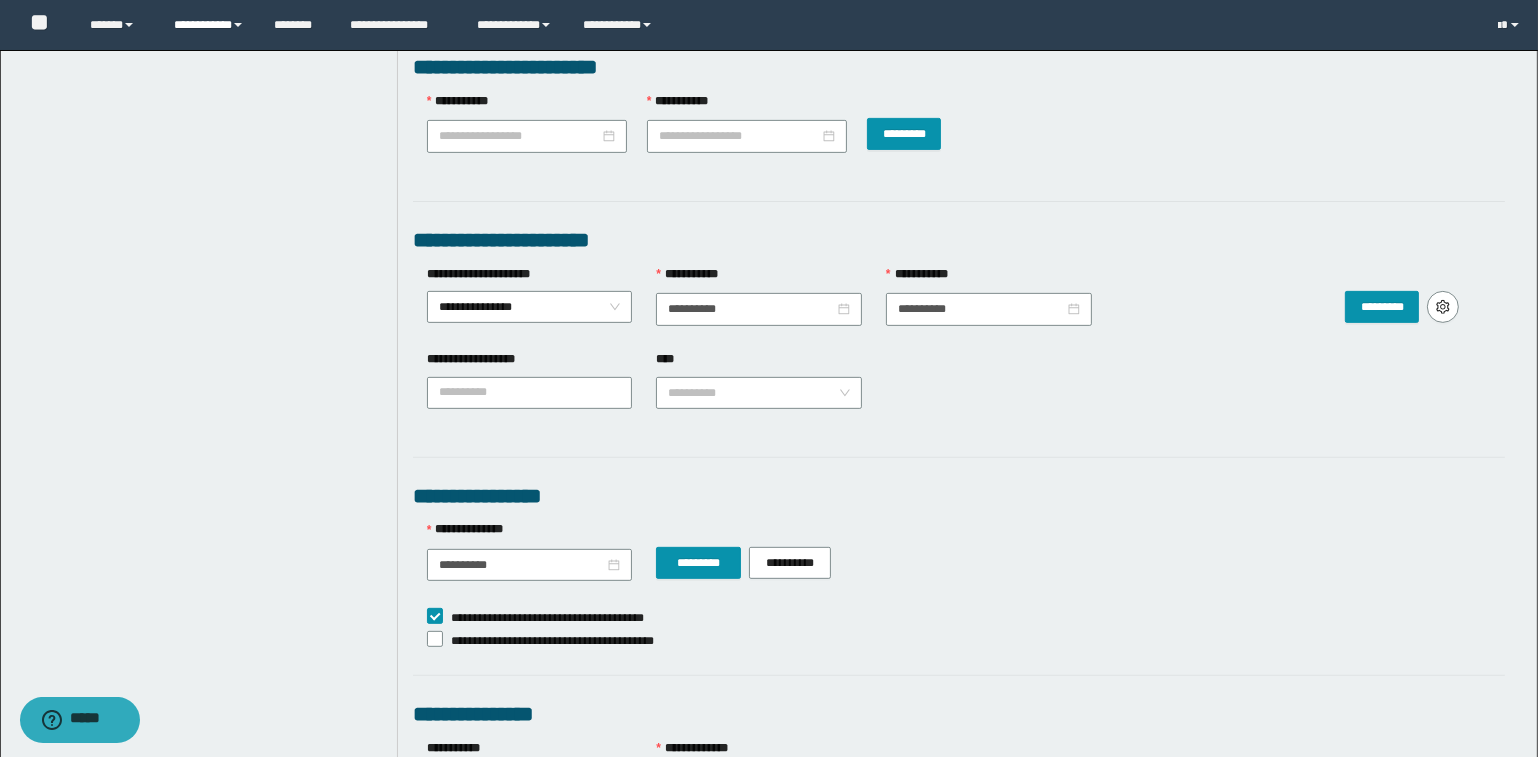 click on "**********" at bounding box center [209, 25] 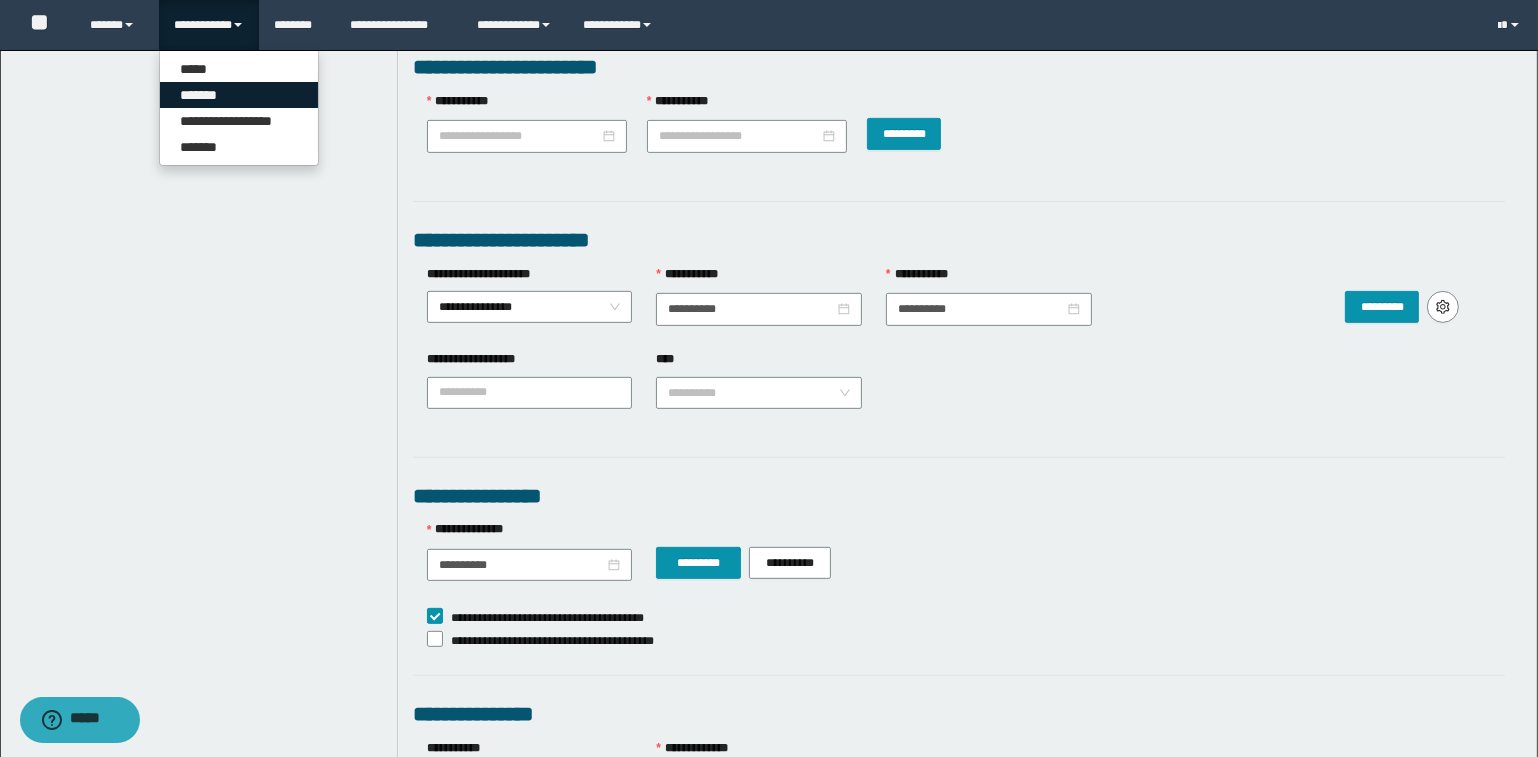 click on "*******" at bounding box center (239, 95) 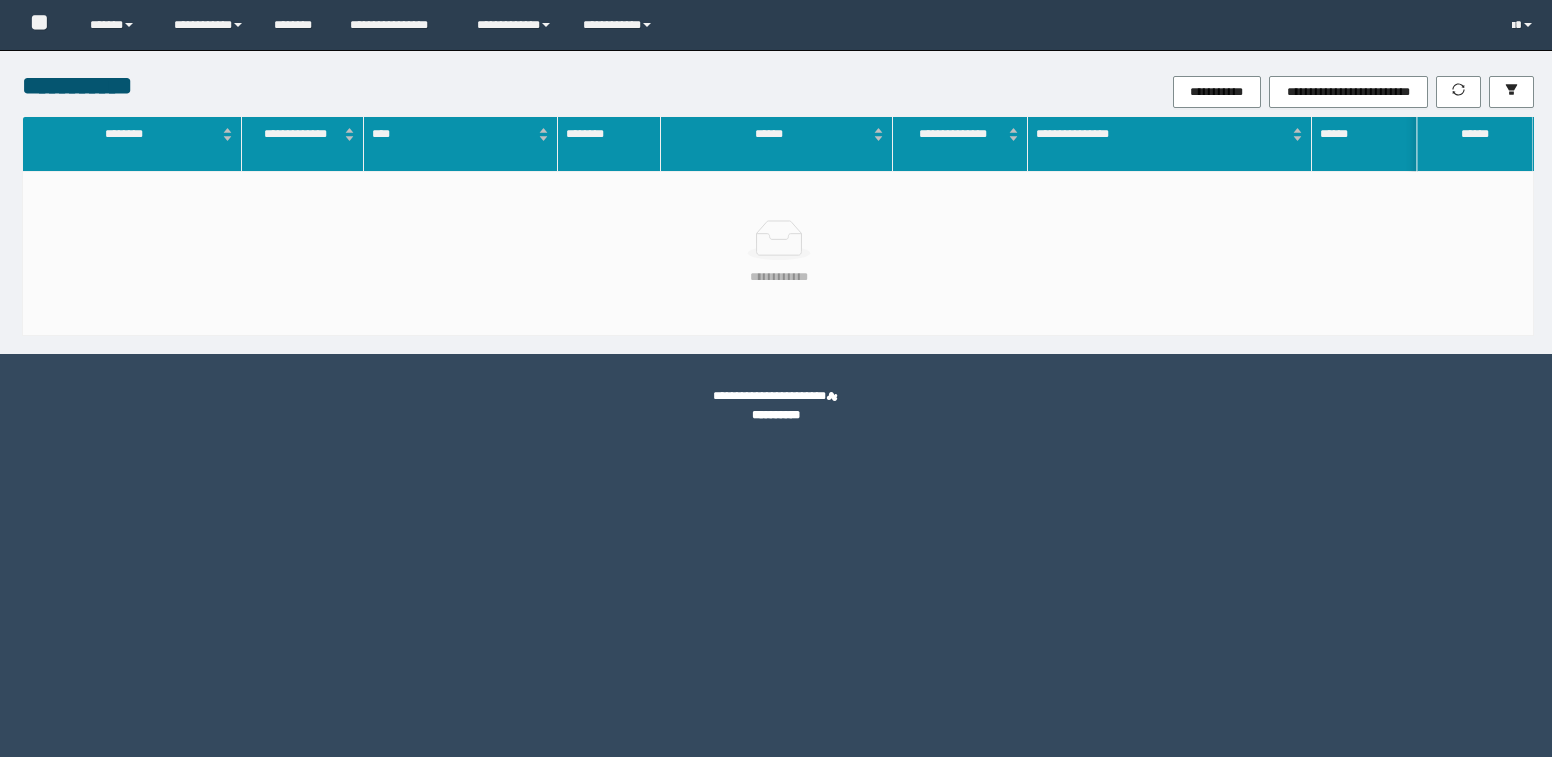 scroll, scrollTop: 0, scrollLeft: 0, axis: both 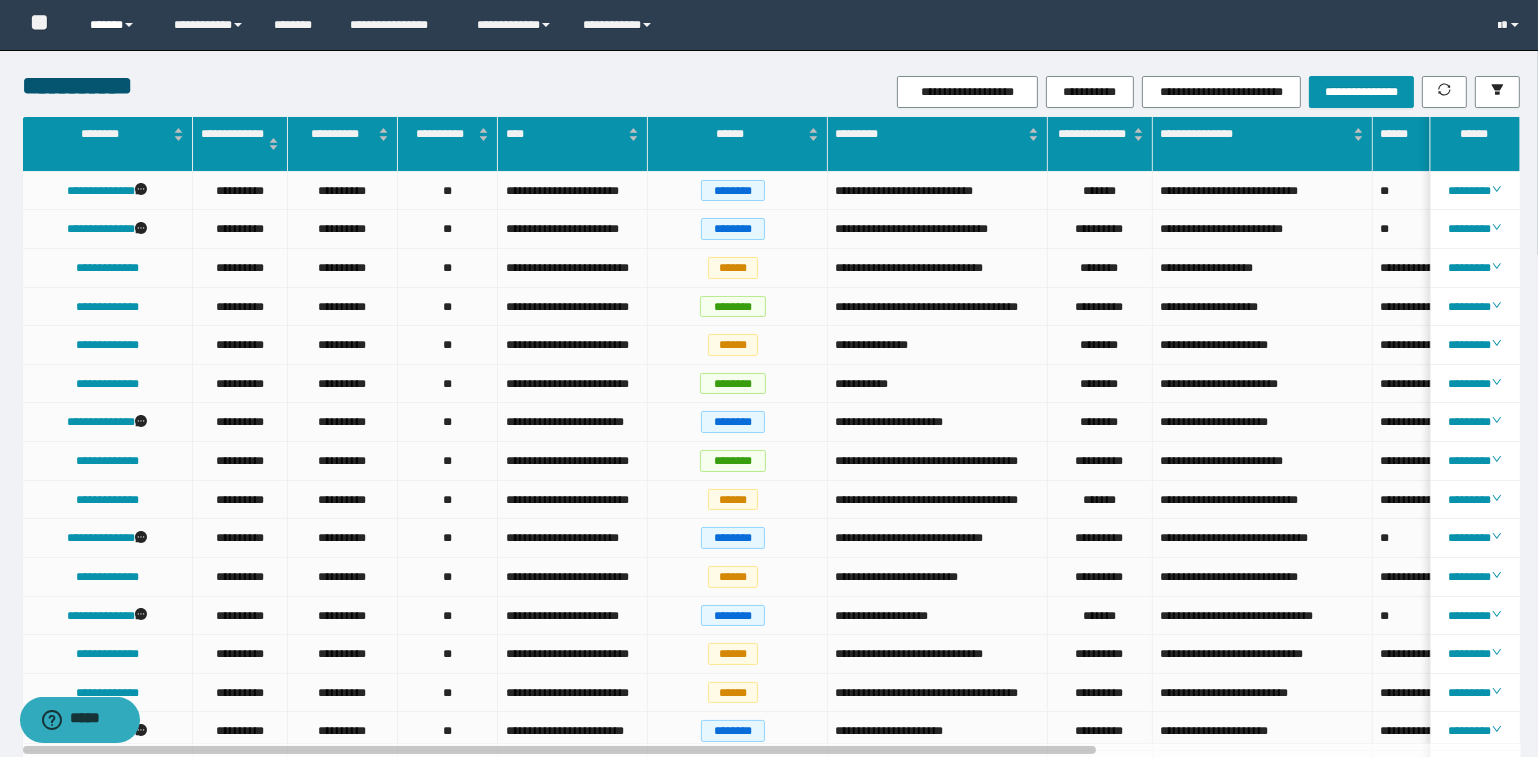 click on "******" at bounding box center (117, 25) 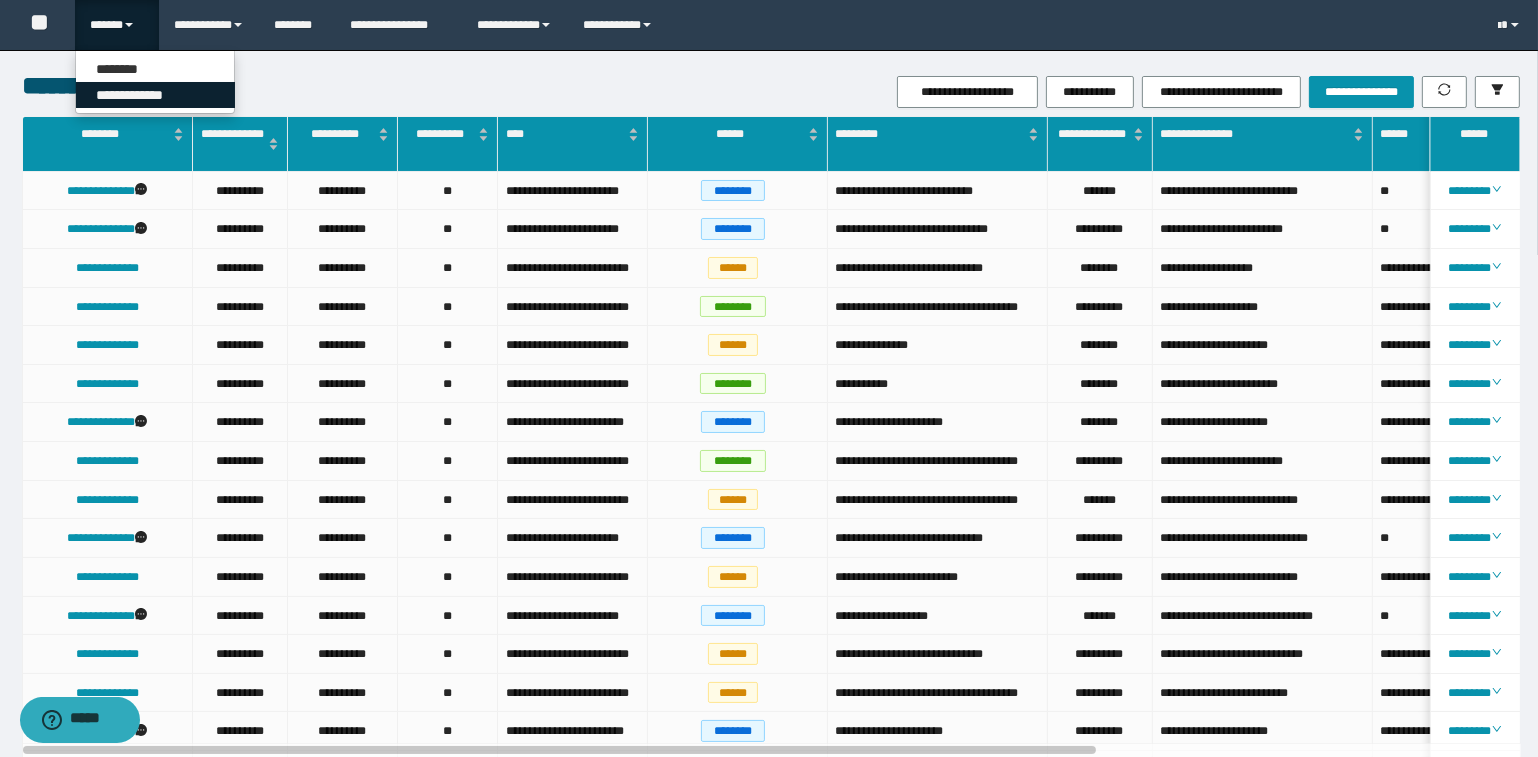 click on "**********" at bounding box center [155, 95] 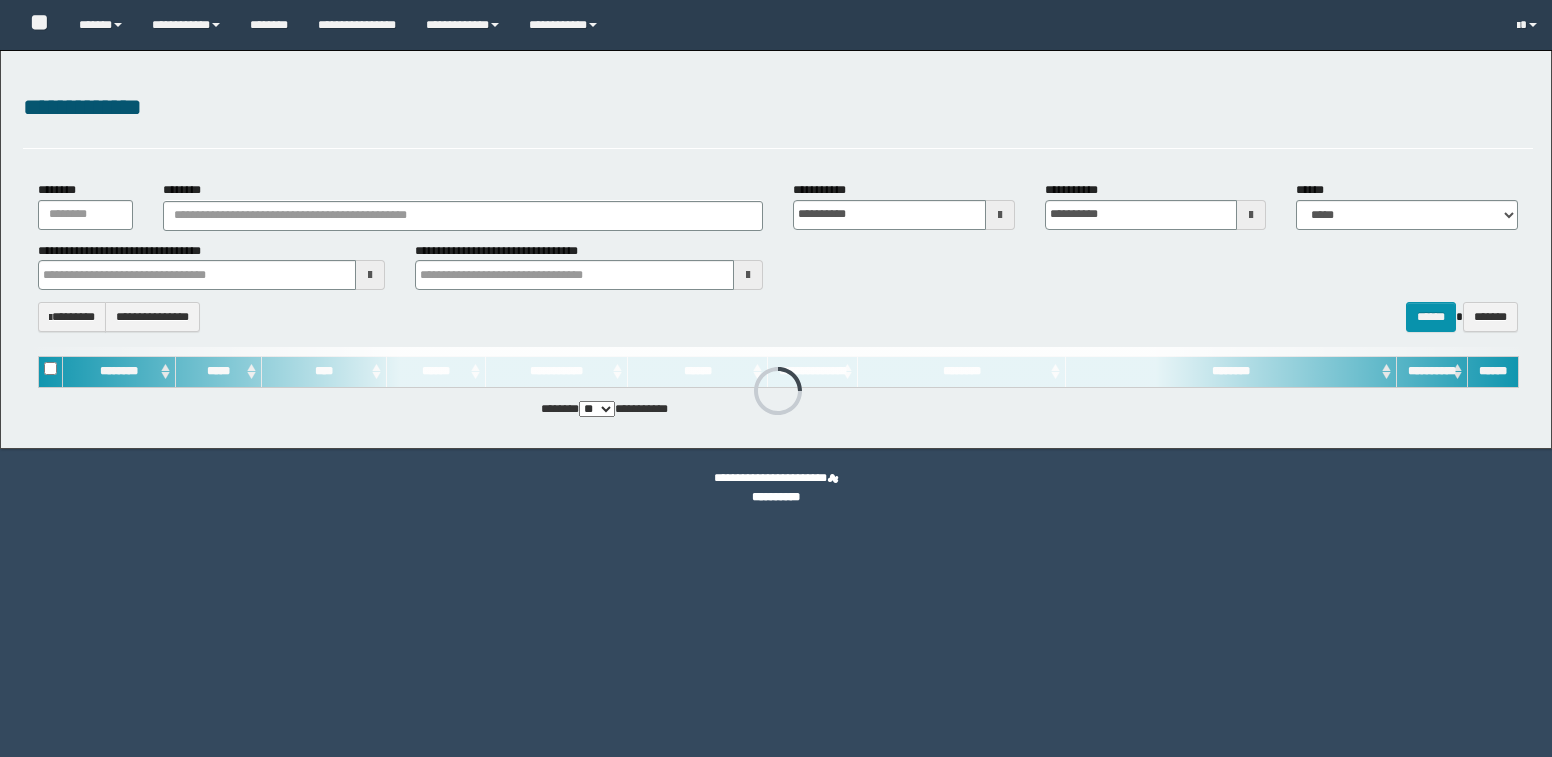 scroll, scrollTop: 0, scrollLeft: 0, axis: both 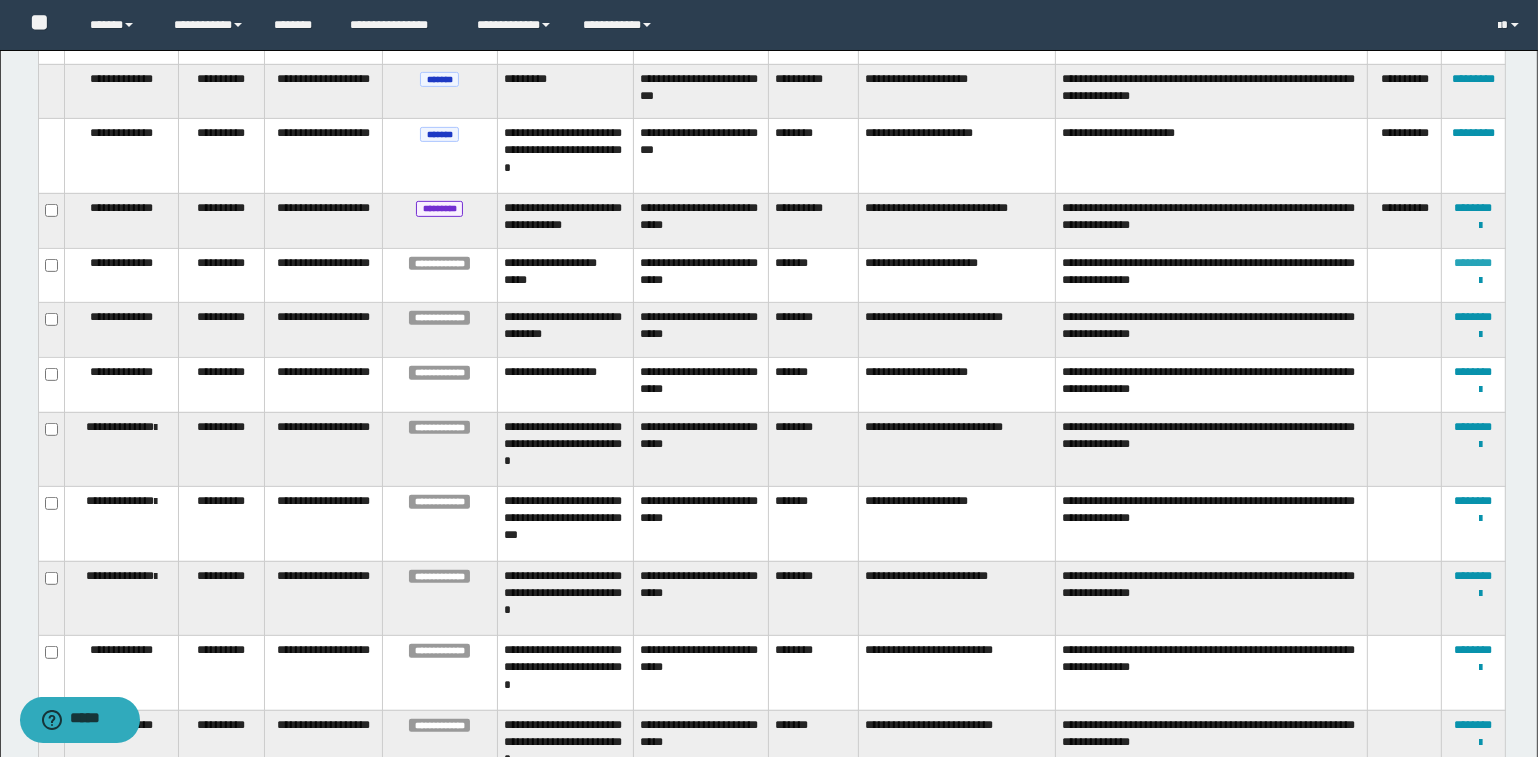 click on "********" at bounding box center (1474, 263) 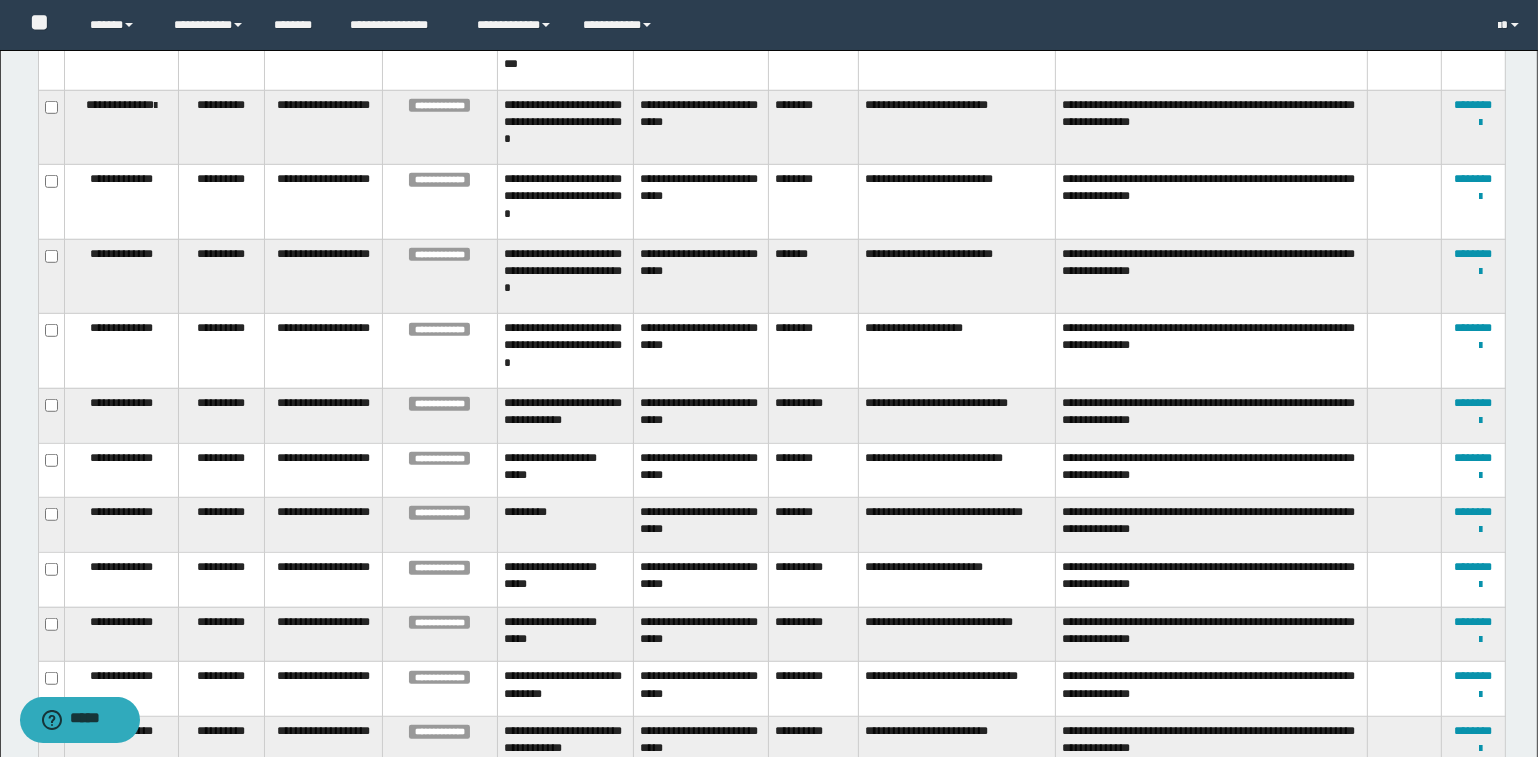 scroll, scrollTop: 1398, scrollLeft: 0, axis: vertical 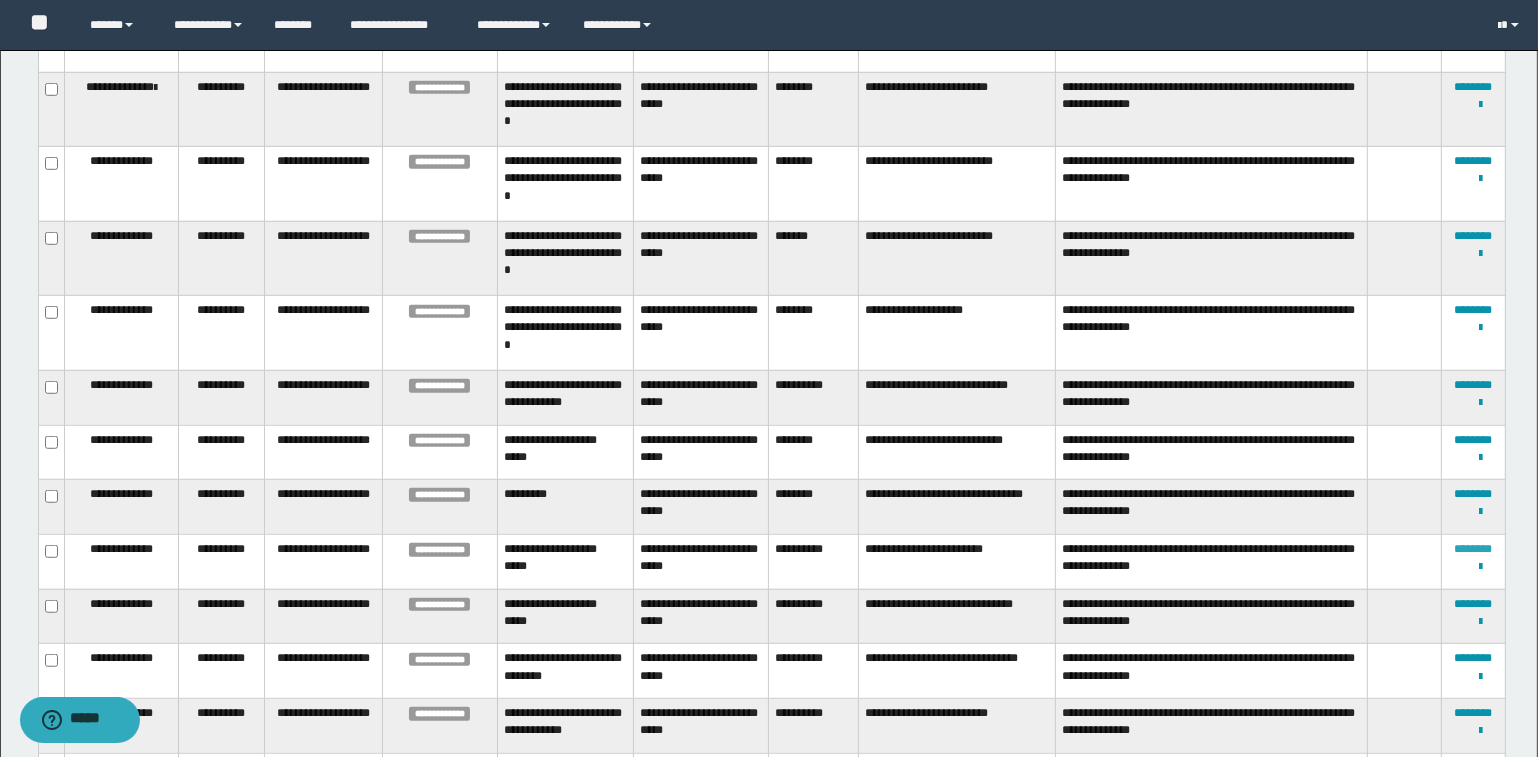 click on "********" at bounding box center (1474, 549) 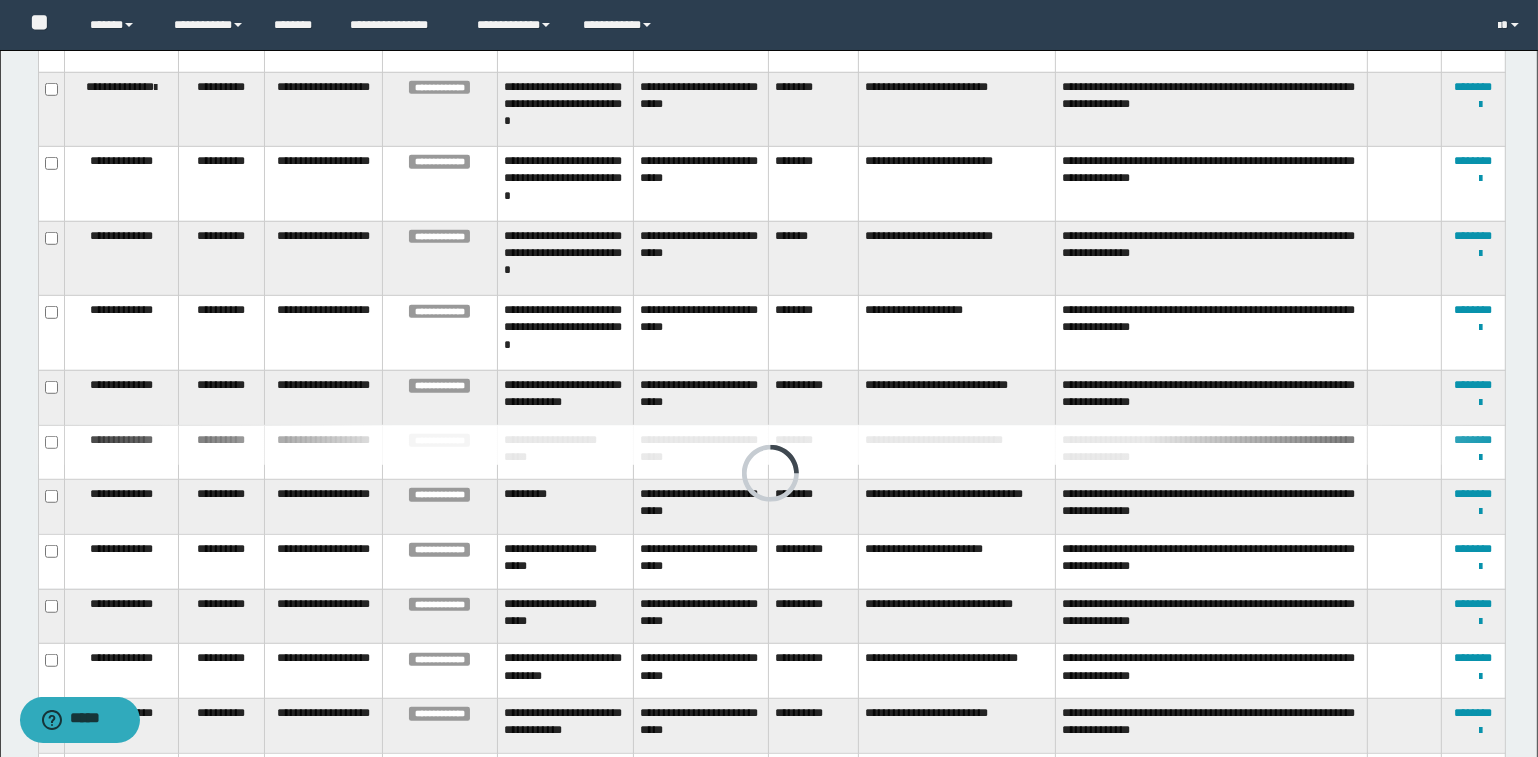 scroll, scrollTop: 621, scrollLeft: 0, axis: vertical 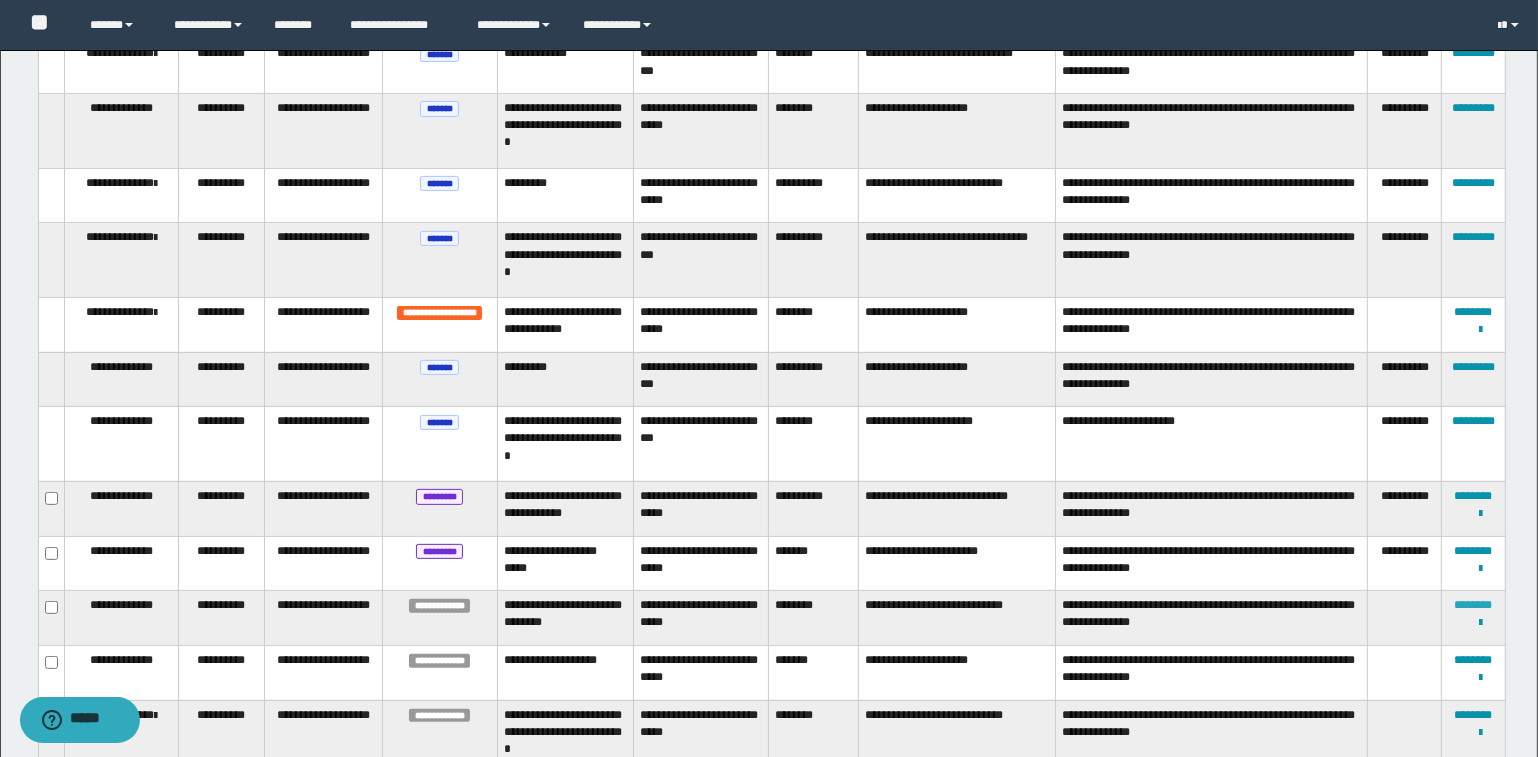 click on "********" at bounding box center (1474, 605) 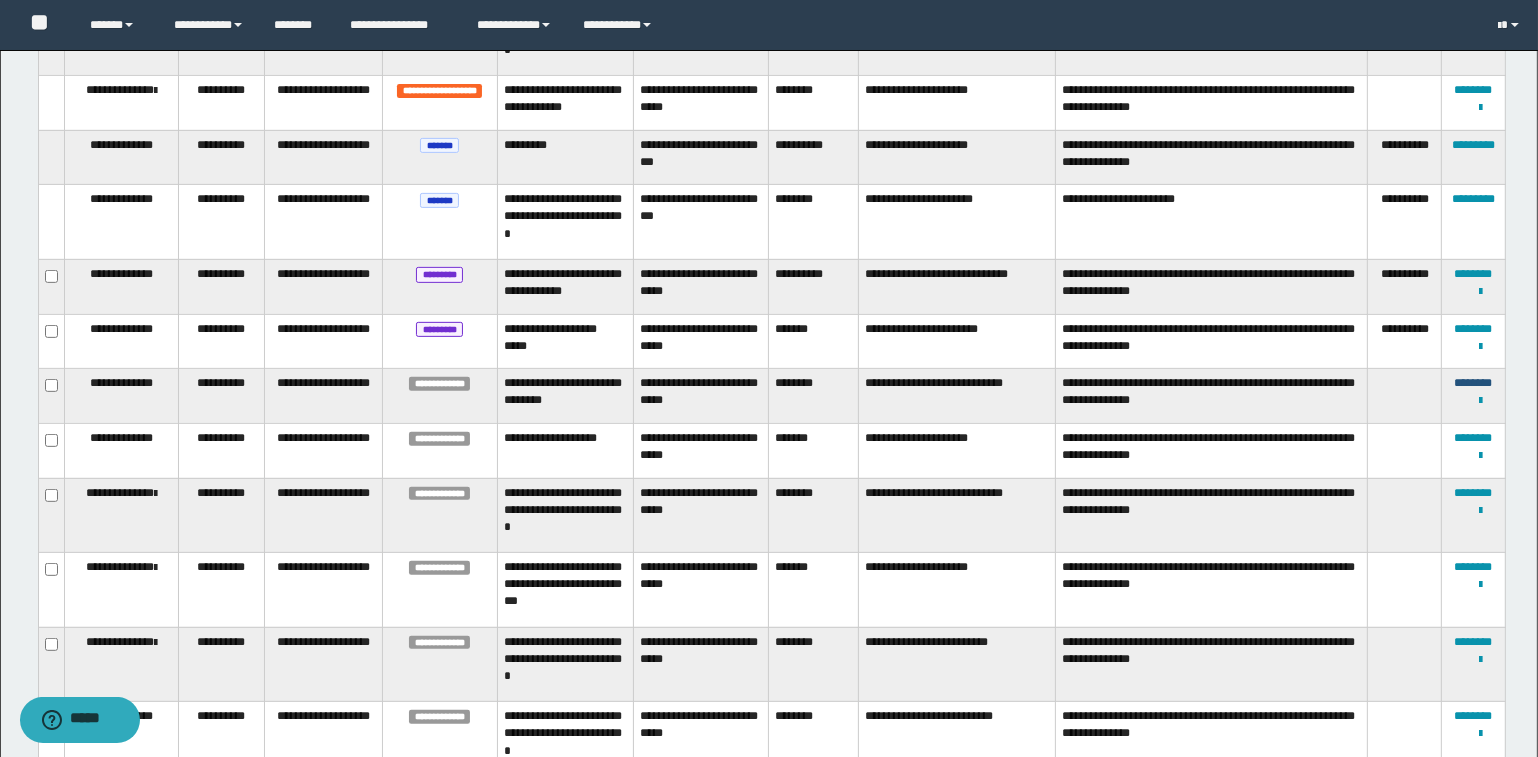 scroll, scrollTop: 894, scrollLeft: 0, axis: vertical 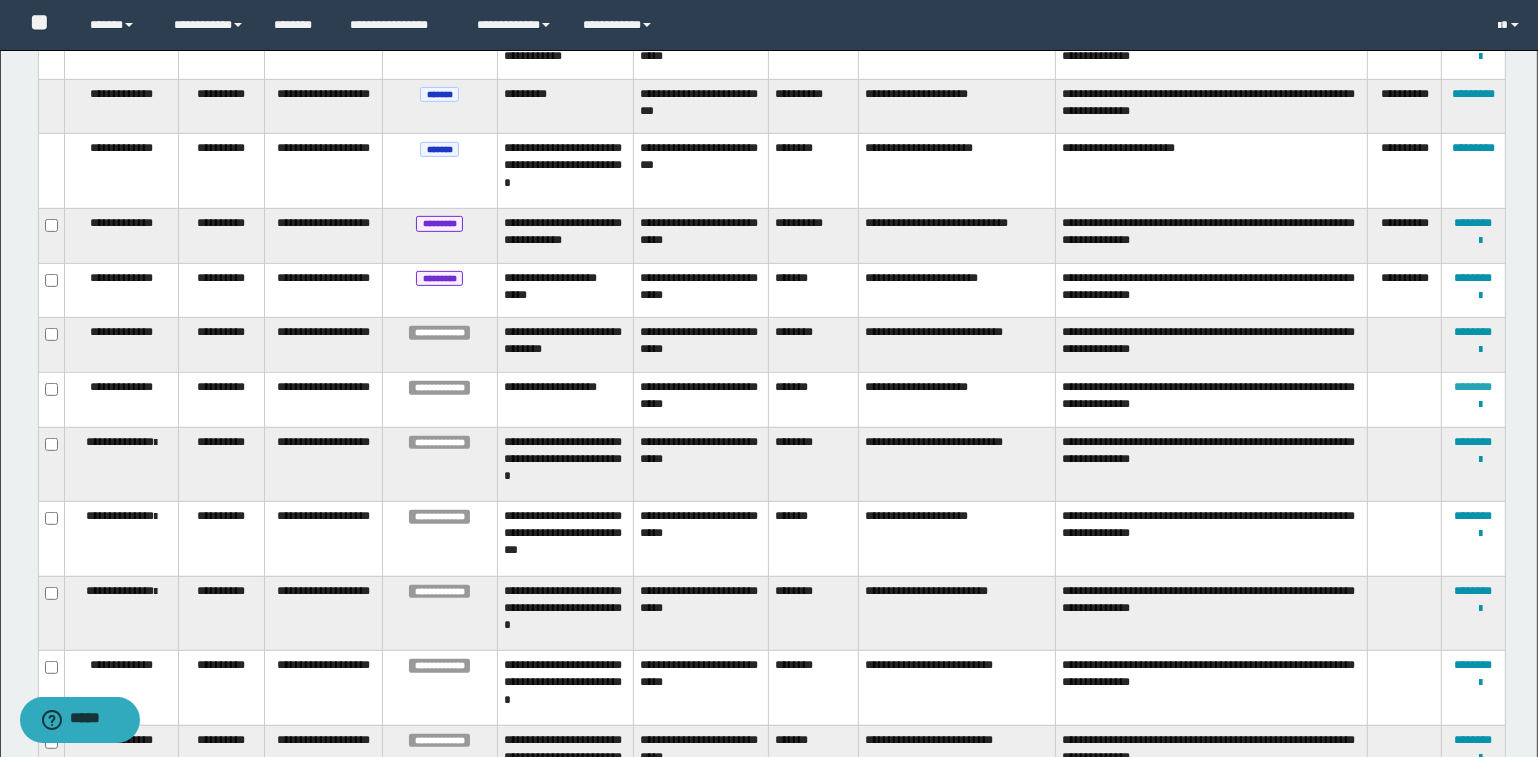 click on "********" at bounding box center (1474, 387) 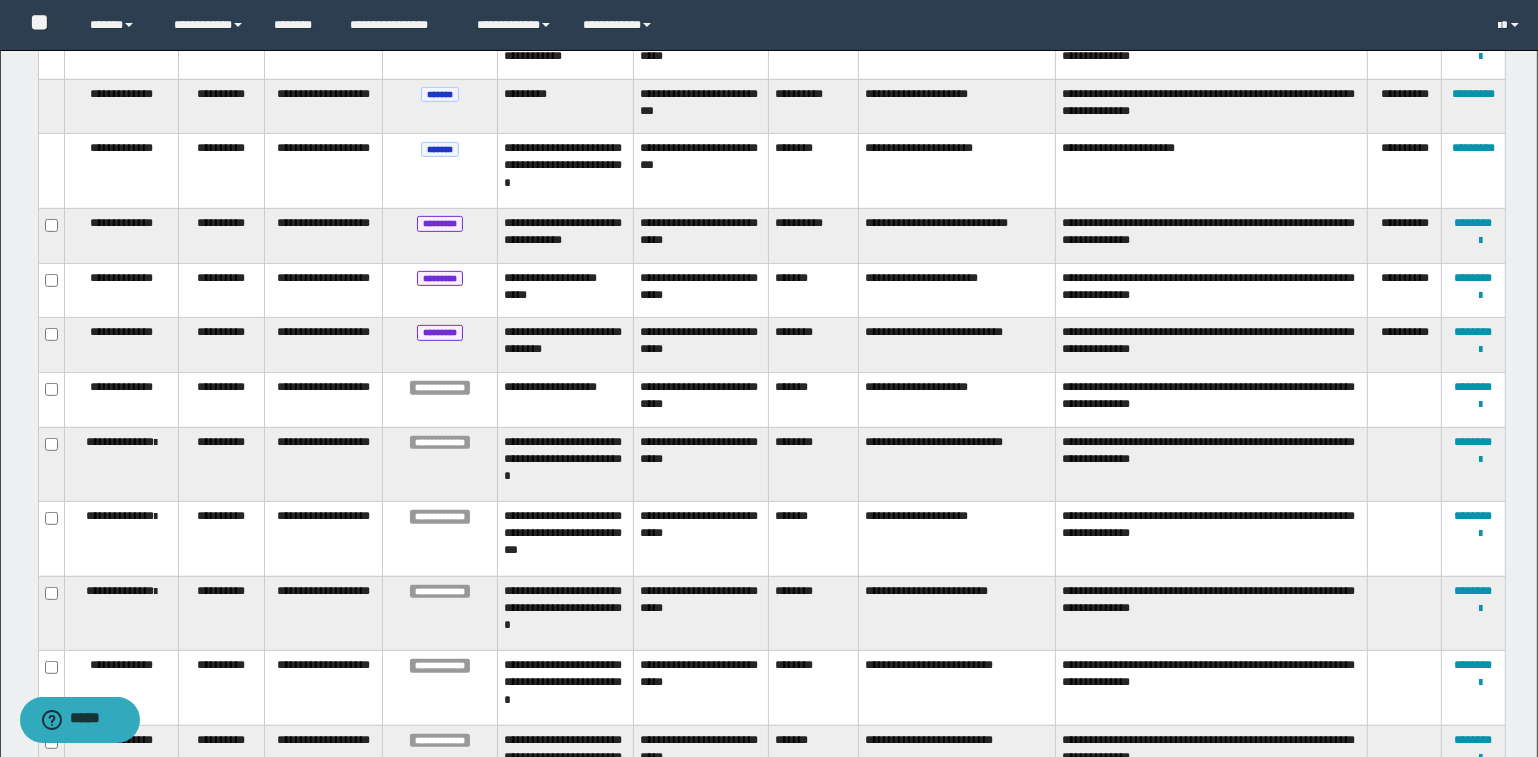 scroll, scrollTop: 16, scrollLeft: 0, axis: vertical 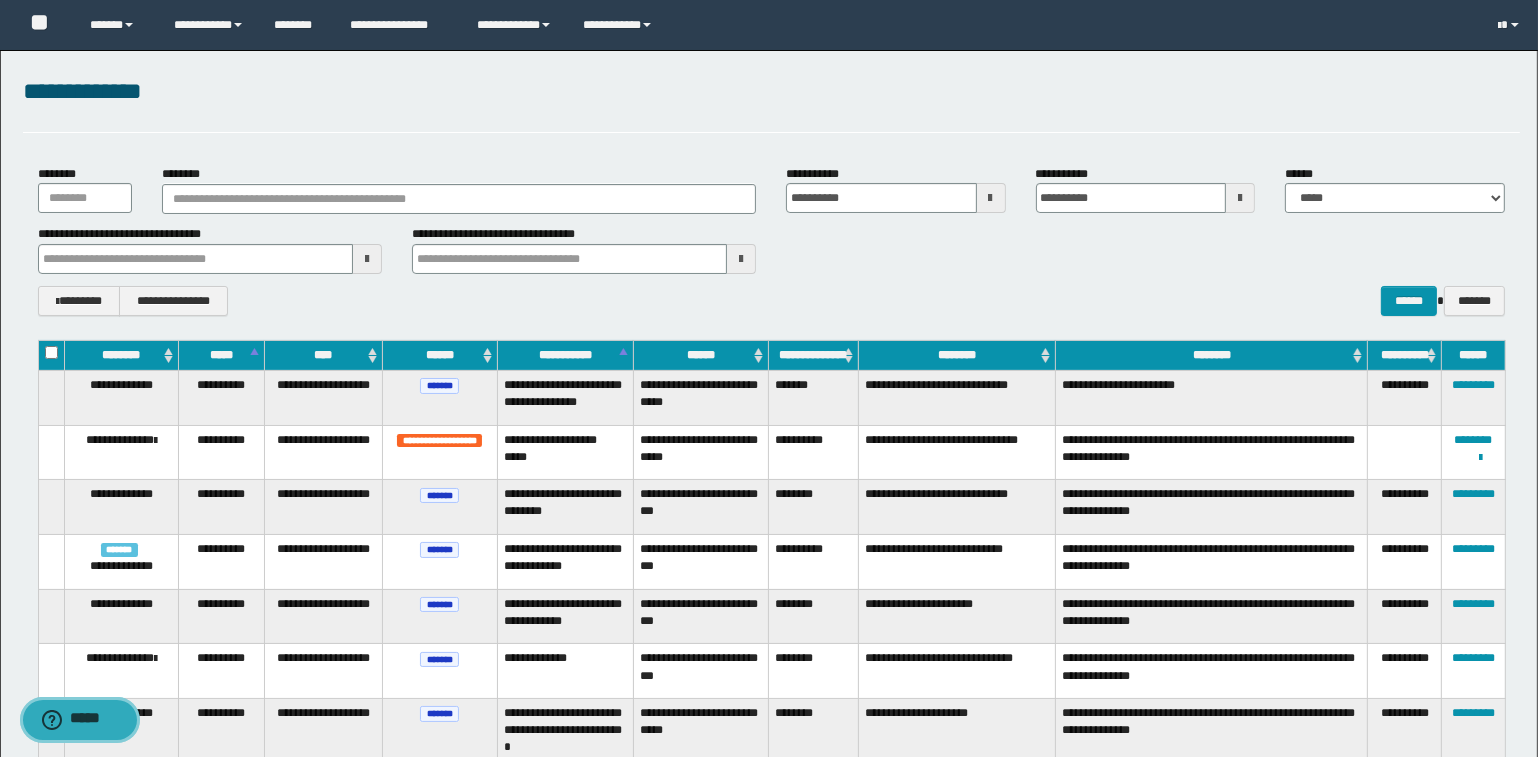 click 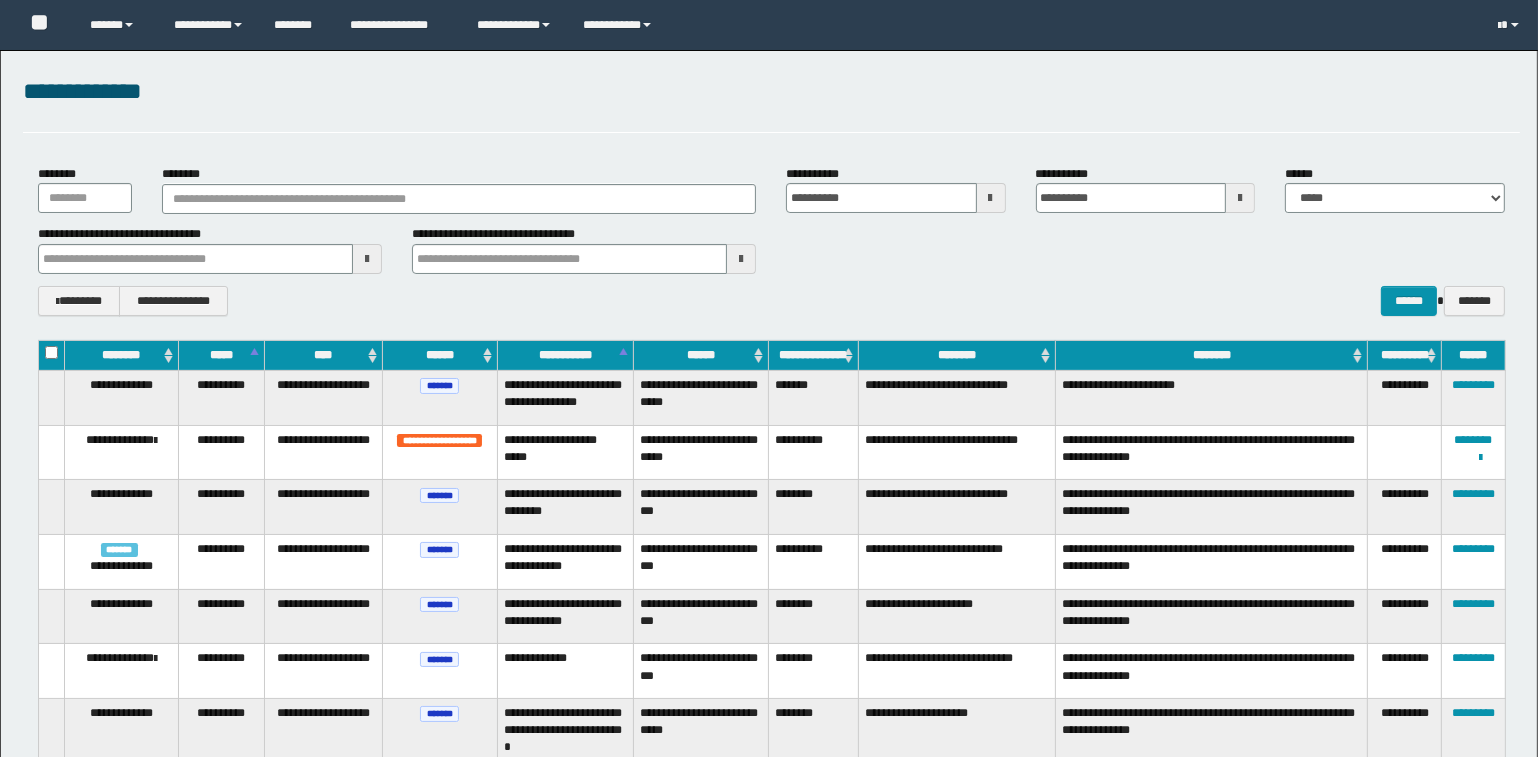 scroll, scrollTop: 0, scrollLeft: 0, axis: both 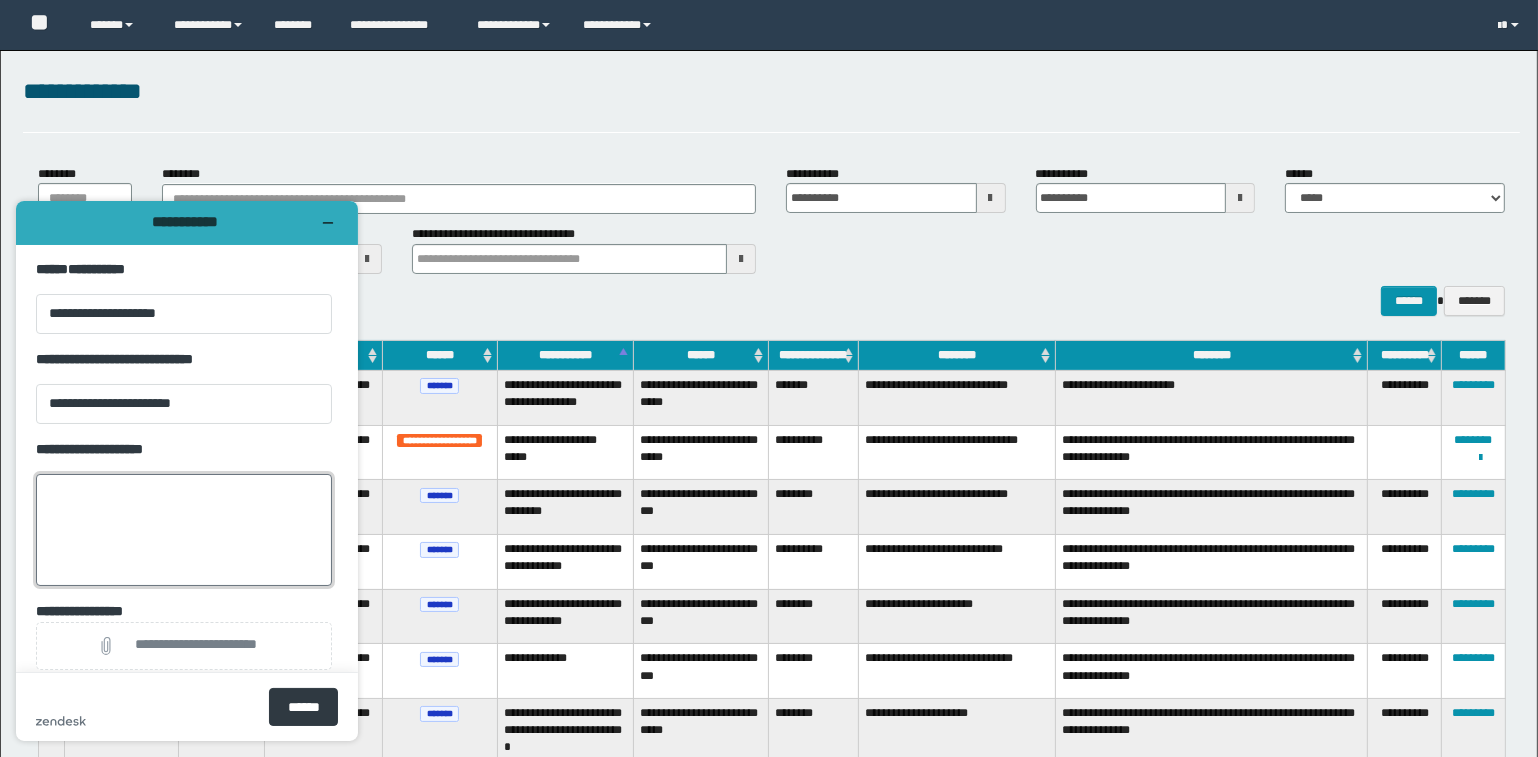 click on "**********" at bounding box center (184, 529) 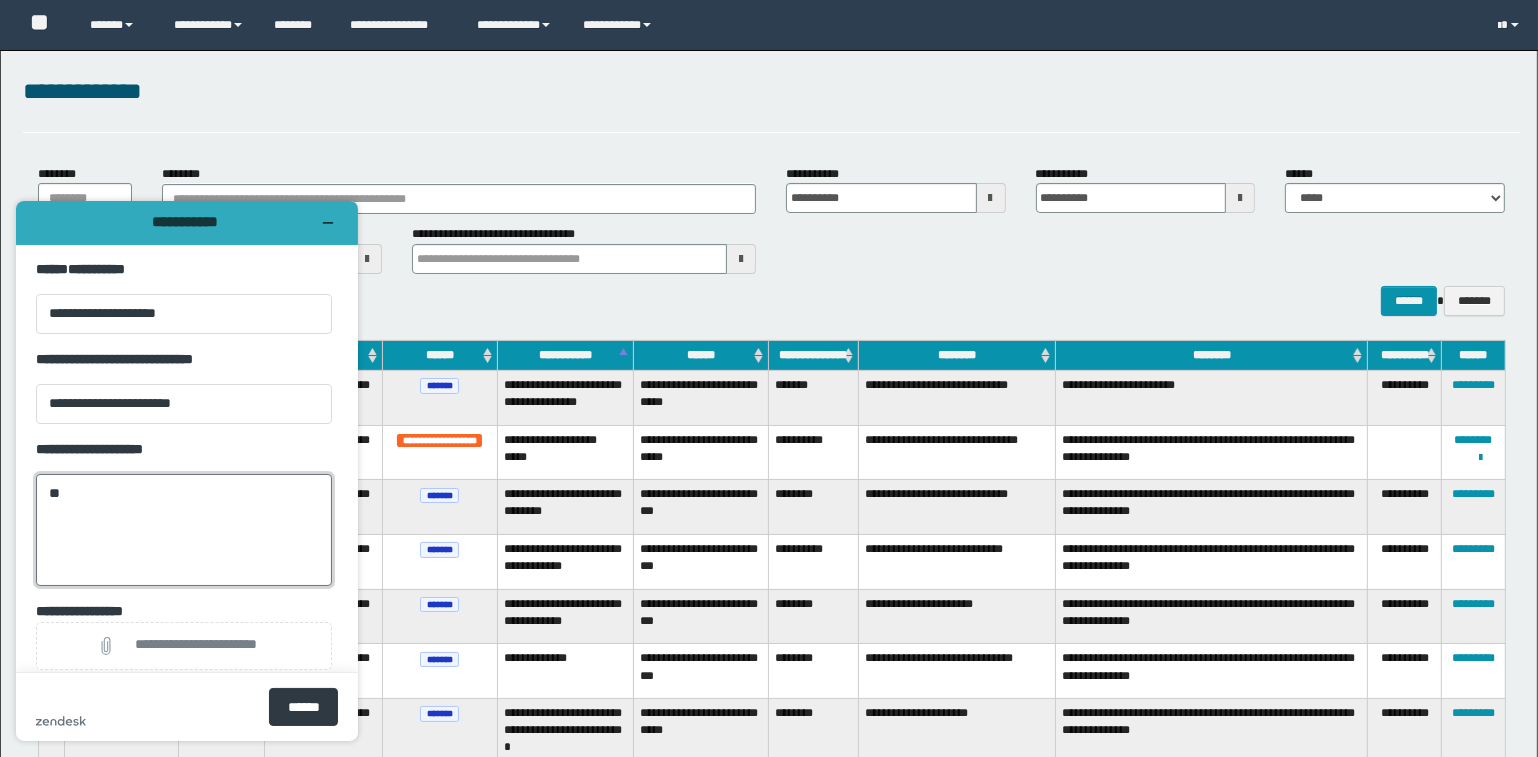 type on "*" 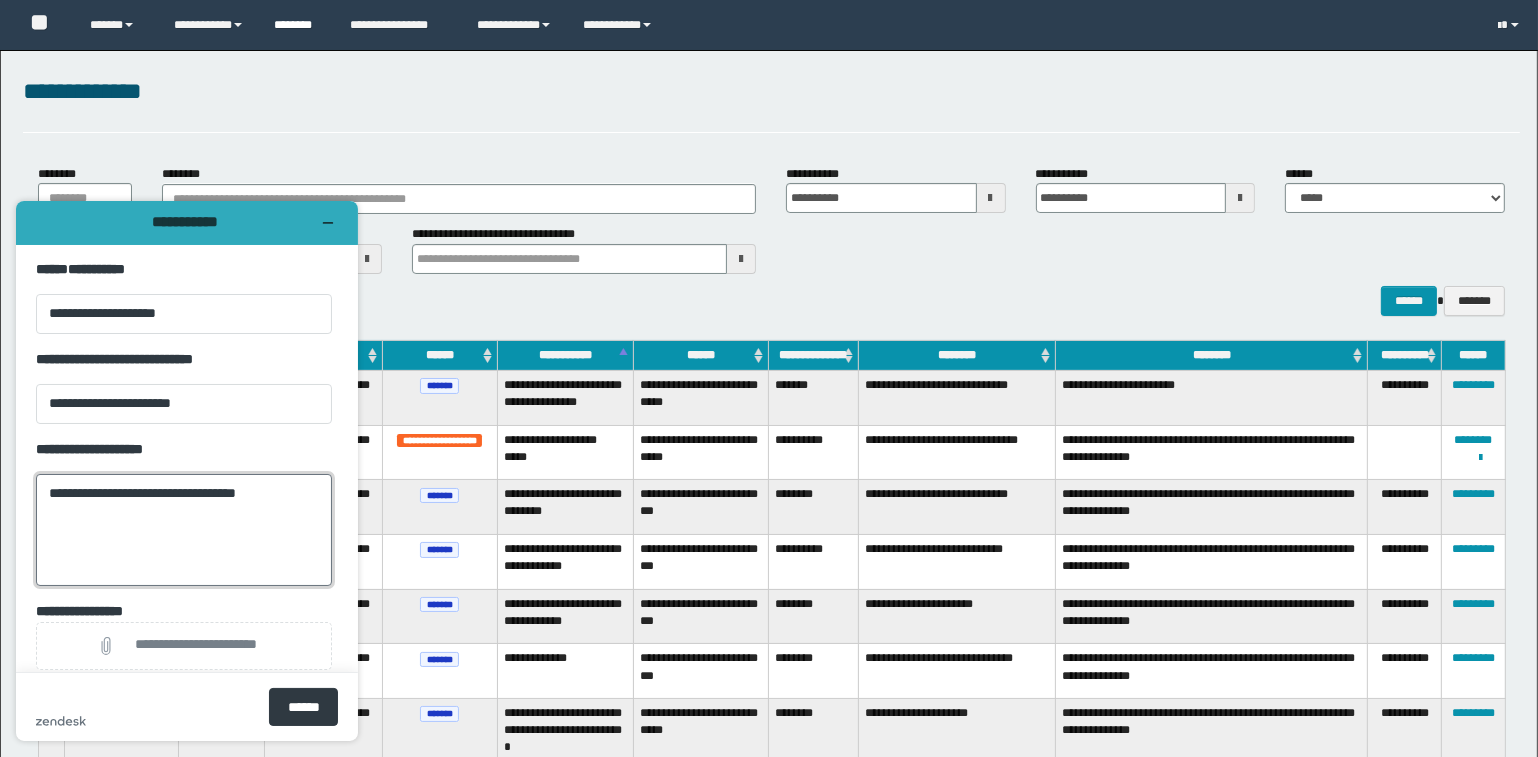 type on "**********" 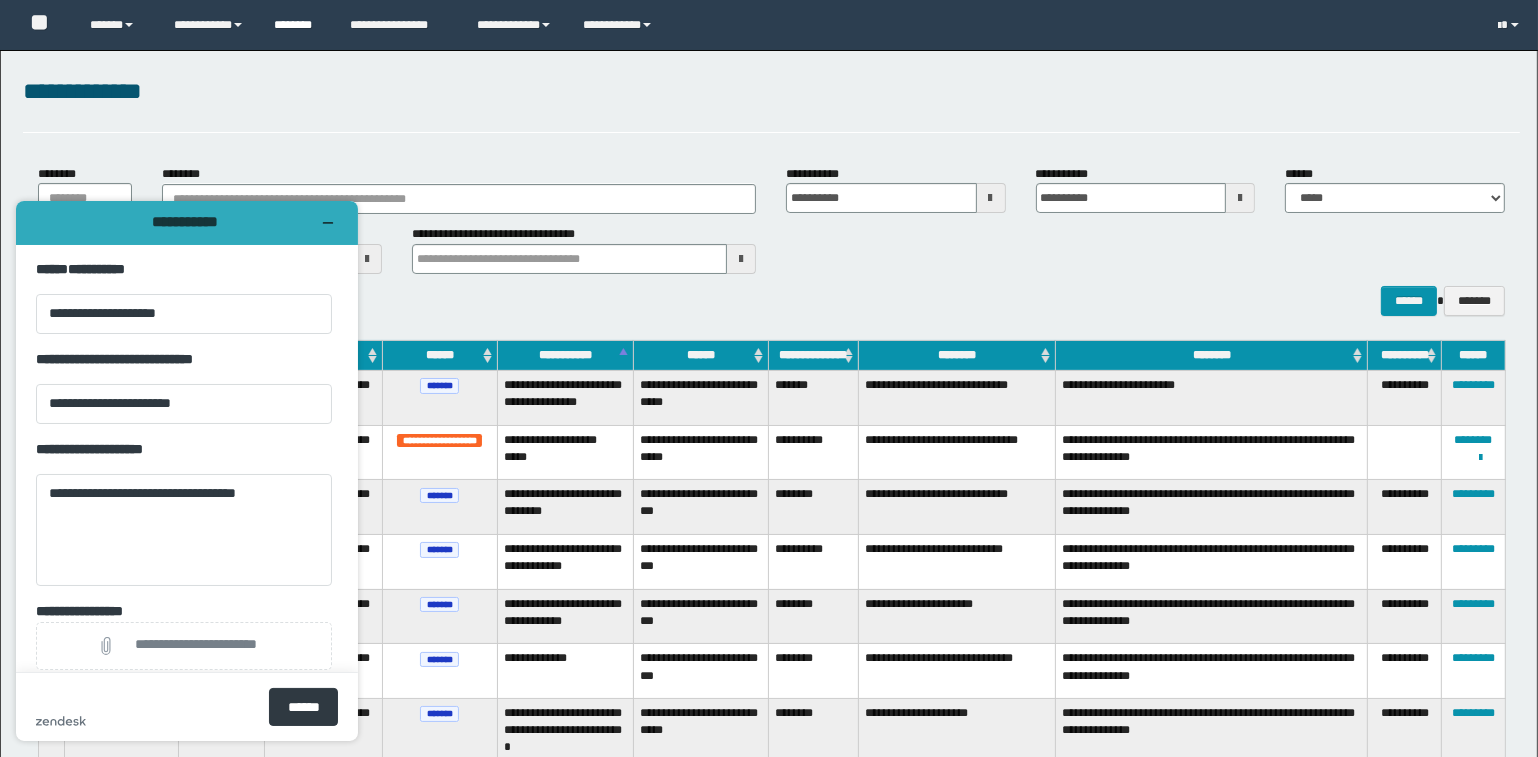 click on "********" at bounding box center [297, 25] 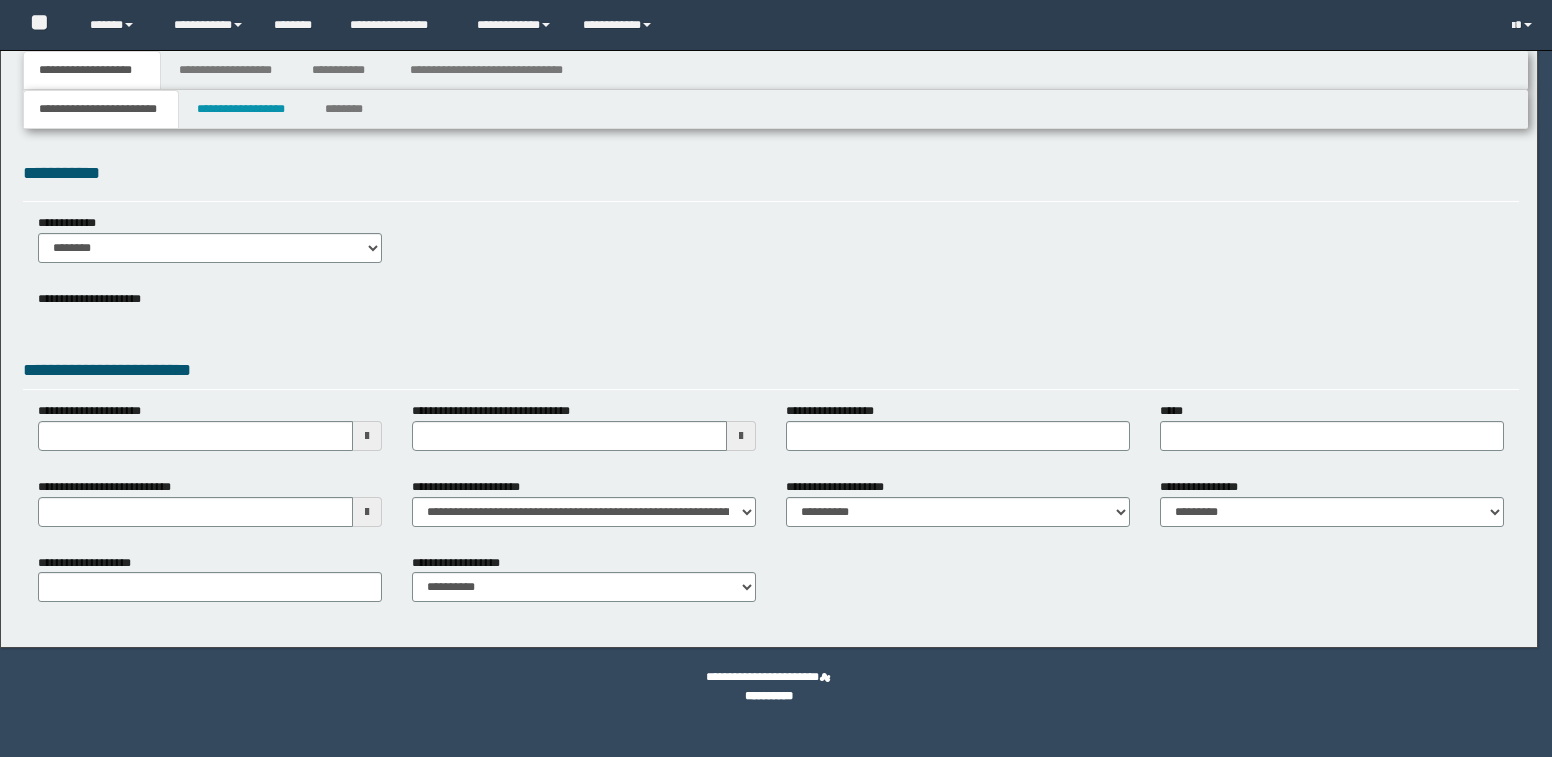 scroll, scrollTop: 0, scrollLeft: 0, axis: both 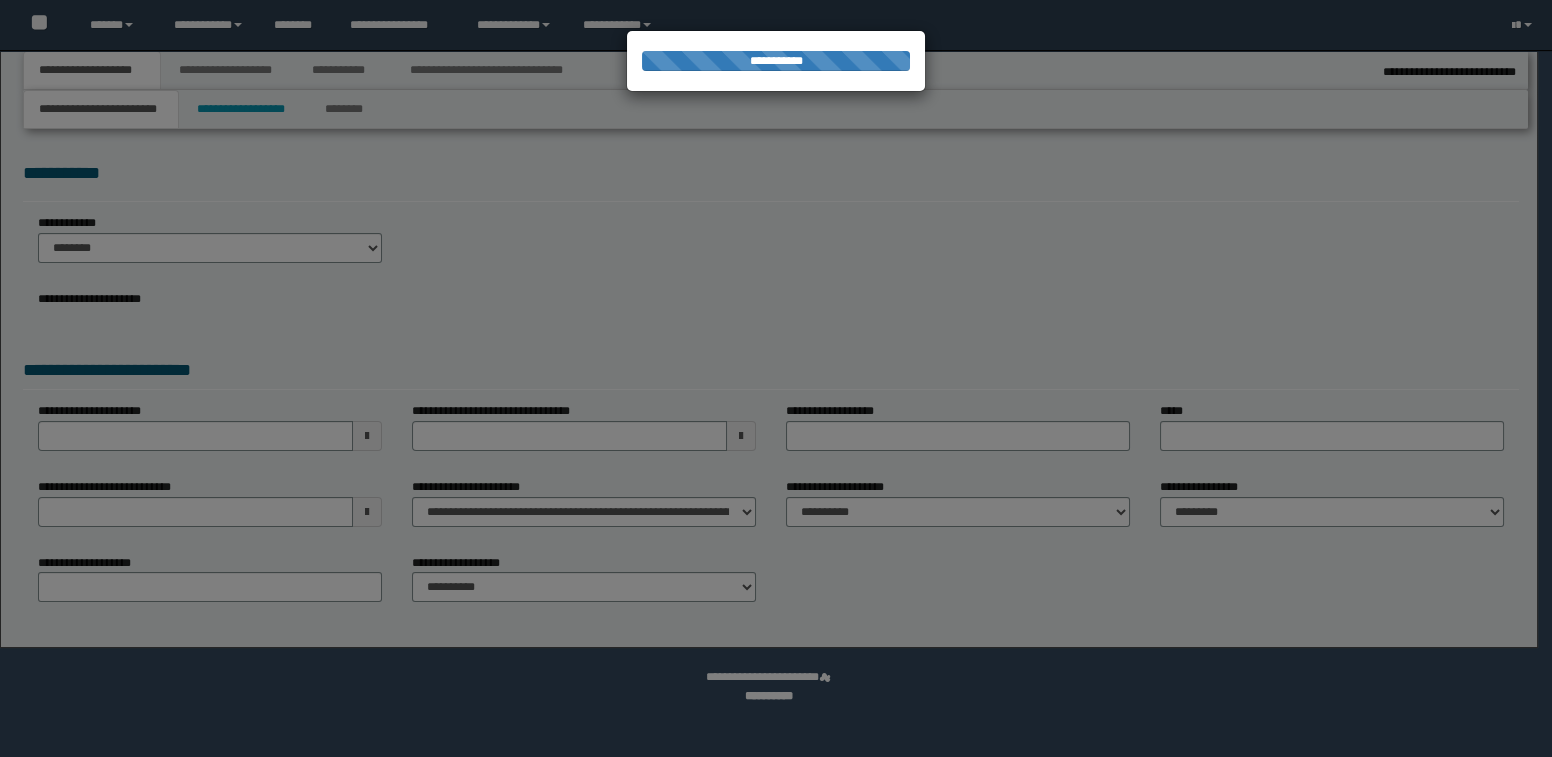 select on "*" 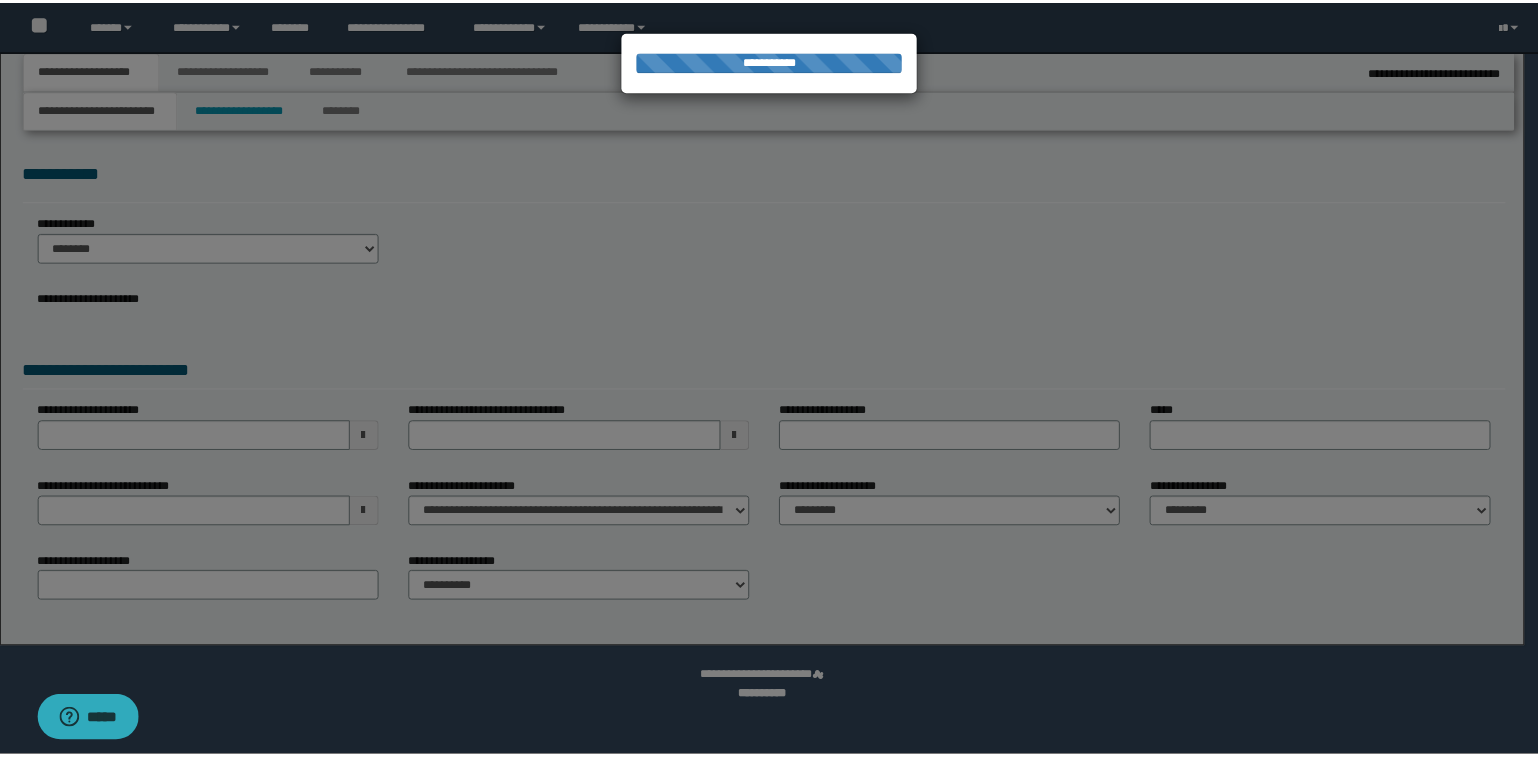 scroll, scrollTop: 0, scrollLeft: 0, axis: both 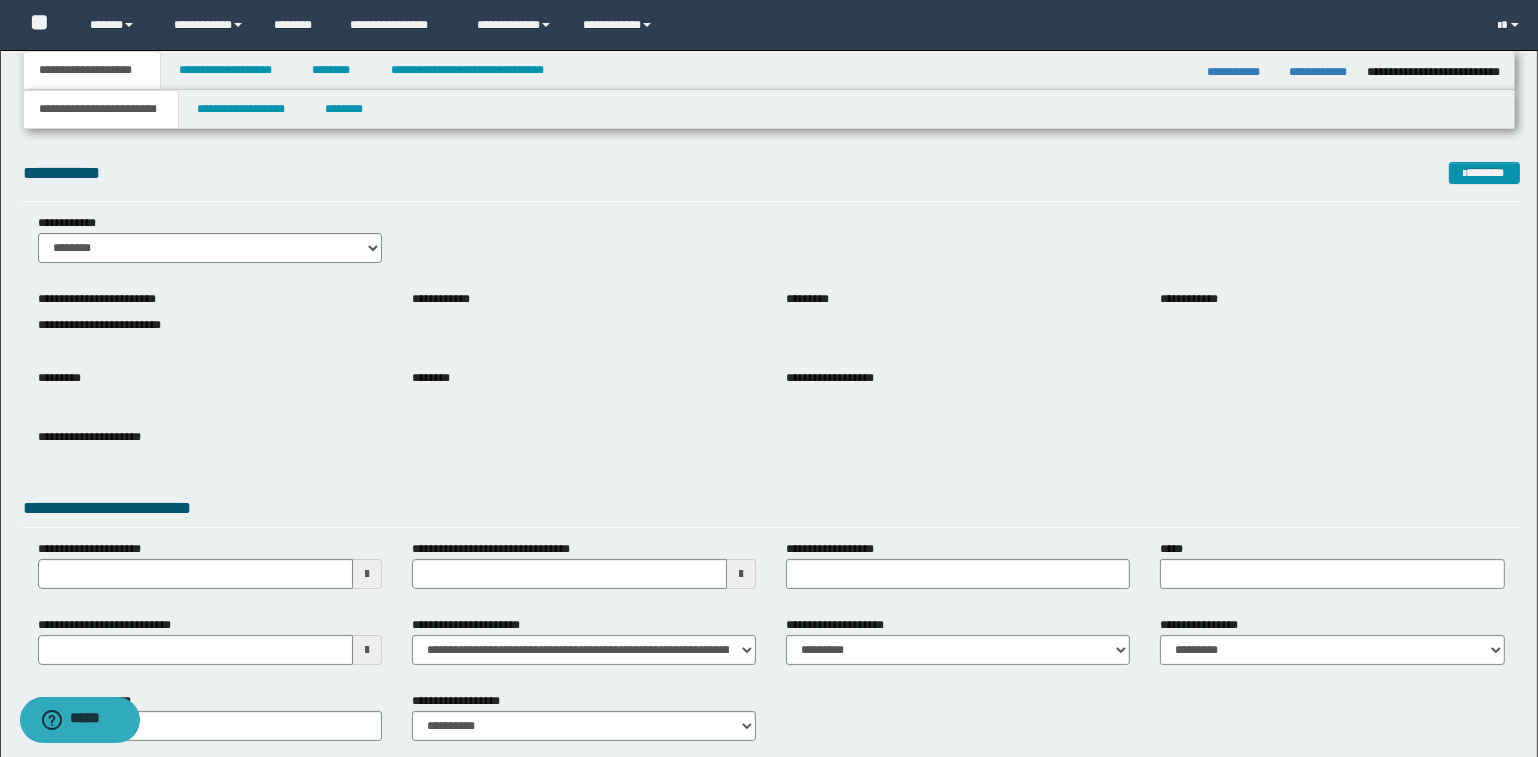 click on "**********" at bounding box center [210, 648] 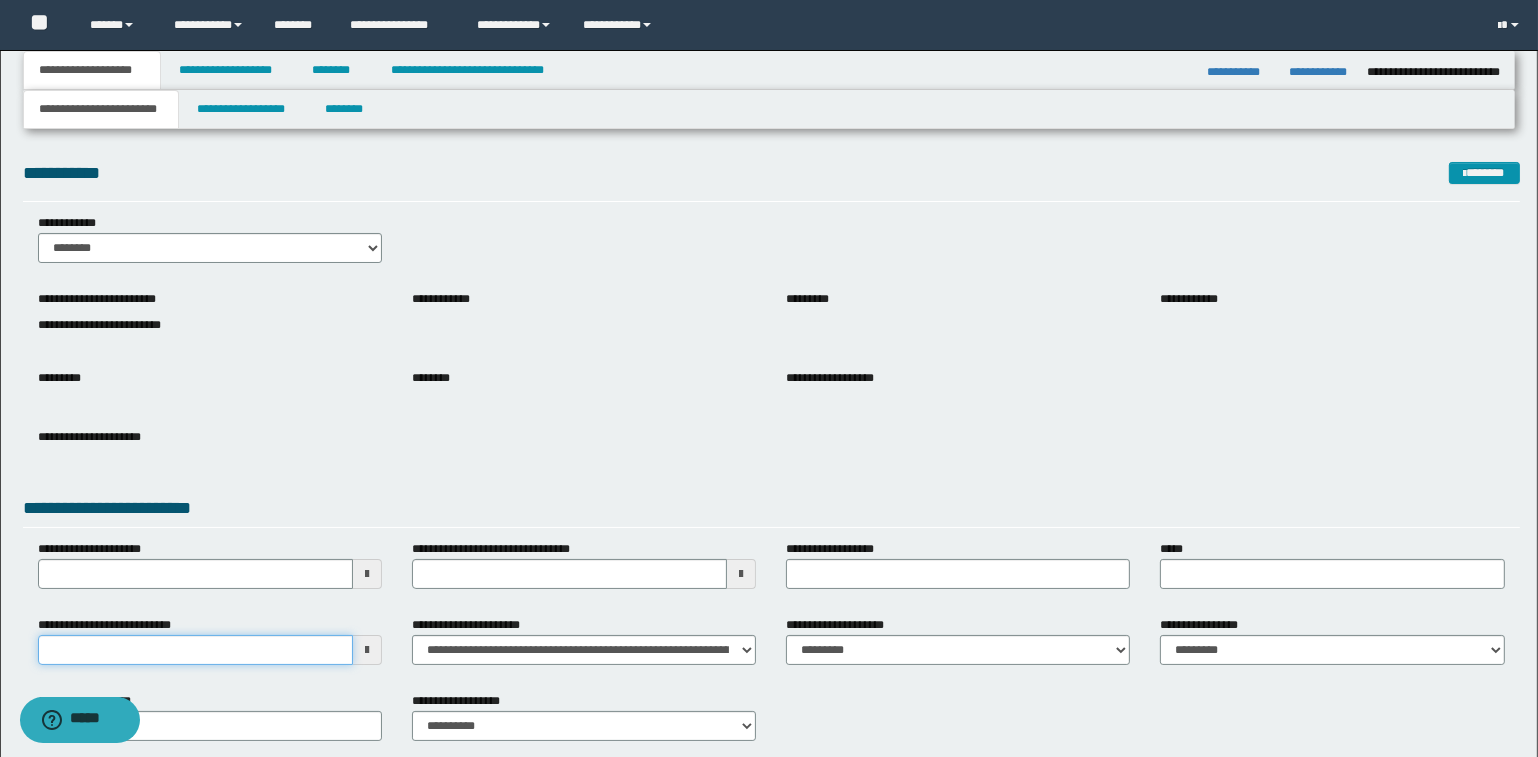 click on "**********" at bounding box center [195, 650] 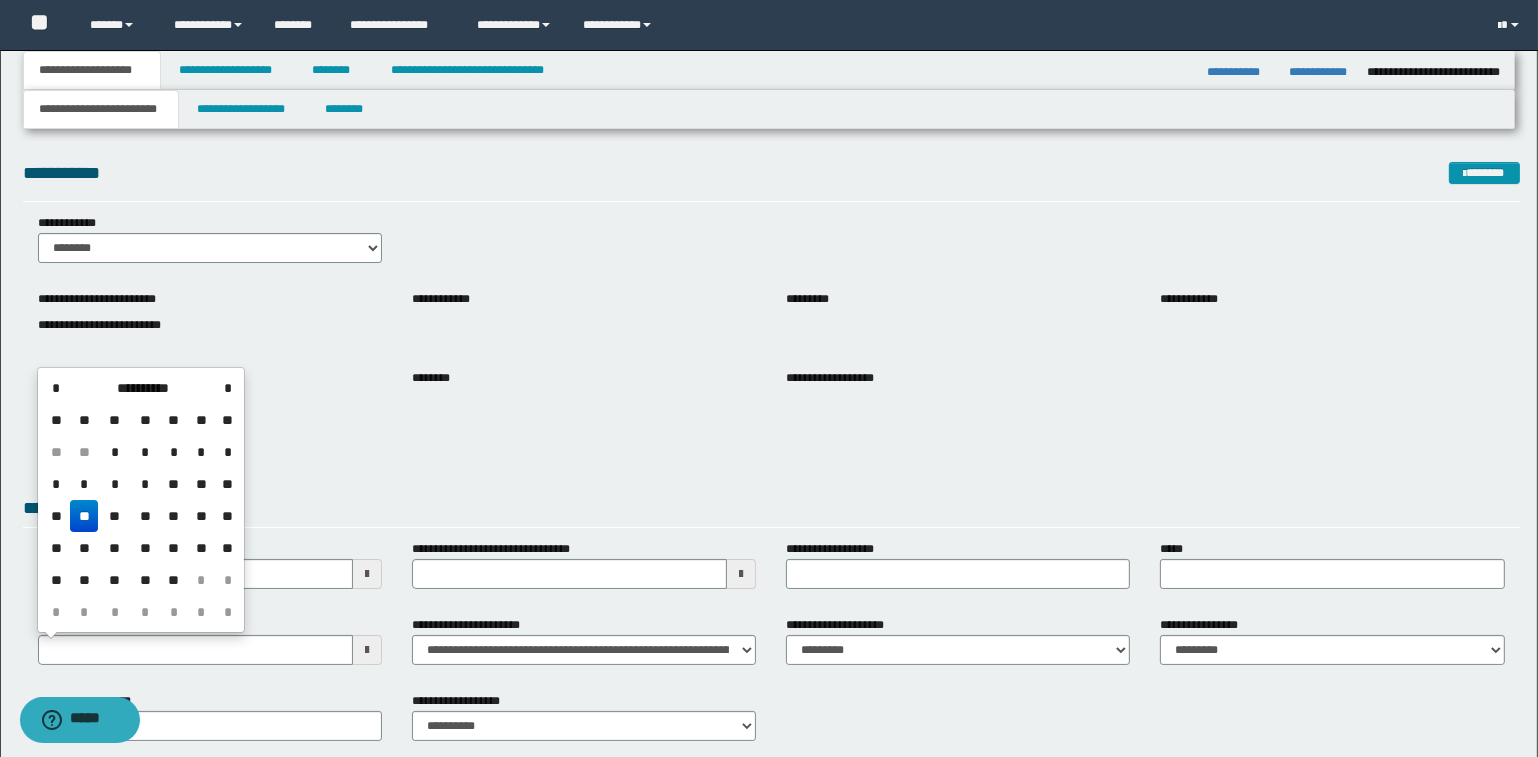 click on "**" at bounding box center (84, 516) 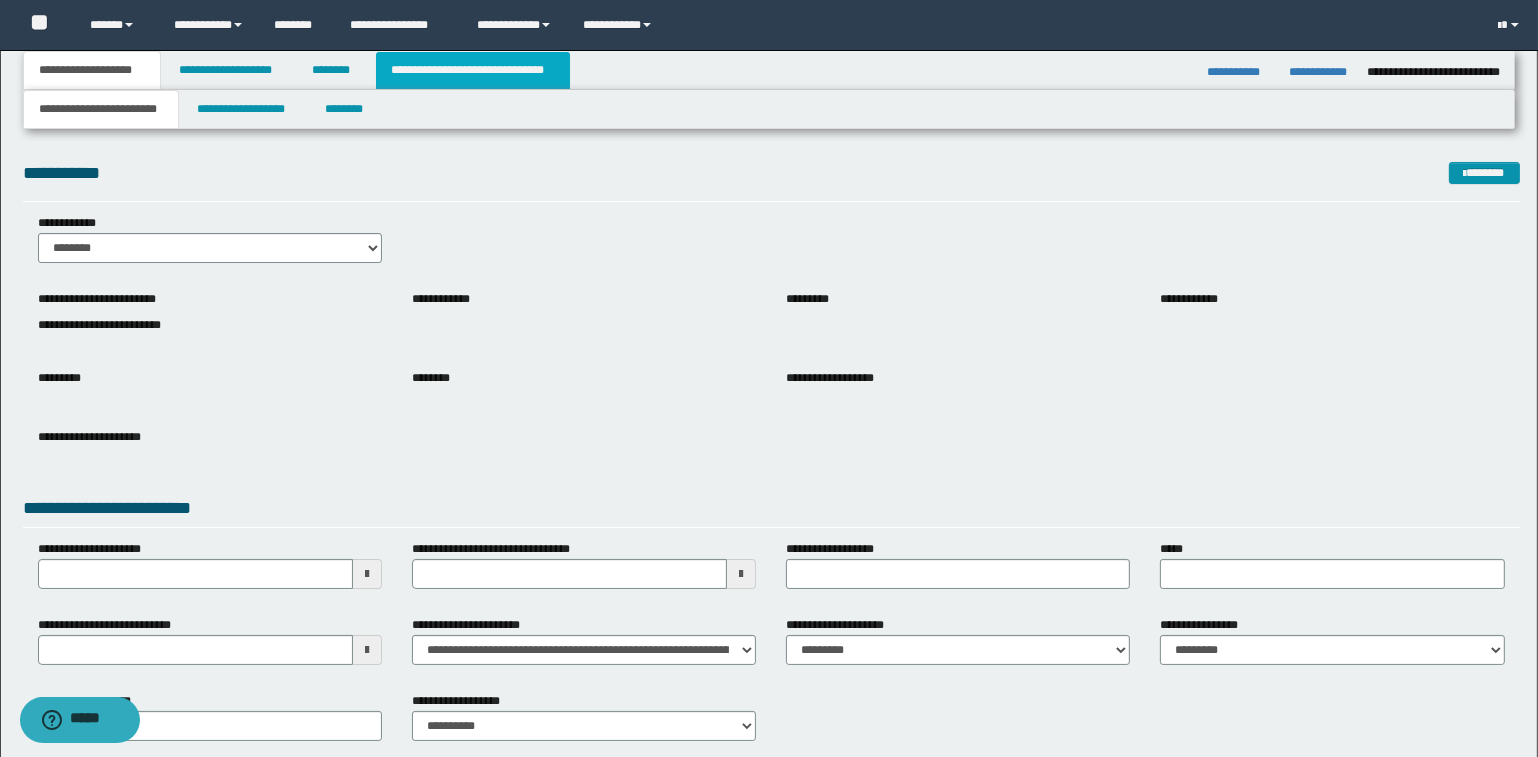 click on "**********" at bounding box center [473, 70] 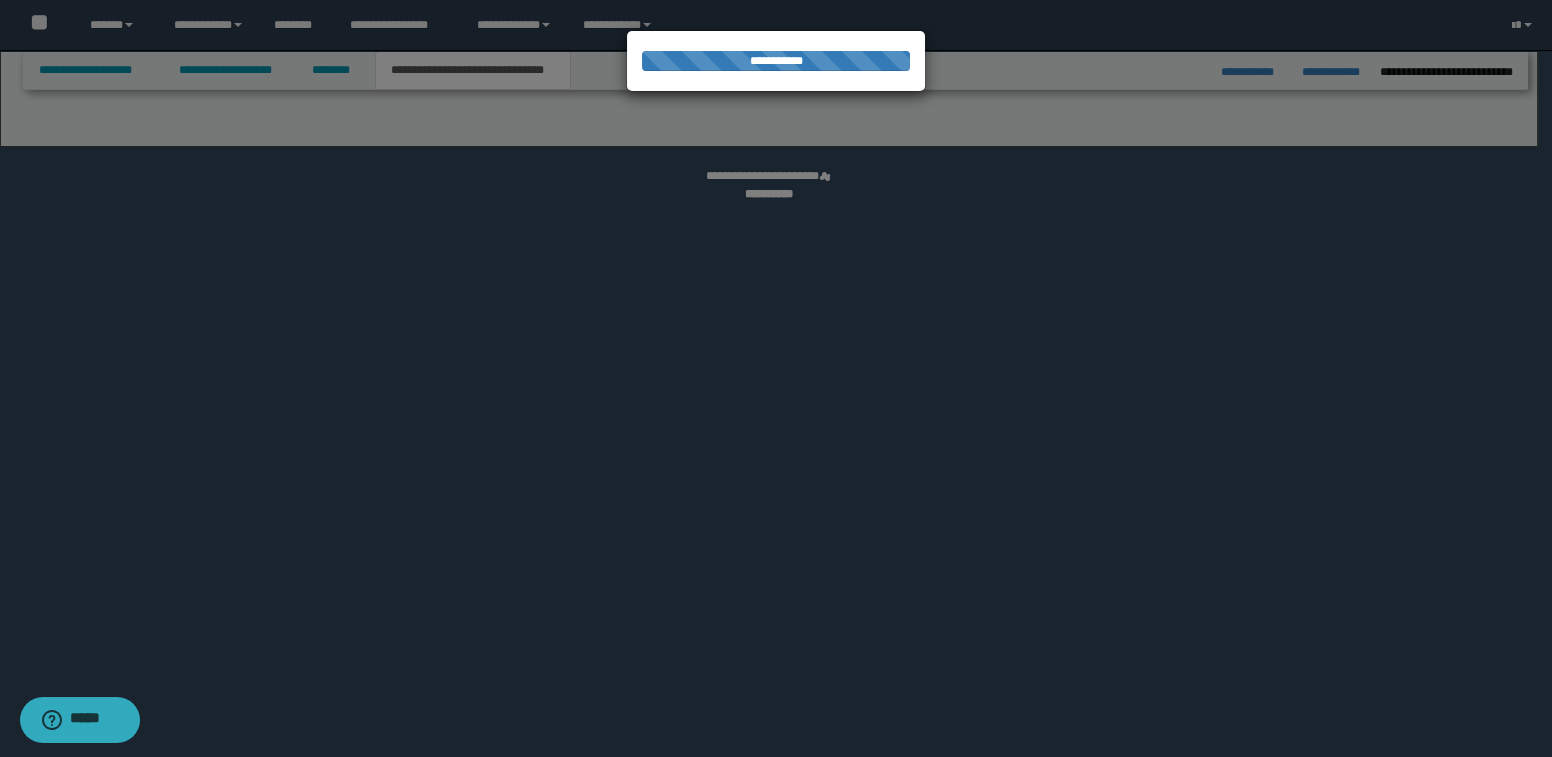 select on "*" 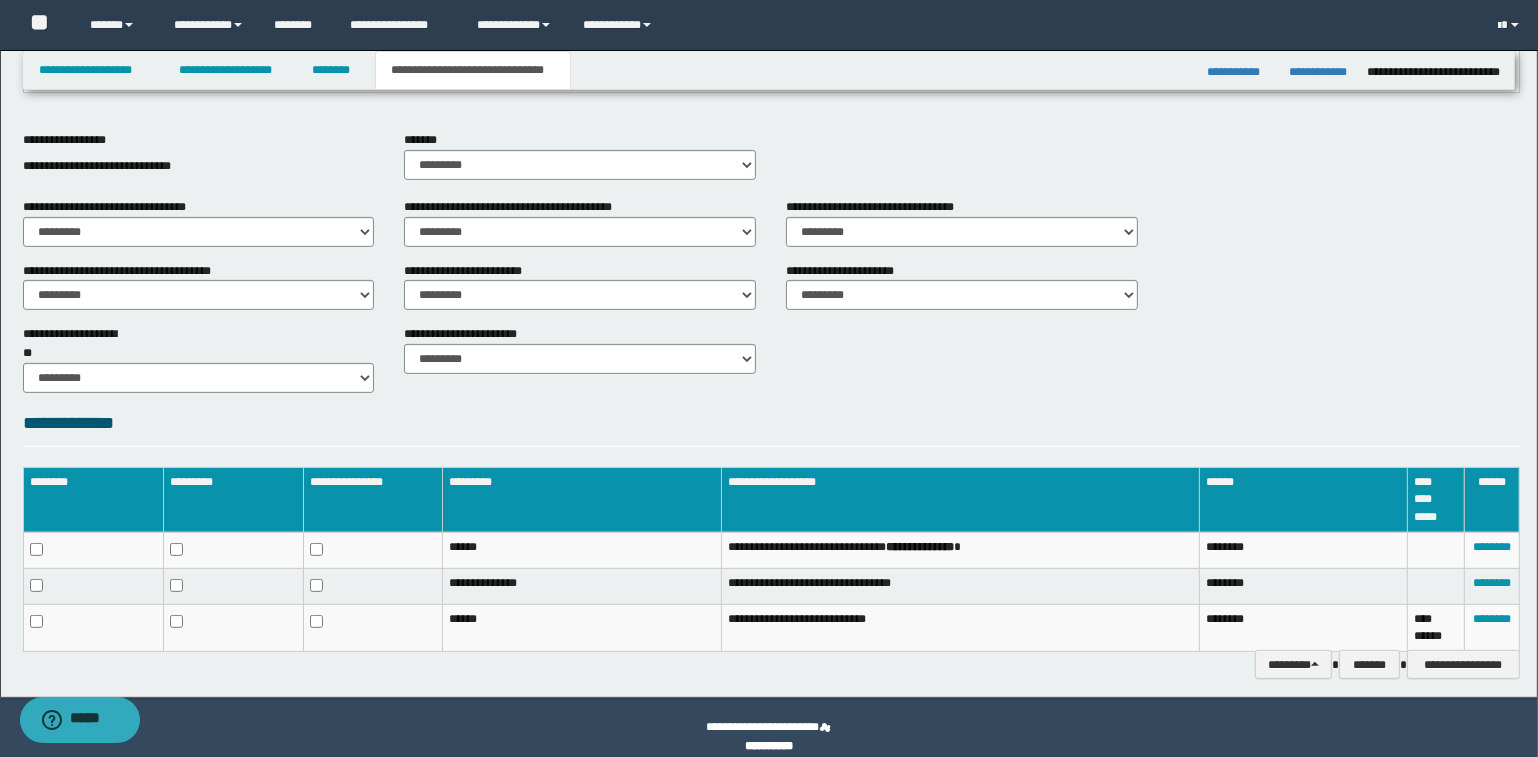 scroll, scrollTop: 726, scrollLeft: 0, axis: vertical 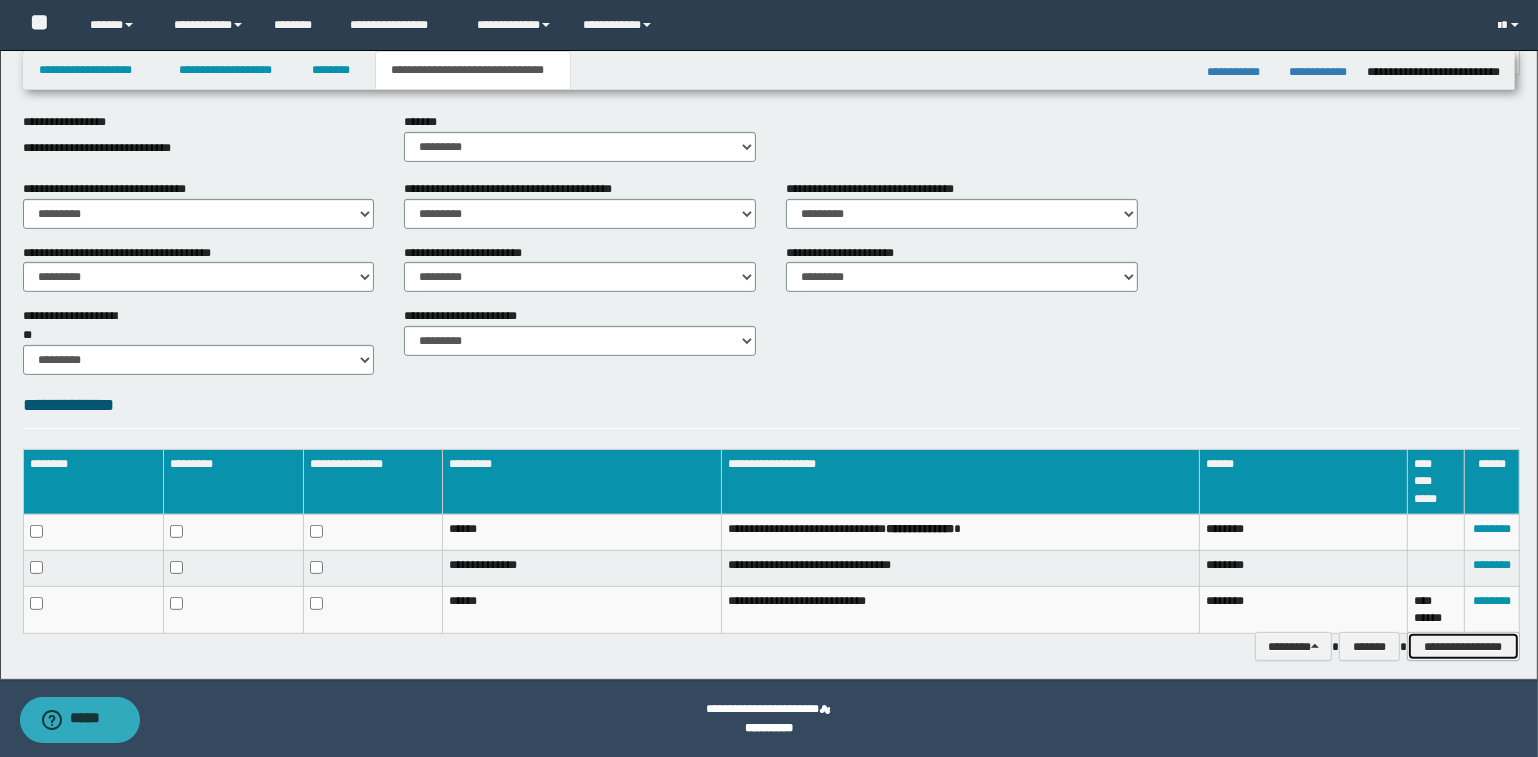 click on "**********" at bounding box center (1463, 647) 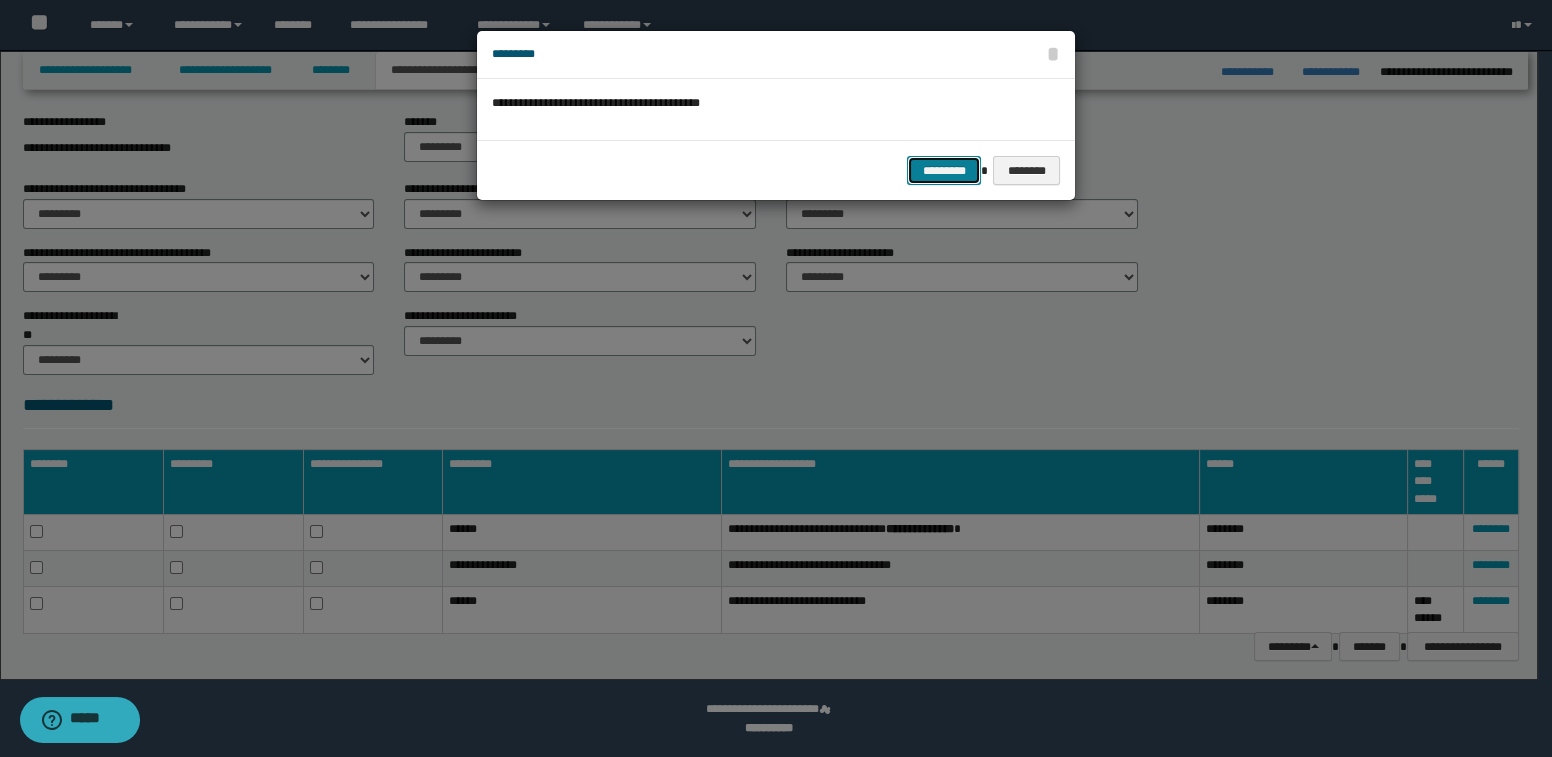 click on "*********" at bounding box center [944, 171] 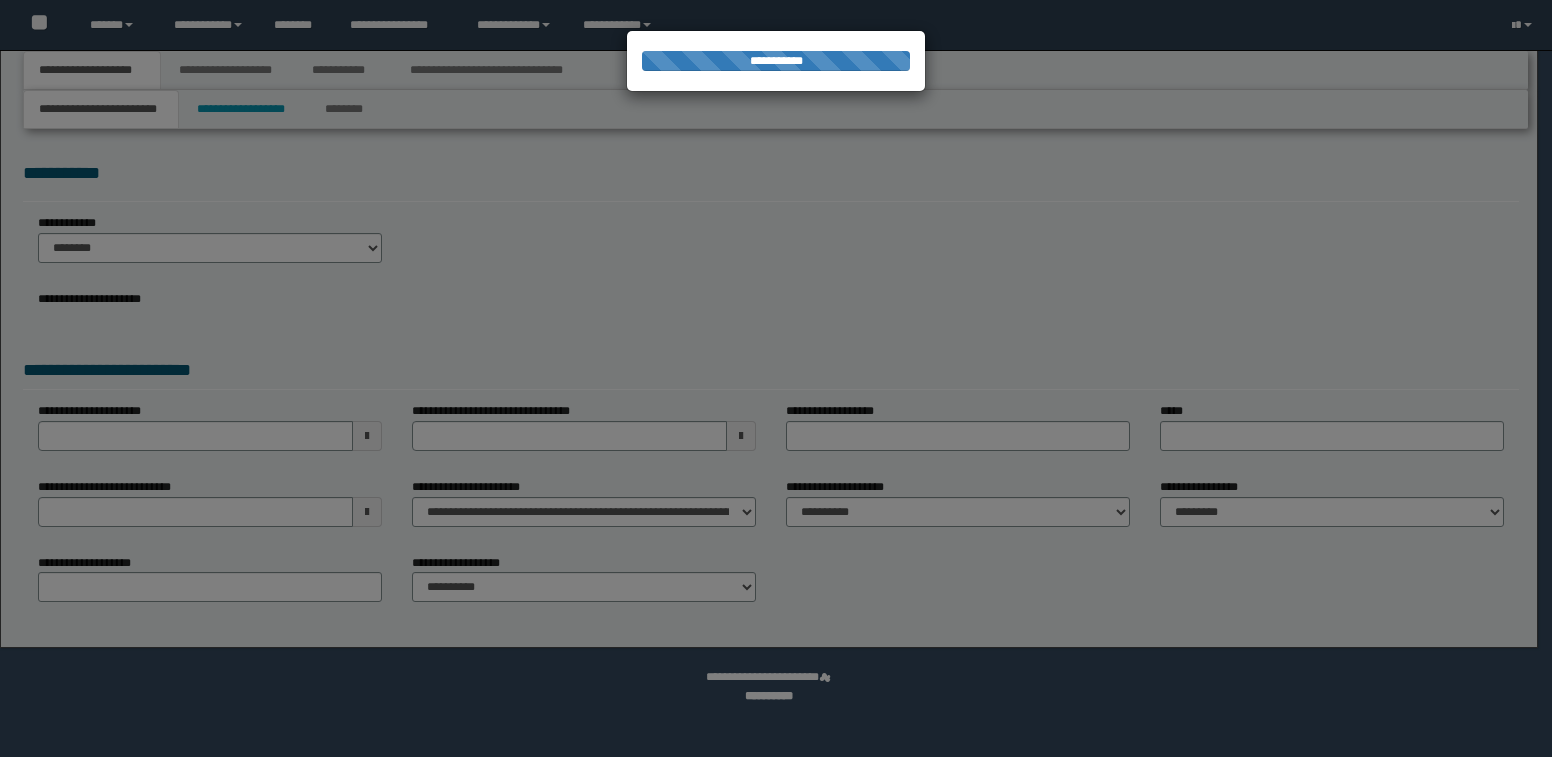 scroll, scrollTop: 0, scrollLeft: 0, axis: both 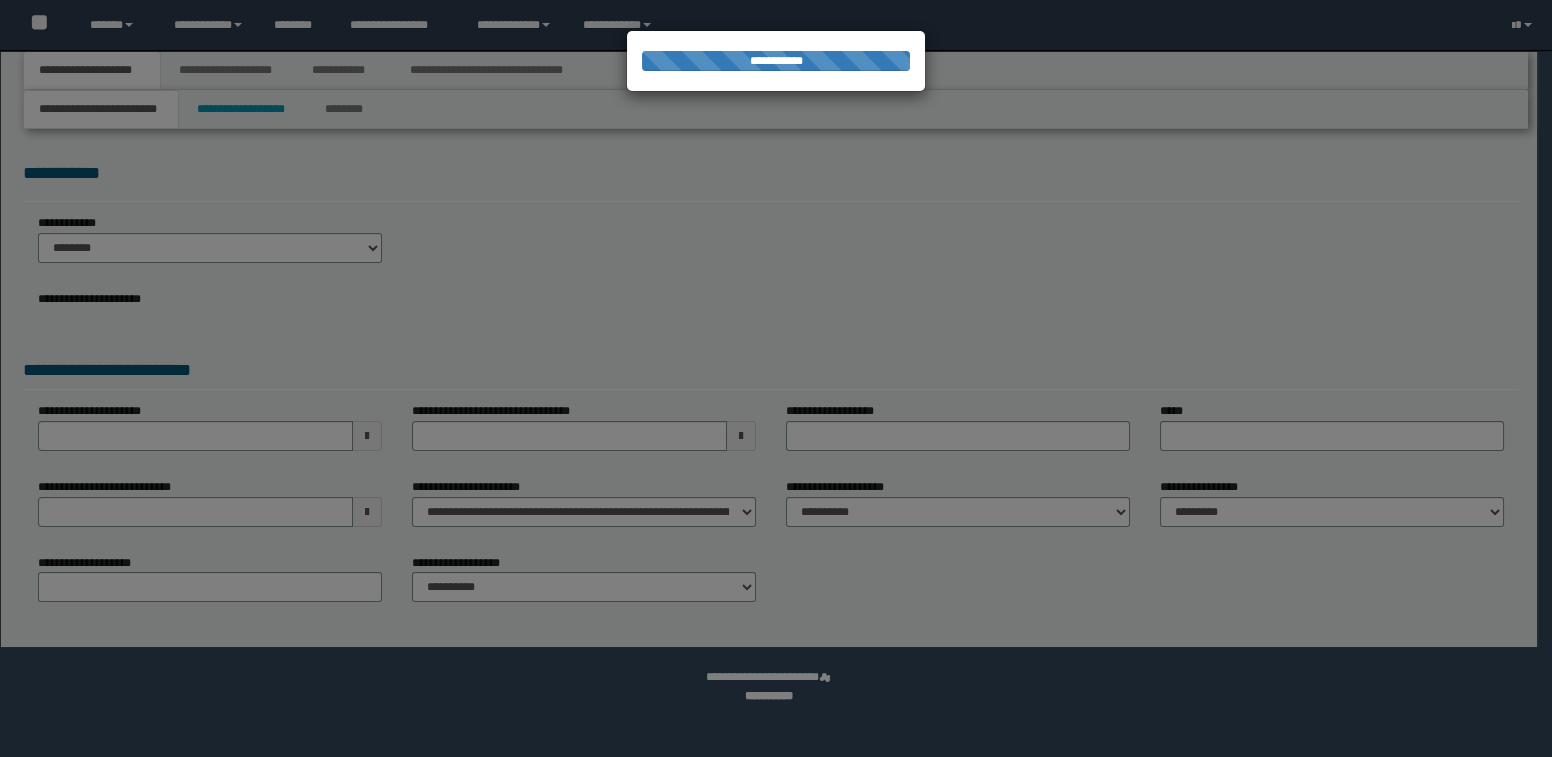 select on "*" 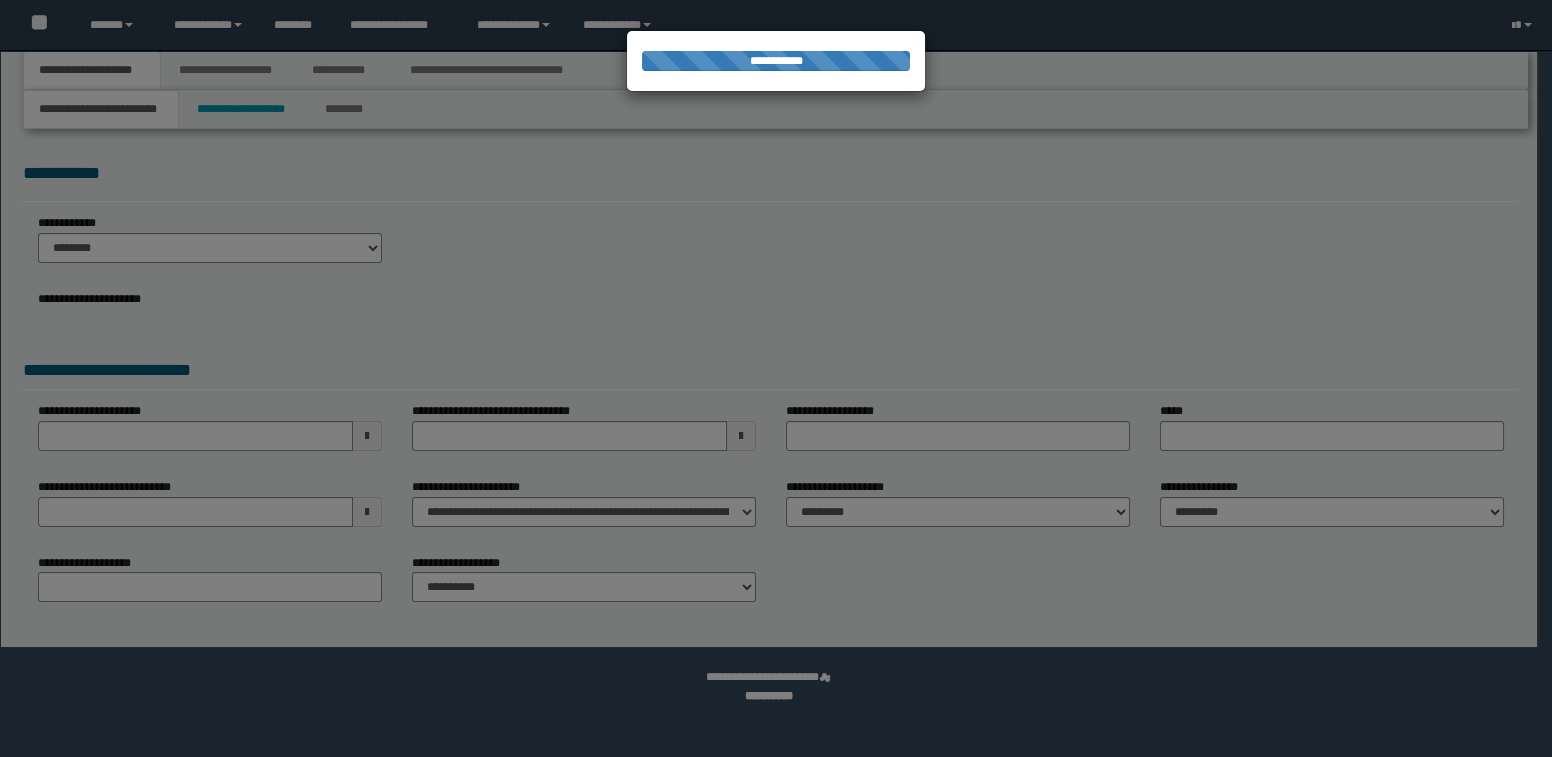 click at bounding box center (776, 379) 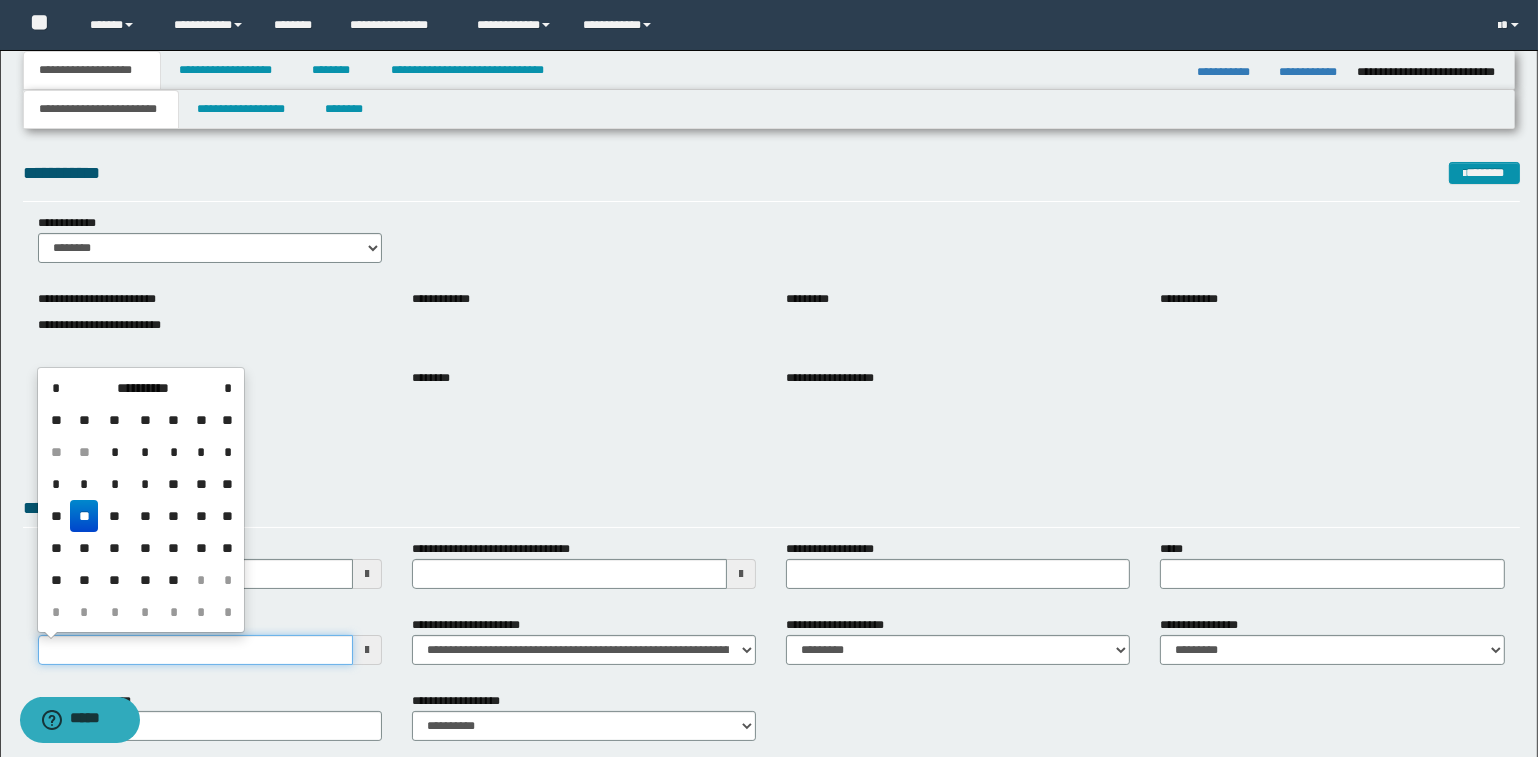 click on "**********" at bounding box center (195, 650) 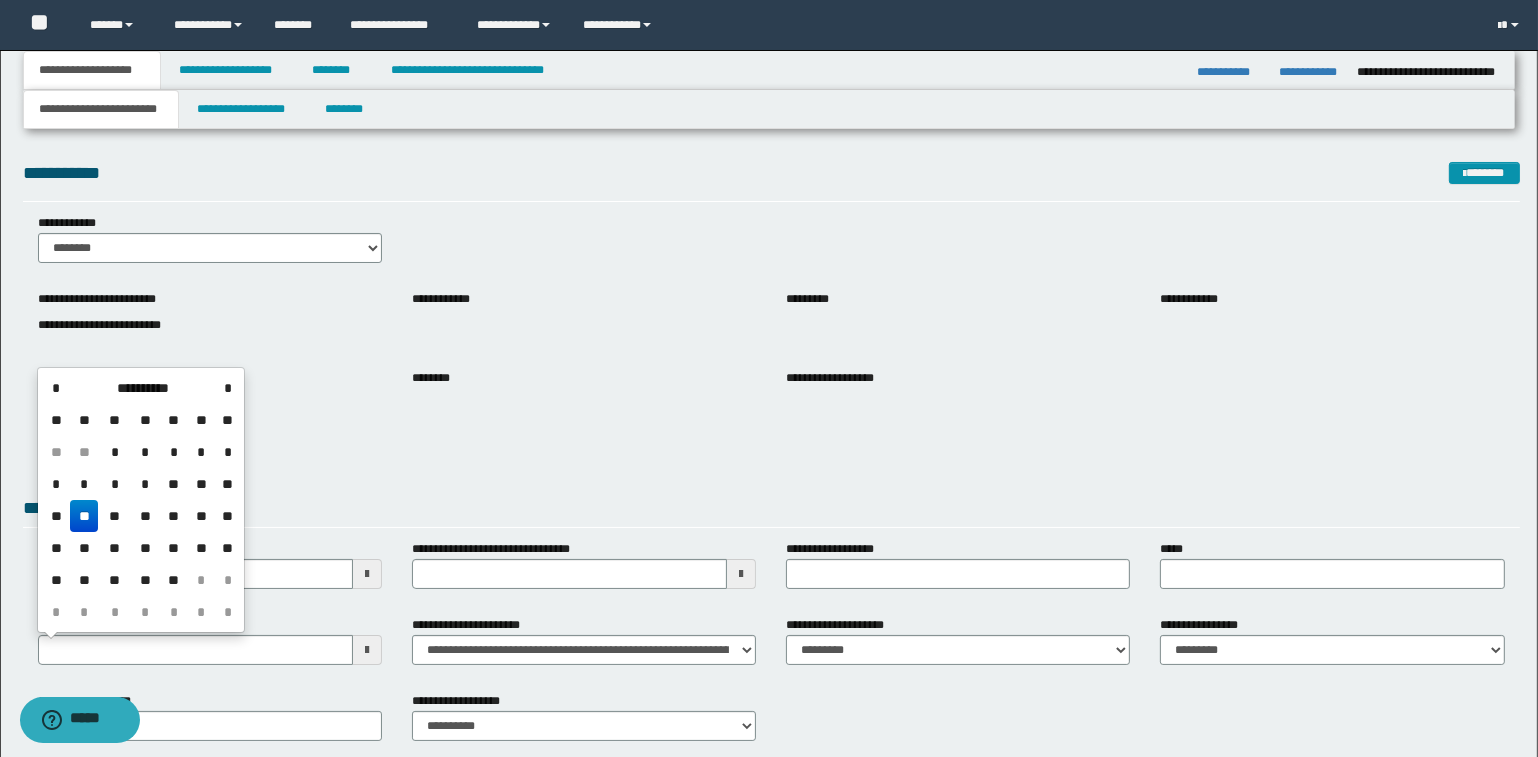 click on "**" at bounding box center (84, 516) 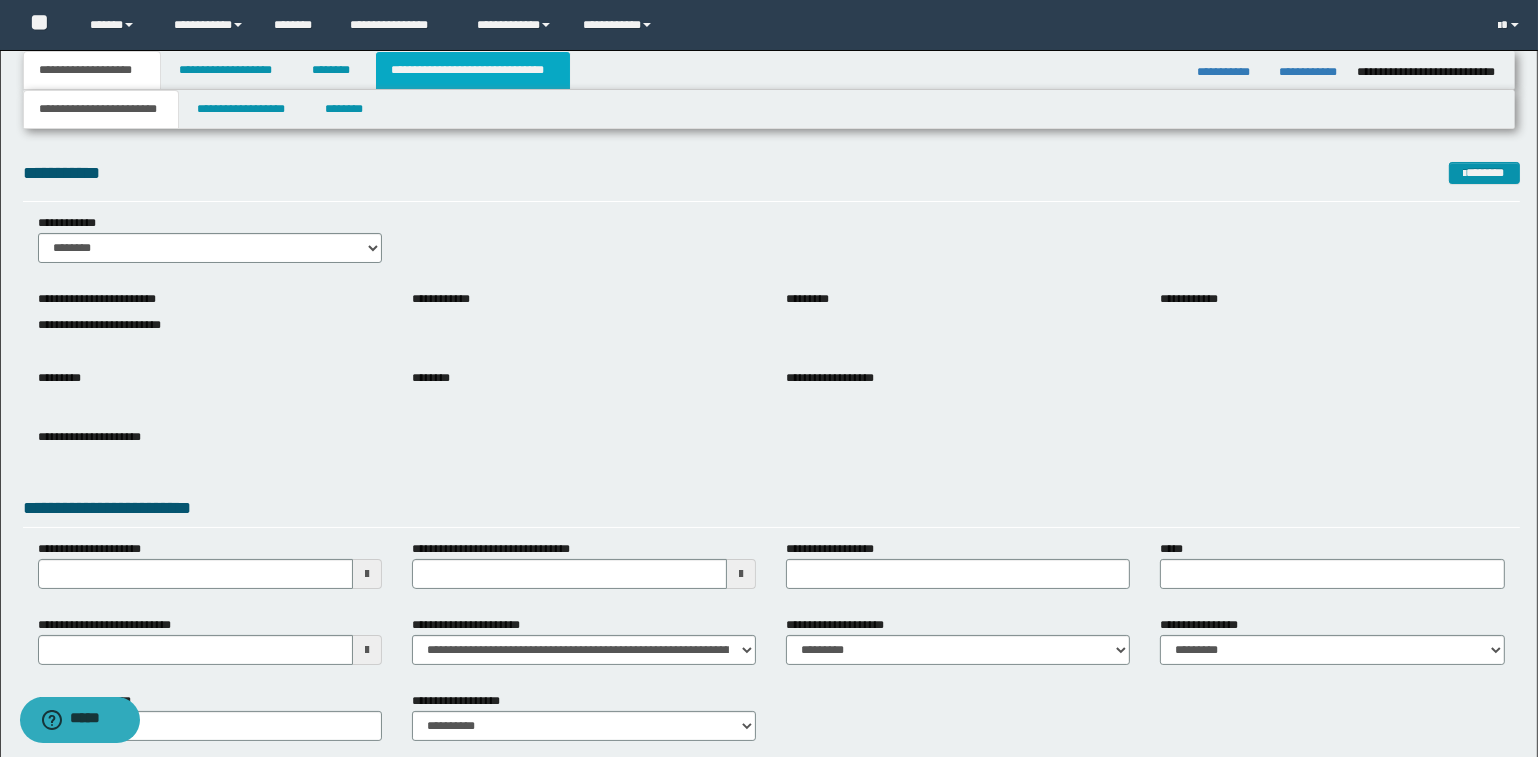 click on "**********" at bounding box center (473, 70) 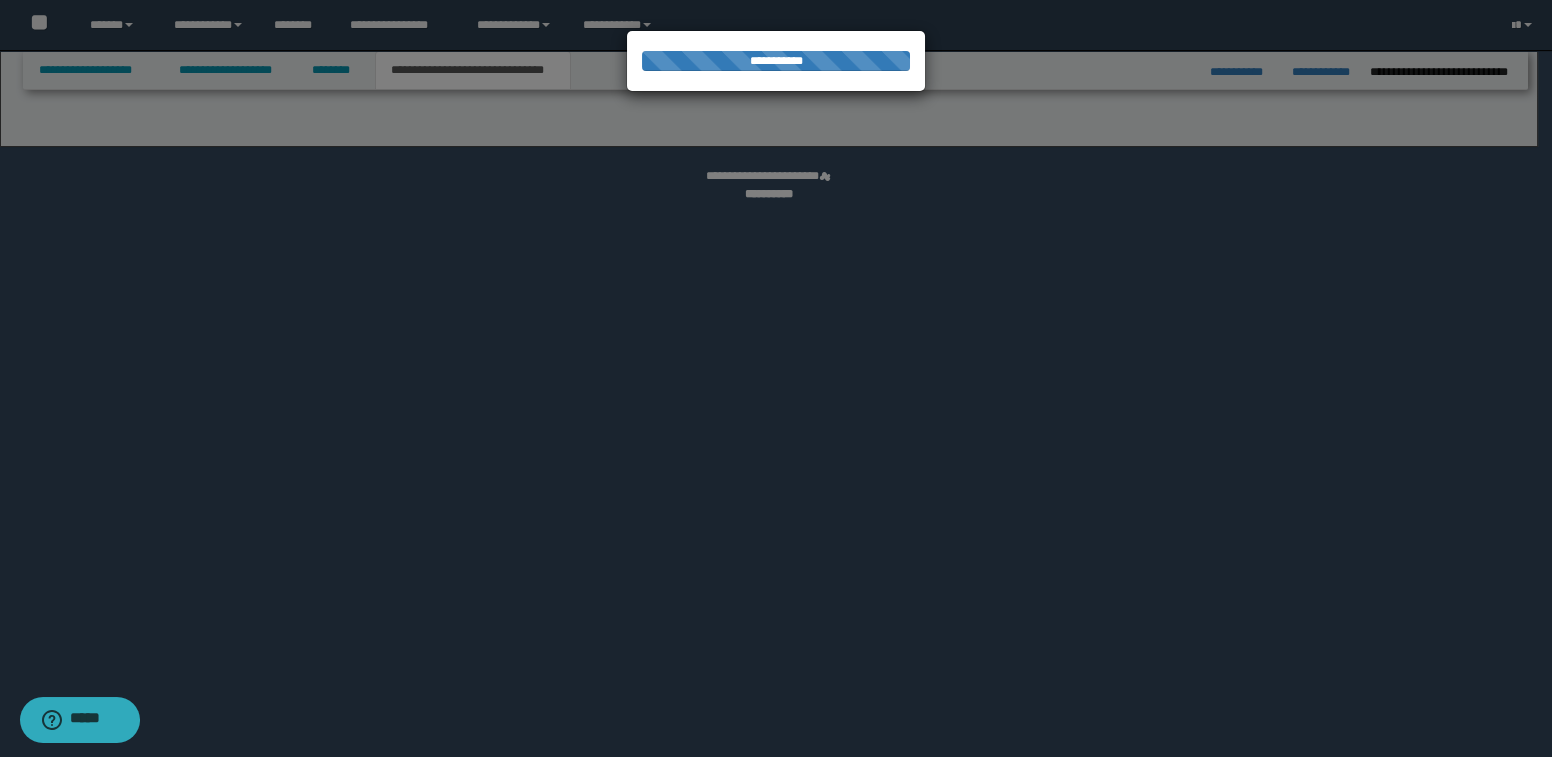 select on "*" 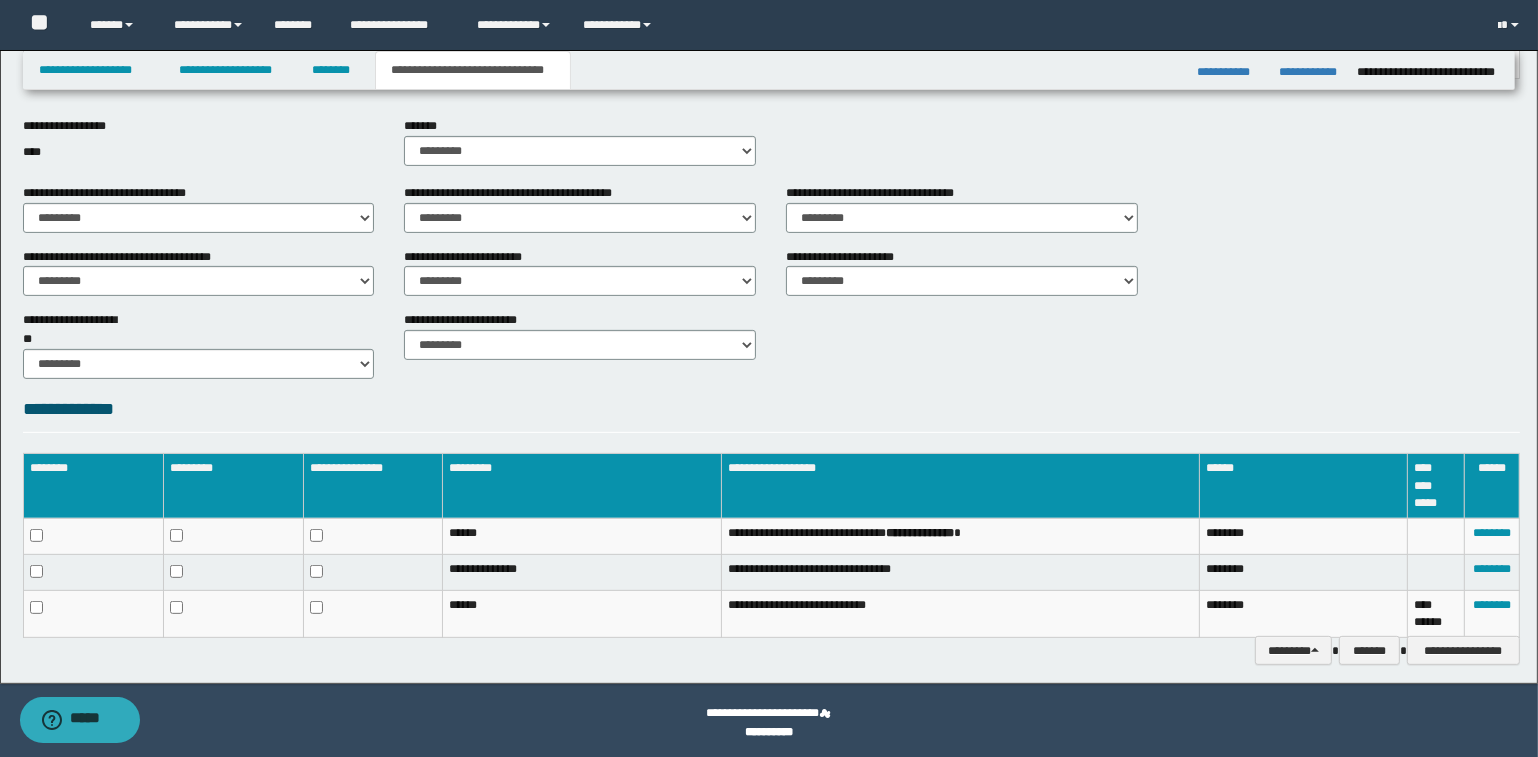 scroll, scrollTop: 696, scrollLeft: 0, axis: vertical 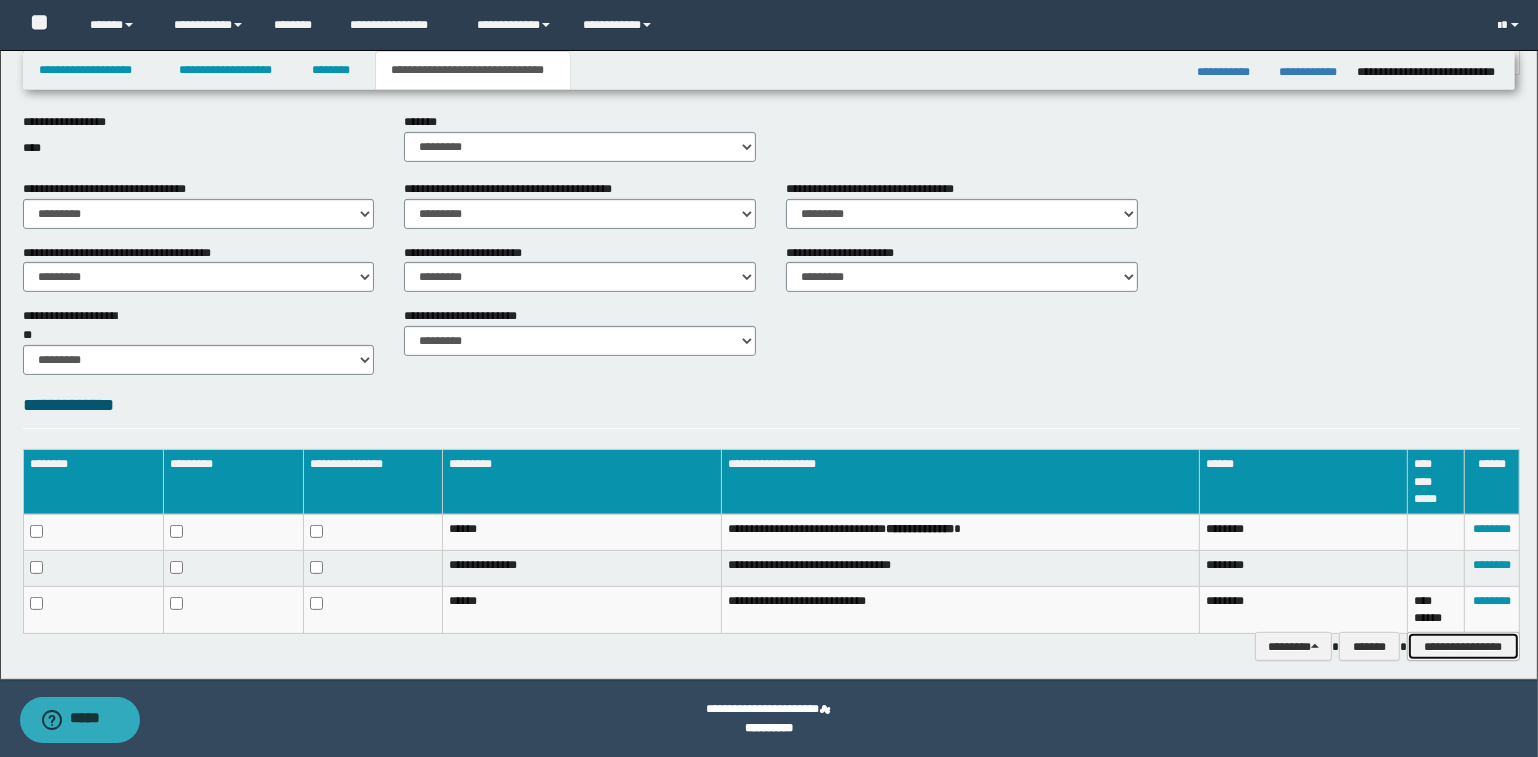 click on "**********" at bounding box center (1463, 647) 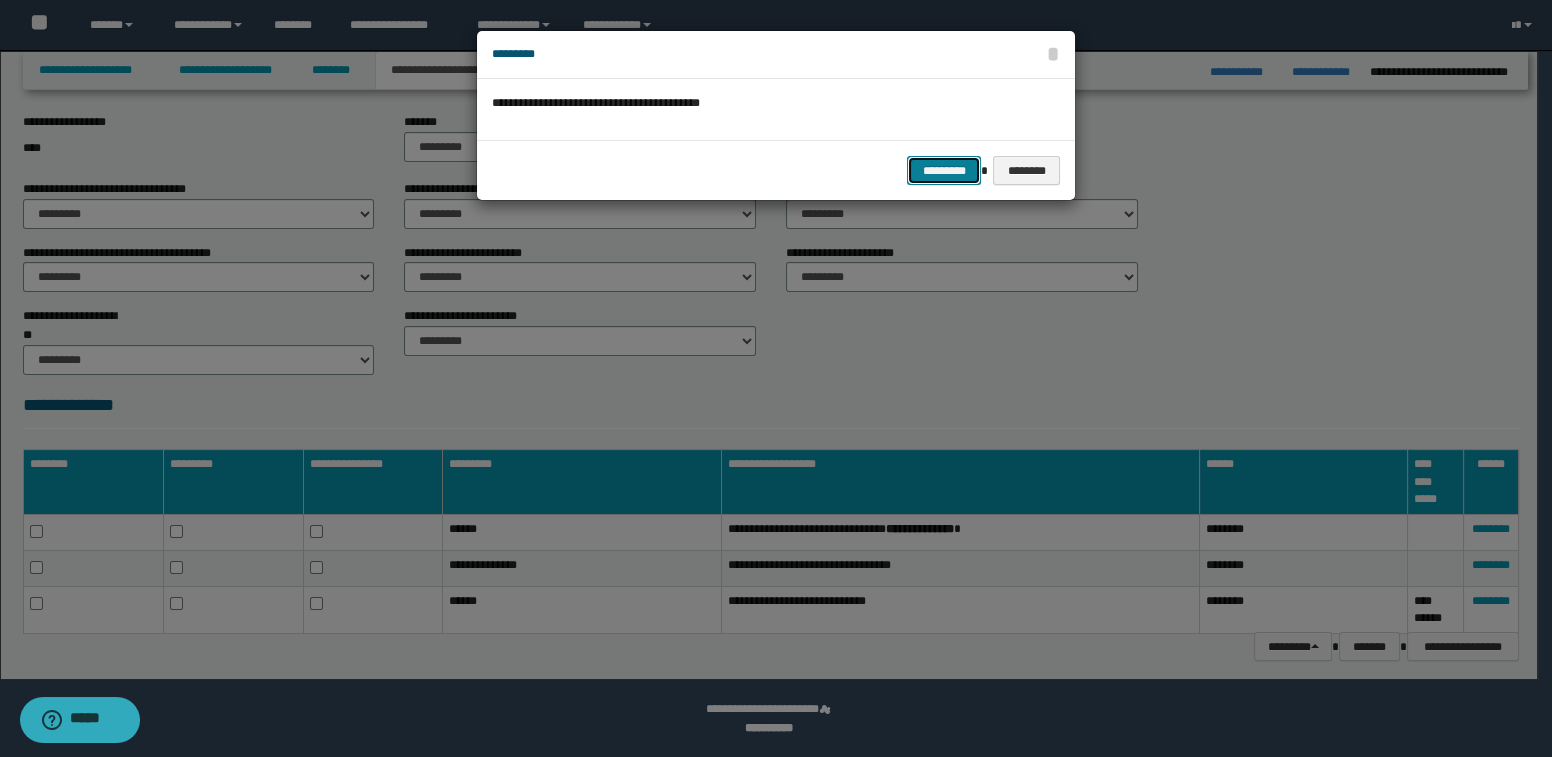 click on "*********" at bounding box center [944, 171] 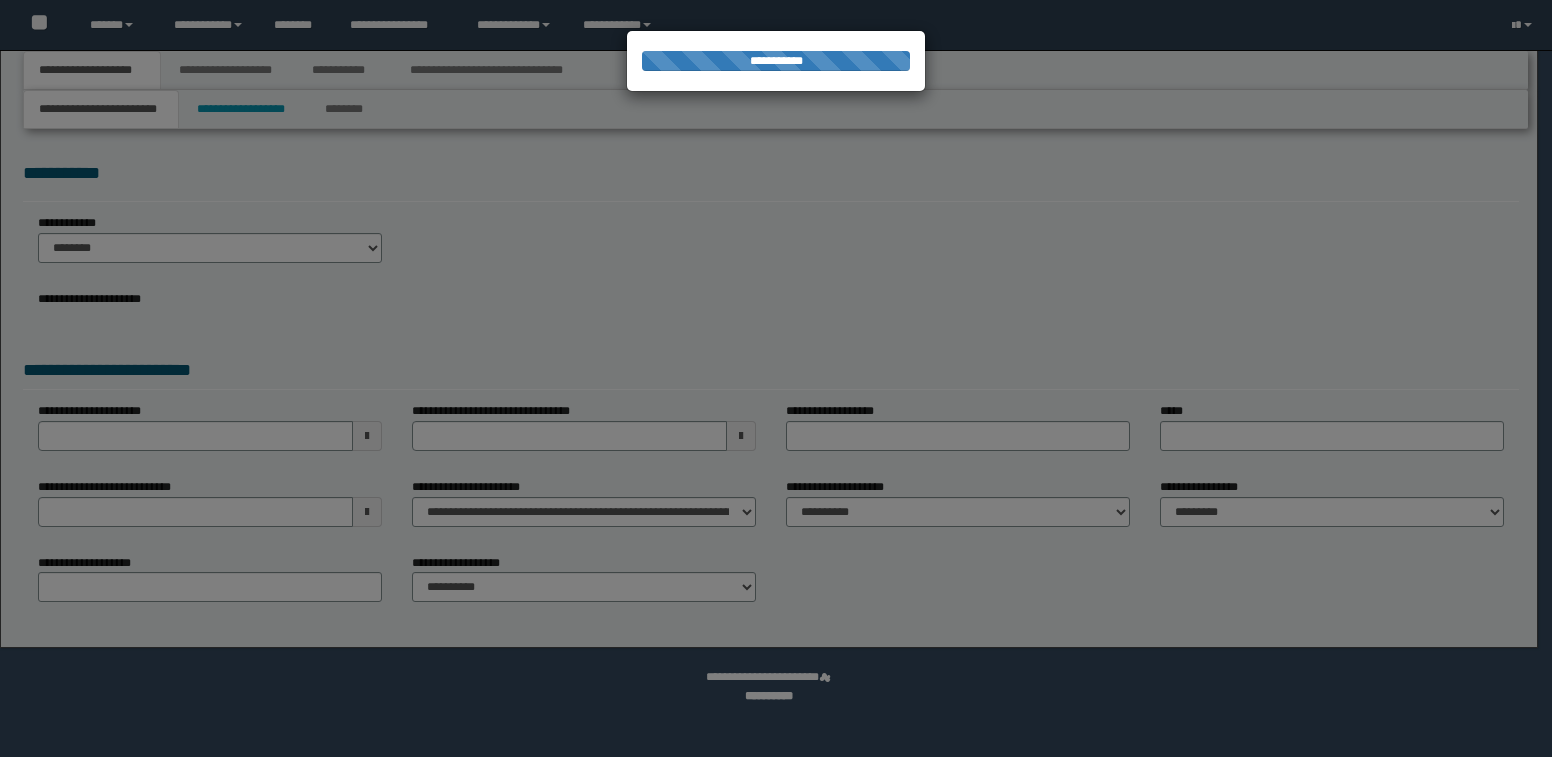scroll, scrollTop: 0, scrollLeft: 0, axis: both 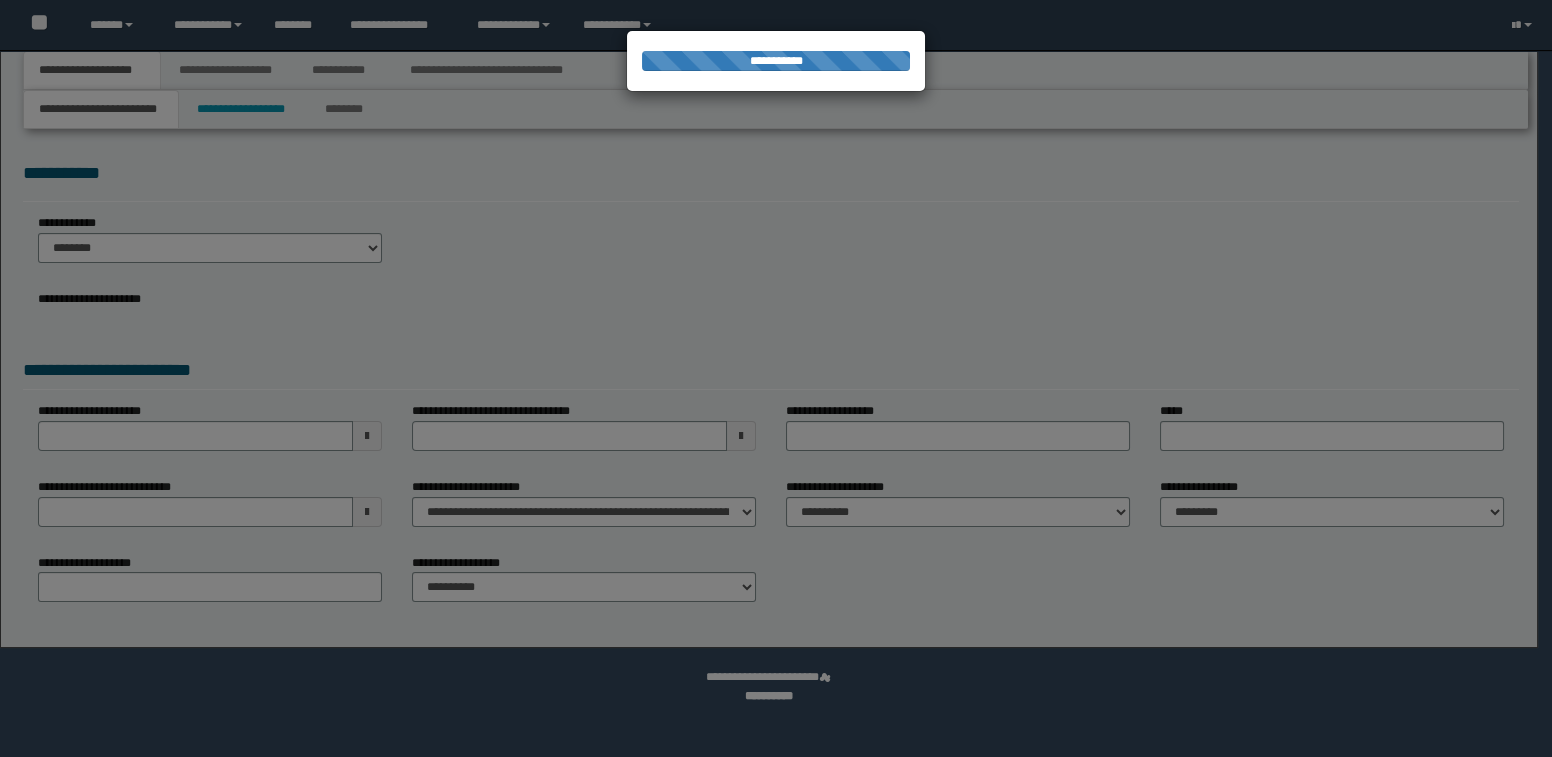 select on "*" 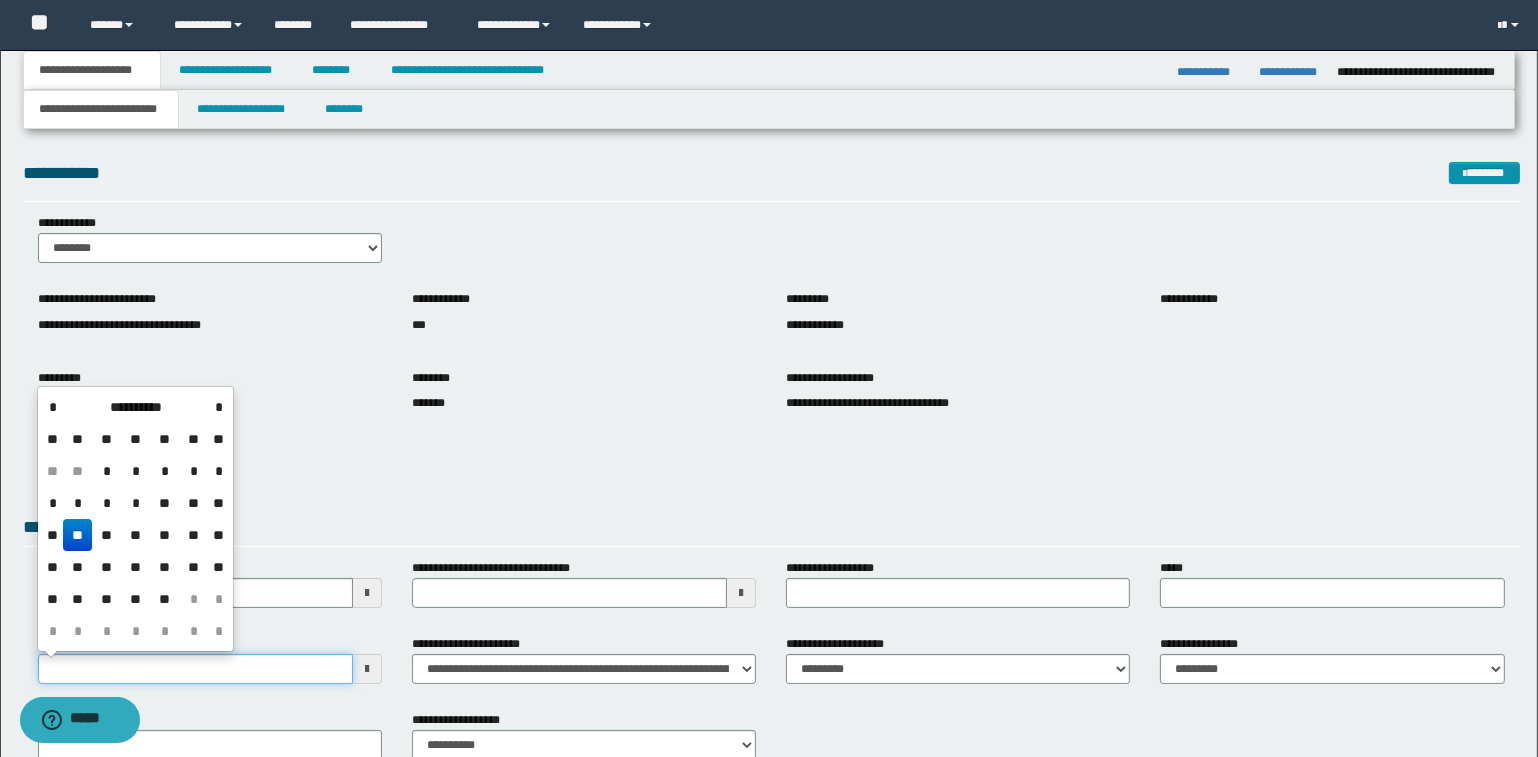 click on "**********" at bounding box center [195, 669] 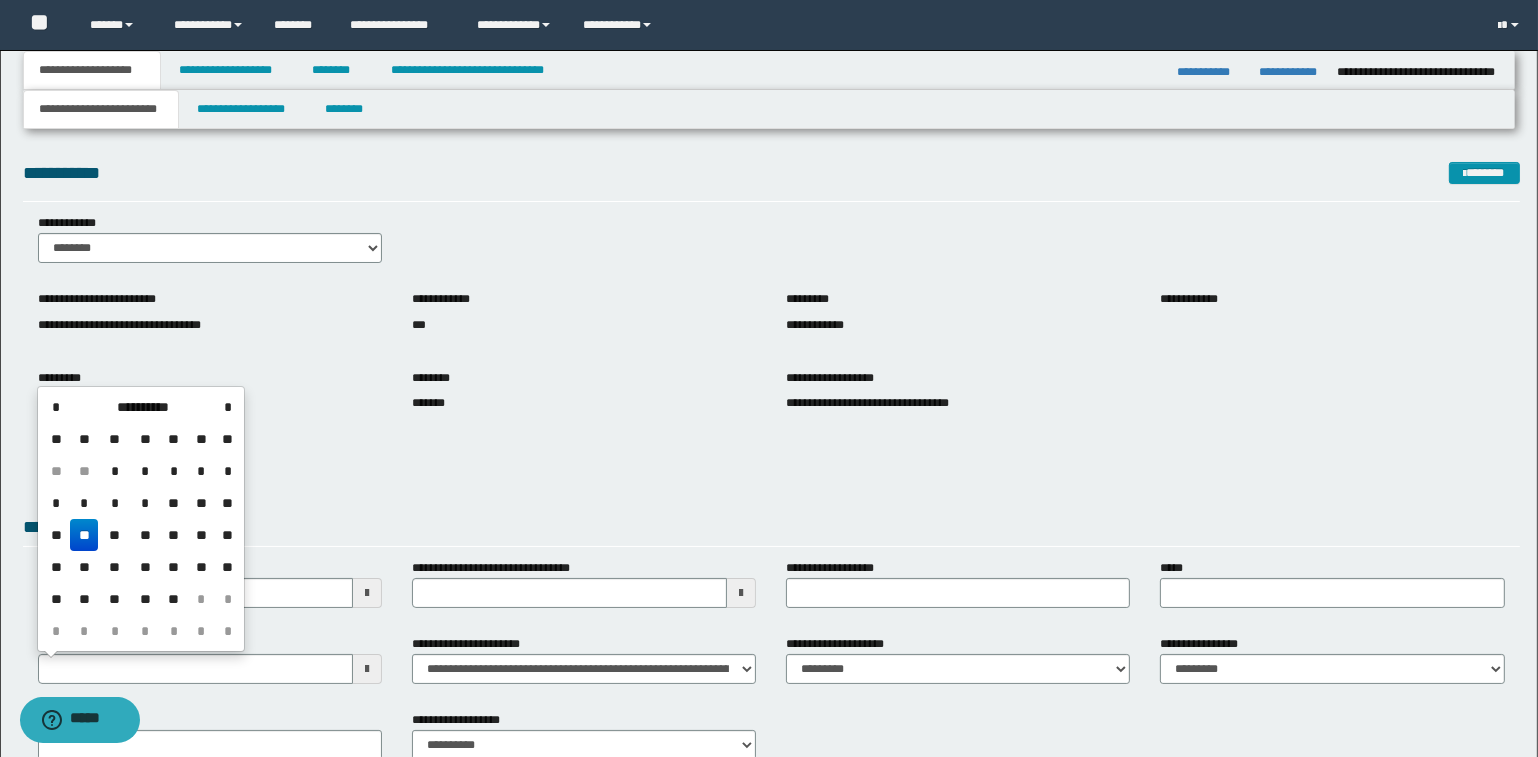 click on "**" at bounding box center (84, 535) 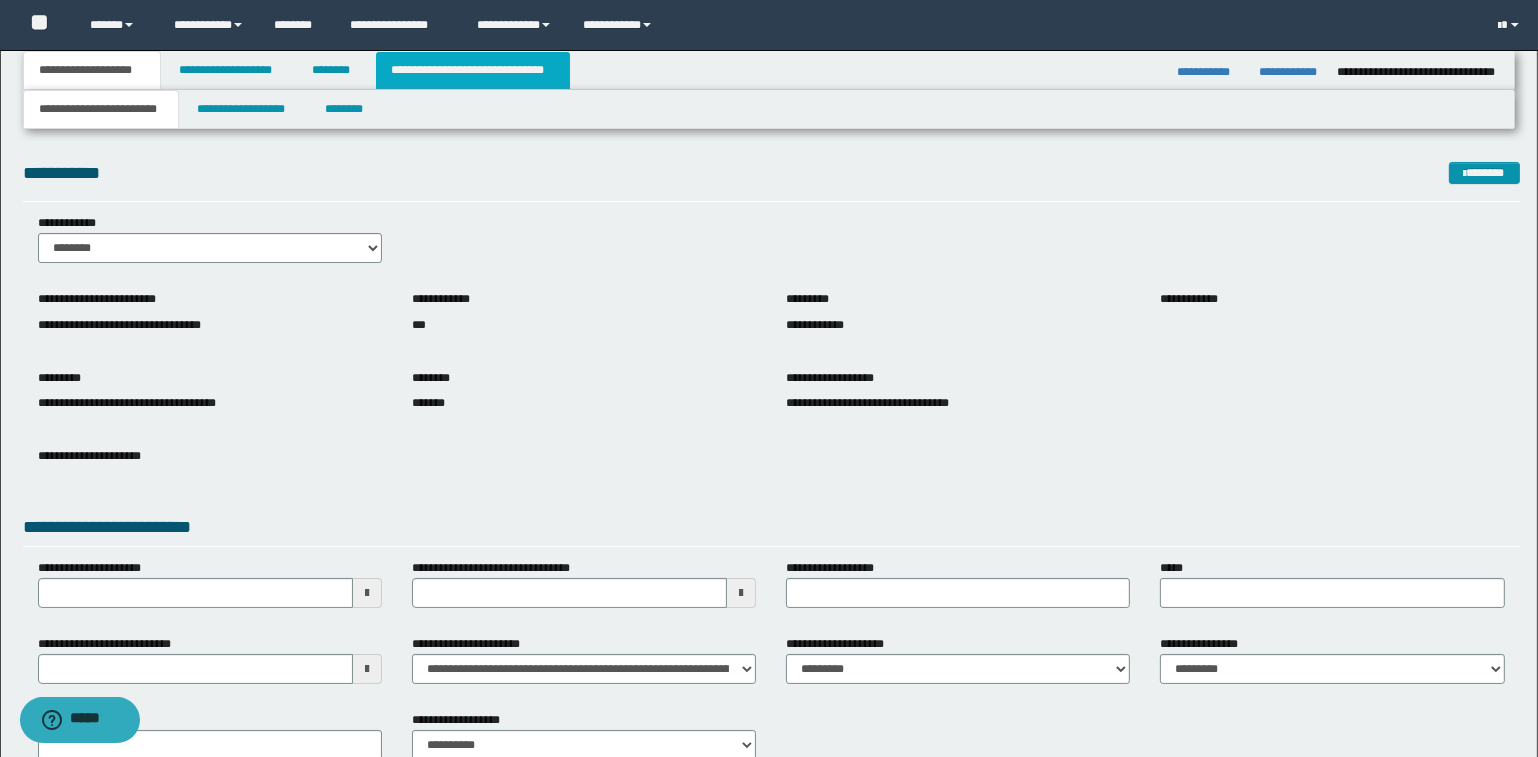 click on "**********" at bounding box center (473, 70) 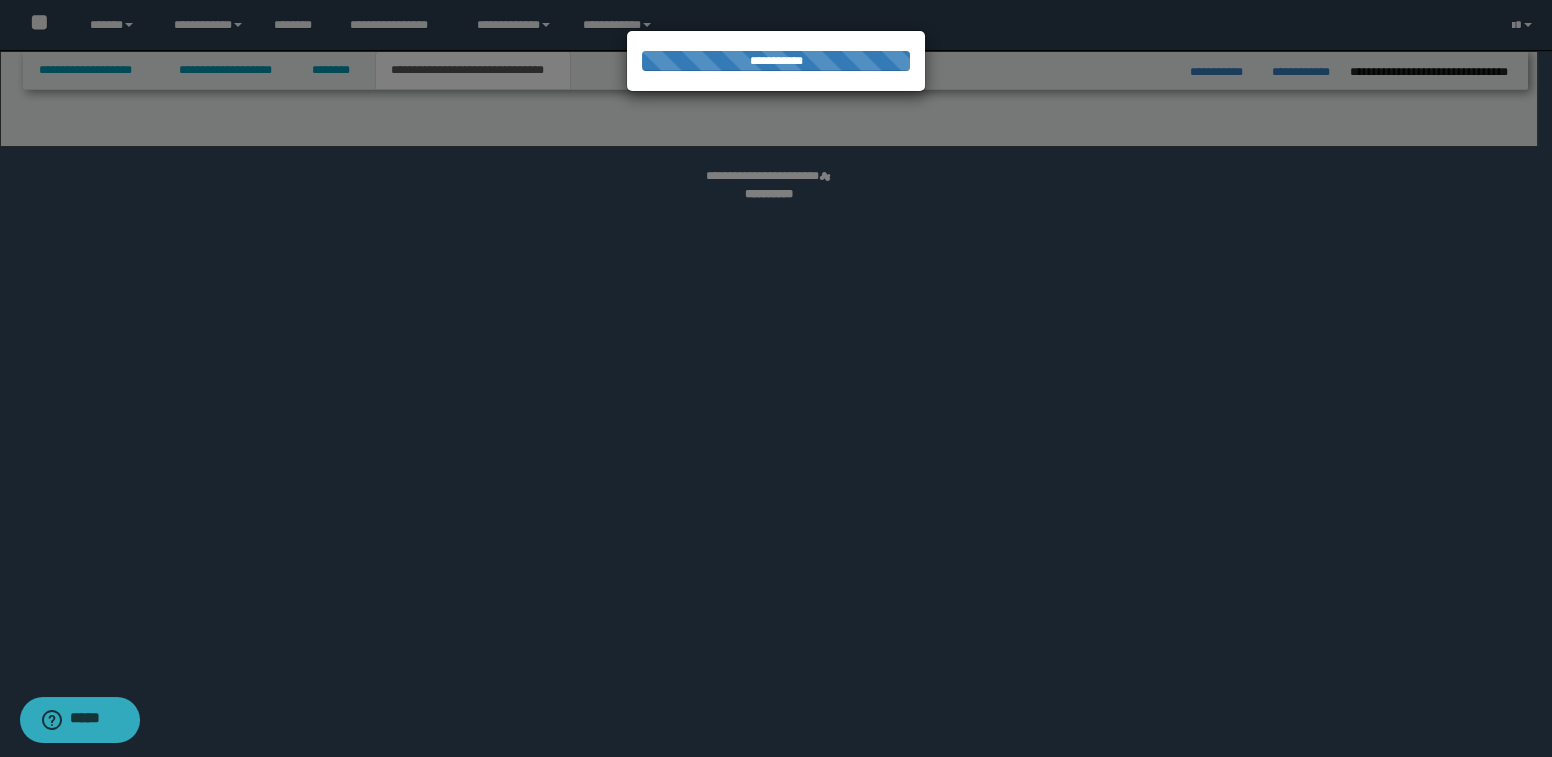 select on "*" 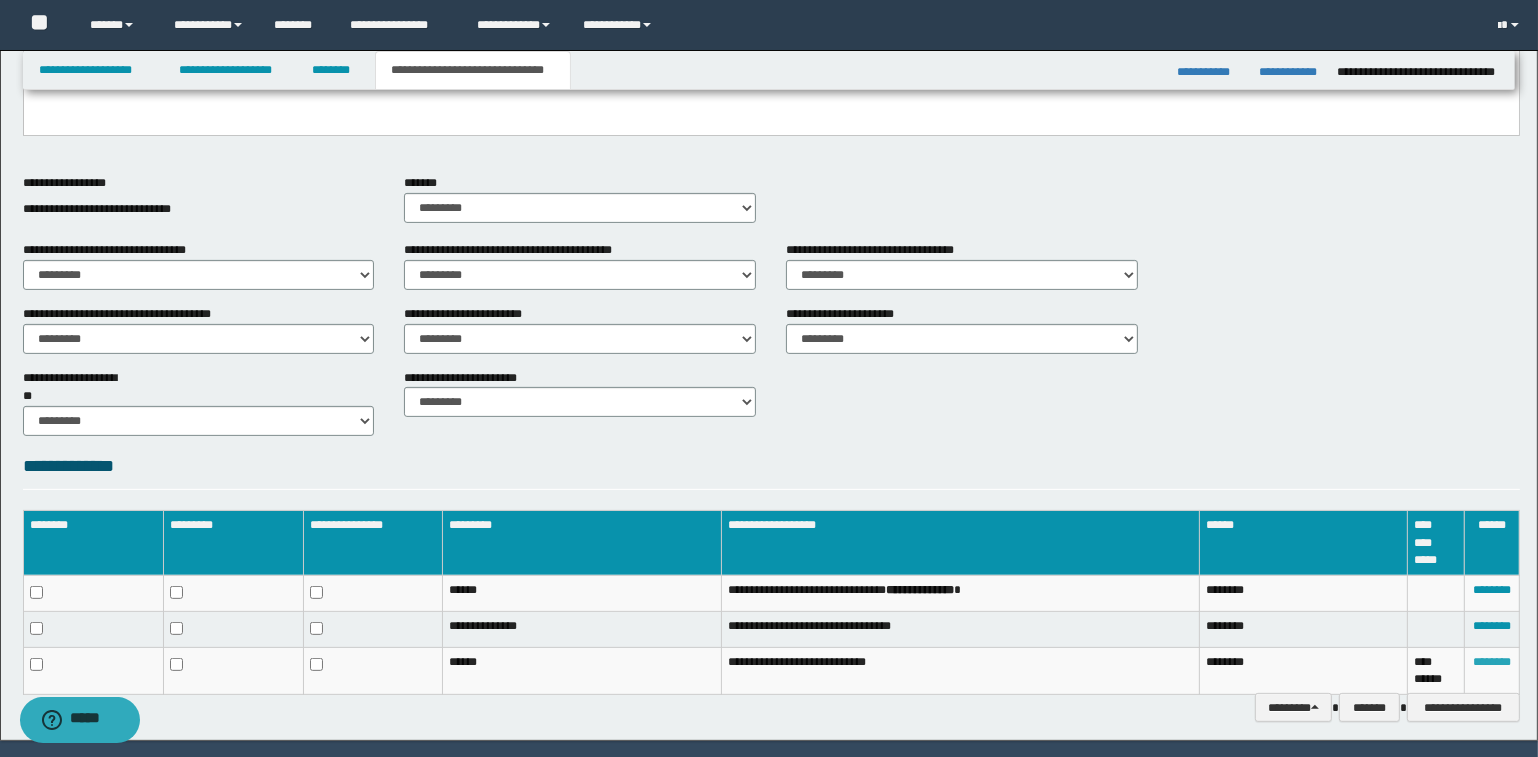 scroll, scrollTop: 666, scrollLeft: 0, axis: vertical 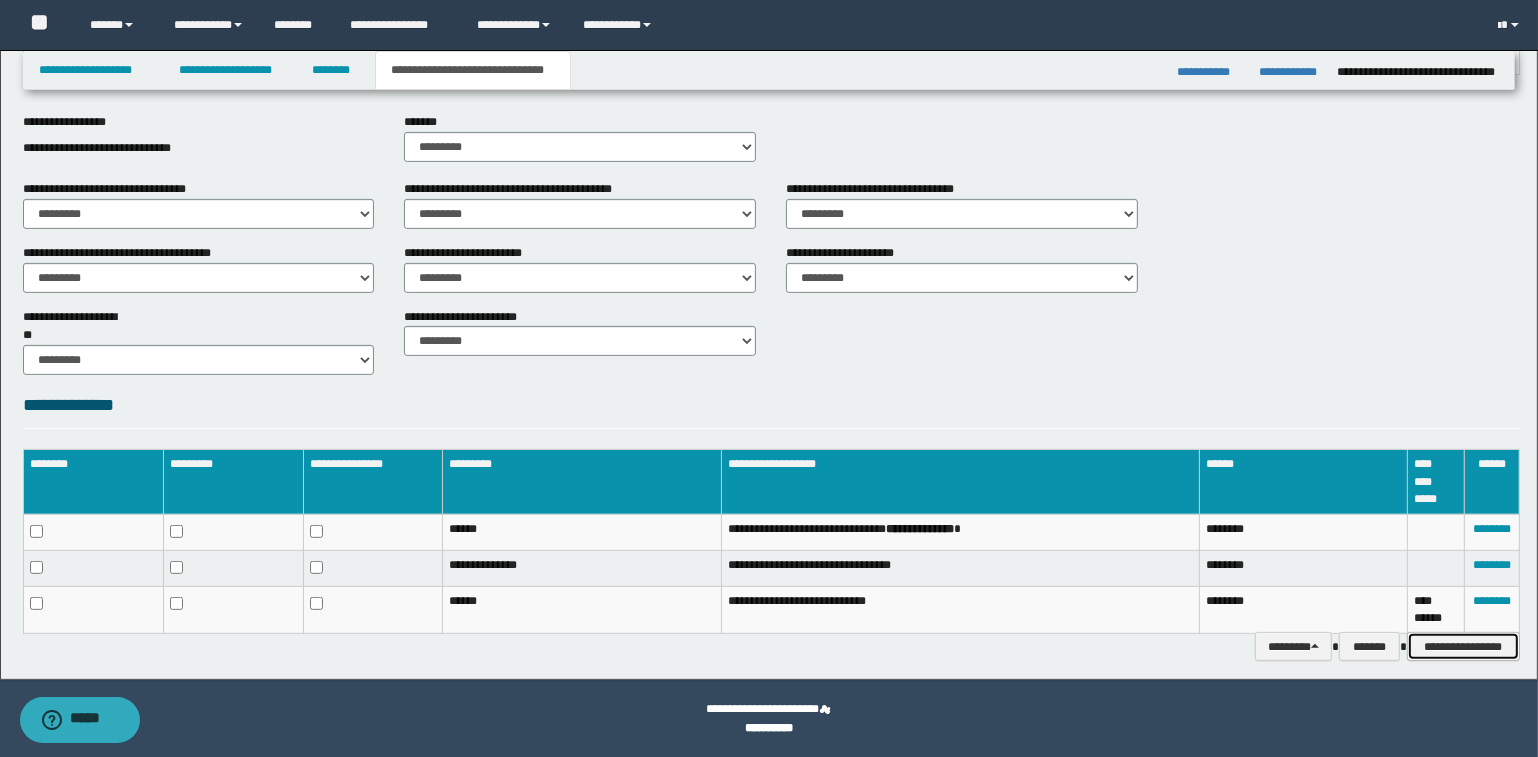 click on "**********" at bounding box center (1463, 647) 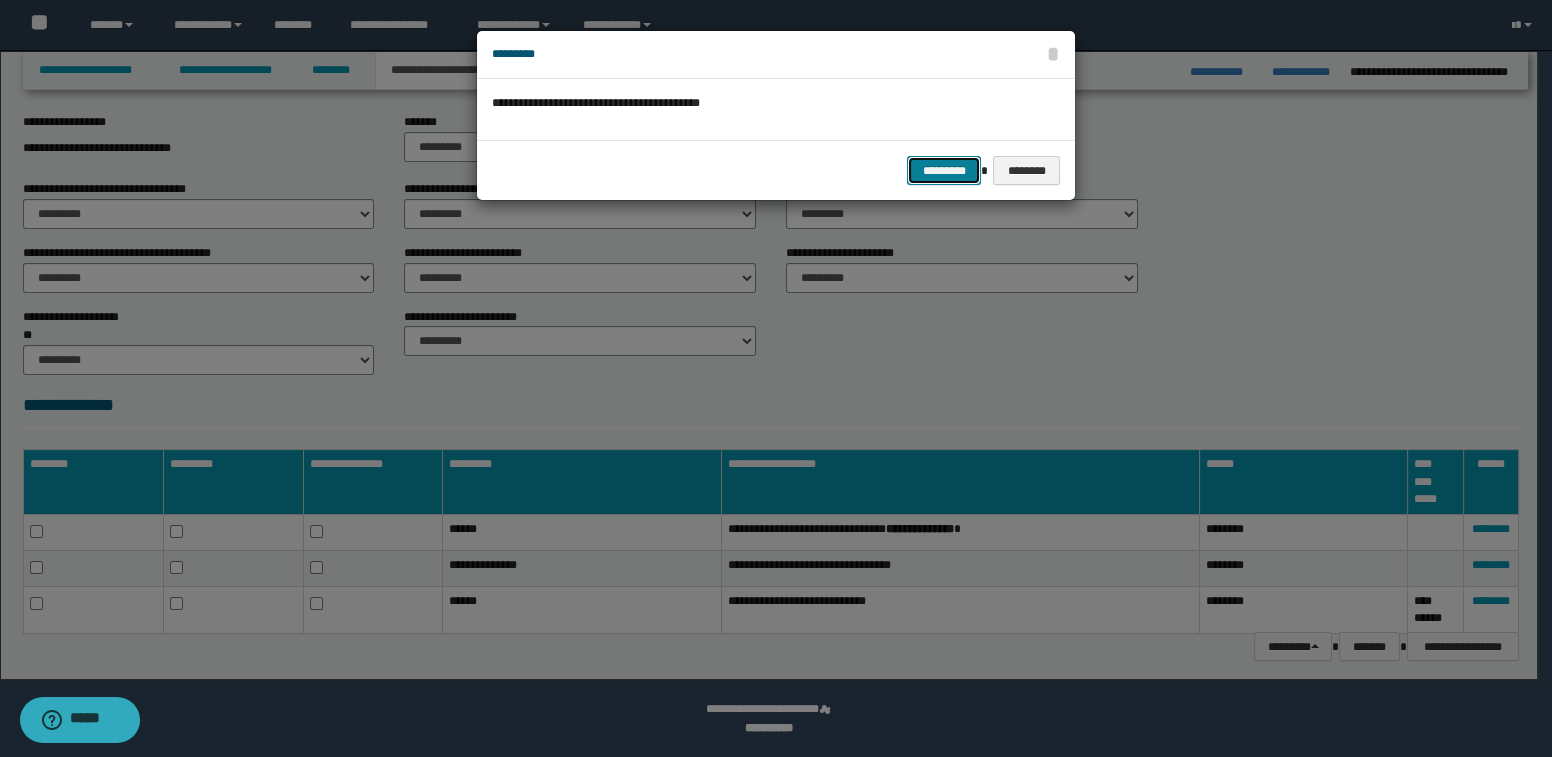 click on "*********" at bounding box center (944, 171) 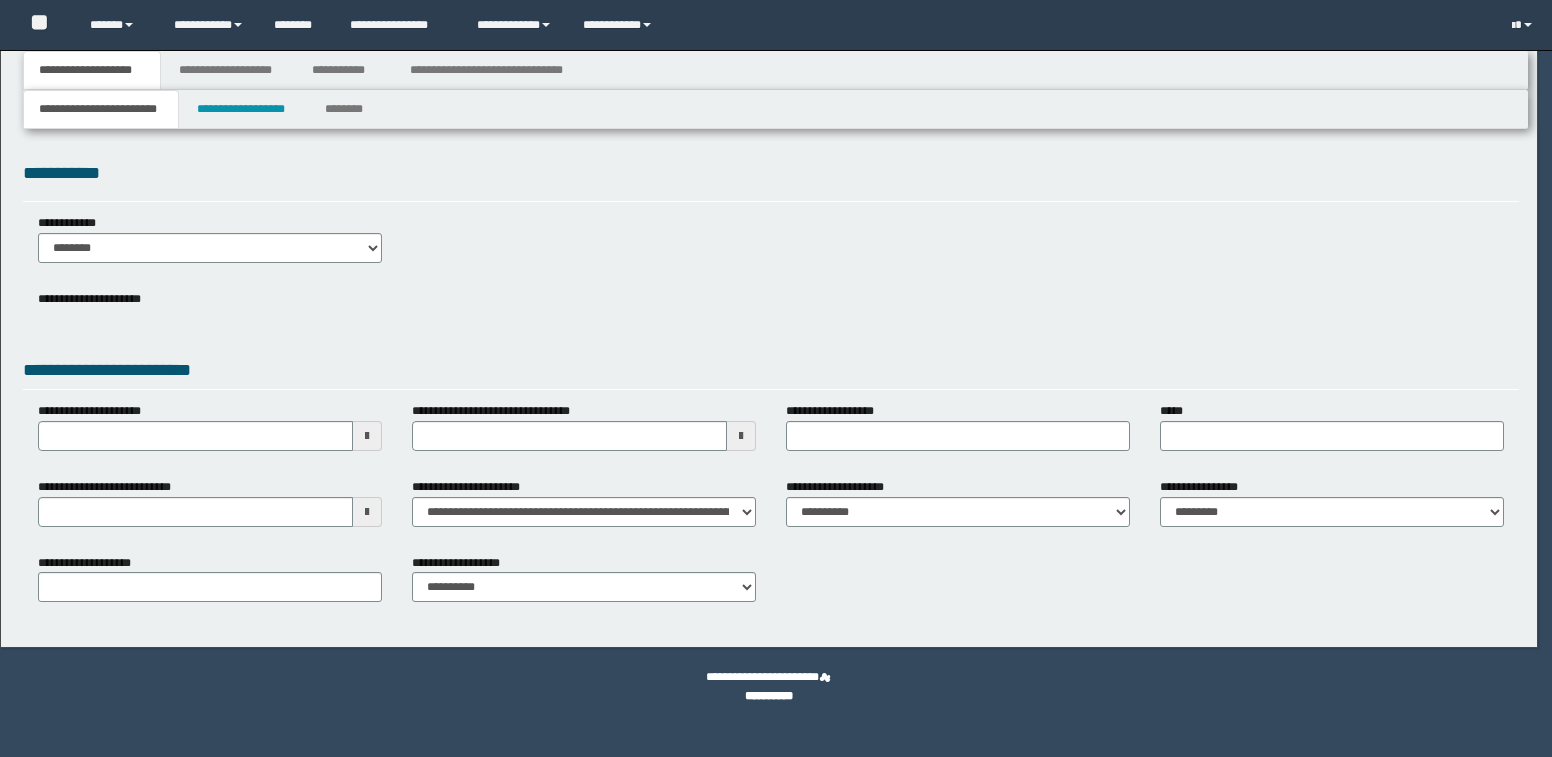 scroll, scrollTop: 0, scrollLeft: 0, axis: both 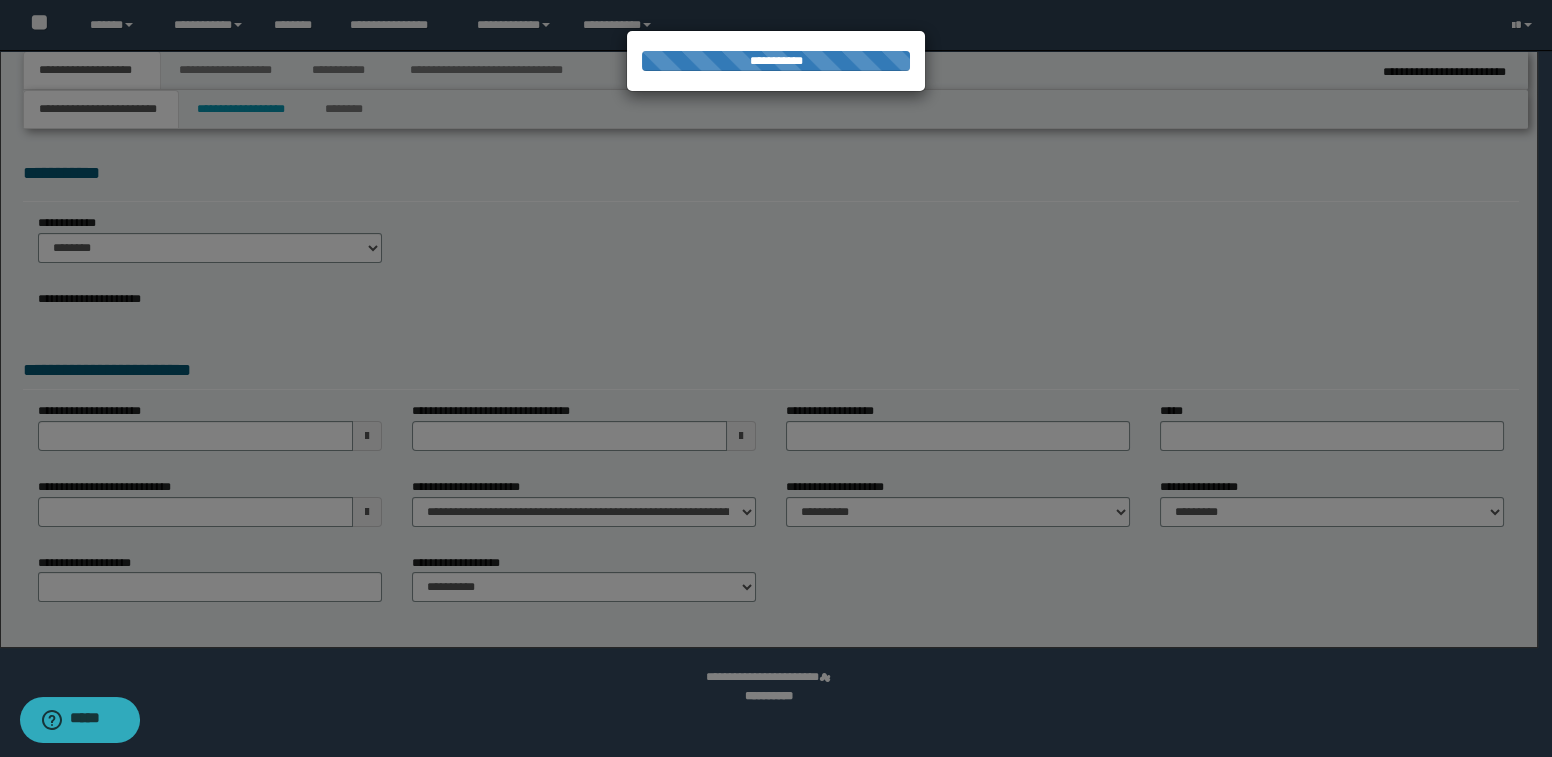 select on "*" 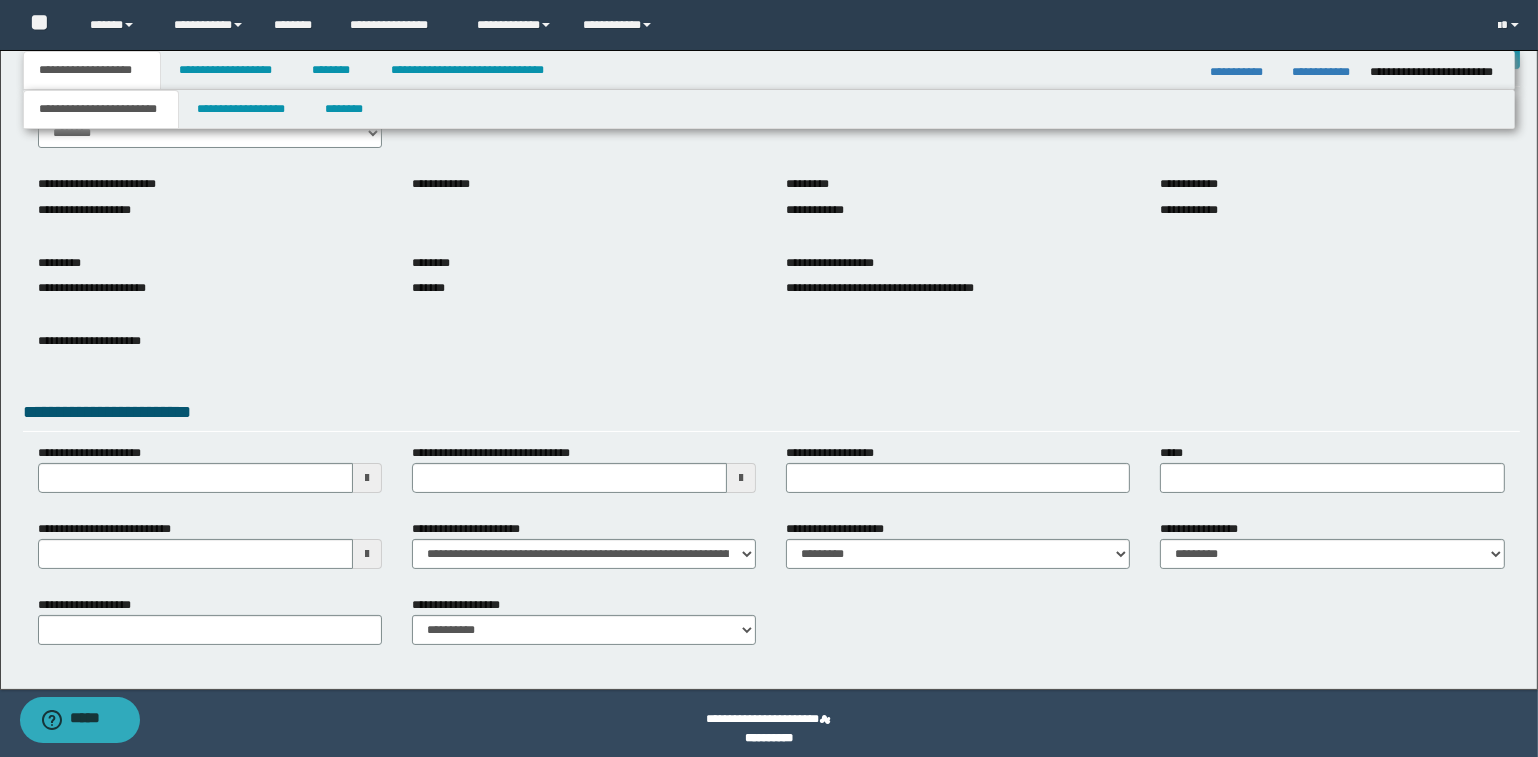 scroll, scrollTop: 34, scrollLeft: 0, axis: vertical 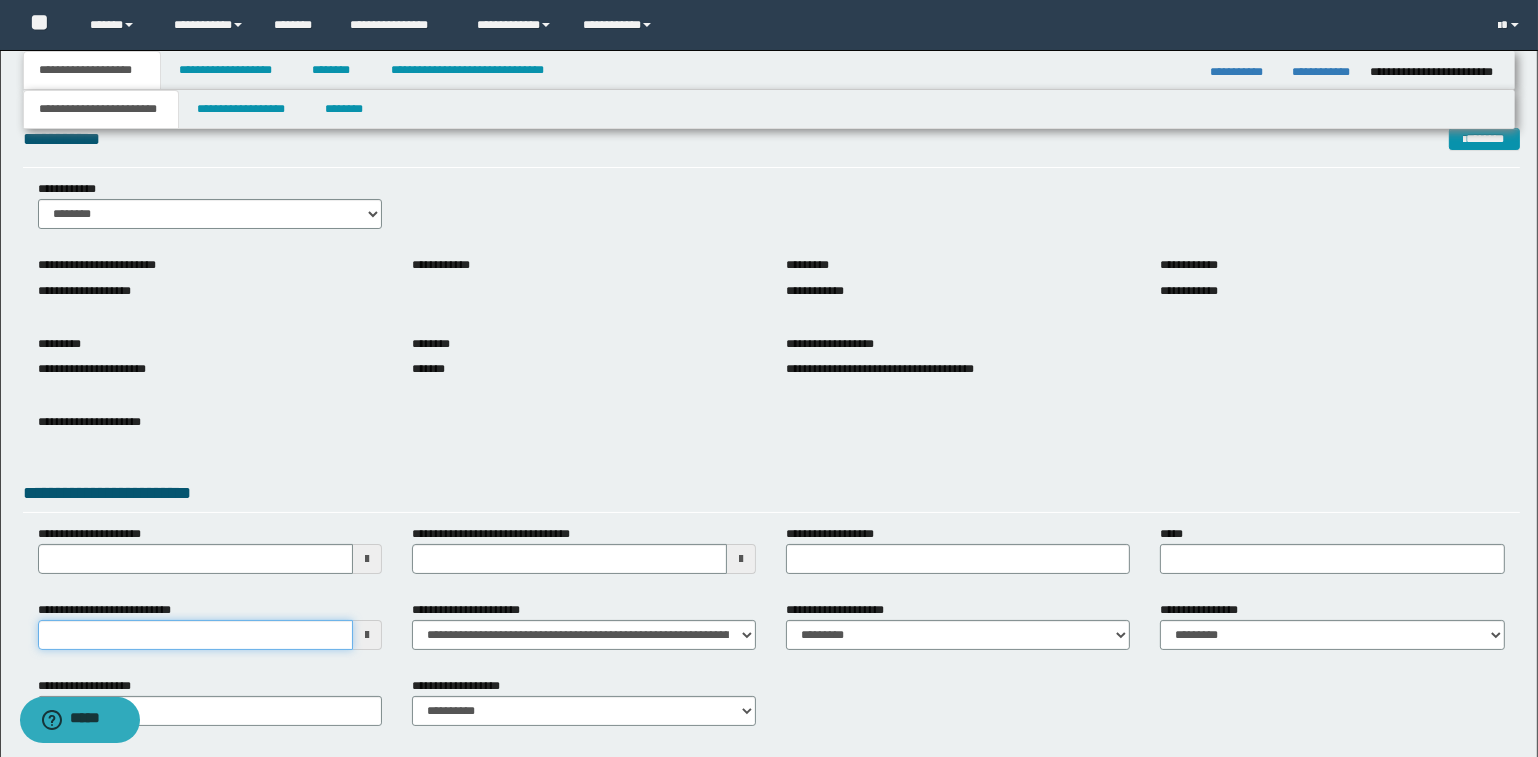 click on "**********" at bounding box center [195, 635] 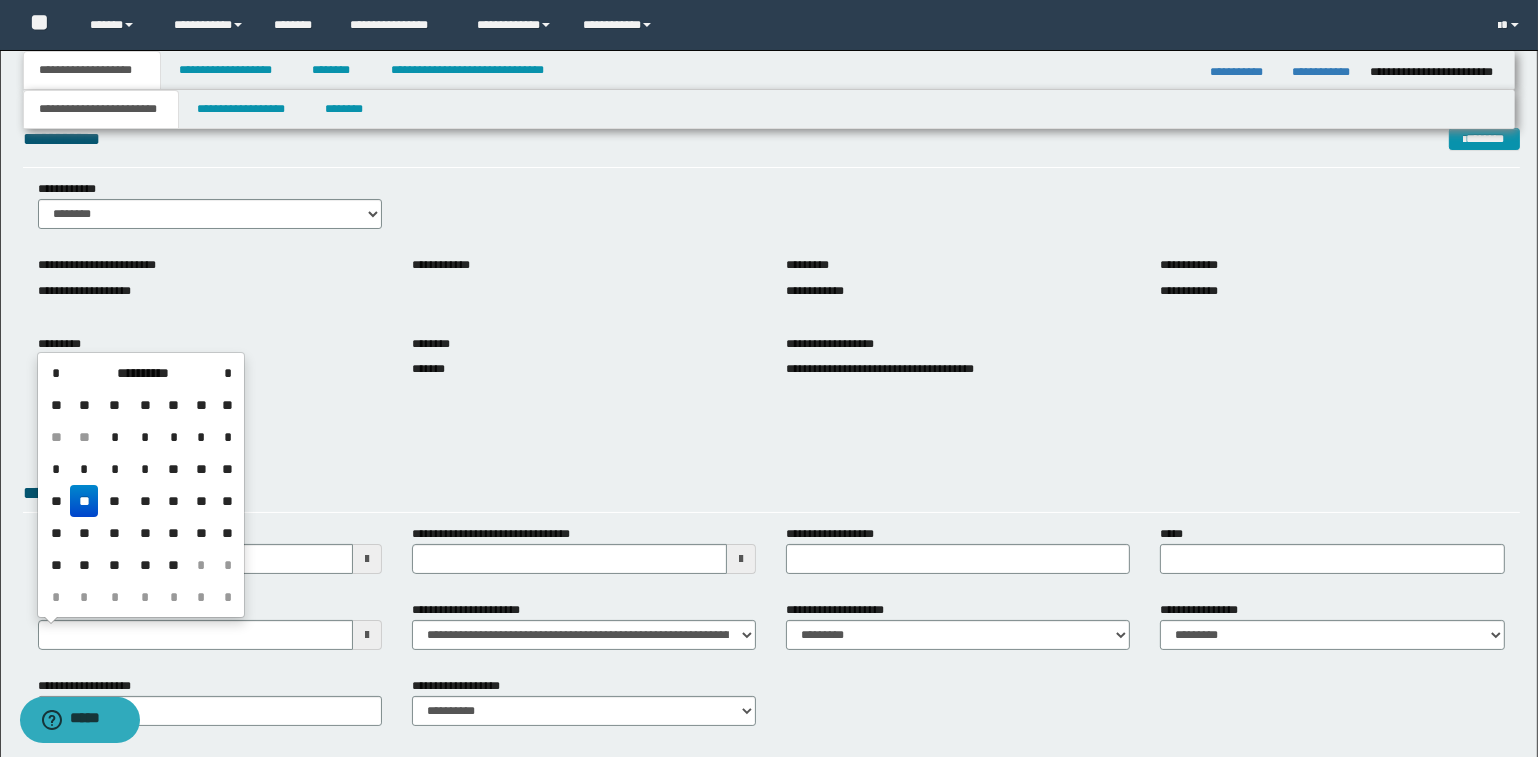 click on "**" at bounding box center [84, 501] 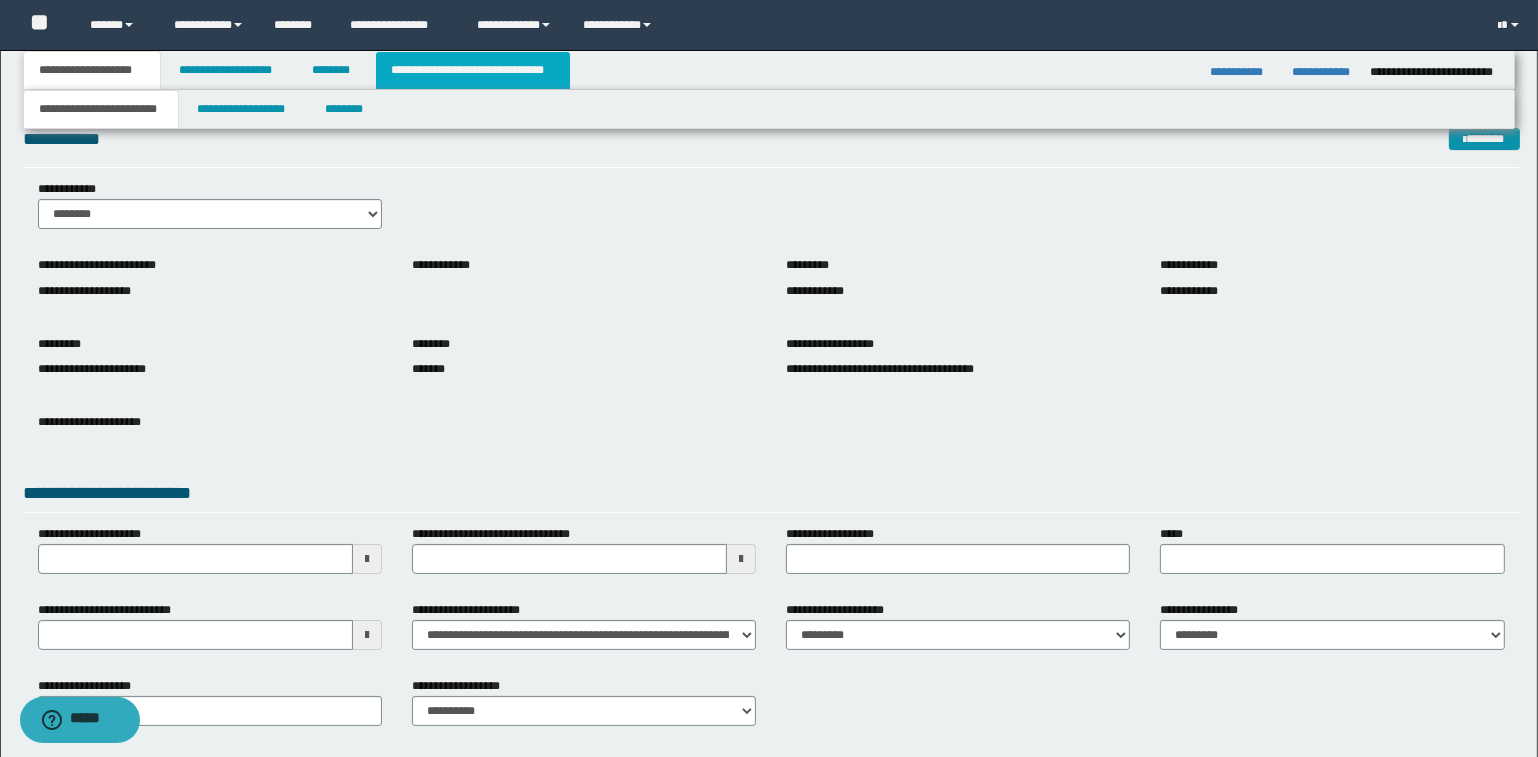 click on "**********" at bounding box center (473, 70) 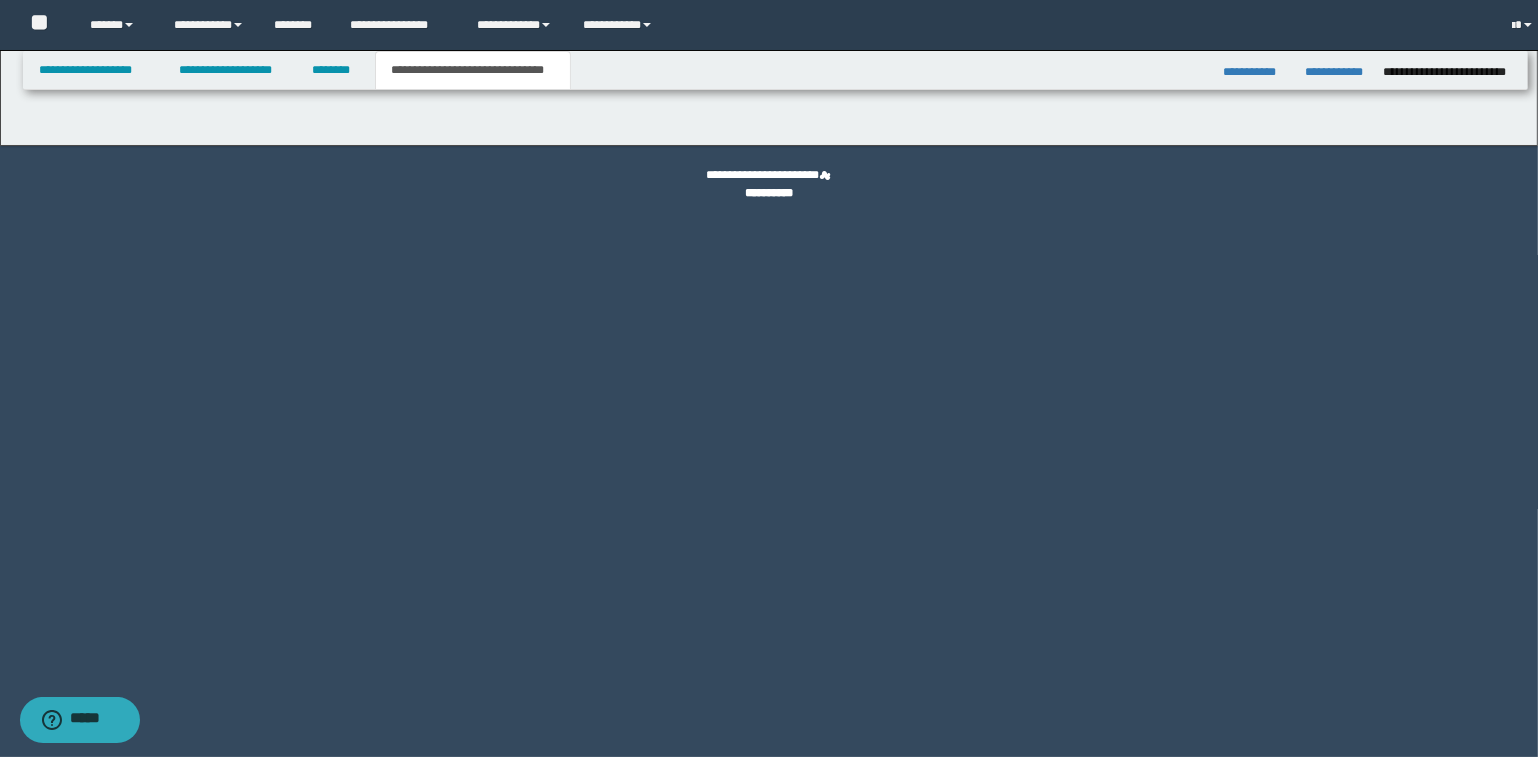 scroll, scrollTop: 0, scrollLeft: 0, axis: both 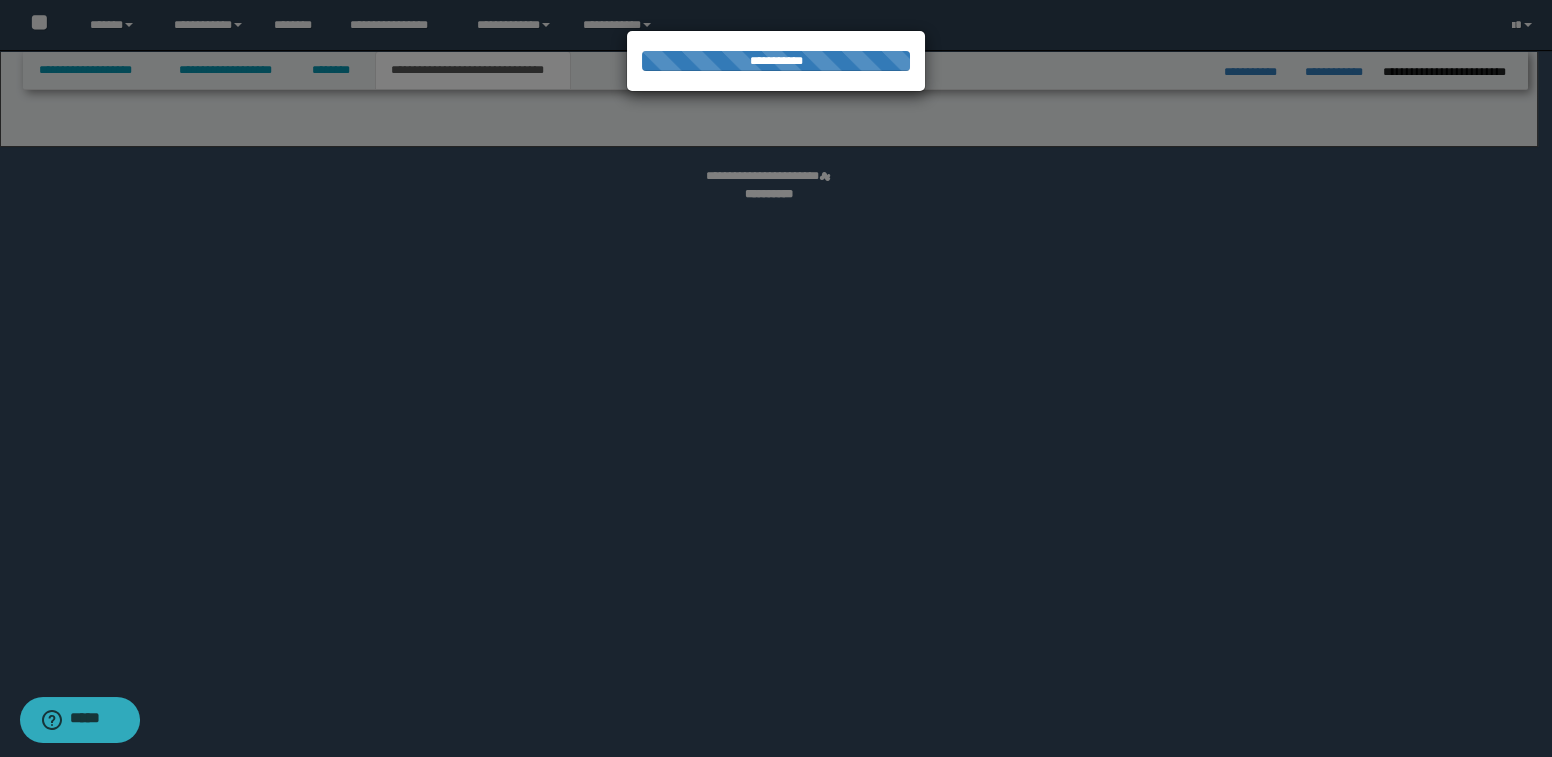 select on "*" 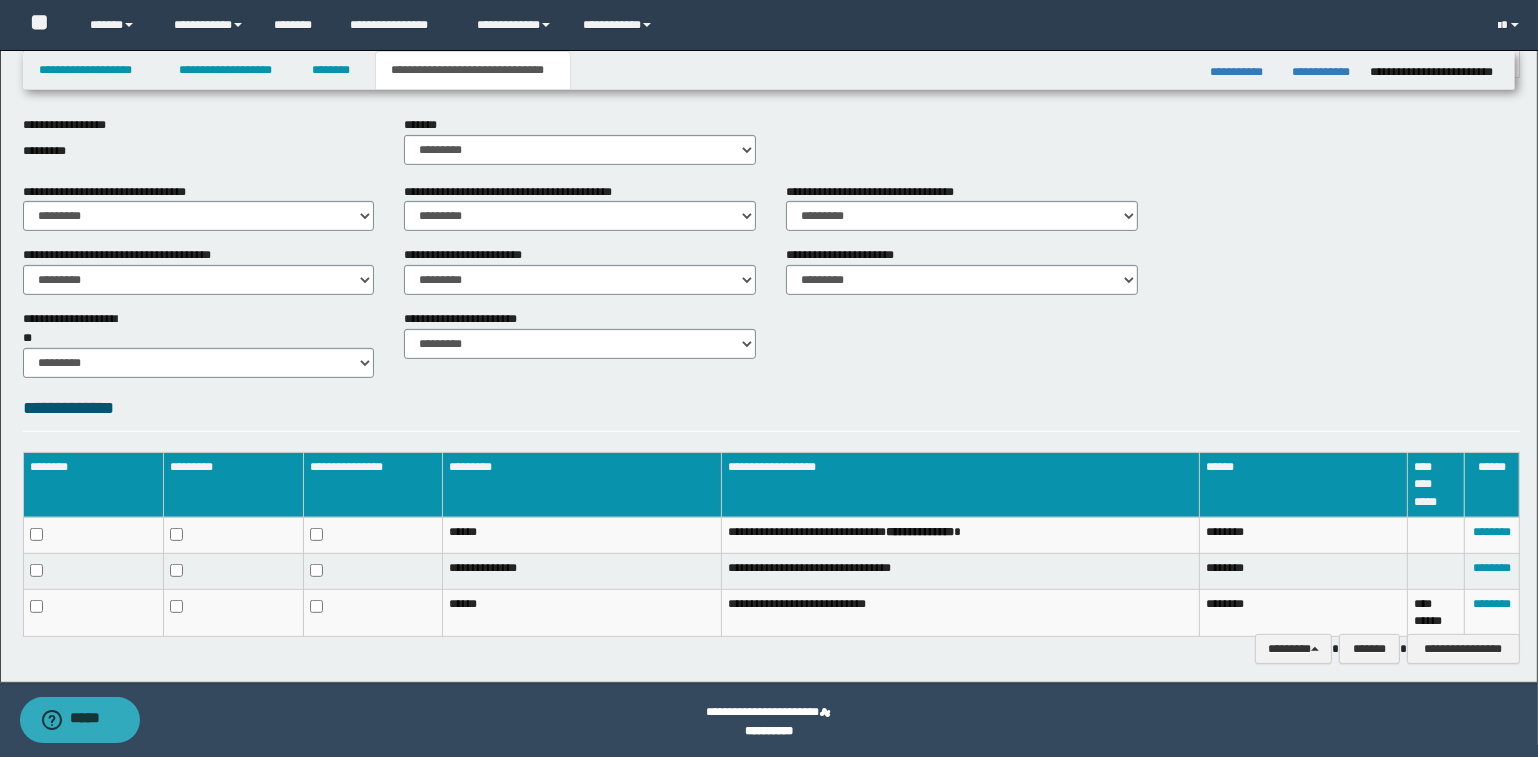 scroll, scrollTop: 783, scrollLeft: 0, axis: vertical 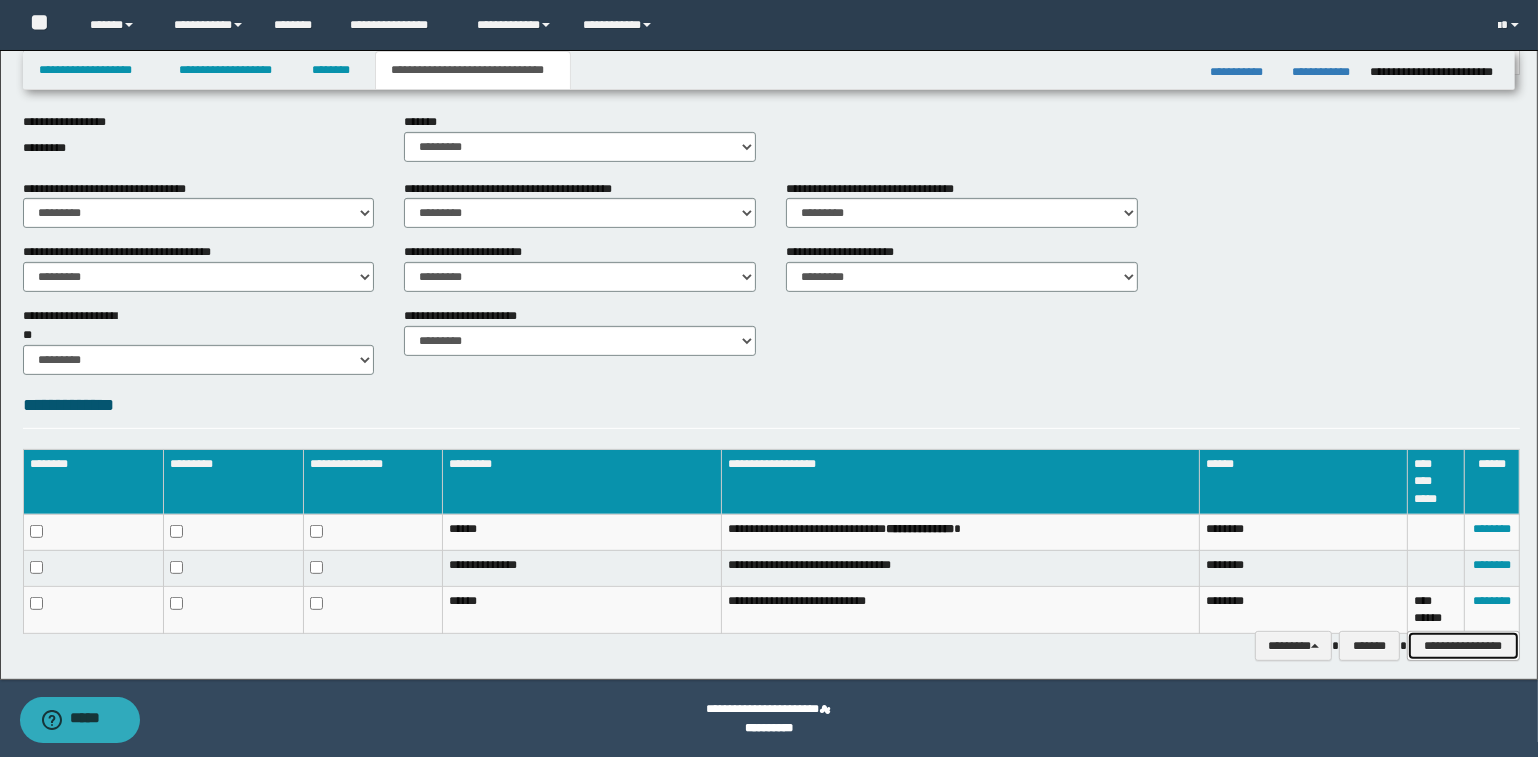 click on "**********" at bounding box center [1463, 646] 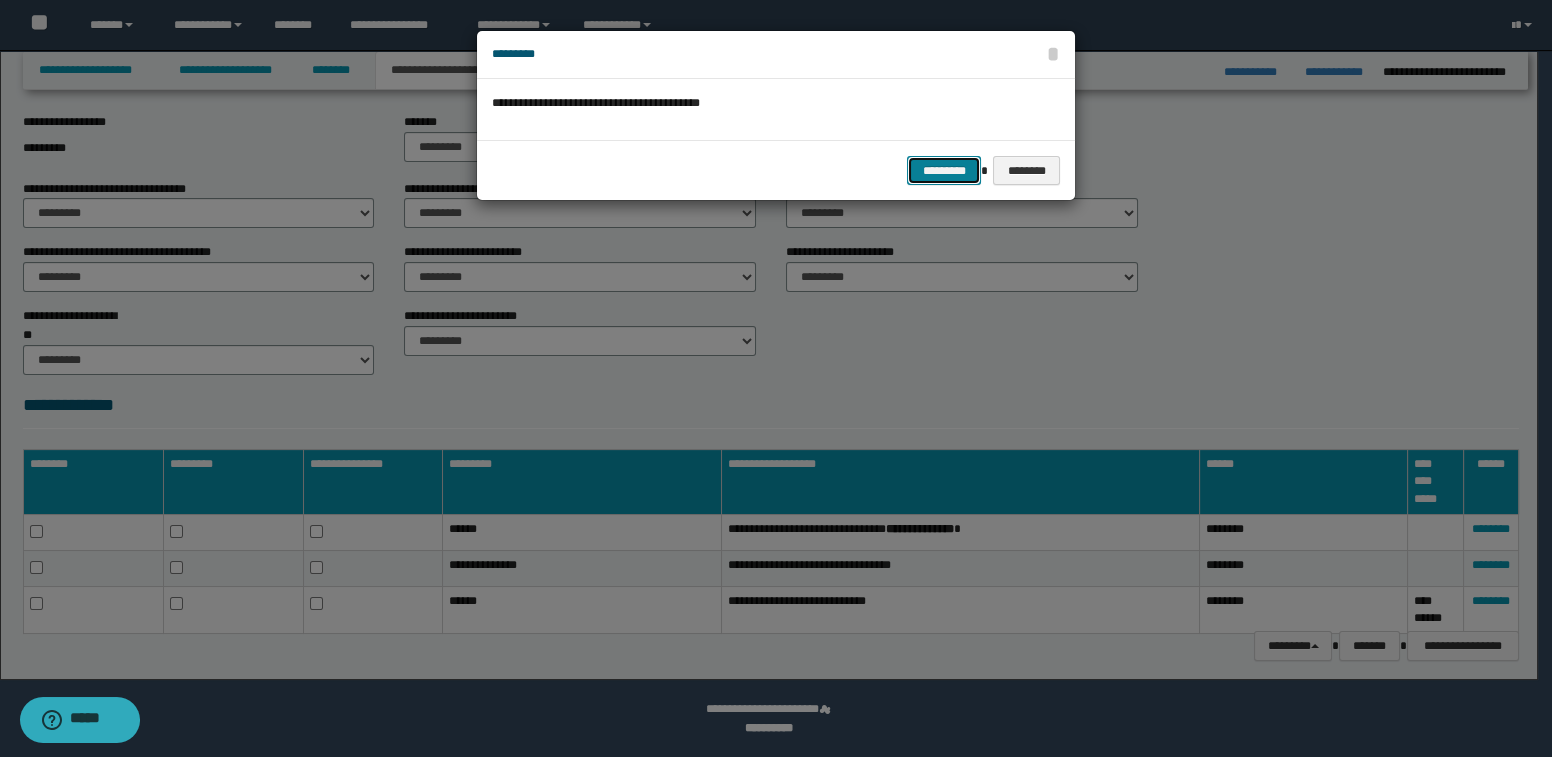 click on "*********" at bounding box center [944, 171] 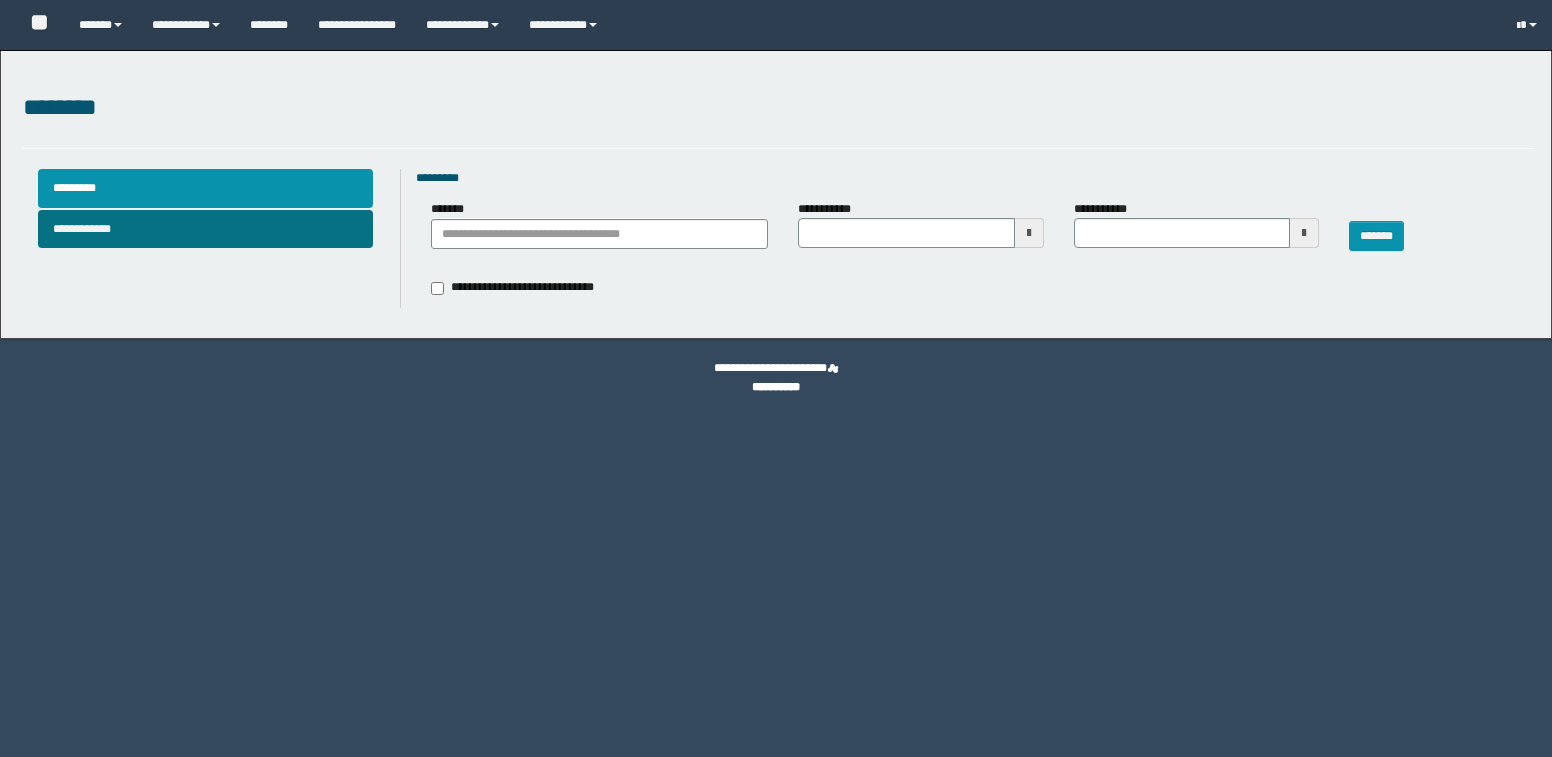scroll, scrollTop: 0, scrollLeft: 0, axis: both 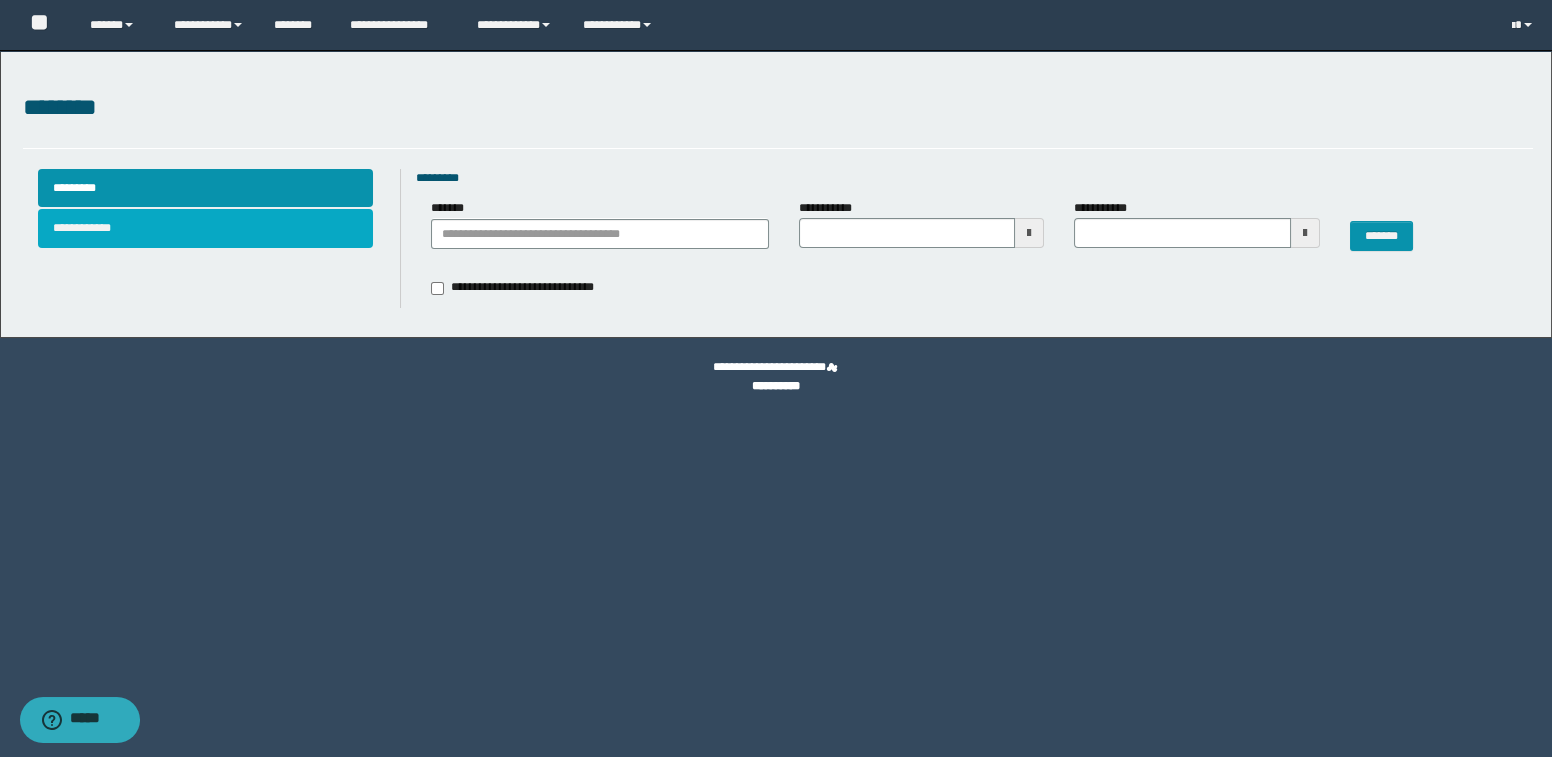 click on "**********" at bounding box center (206, 228) 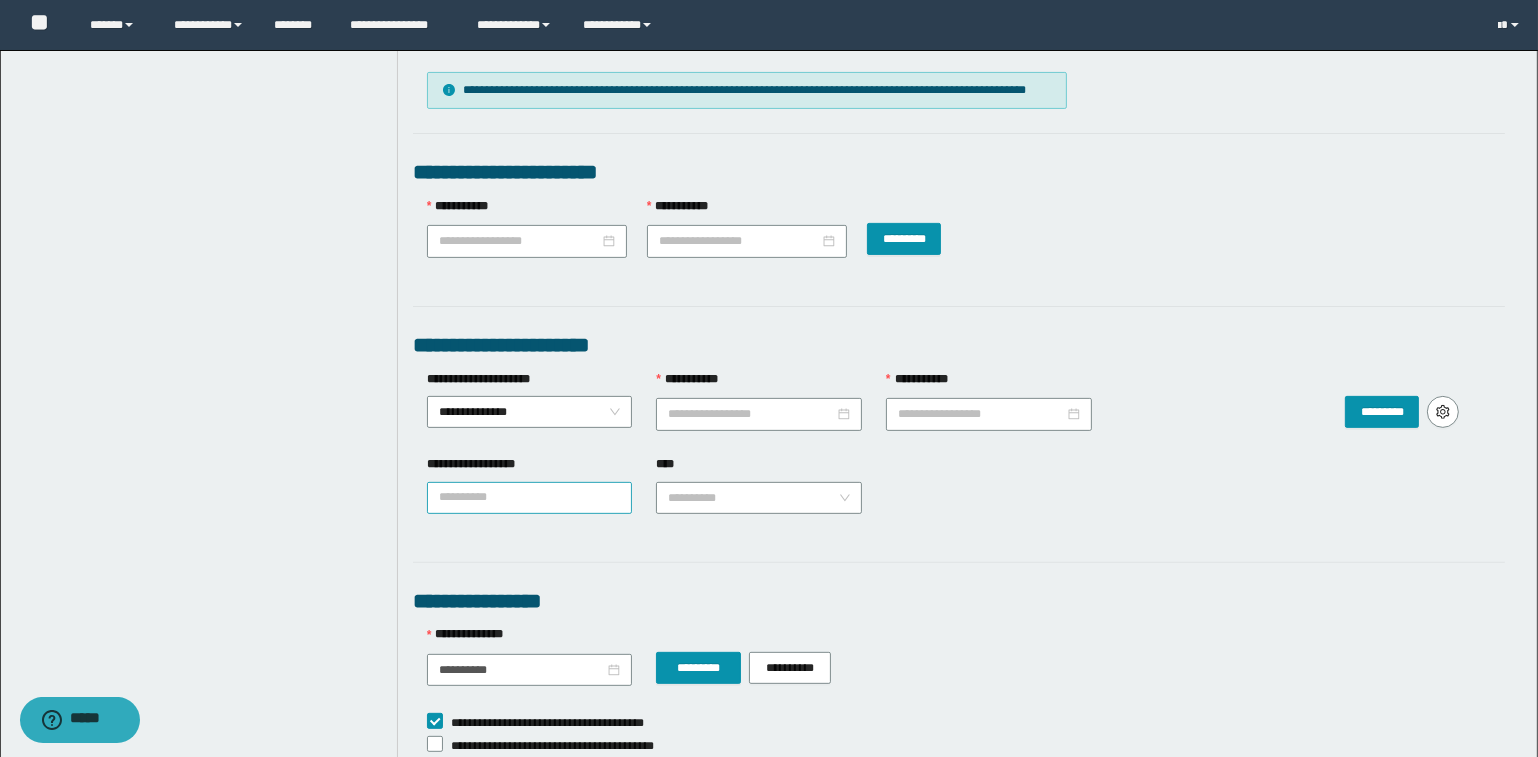 scroll, scrollTop: 727, scrollLeft: 0, axis: vertical 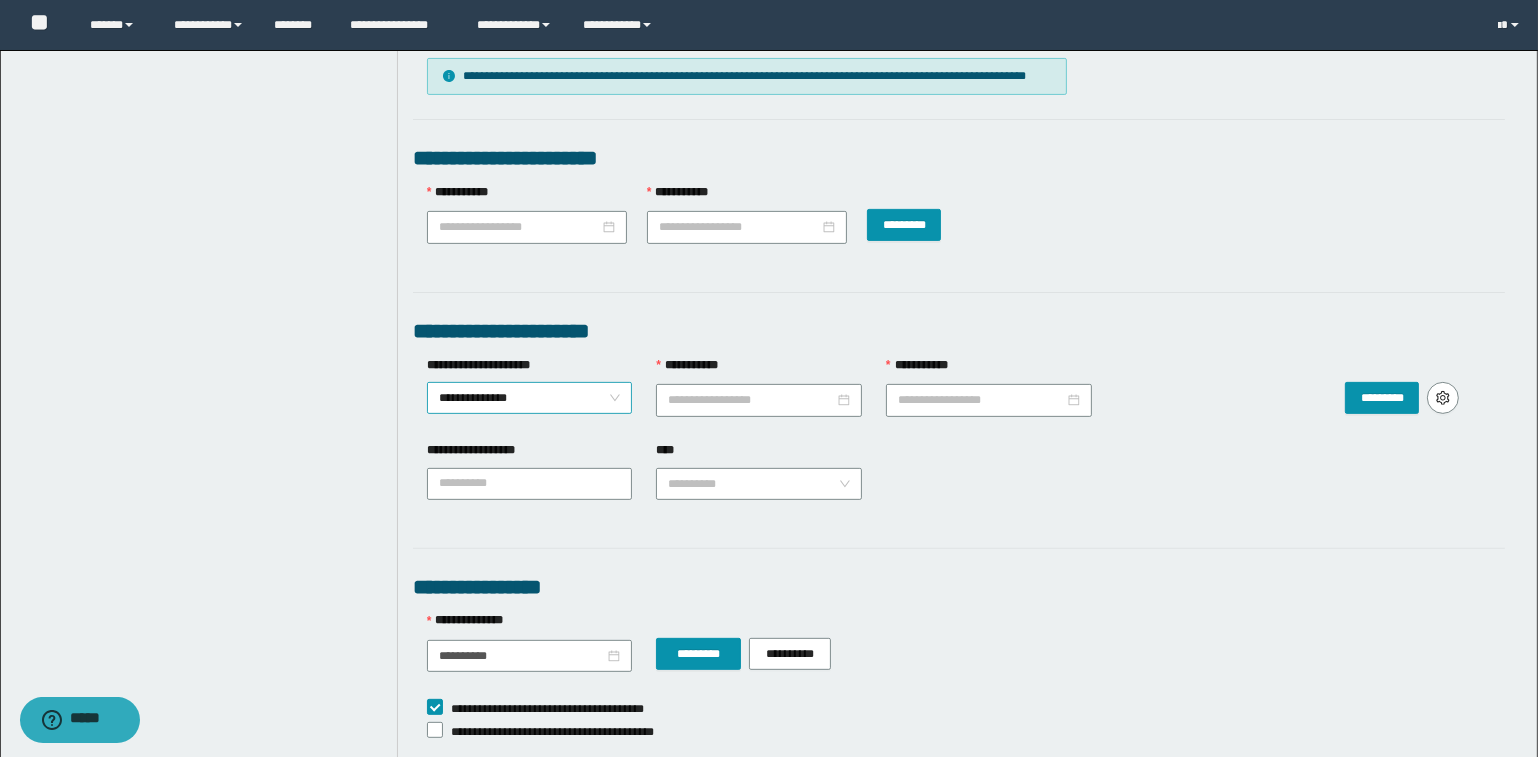 click on "**********" at bounding box center [530, 398] 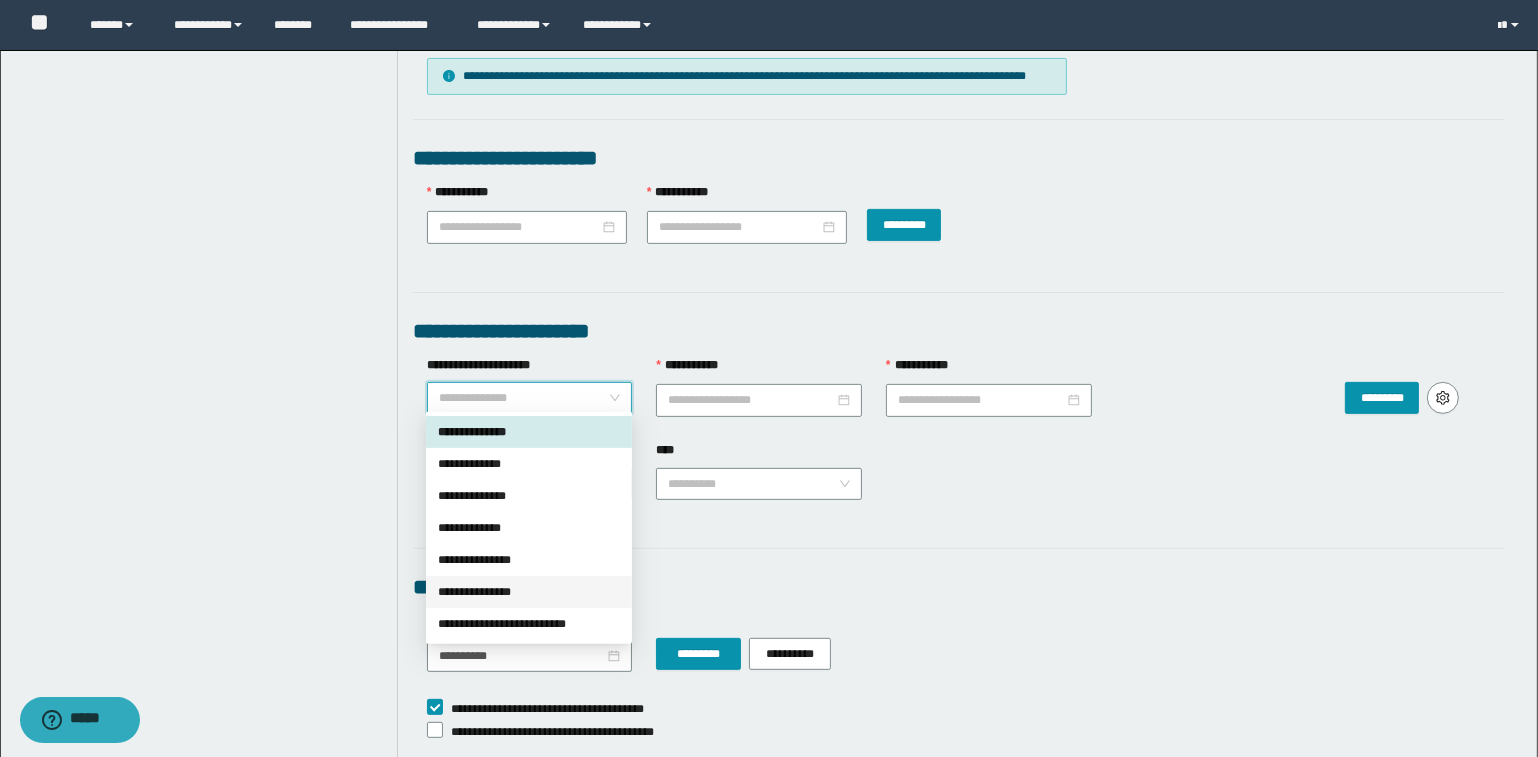 click on "**********" at bounding box center (529, 592) 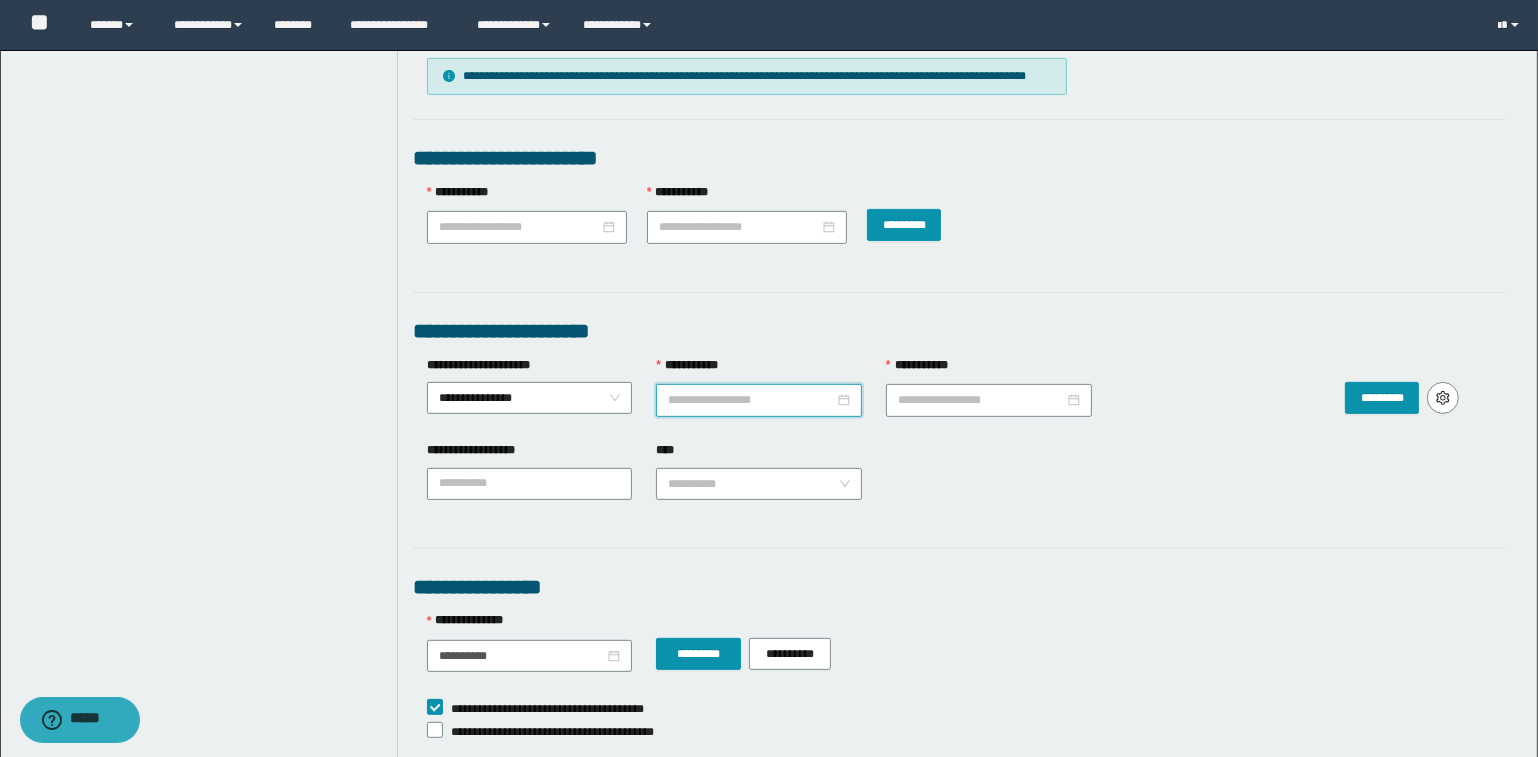 click on "**********" at bounding box center (751, 400) 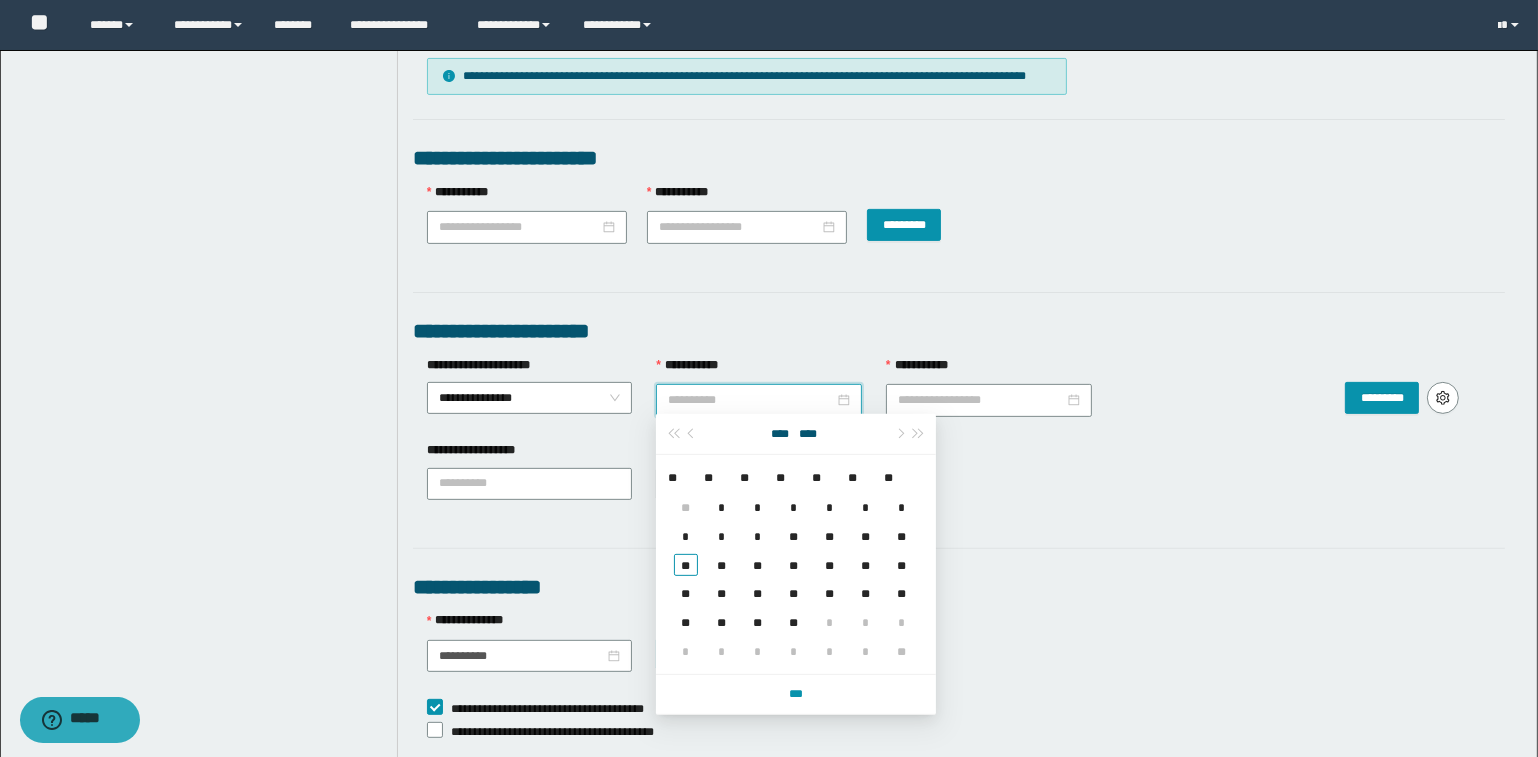 drag, startPoint x: 787, startPoint y: 542, endPoint x: 807, endPoint y: 536, distance: 20.880613 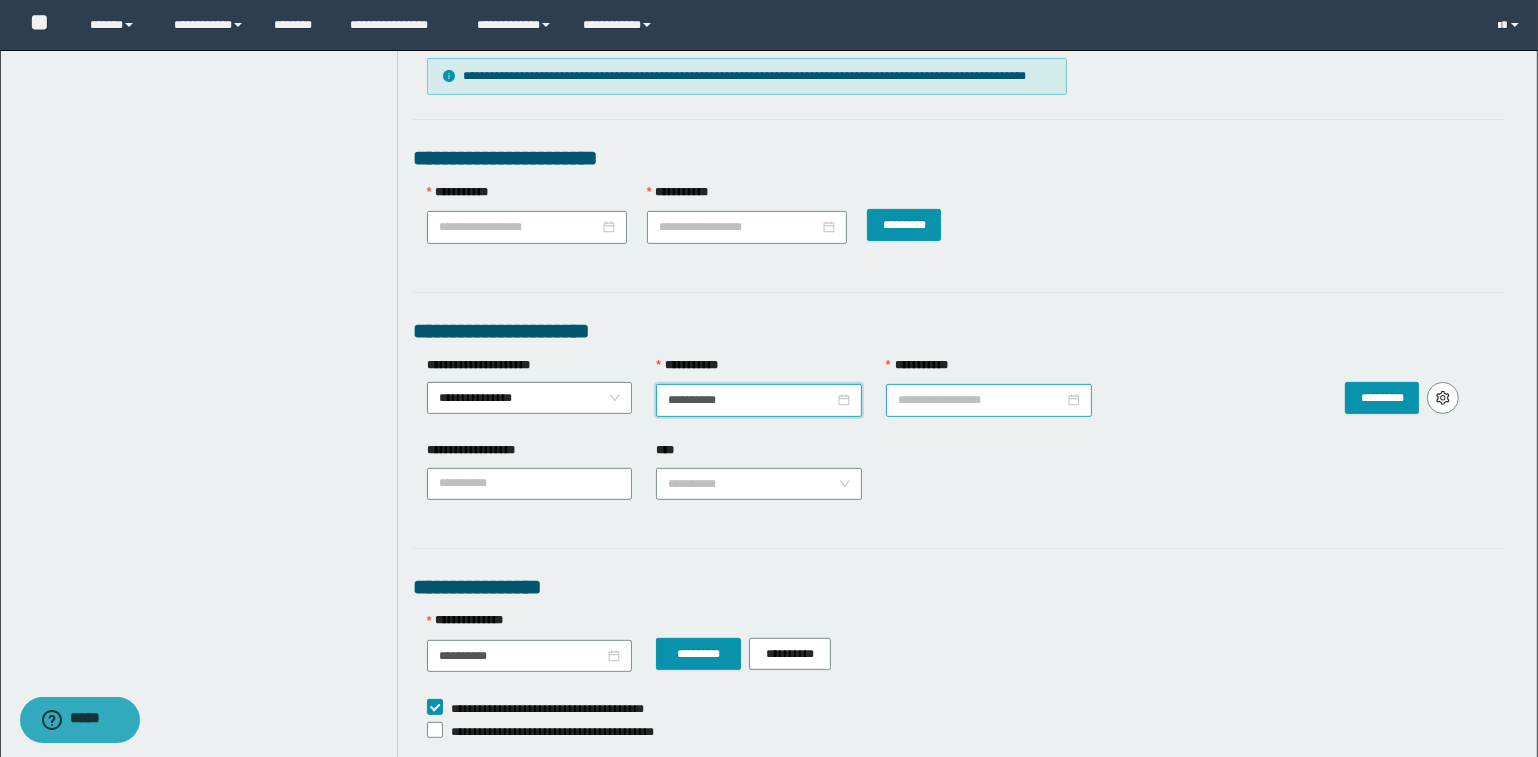 click at bounding box center [989, 400] 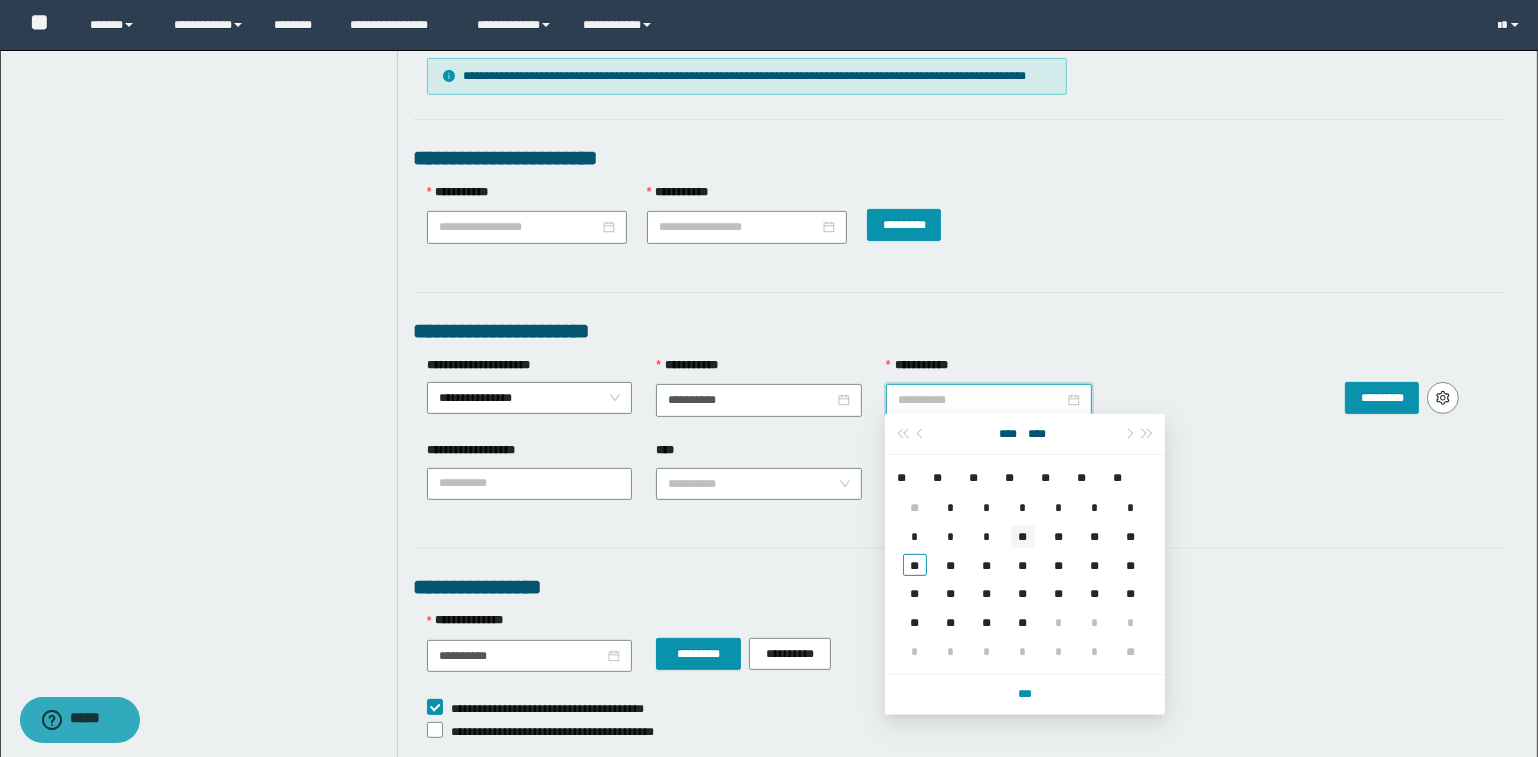 click on "**" at bounding box center (1023, 536) 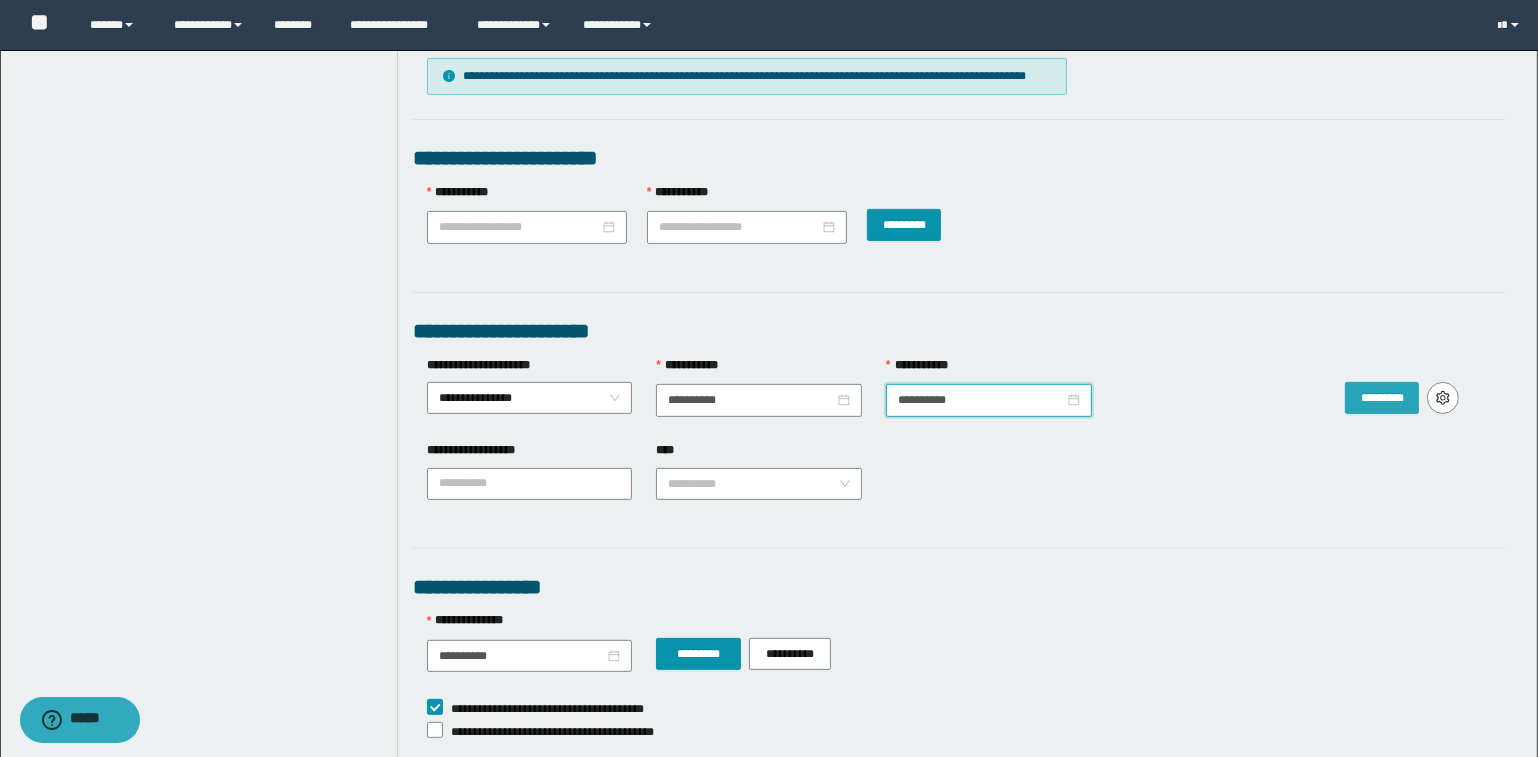 drag, startPoint x: 1370, startPoint y: 370, endPoint x: 1372, endPoint y: 384, distance: 14.142136 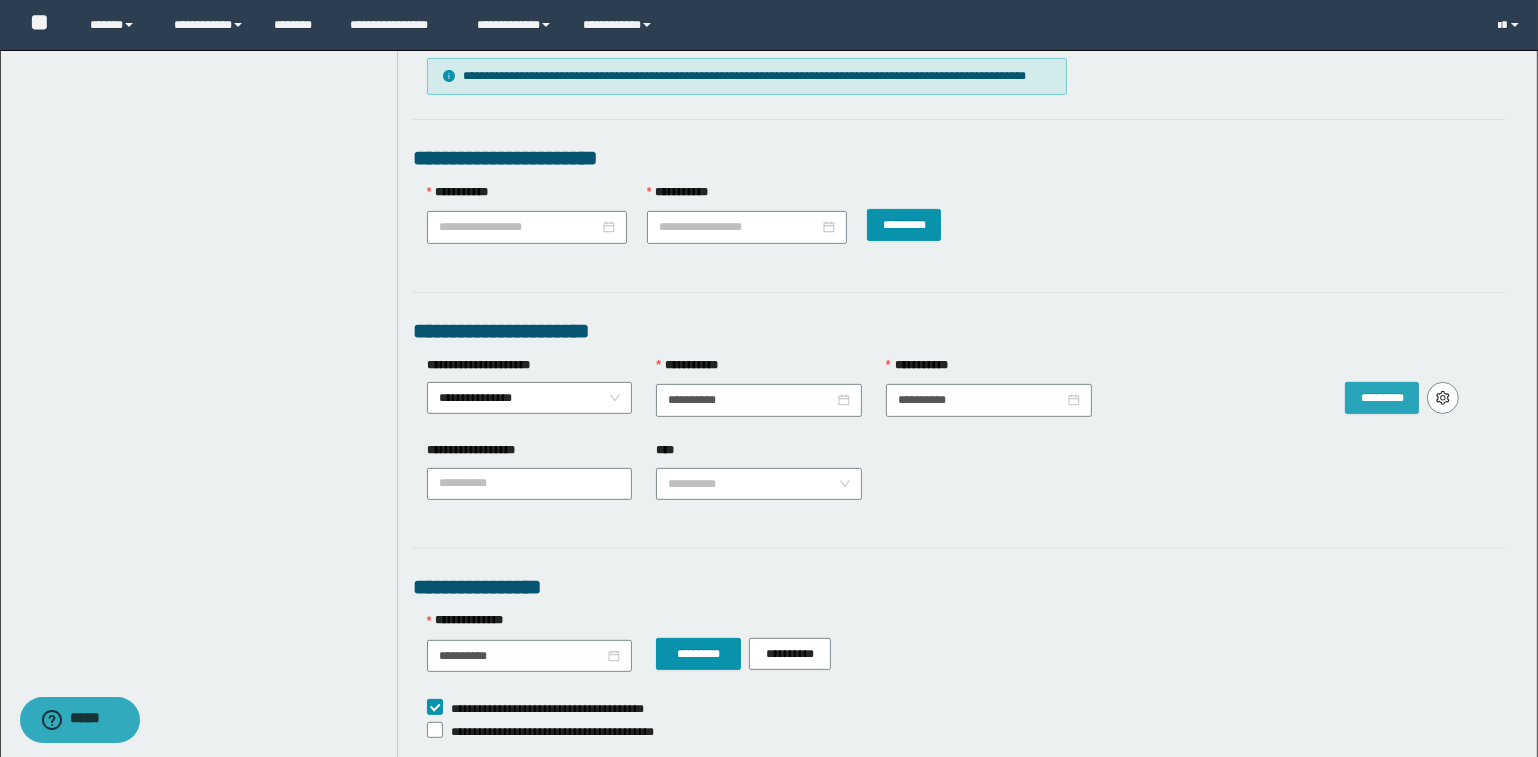 click on "*********" at bounding box center [1382, 398] 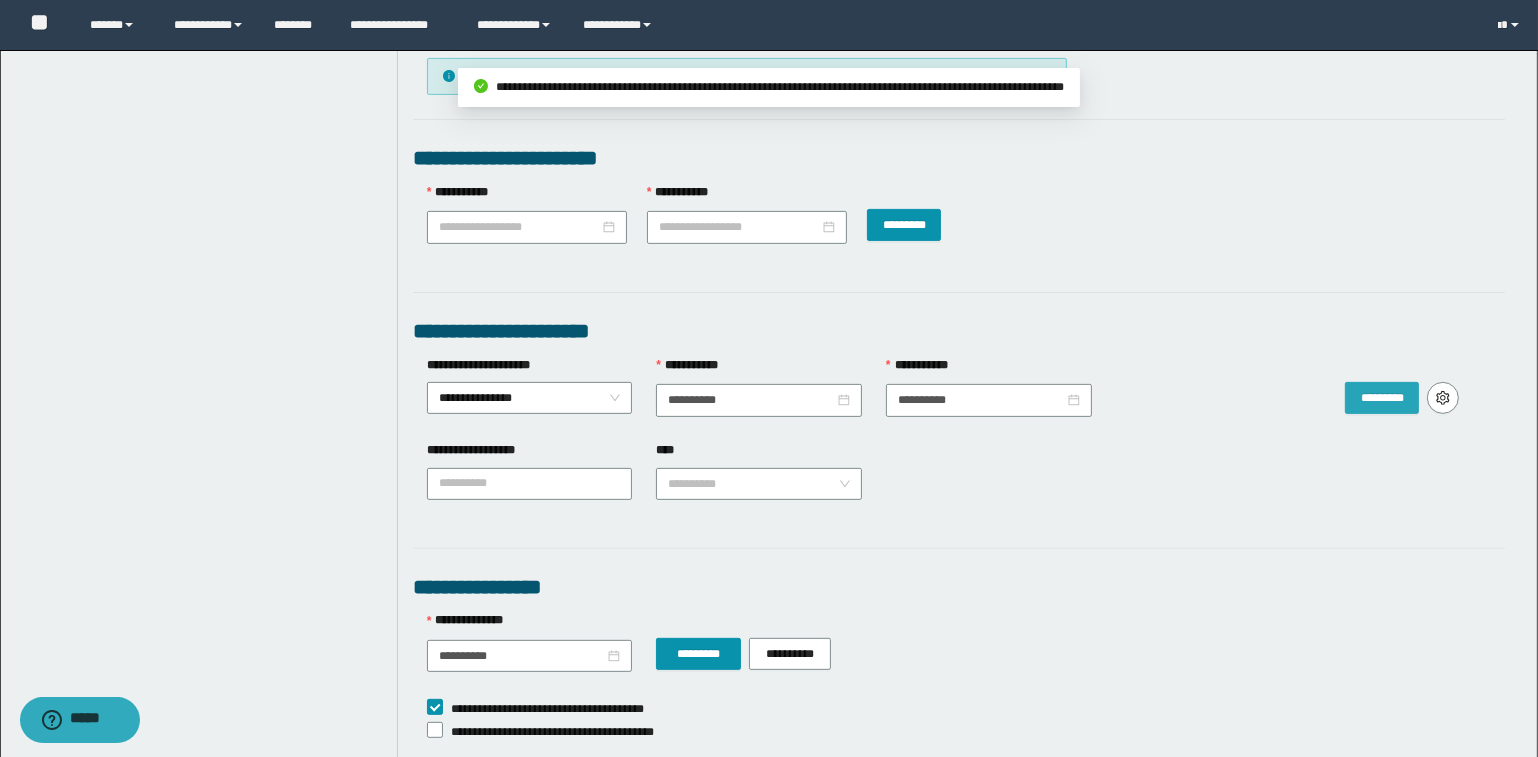 type 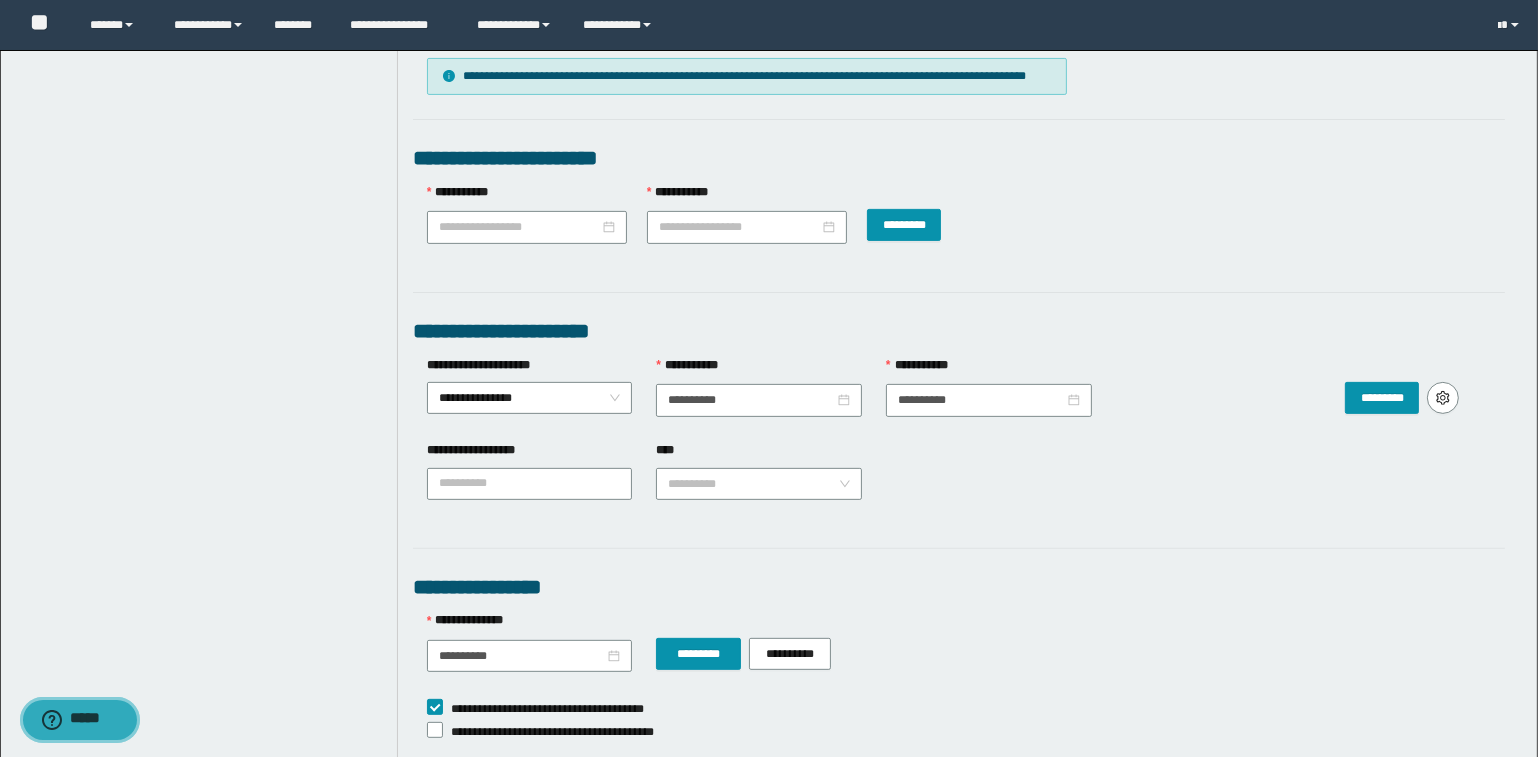 click on "*****" at bounding box center (94, 719) 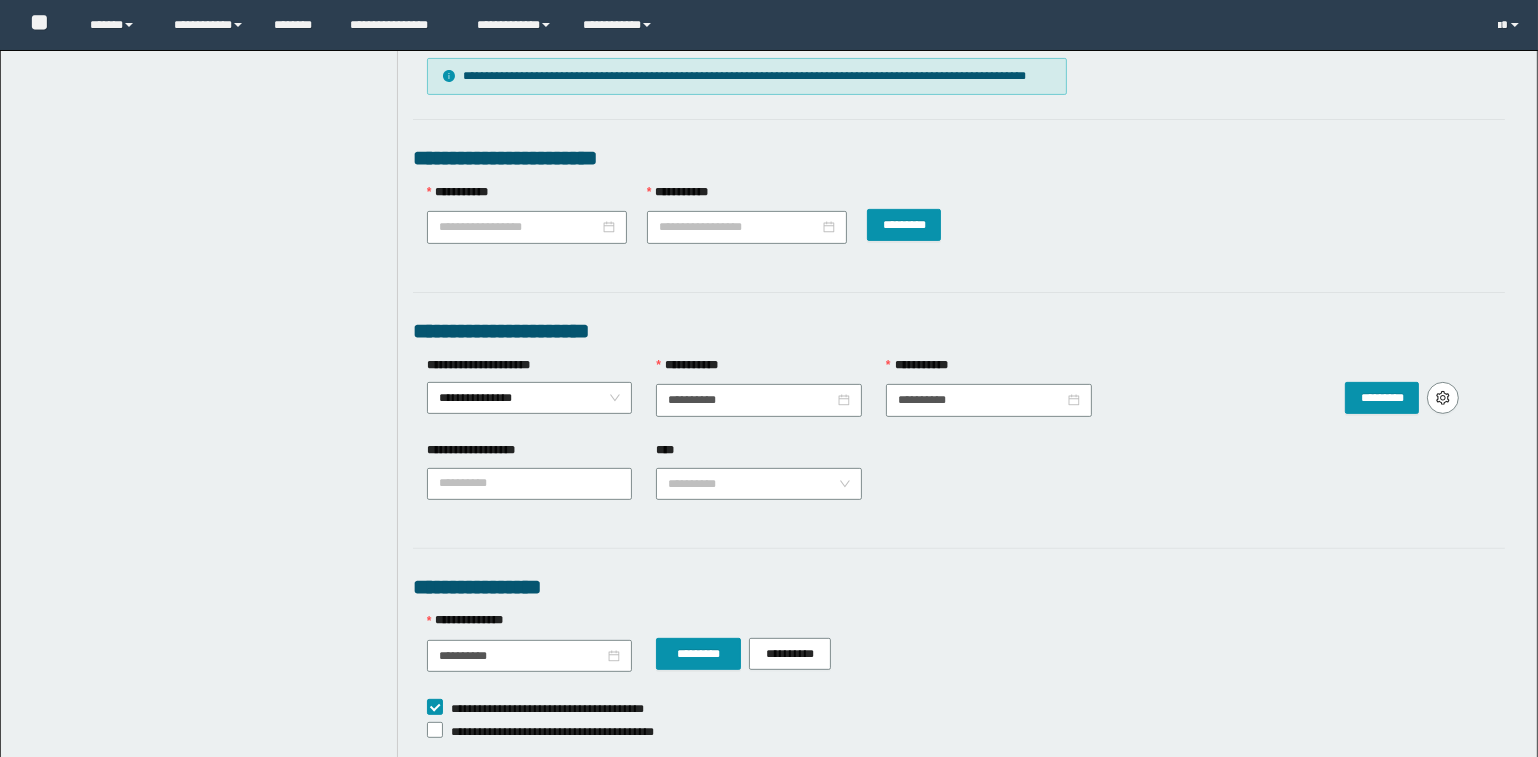scroll, scrollTop: 0, scrollLeft: 0, axis: both 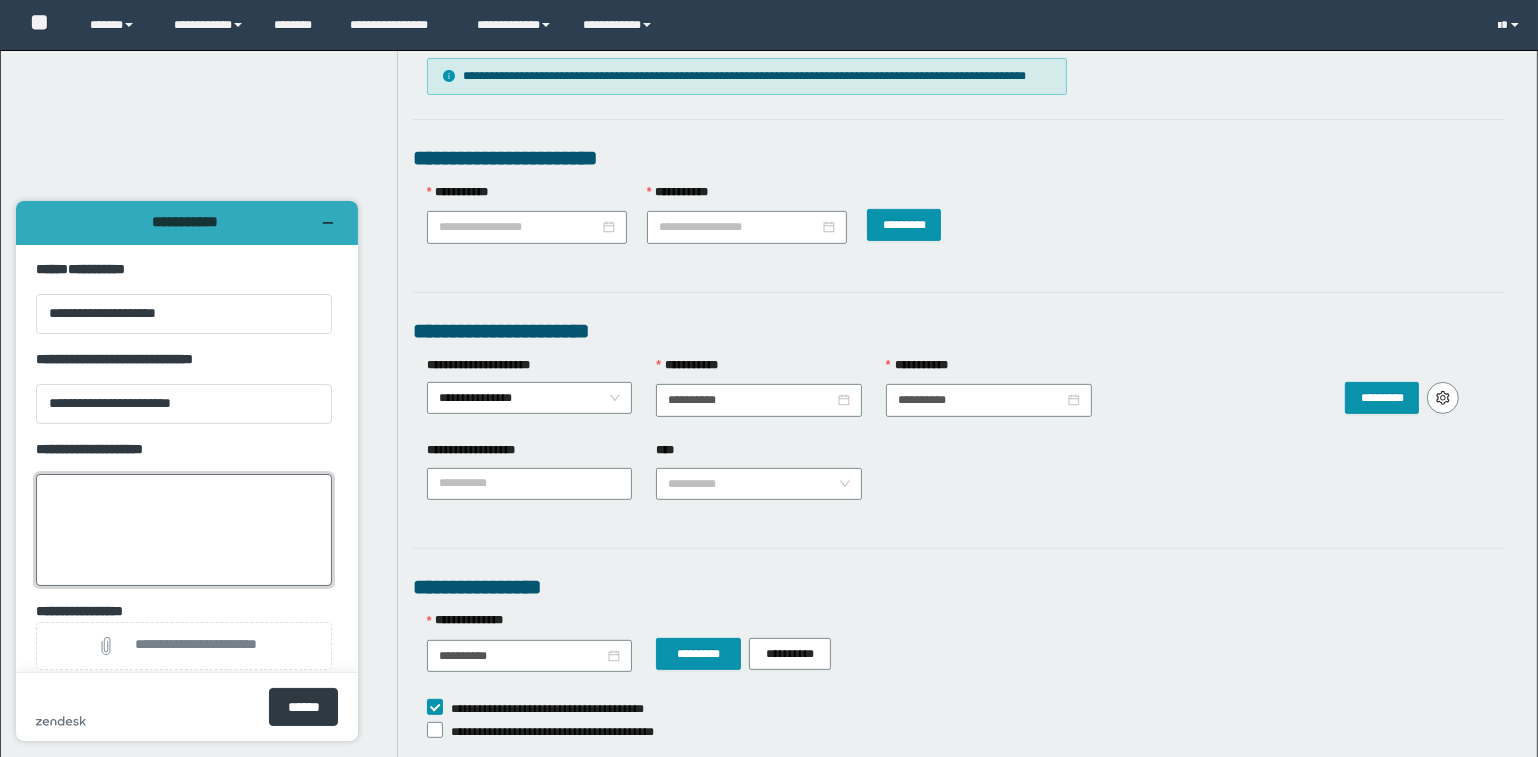 click on "**********" at bounding box center (184, 529) 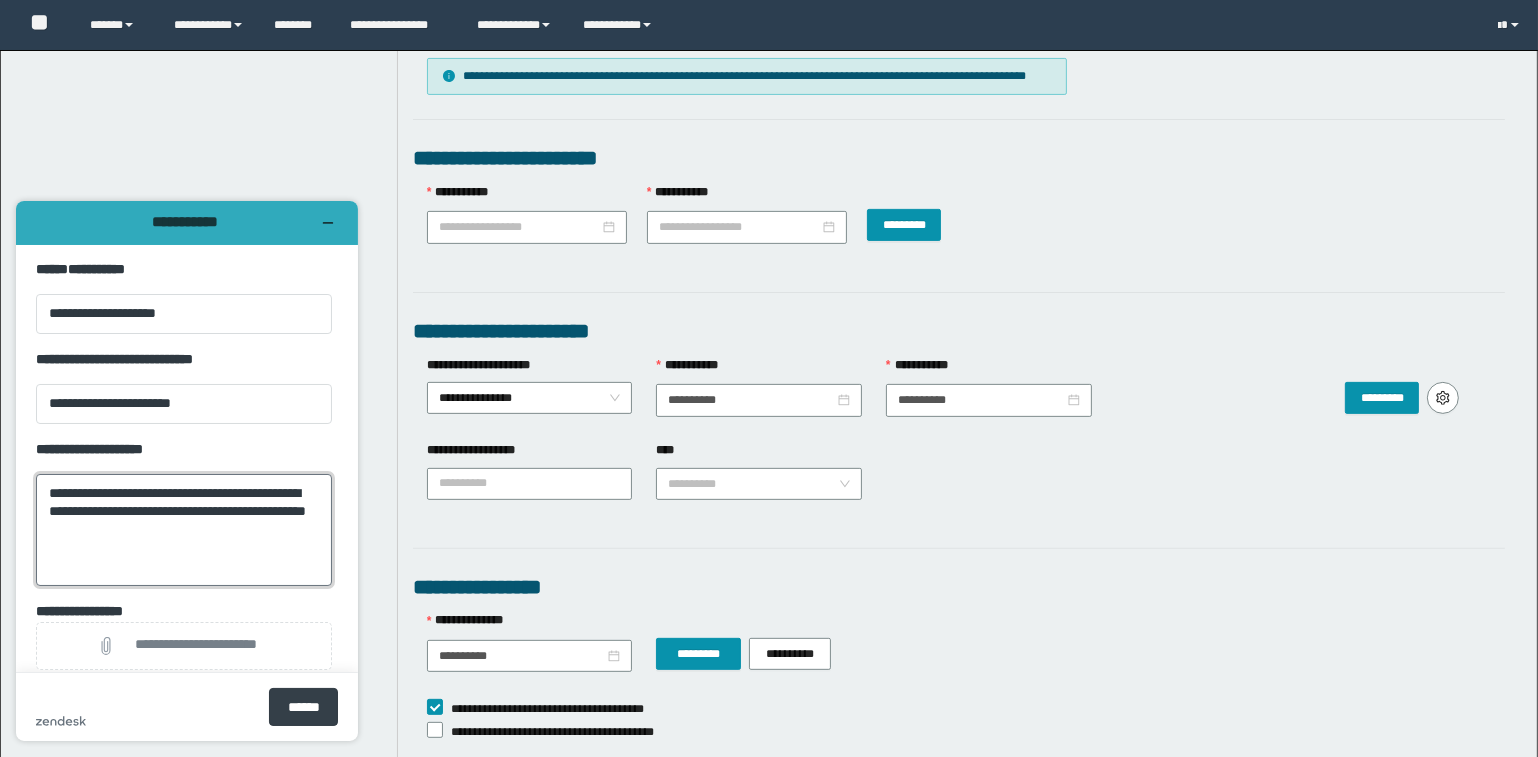 type on "**********" 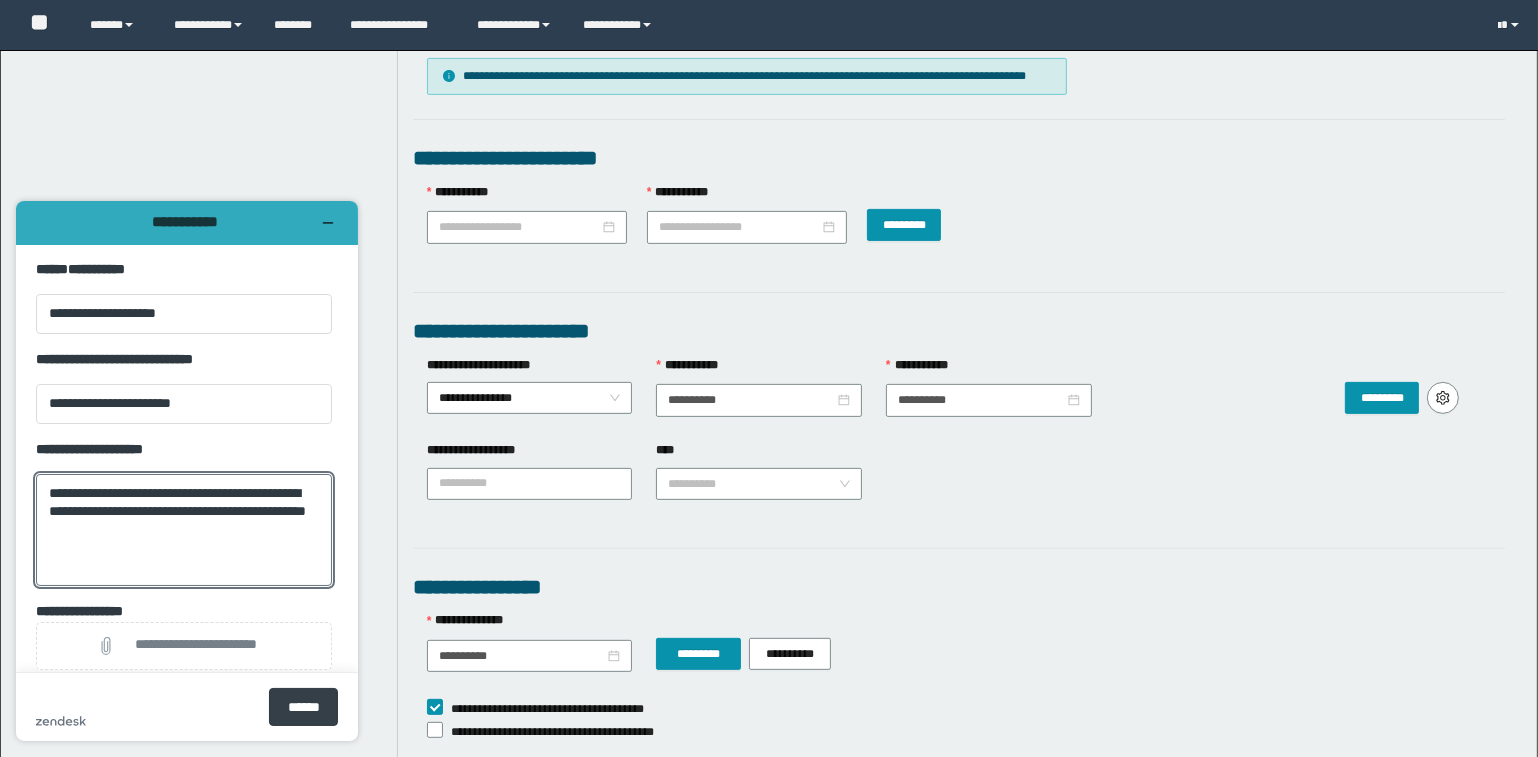 click on "******" at bounding box center (303, 706) 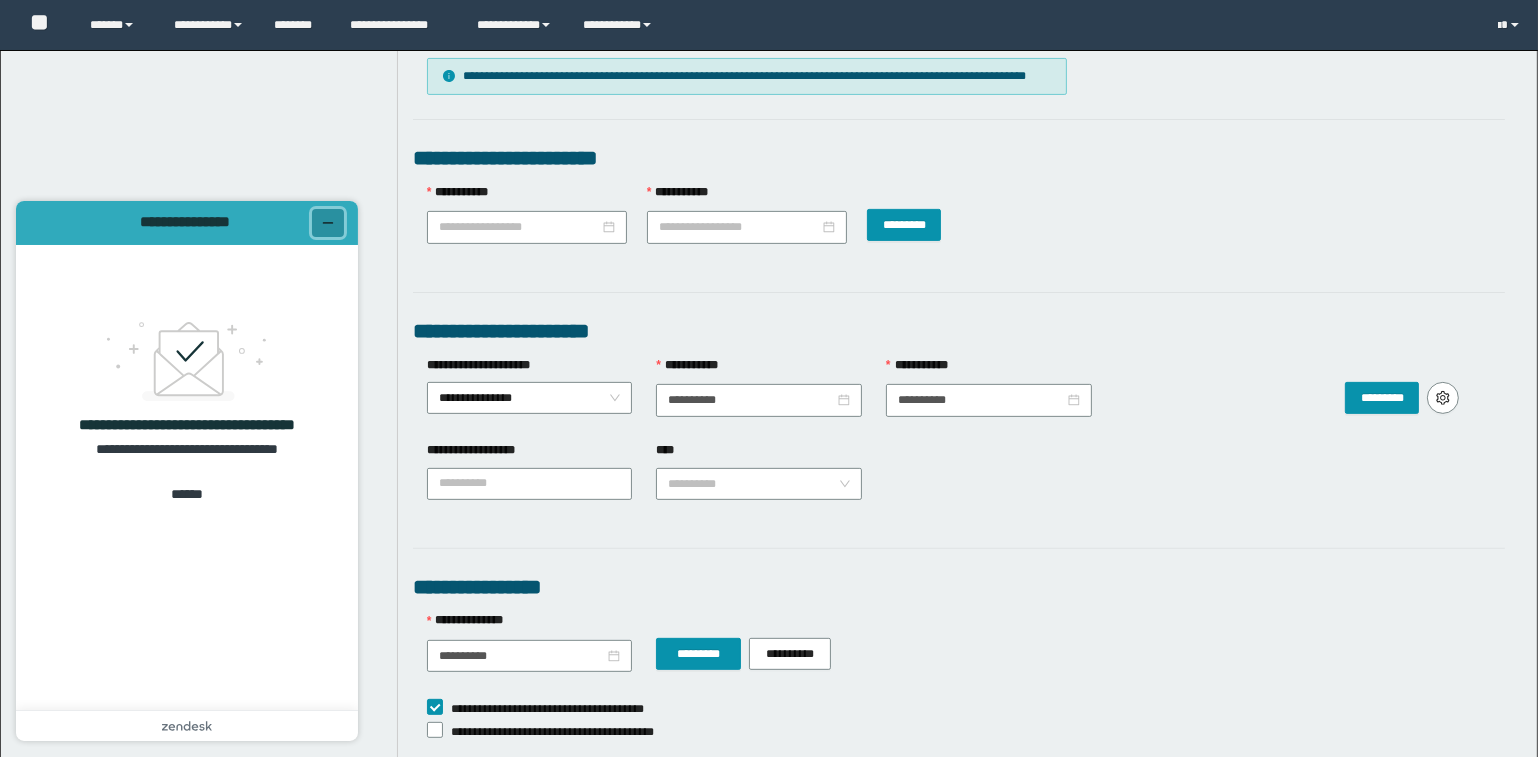 click 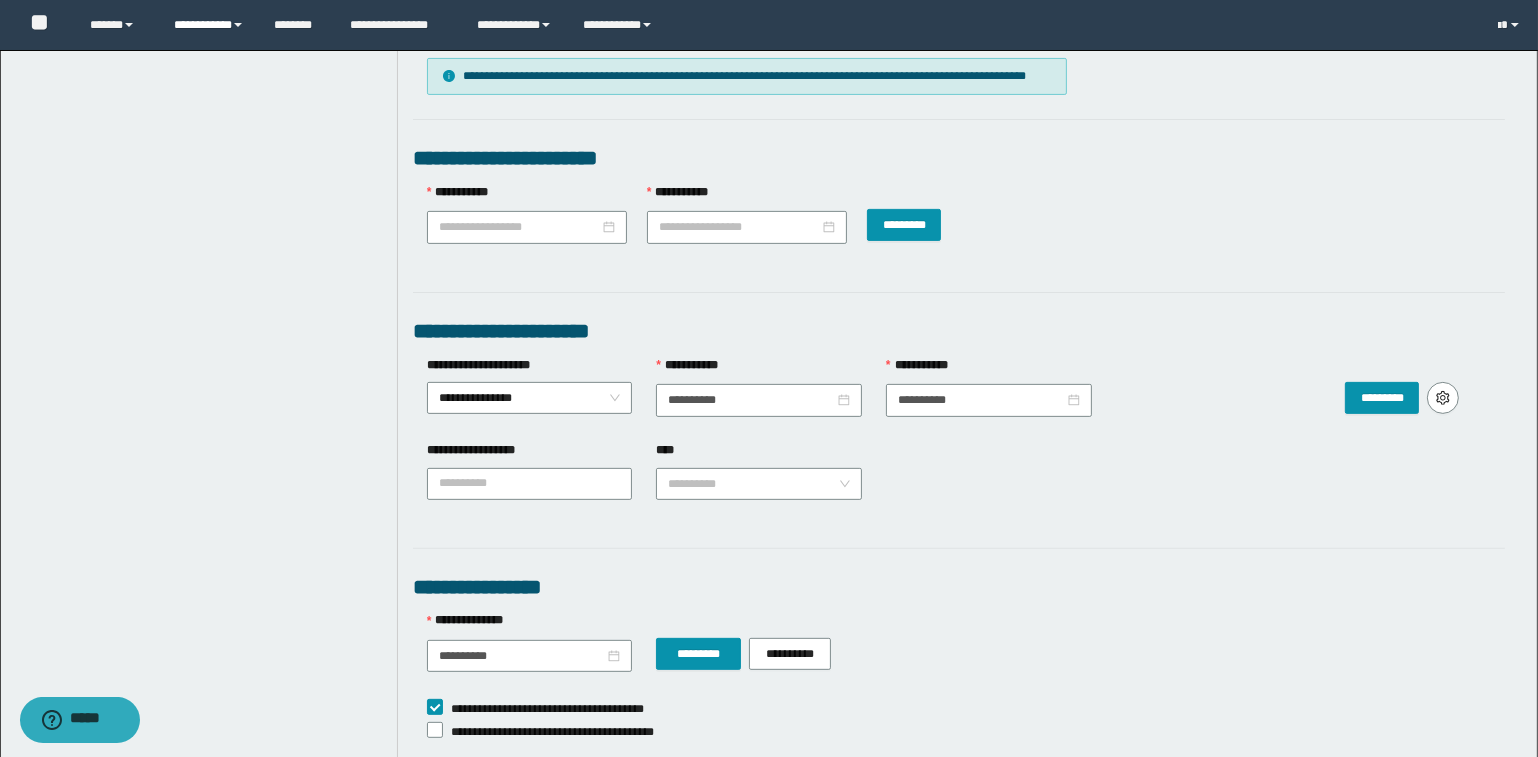 click on "**********" at bounding box center (209, 25) 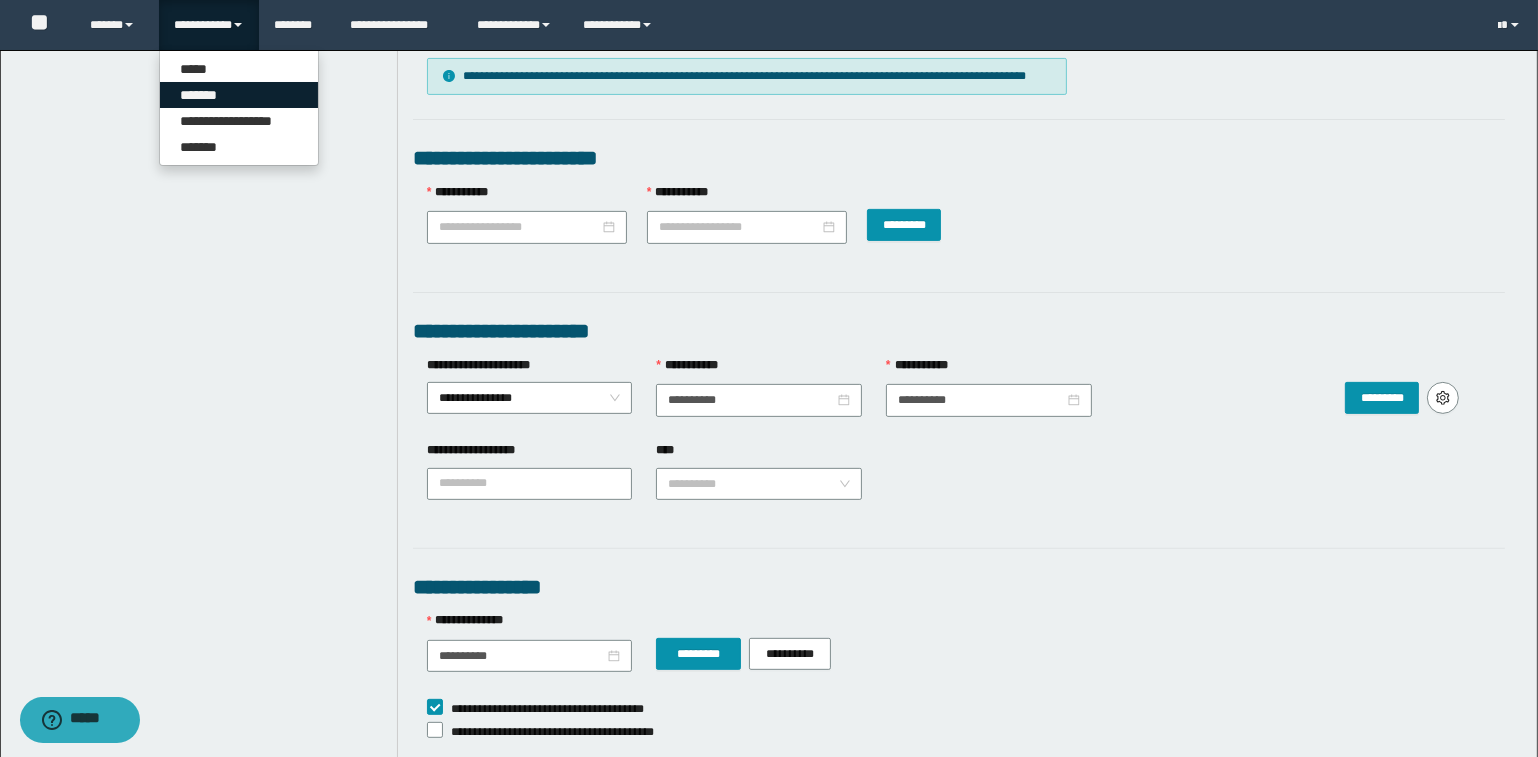 click on "*******" at bounding box center (239, 95) 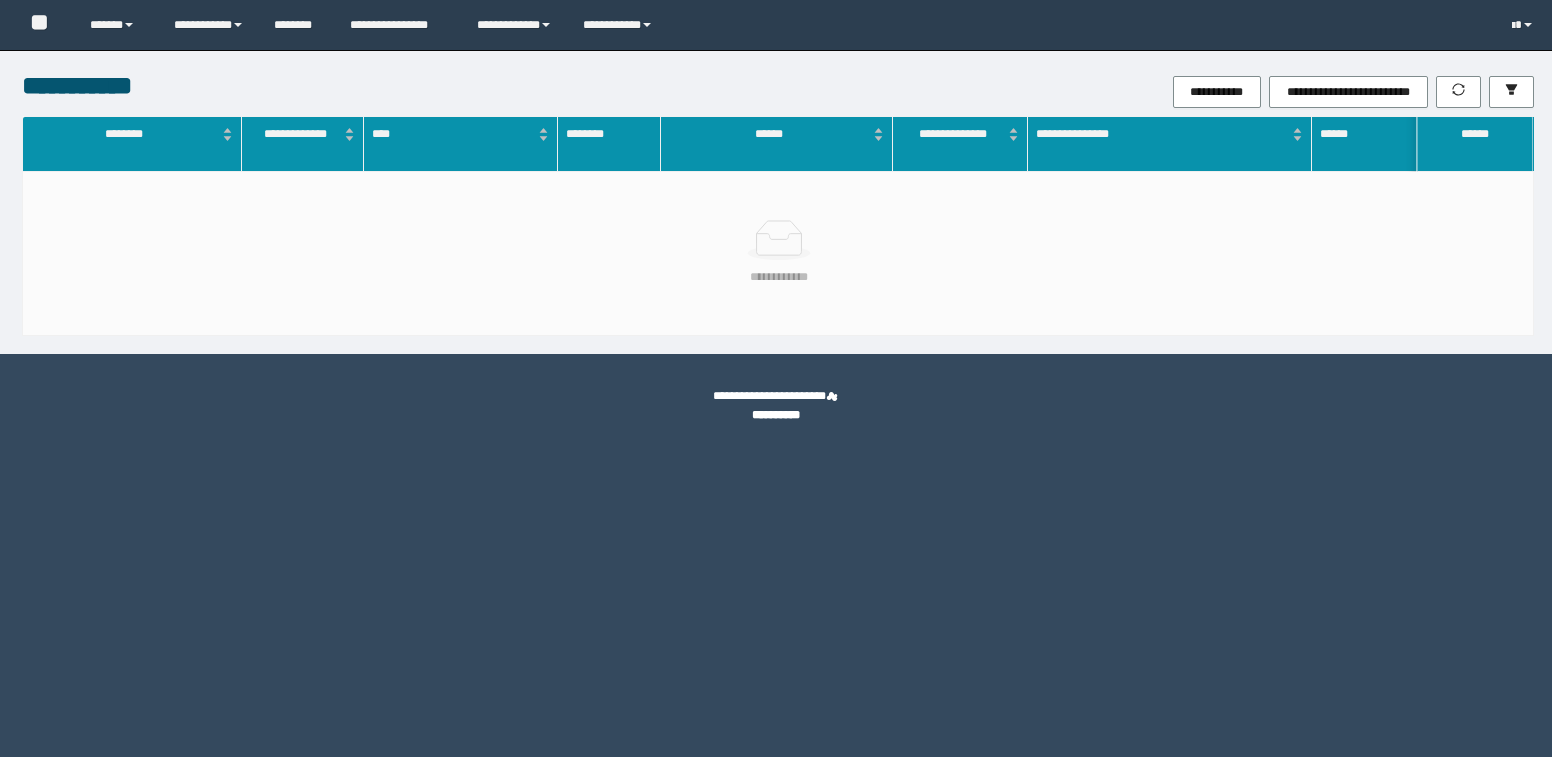 scroll, scrollTop: 0, scrollLeft: 0, axis: both 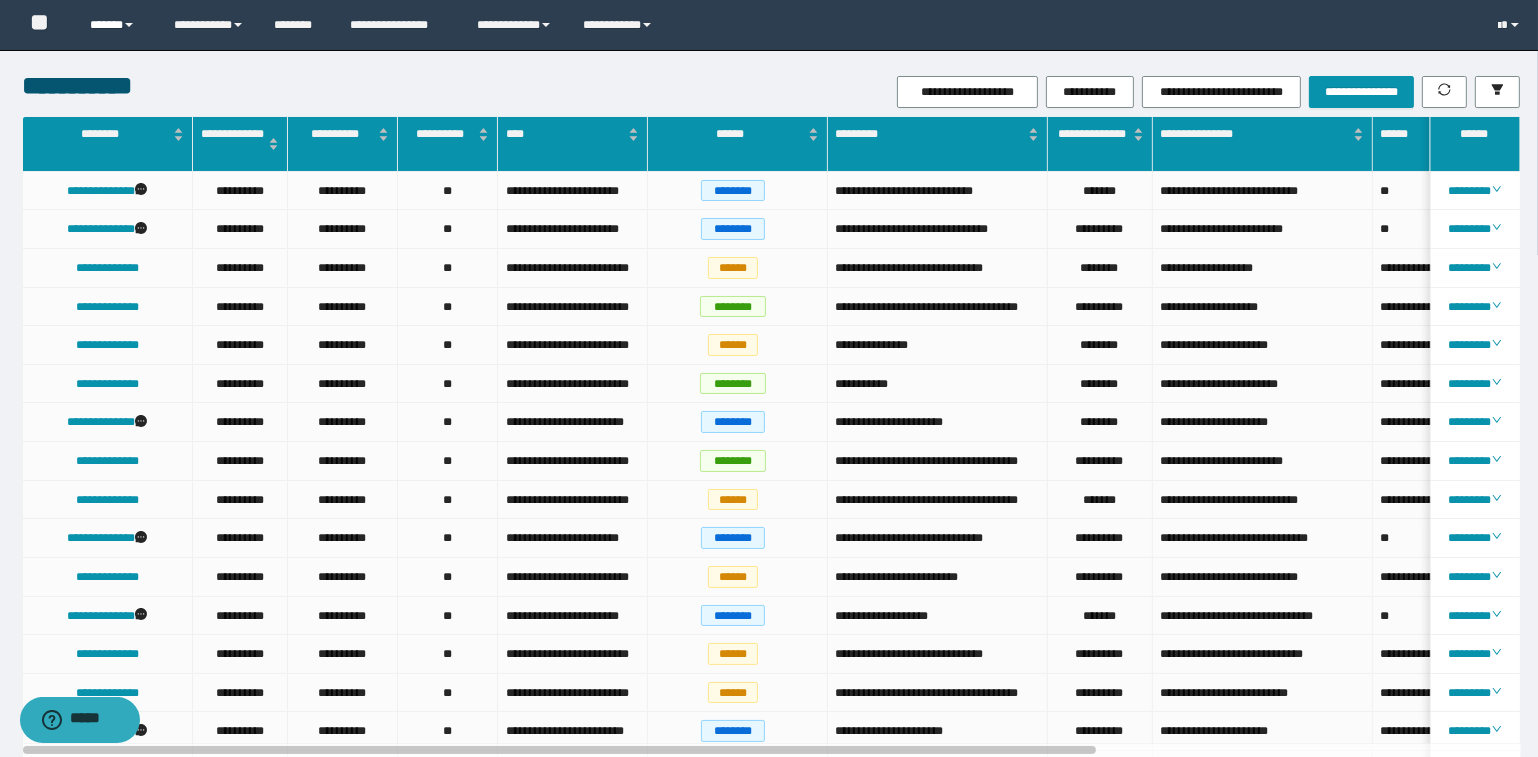 click on "******" at bounding box center (117, 25) 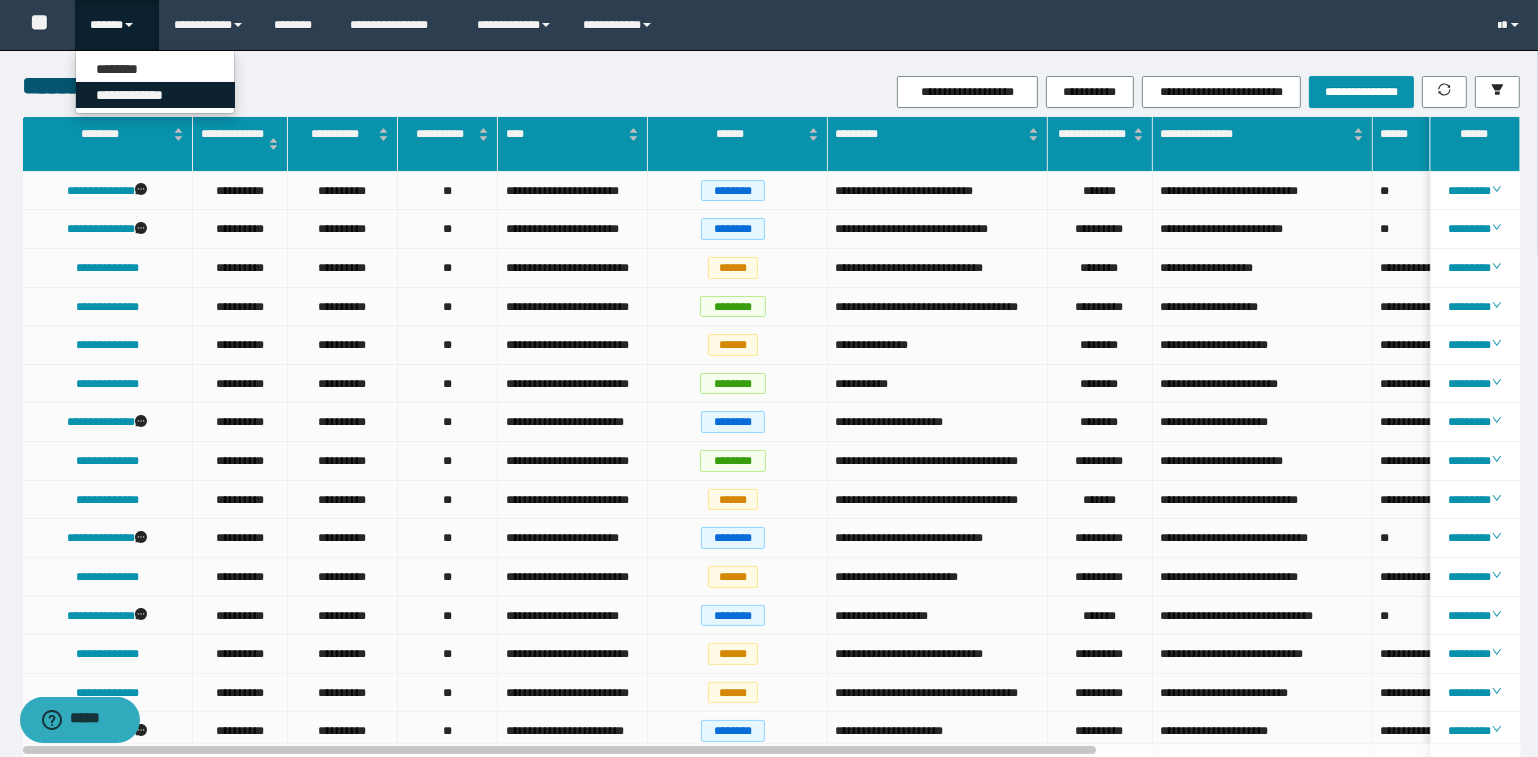 click on "**********" at bounding box center [155, 95] 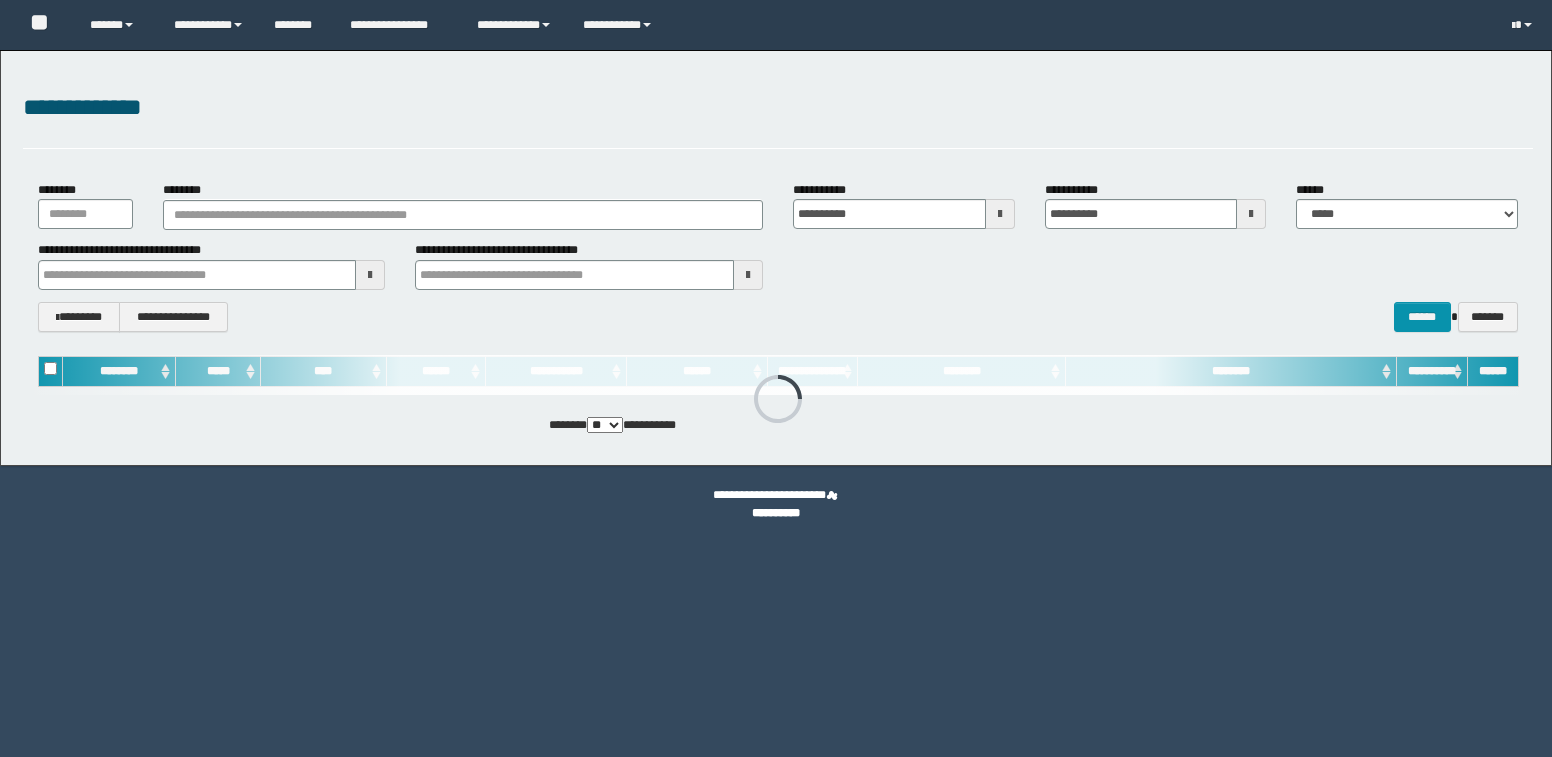 scroll, scrollTop: 0, scrollLeft: 0, axis: both 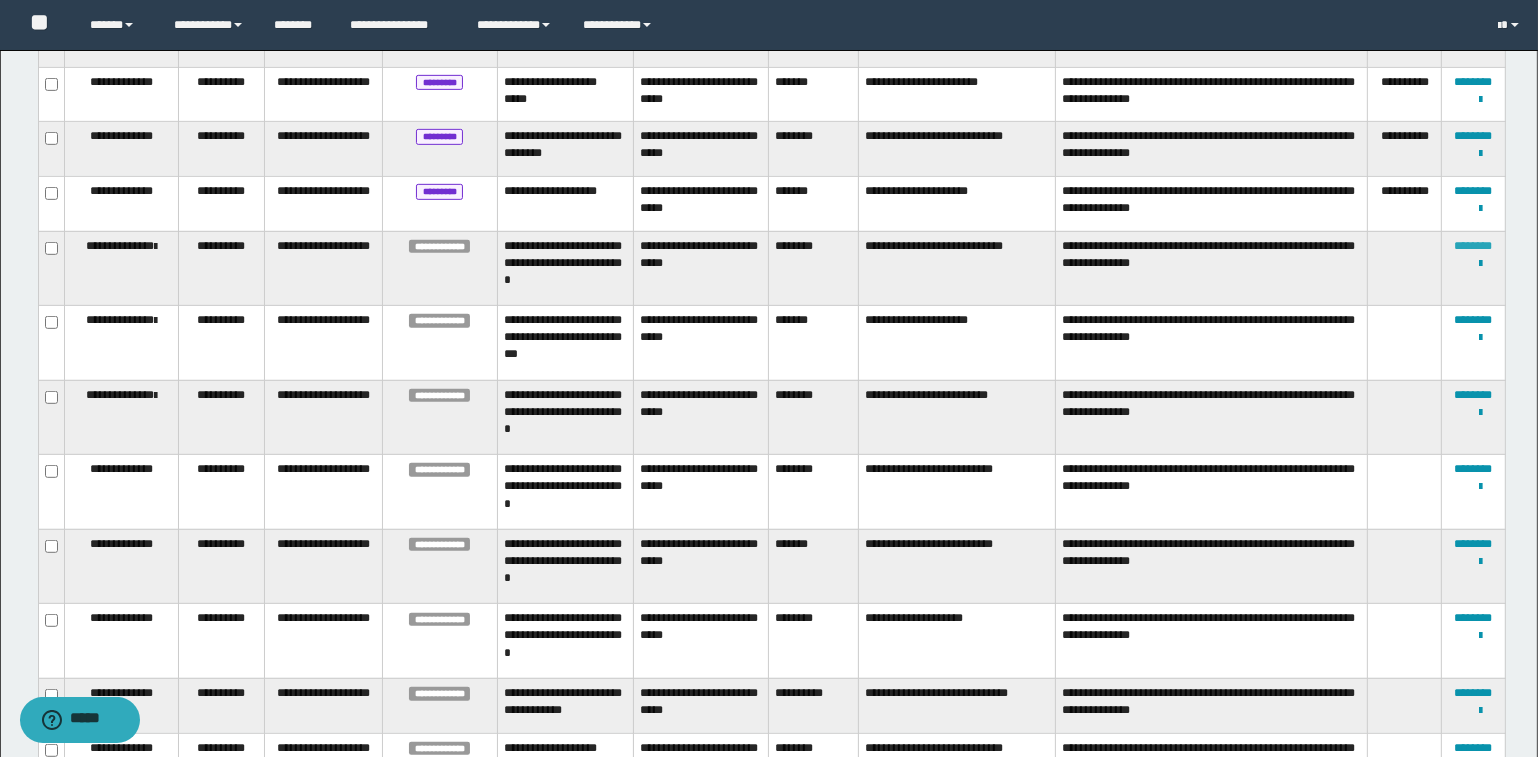 click on "********" at bounding box center [1474, 246] 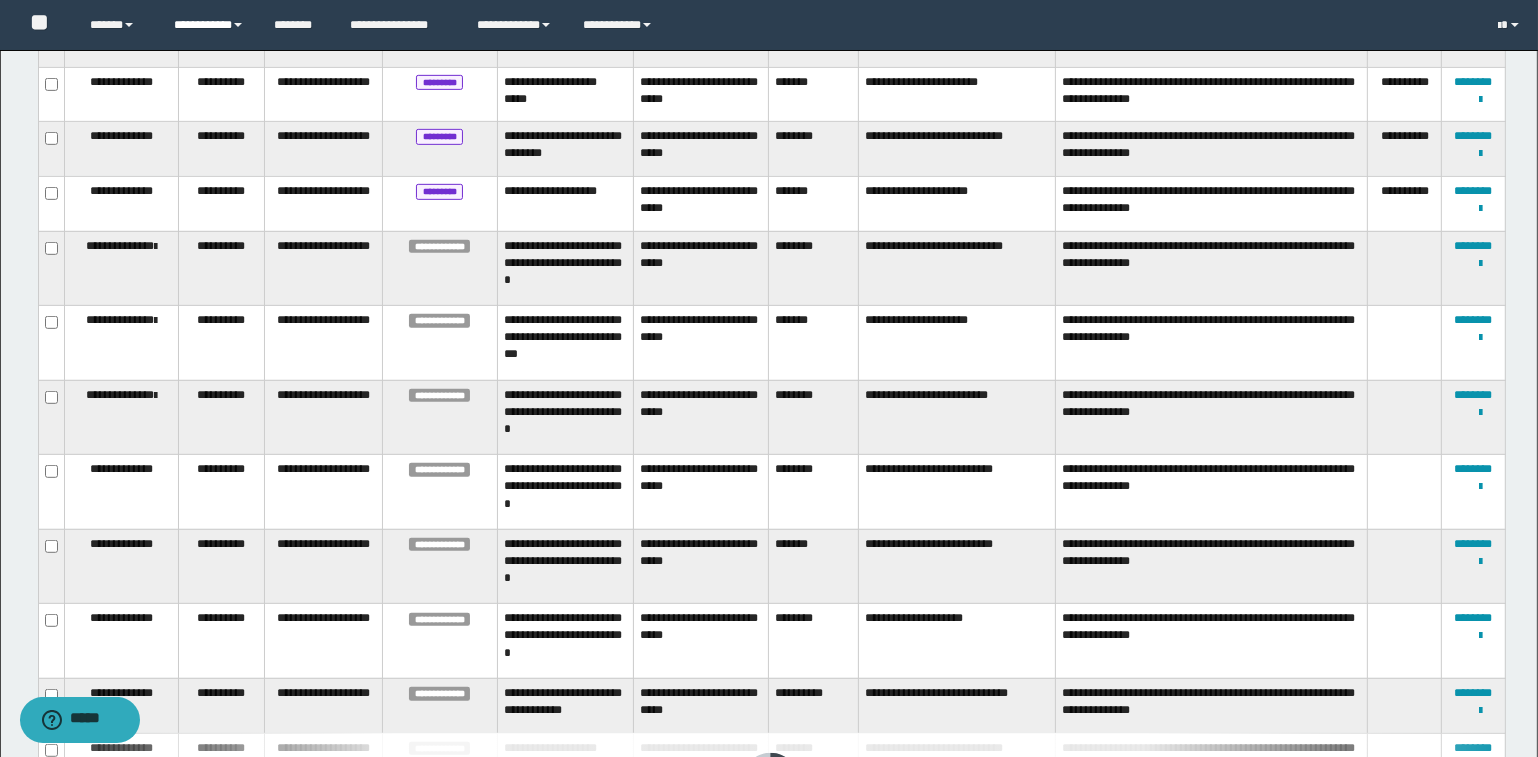 click on "**********" at bounding box center [209, 25] 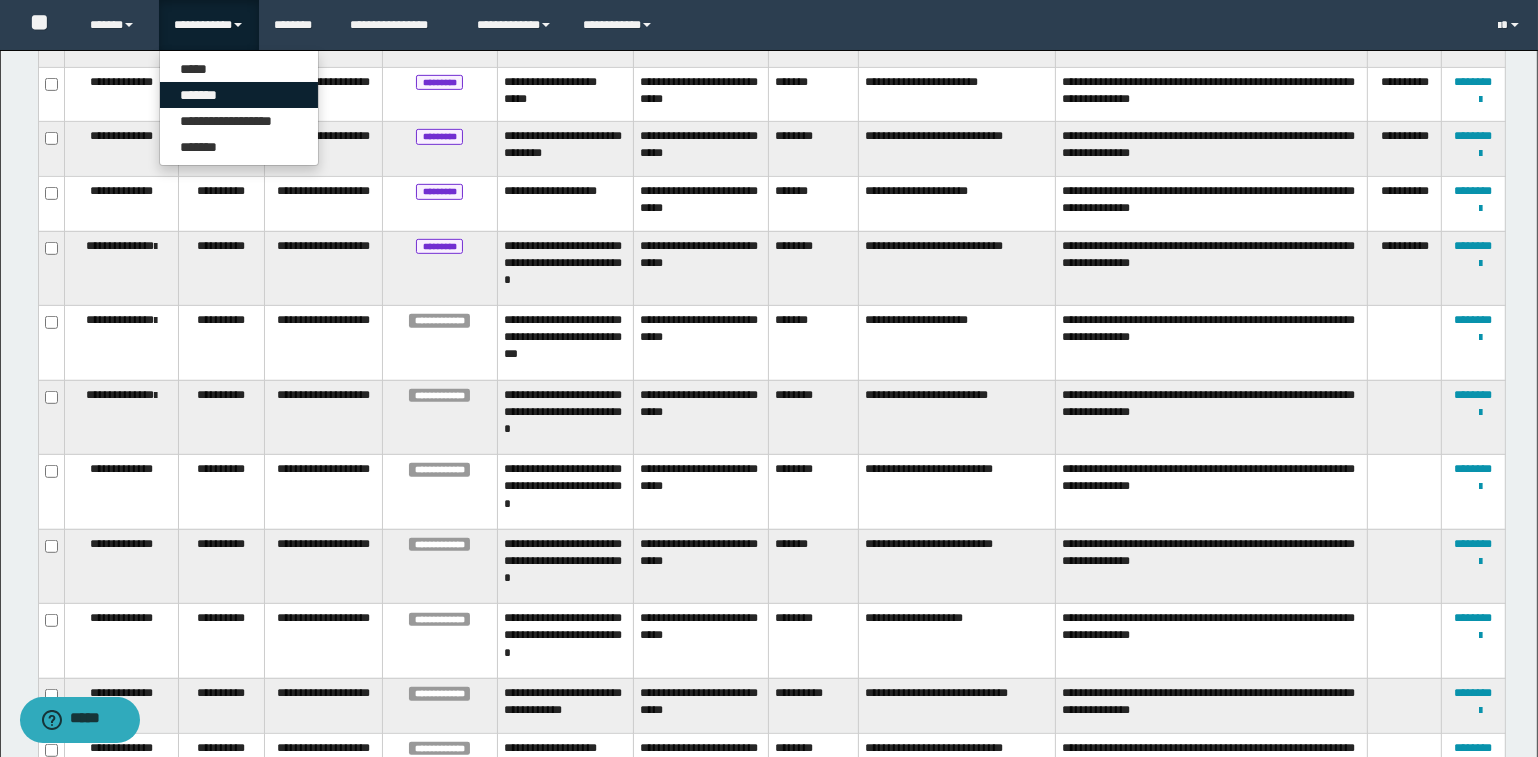 click on "*******" at bounding box center [239, 95] 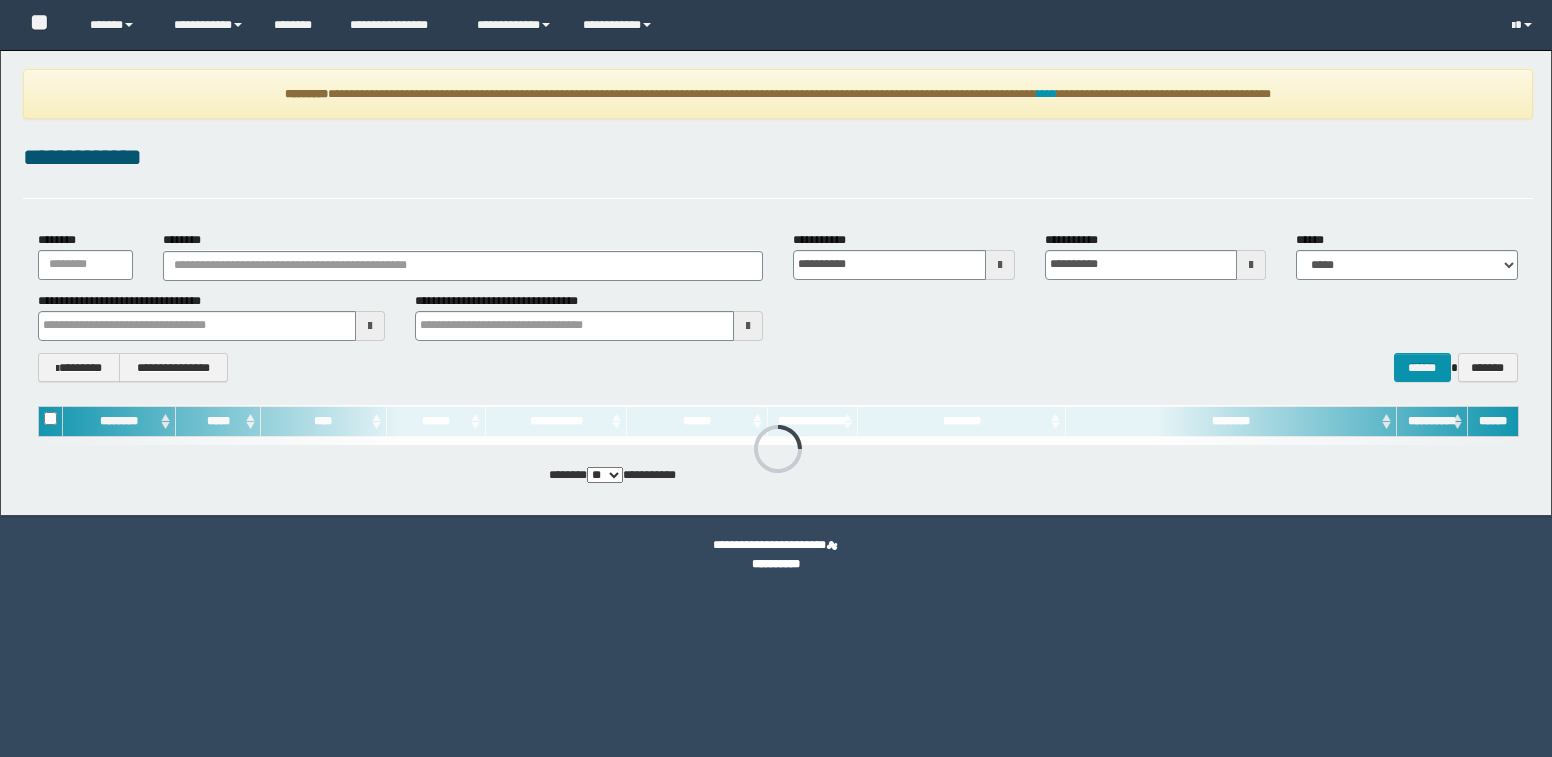 scroll, scrollTop: 0, scrollLeft: 0, axis: both 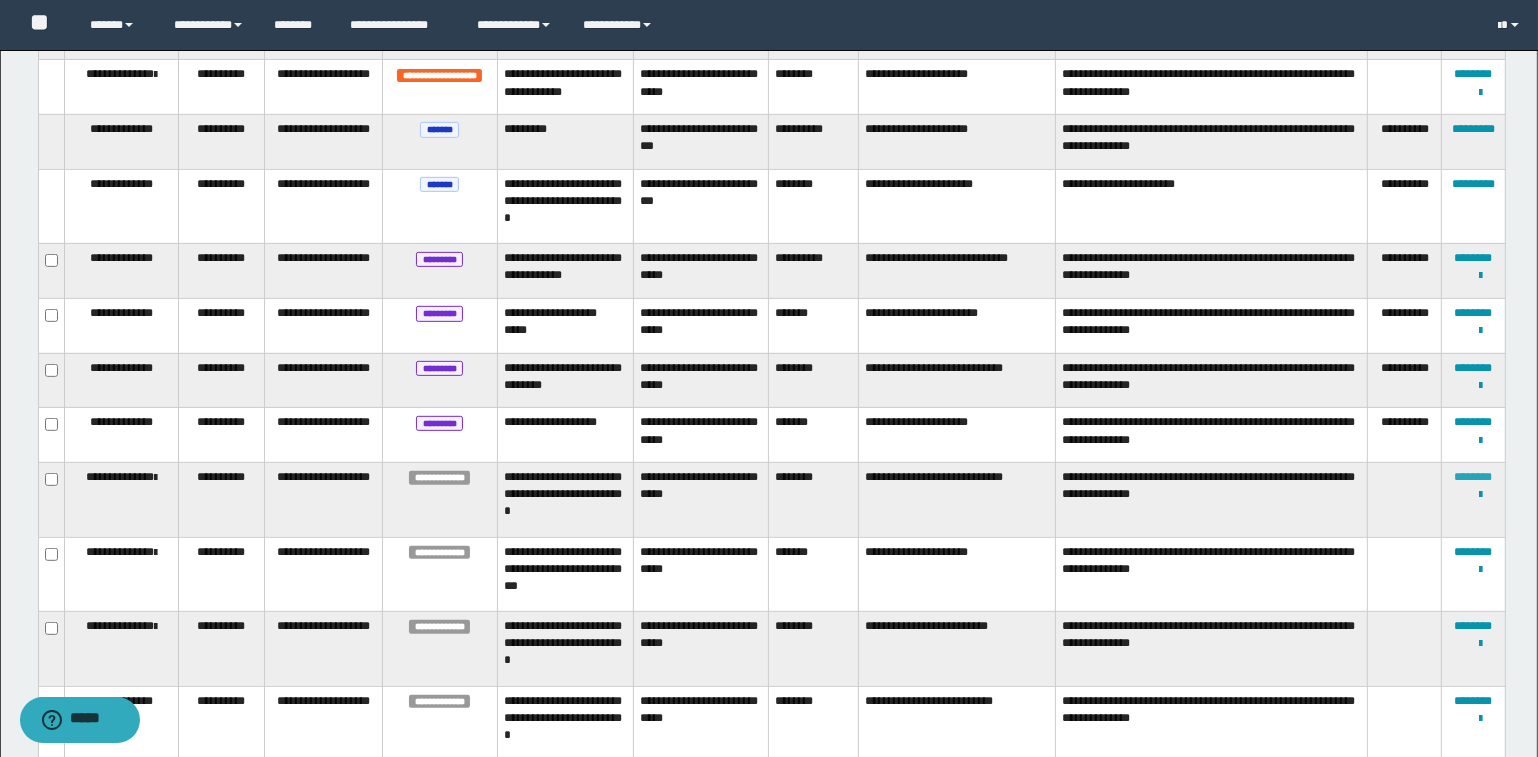click on "********" at bounding box center [1474, 477] 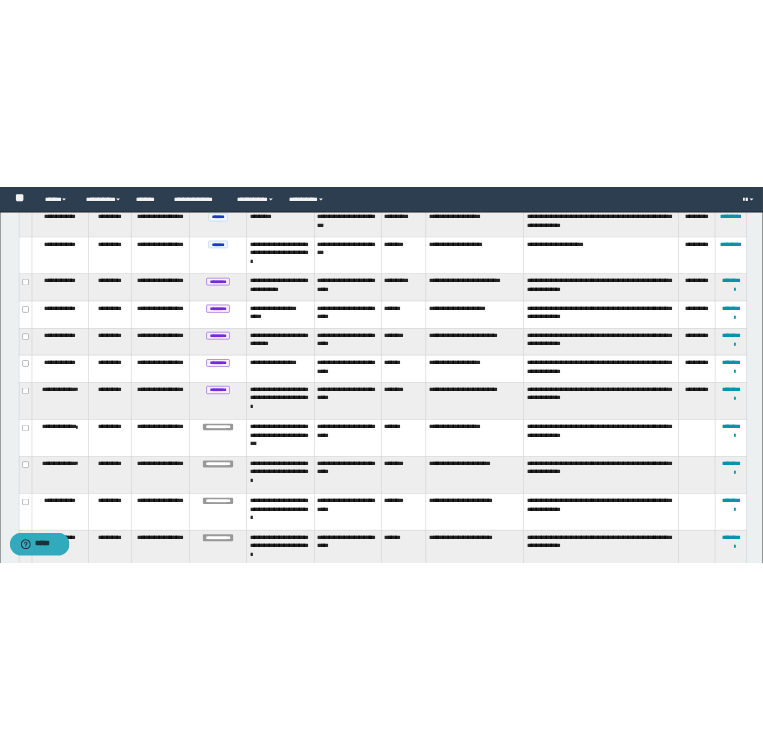 scroll, scrollTop: 984, scrollLeft: 0, axis: vertical 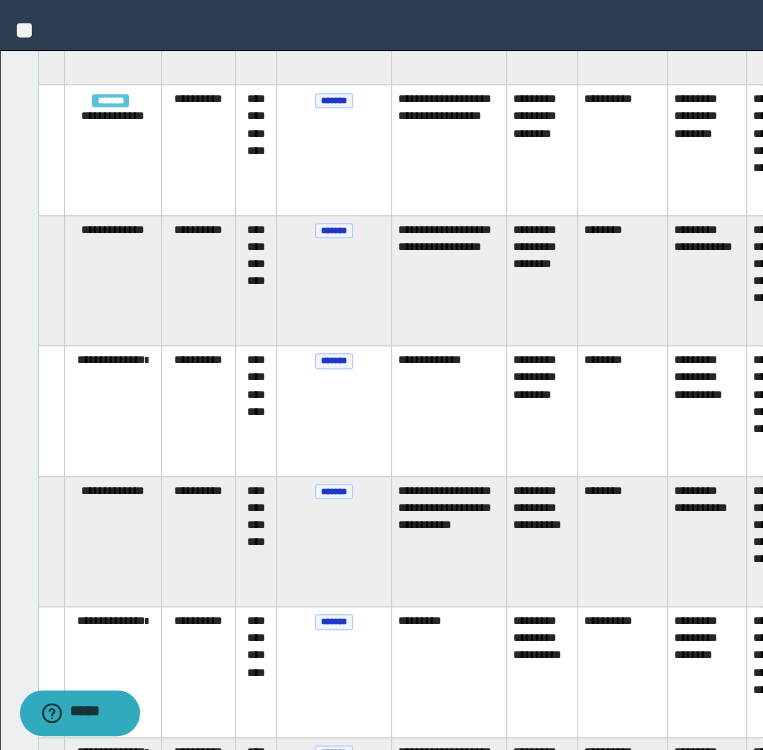 click on "********" at bounding box center (0, 0) 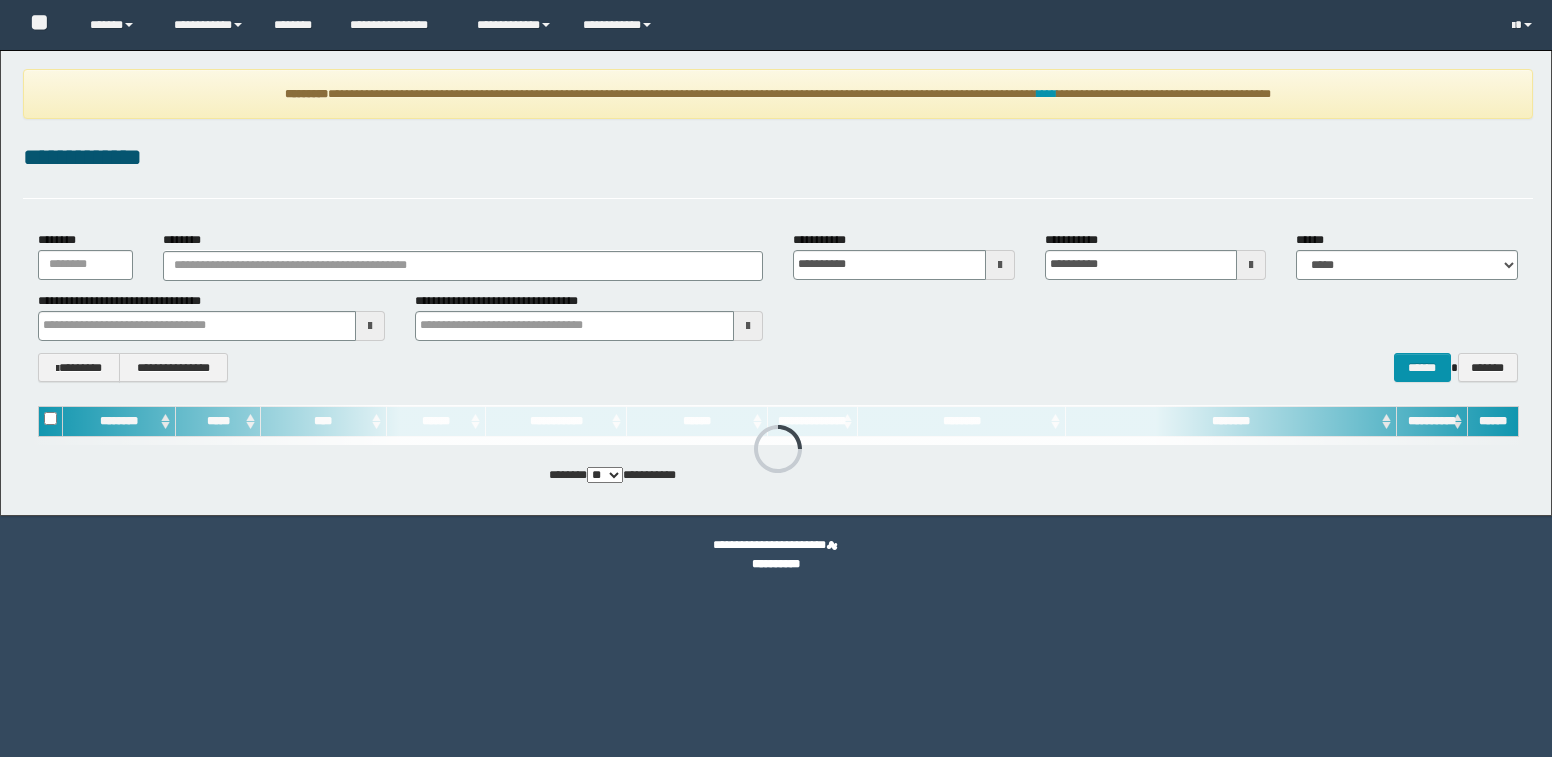 scroll, scrollTop: 0, scrollLeft: 0, axis: both 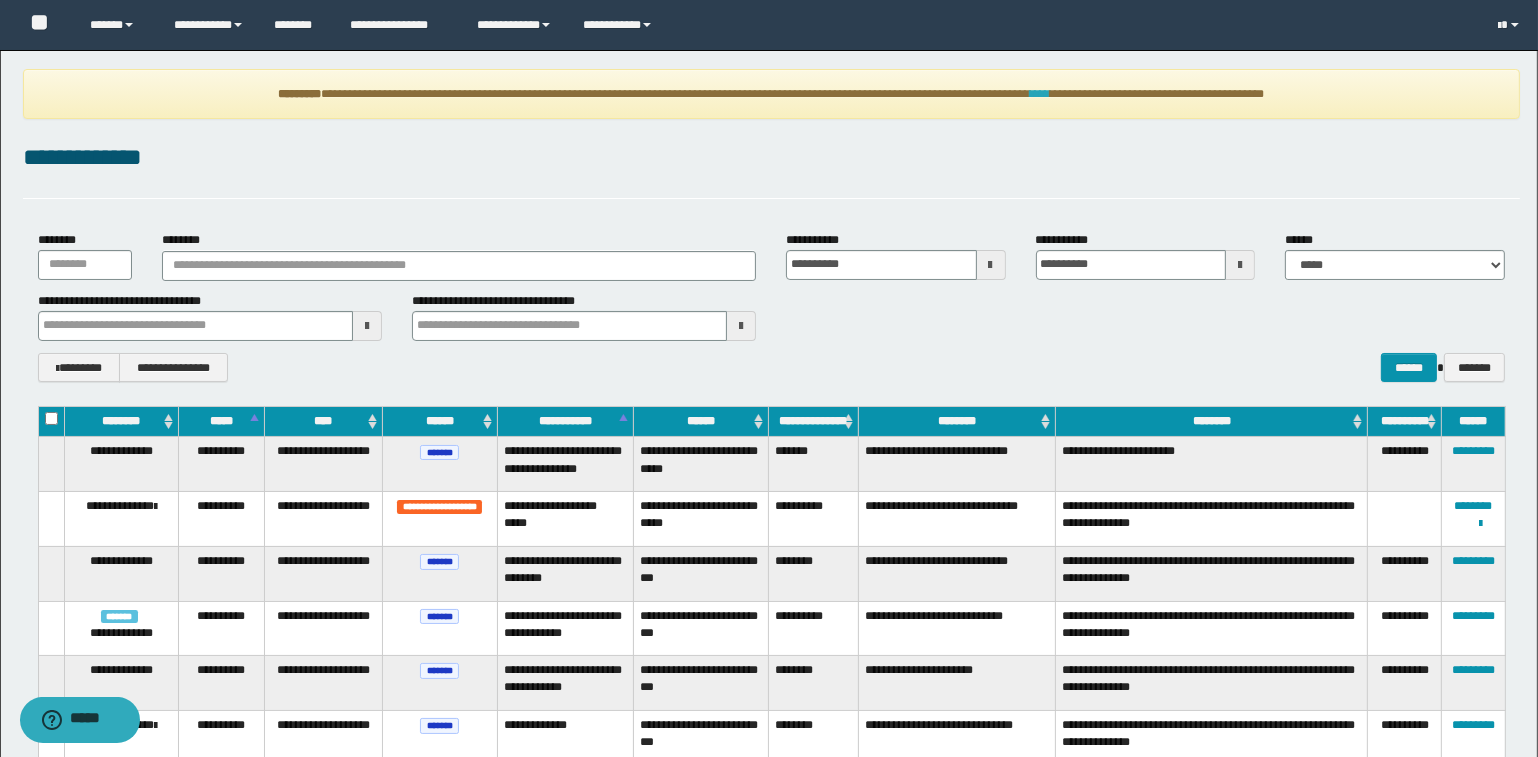 click on "****" at bounding box center (1040, 94) 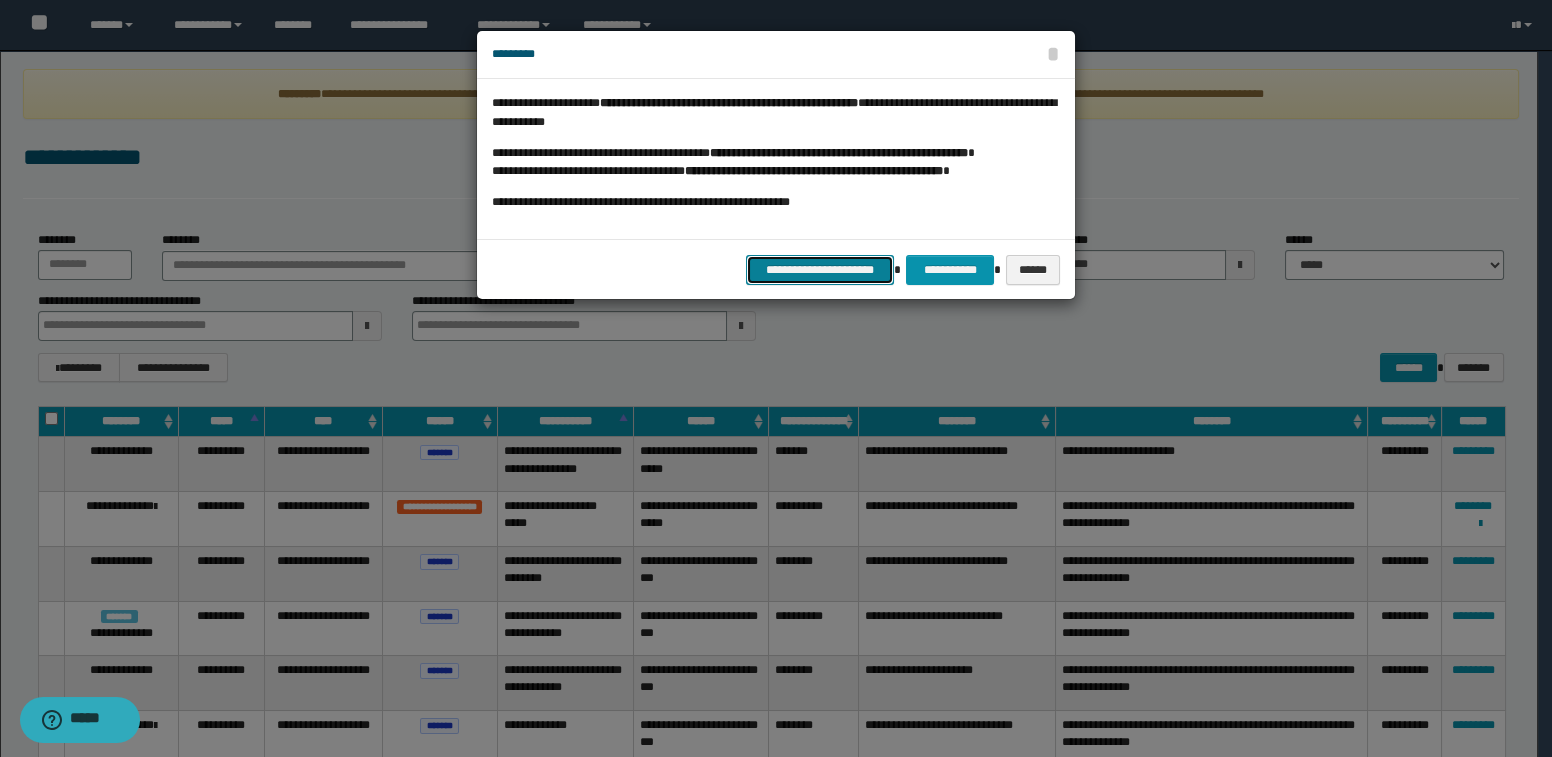 click on "**********" at bounding box center [820, 270] 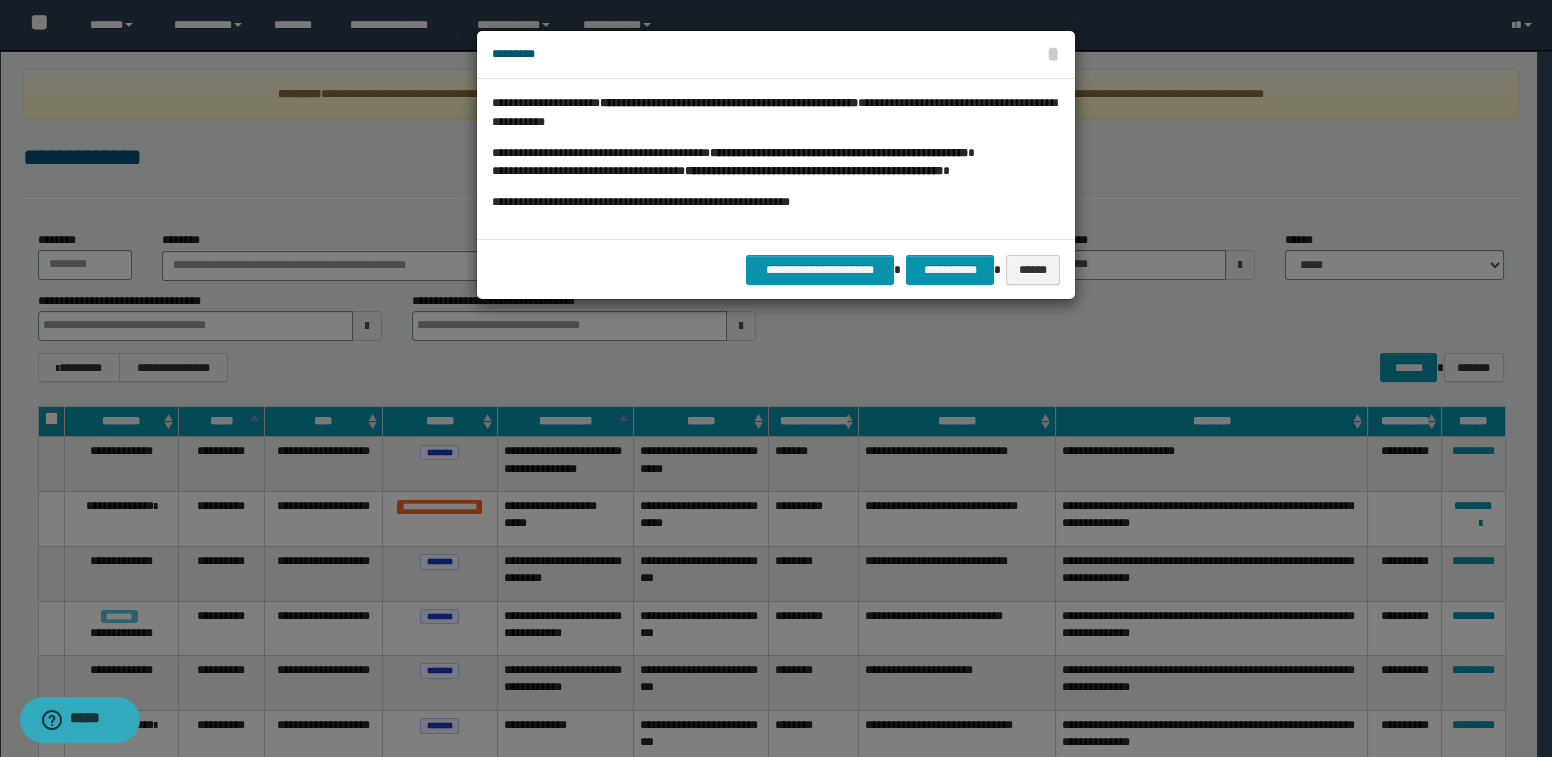 click at bounding box center (776, 379) 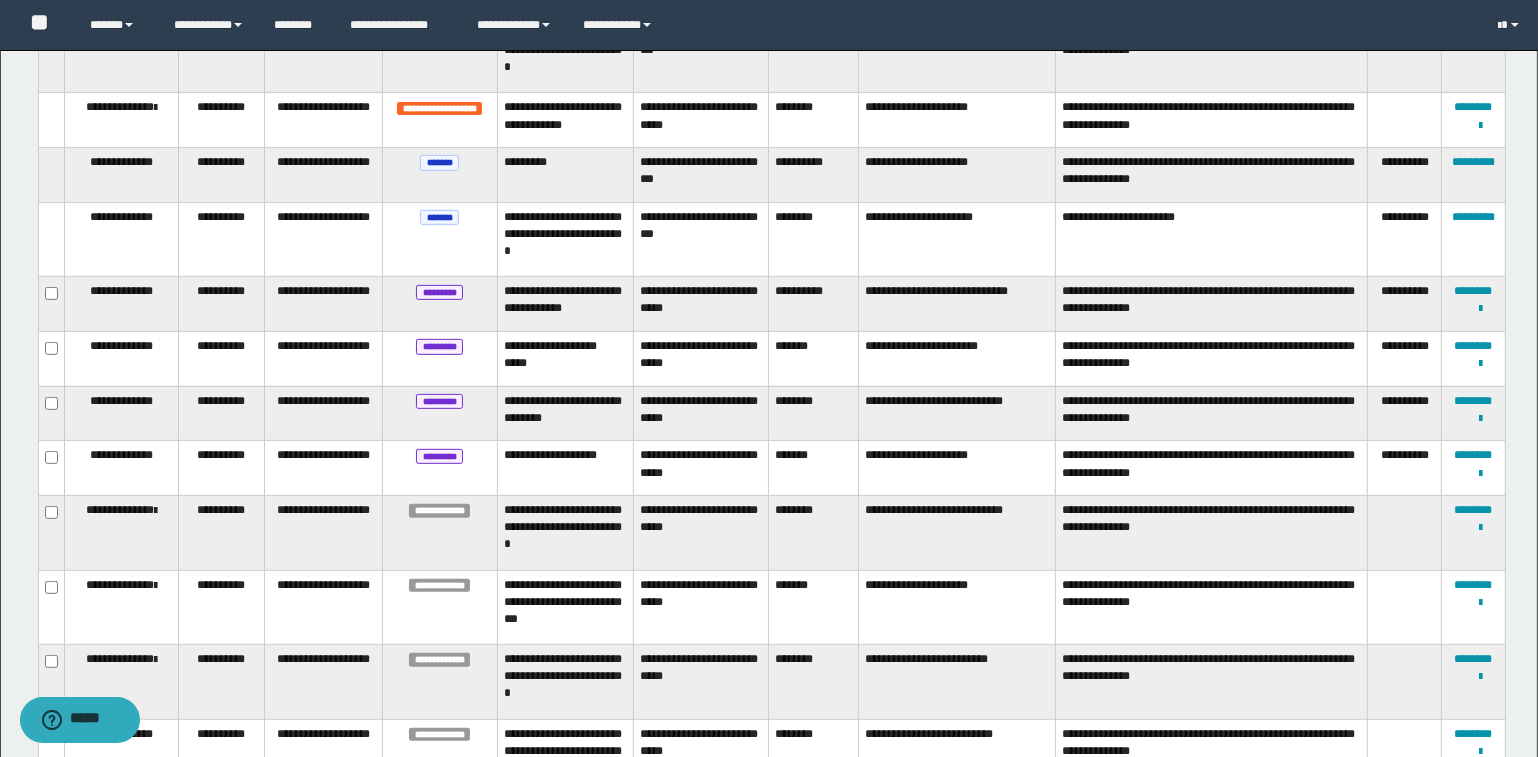 scroll, scrollTop: 909, scrollLeft: 0, axis: vertical 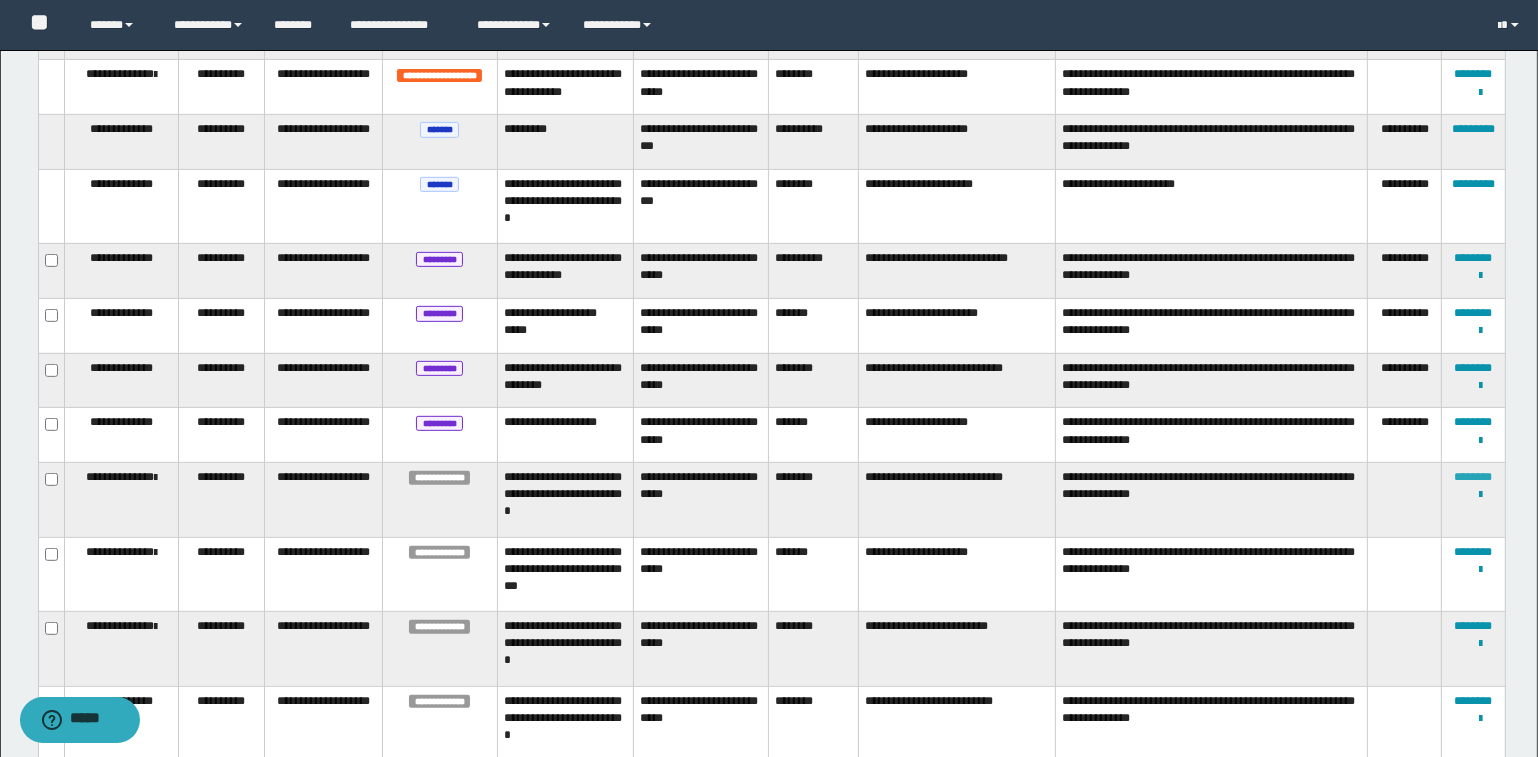 click on "********" at bounding box center [1474, 477] 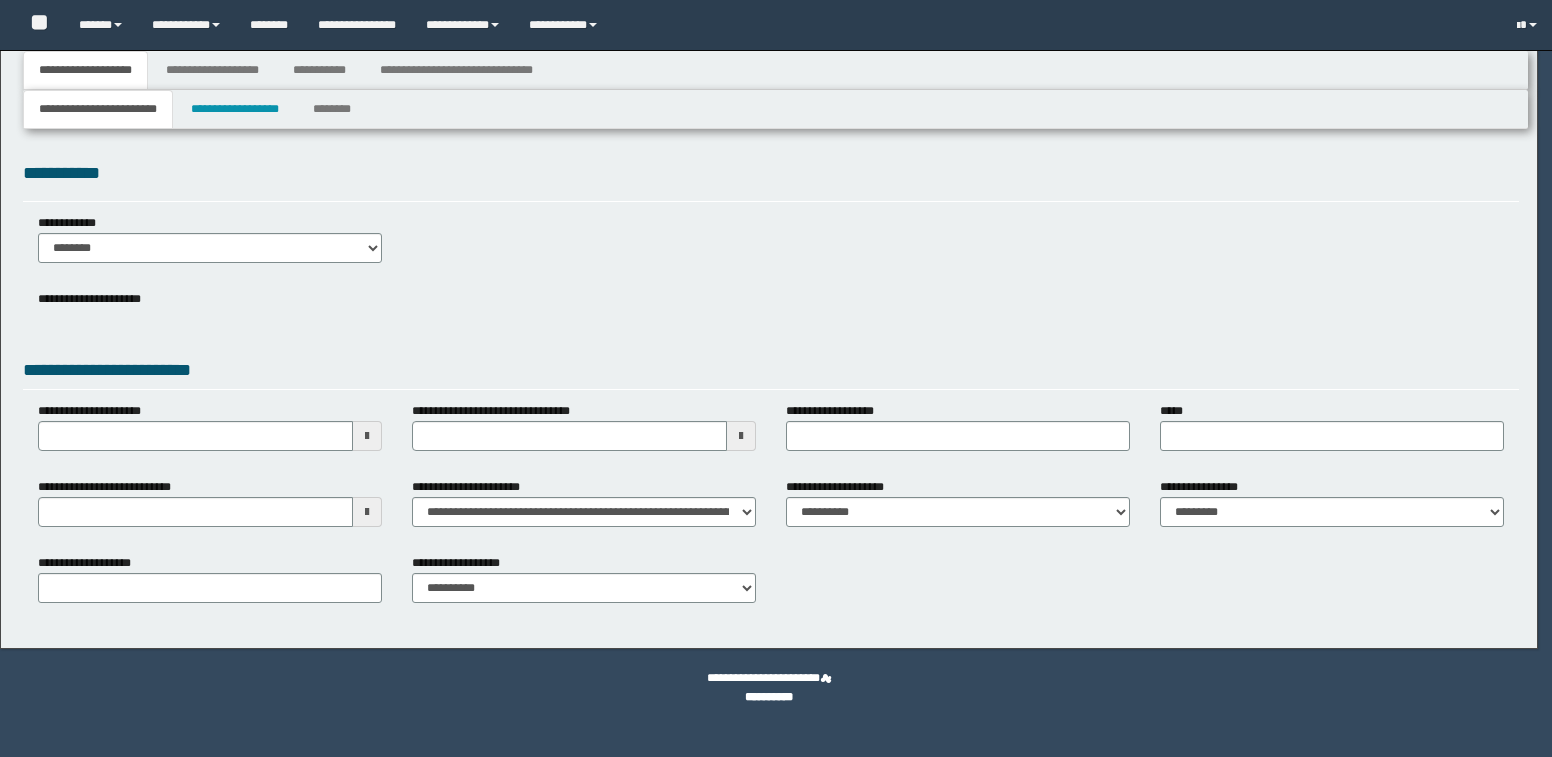 select on "*" 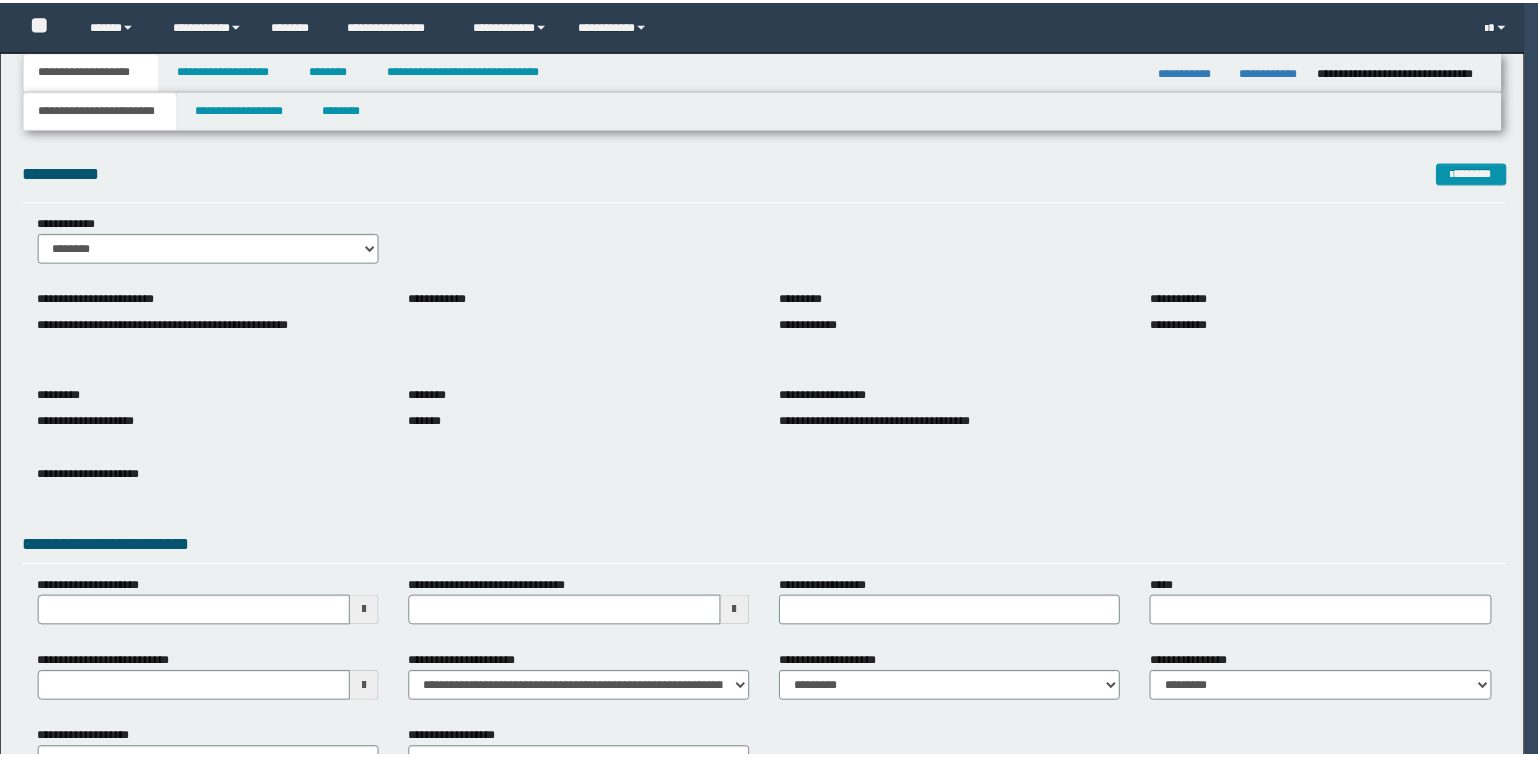 scroll, scrollTop: 0, scrollLeft: 0, axis: both 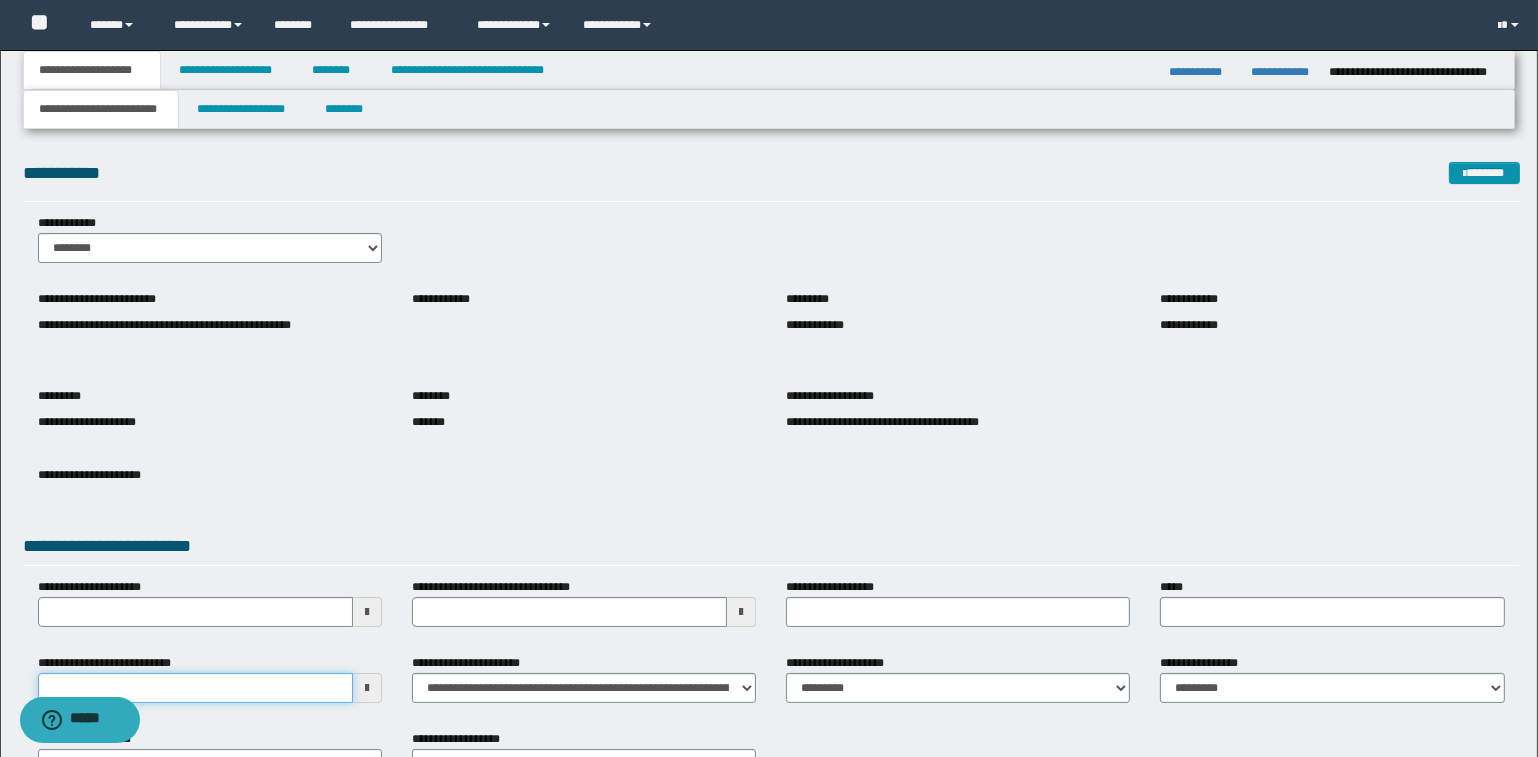 click on "**********" at bounding box center (195, 688) 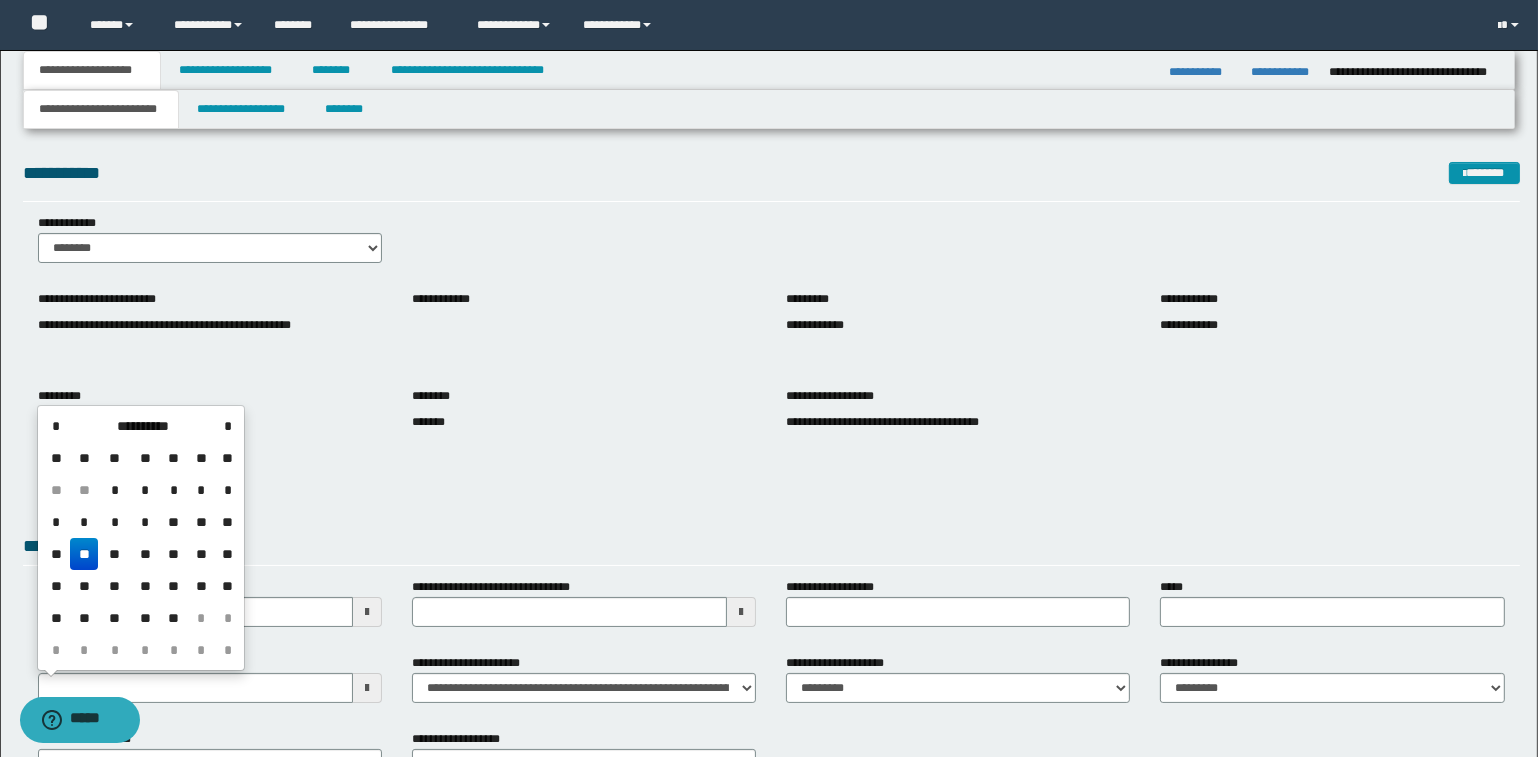click on "**" at bounding box center [84, 554] 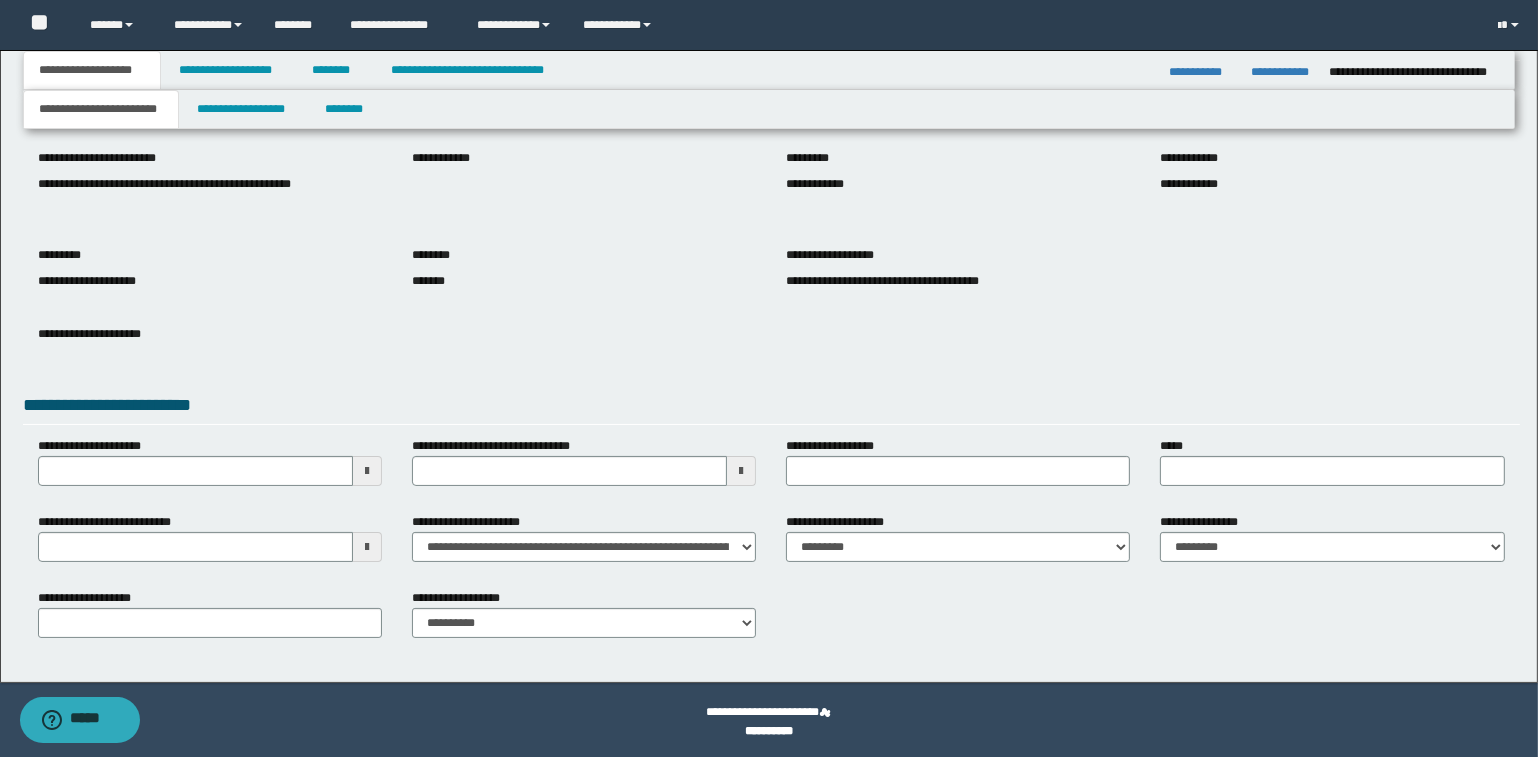 scroll, scrollTop: 144, scrollLeft: 0, axis: vertical 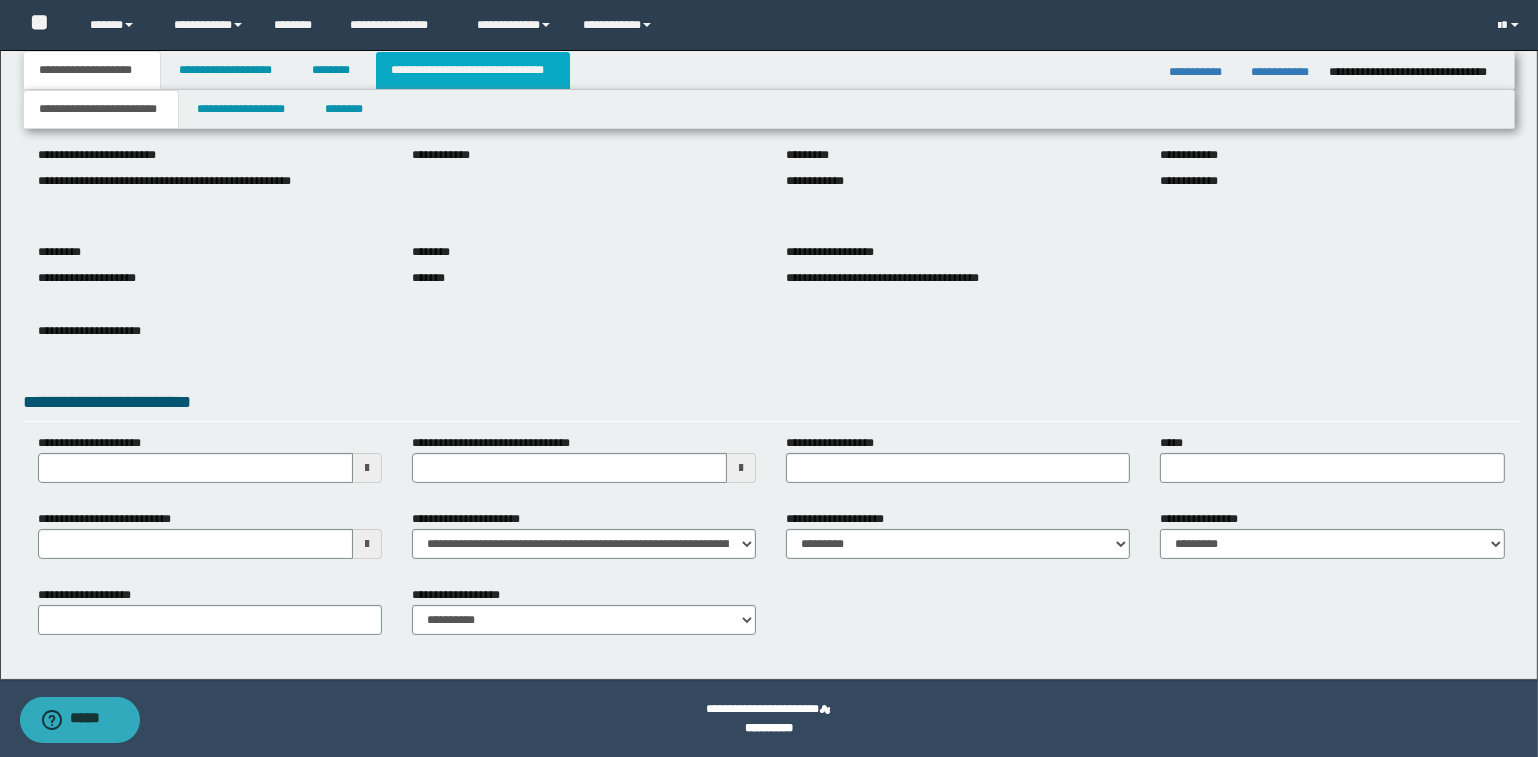 click on "**********" at bounding box center (473, 70) 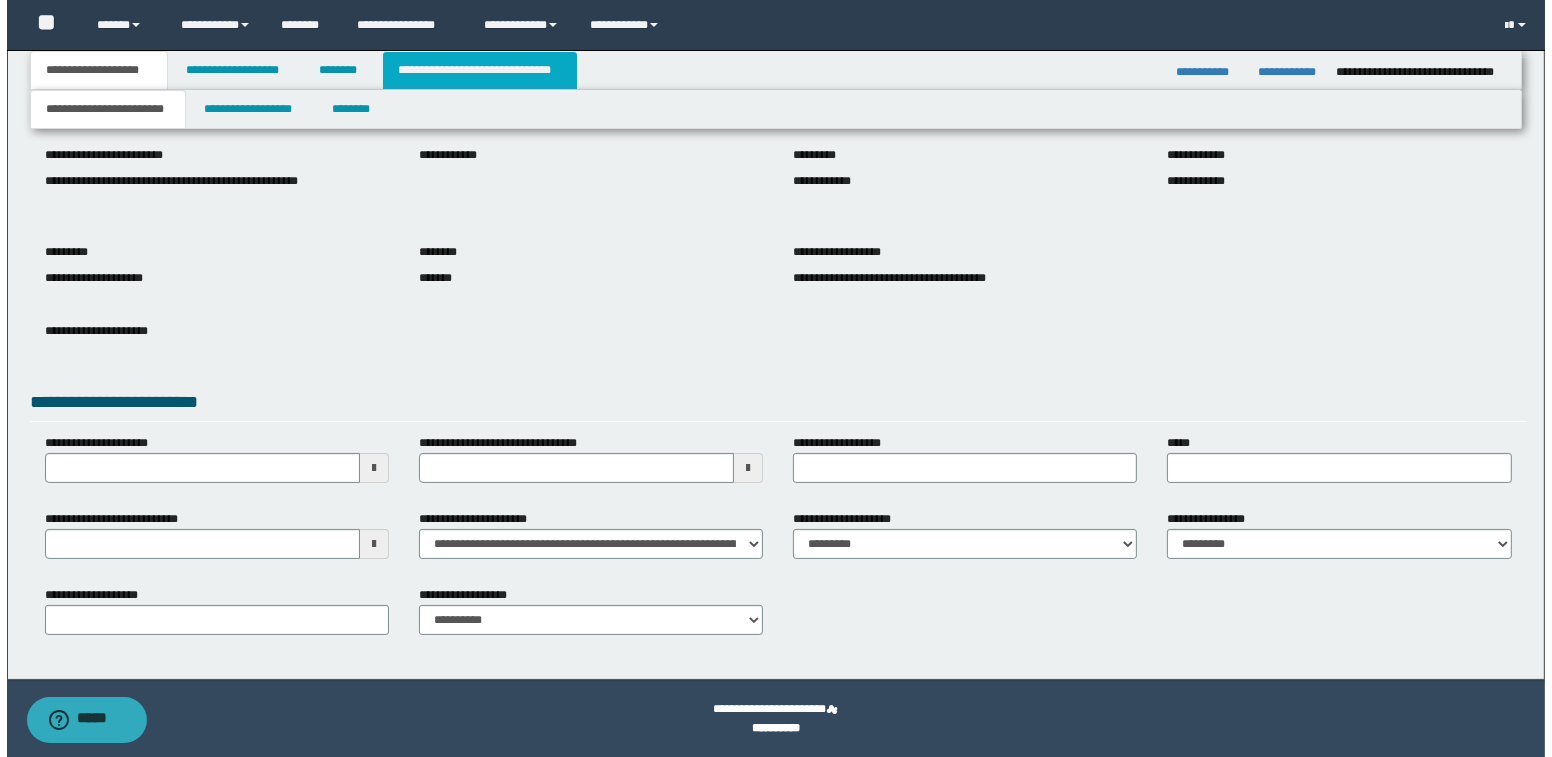 scroll, scrollTop: 0, scrollLeft: 0, axis: both 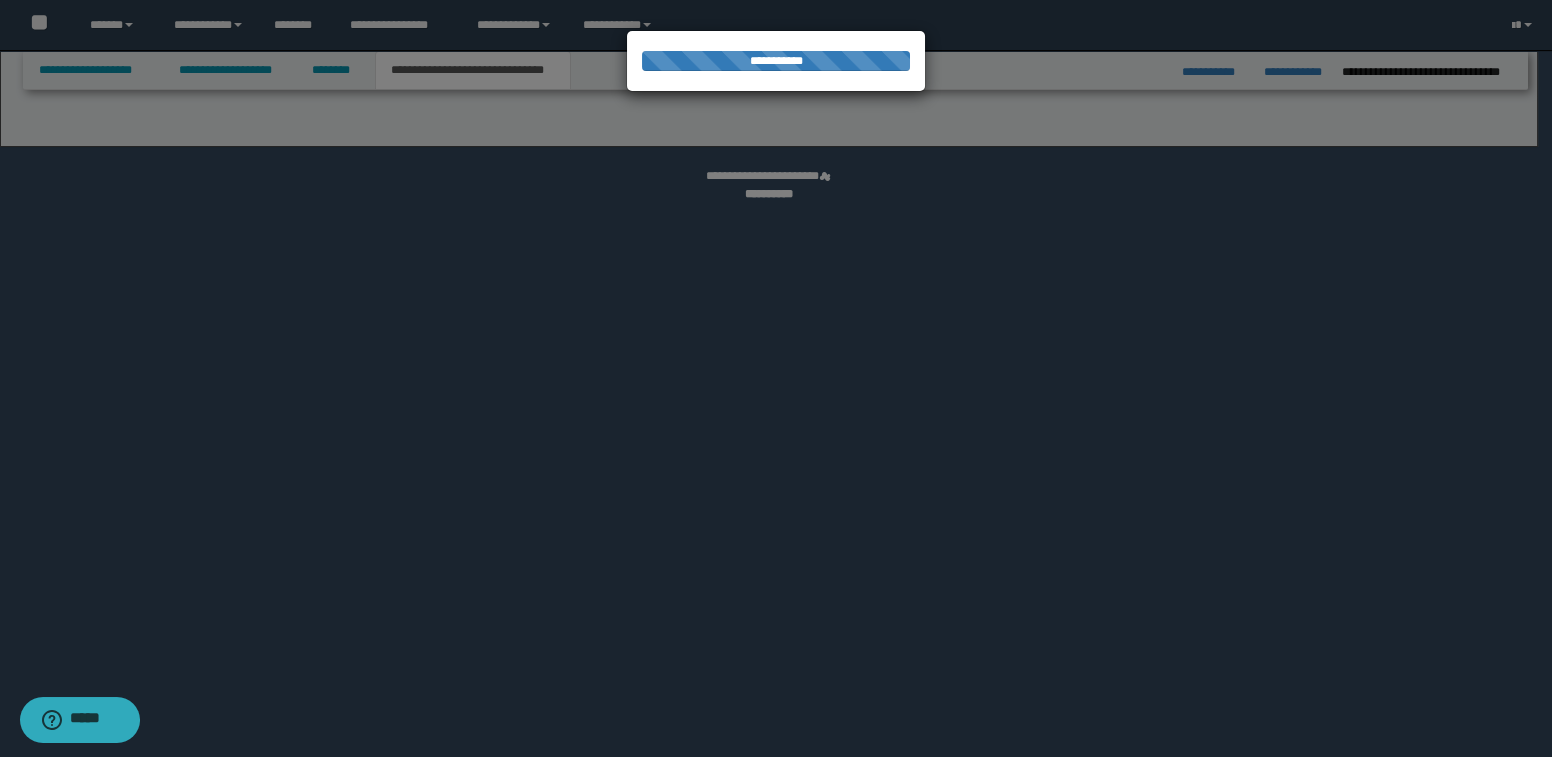 select on "*" 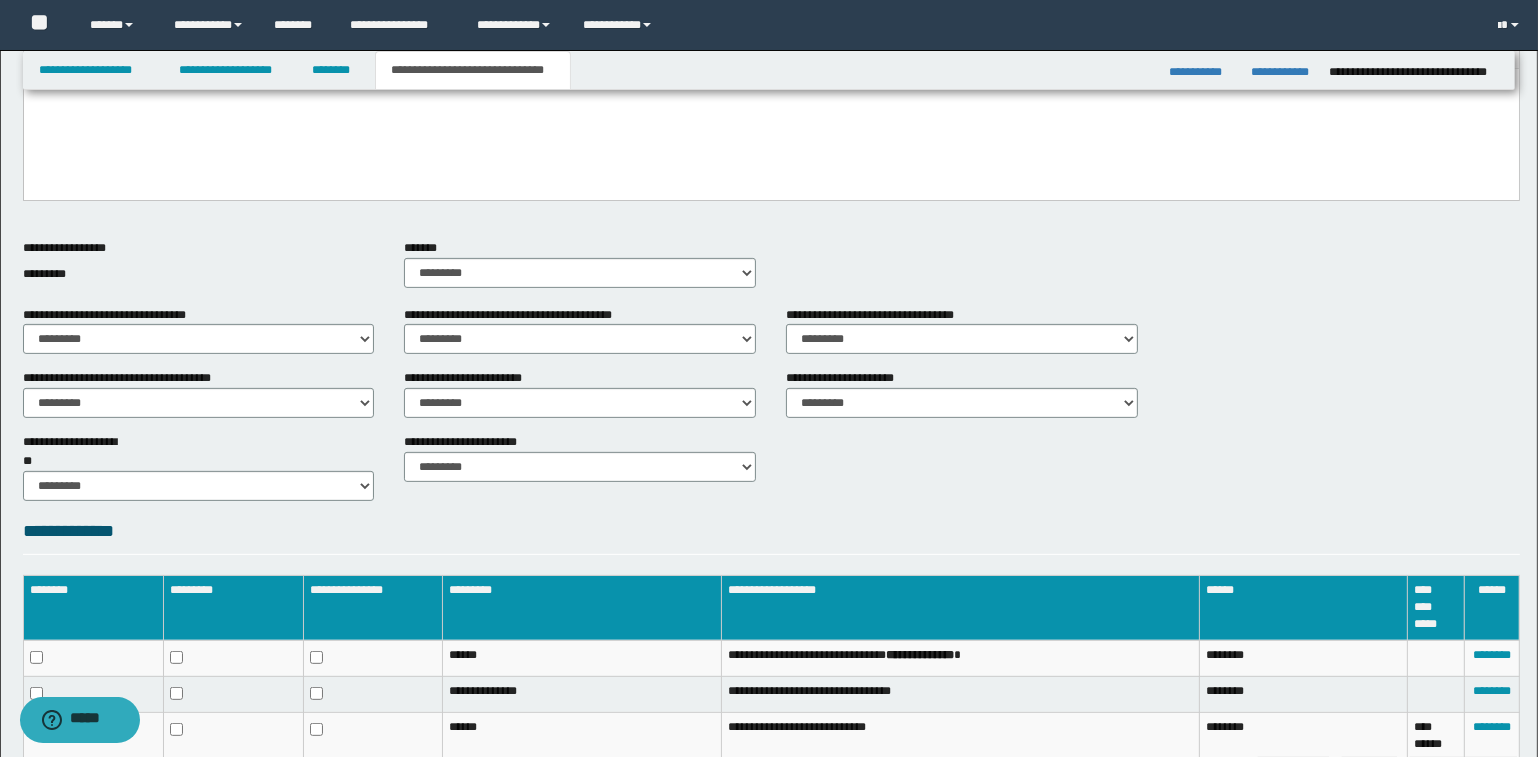 scroll, scrollTop: 812, scrollLeft: 0, axis: vertical 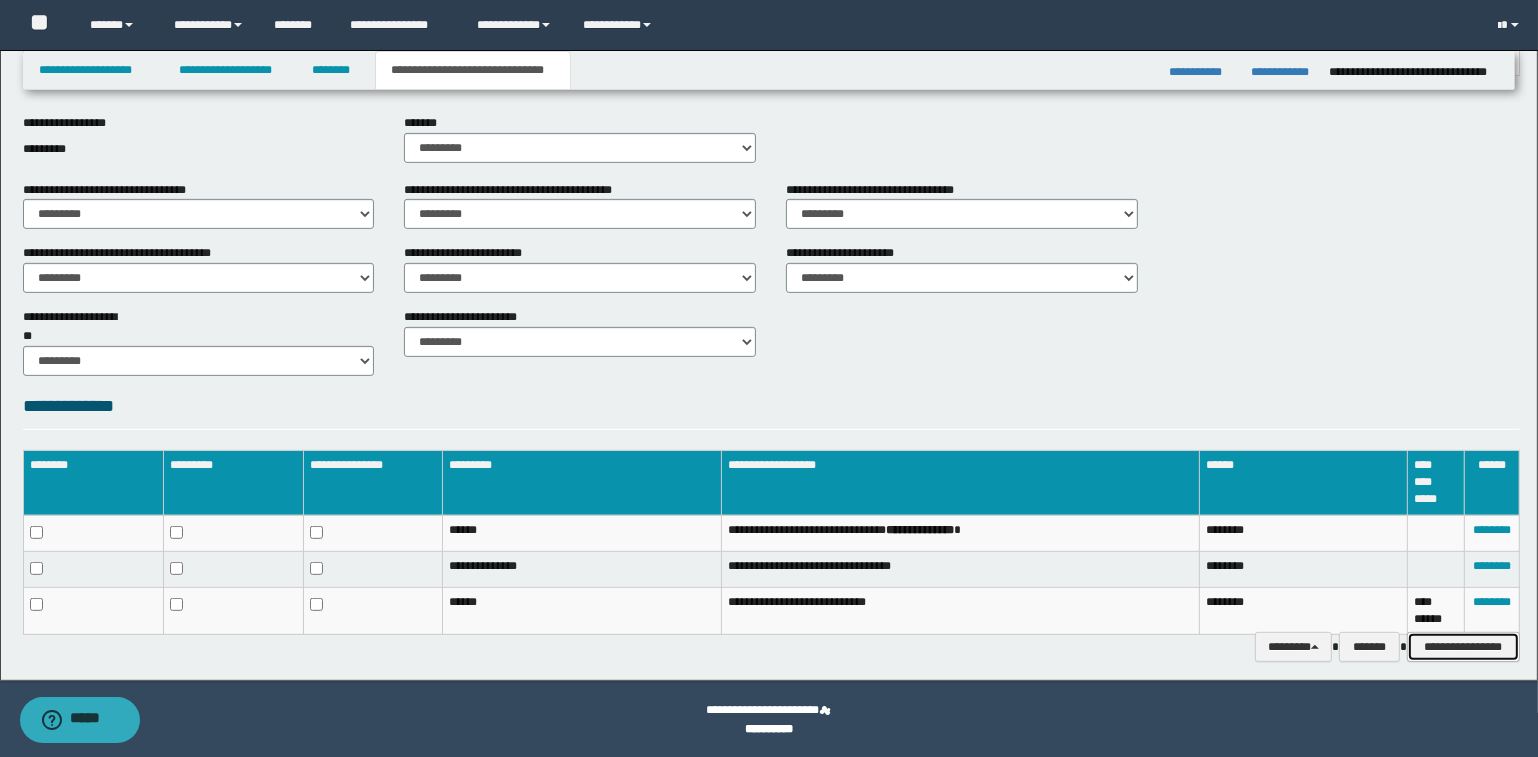 click on "**********" at bounding box center (1463, 647) 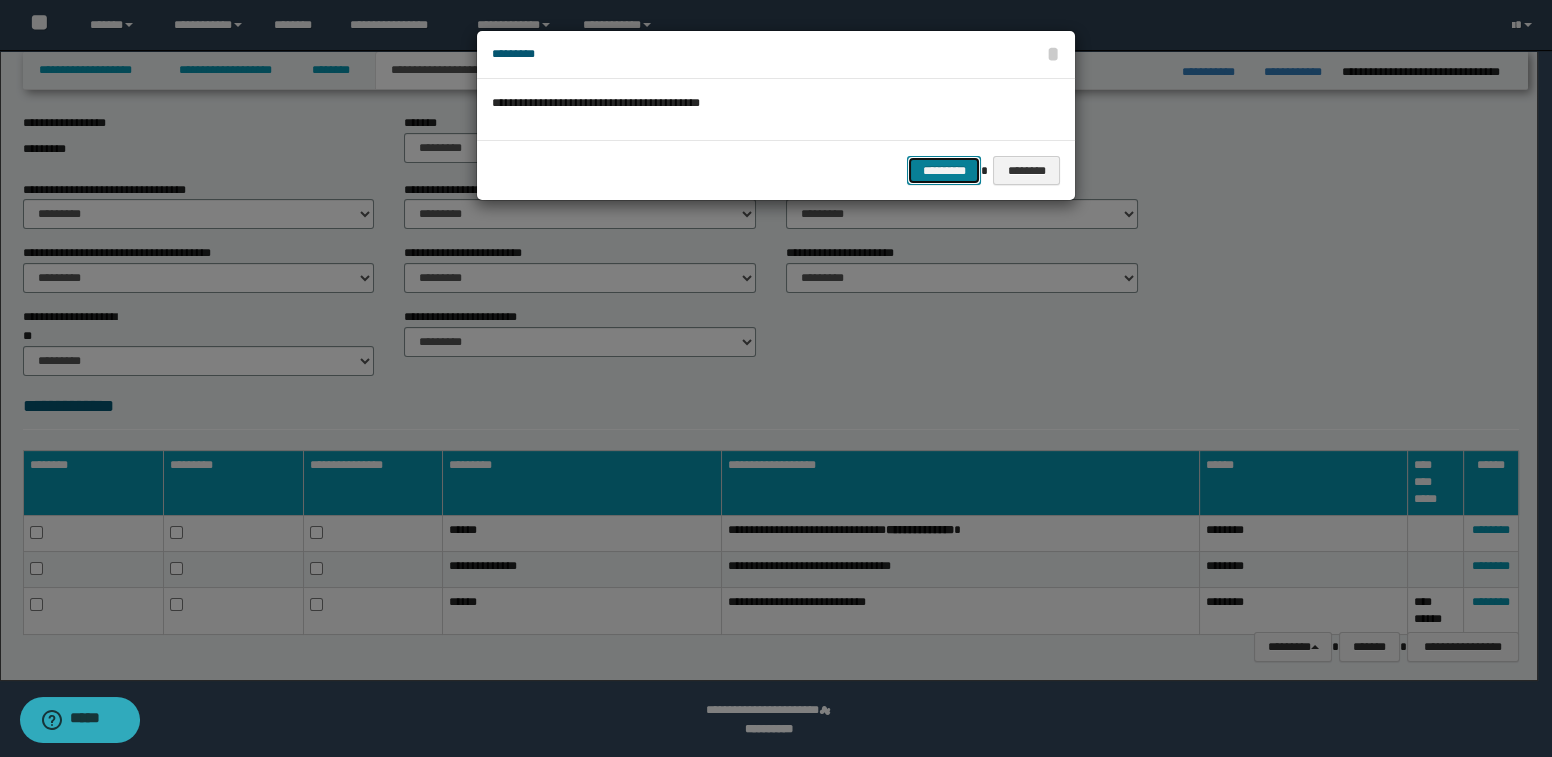 click on "*********" at bounding box center [944, 171] 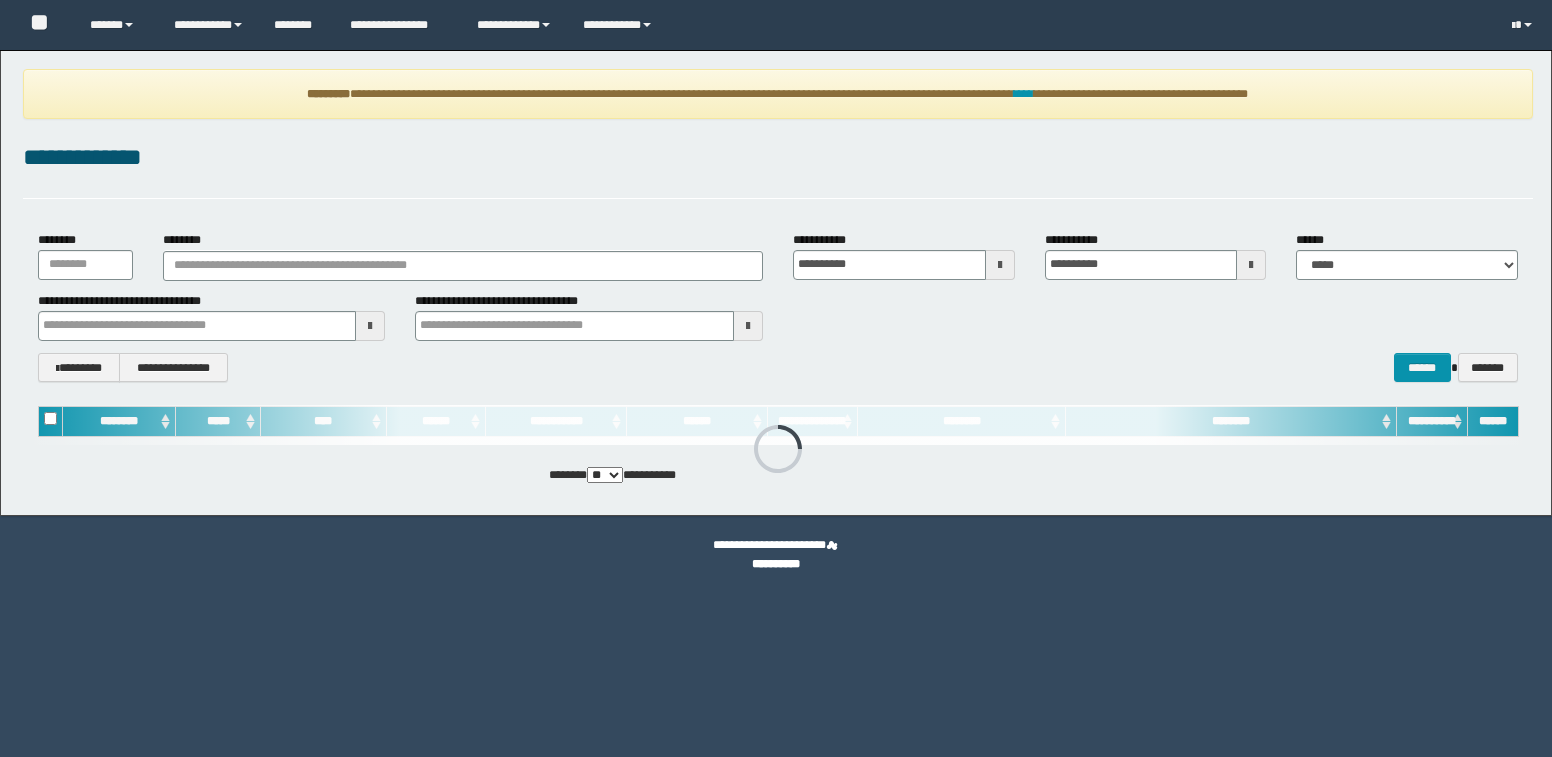 scroll, scrollTop: 0, scrollLeft: 0, axis: both 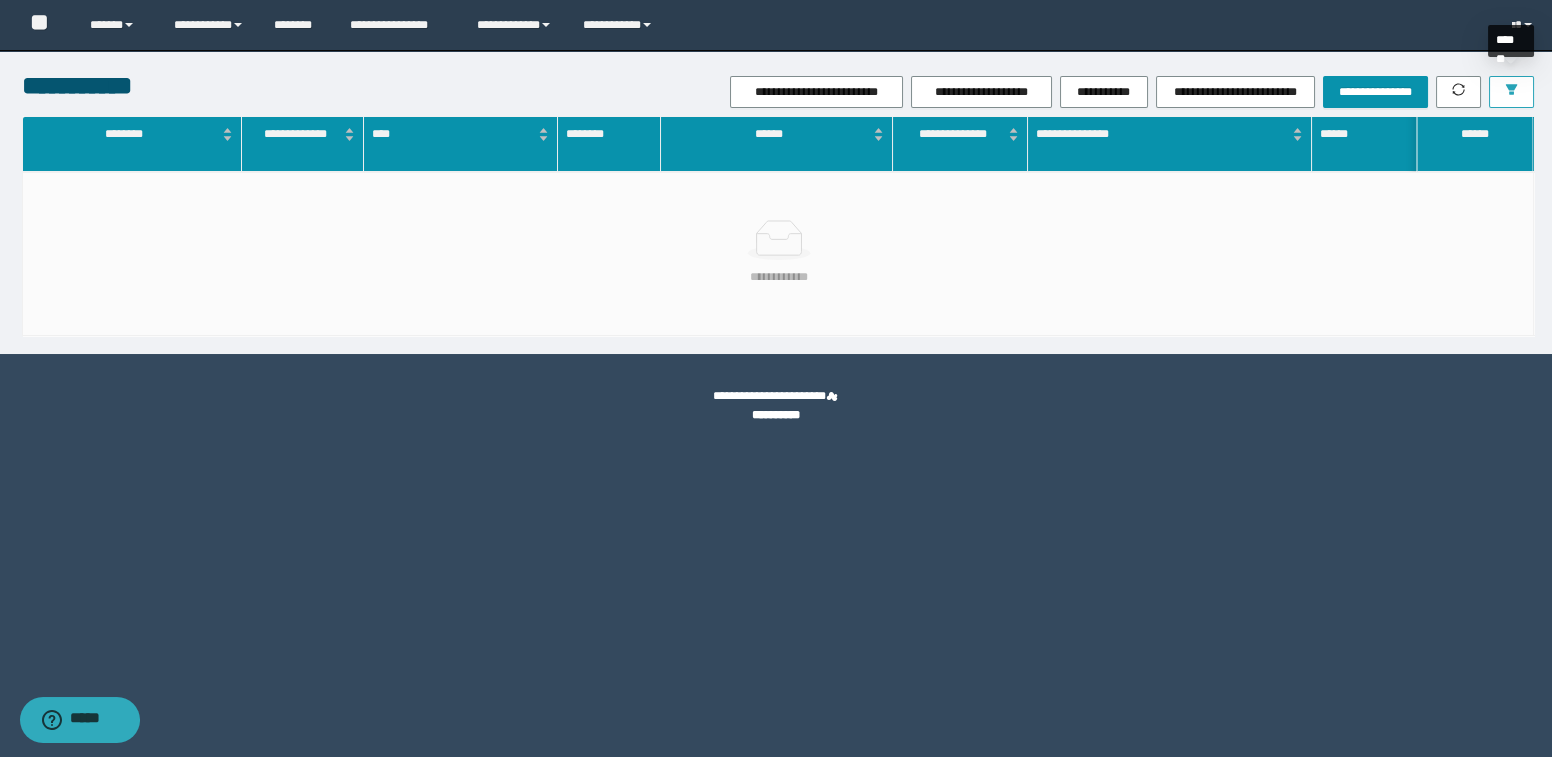 click at bounding box center (1511, 92) 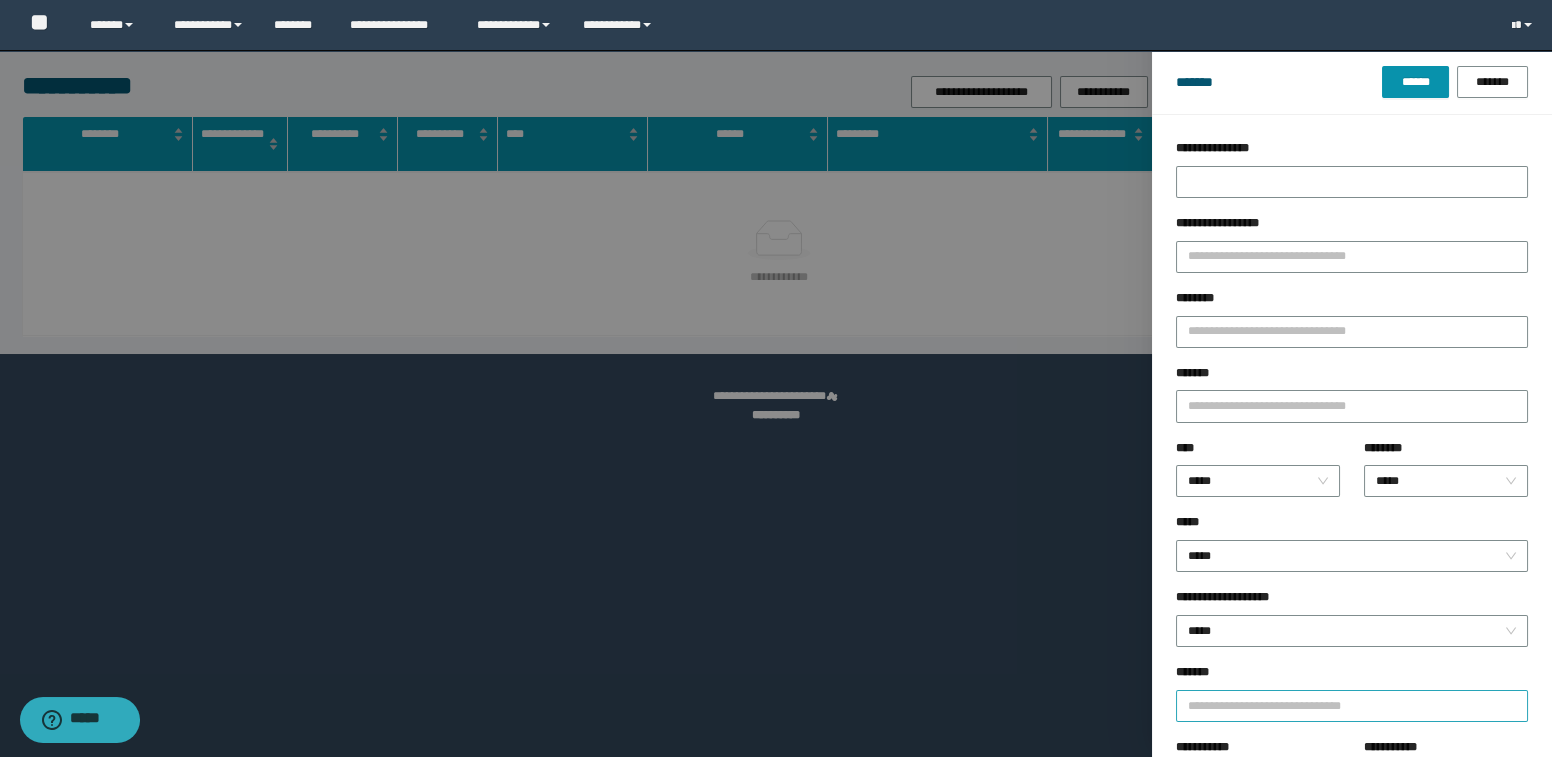 click on "**********" at bounding box center [1352, 706] 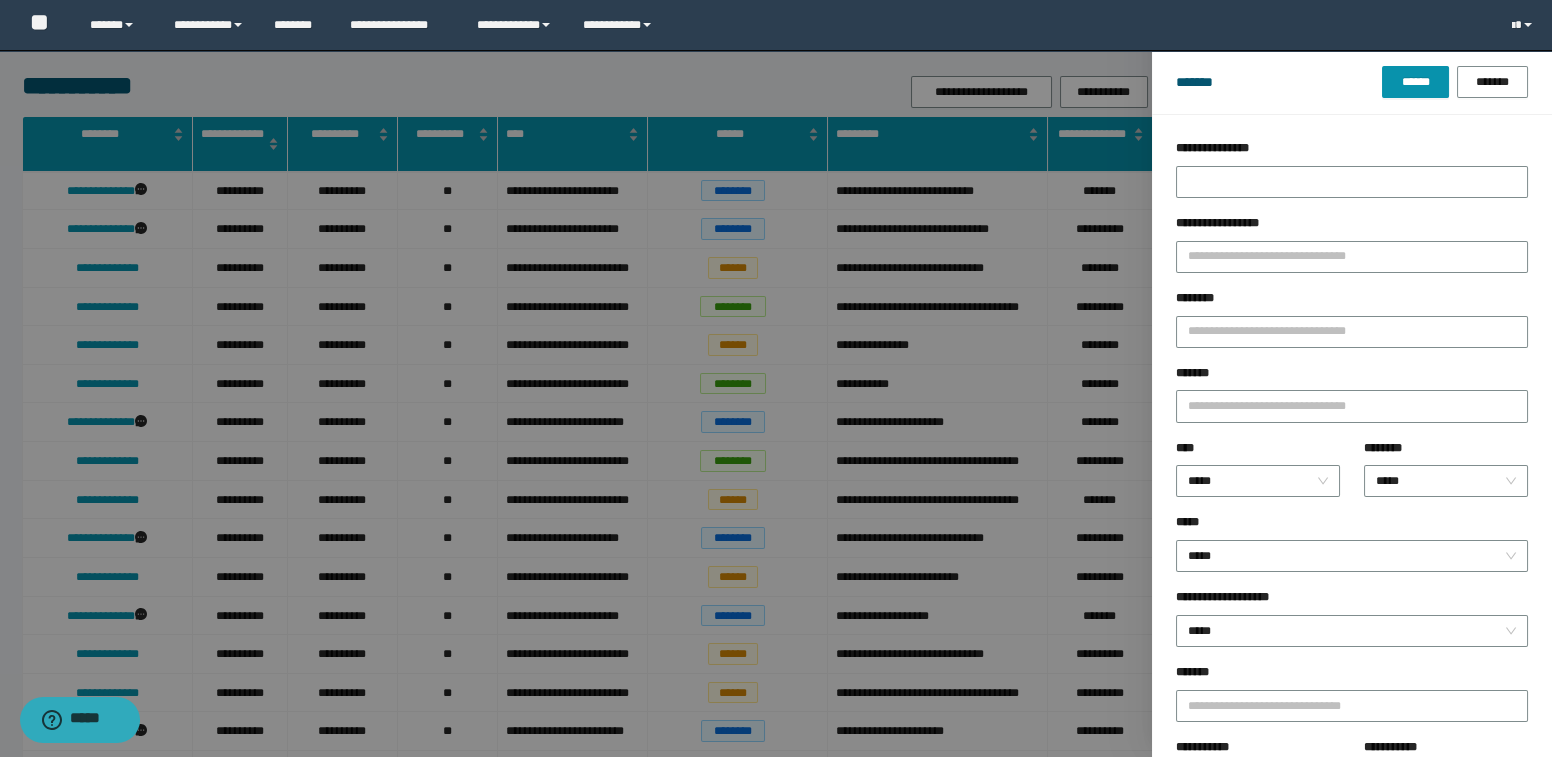 click at bounding box center [776, 378] 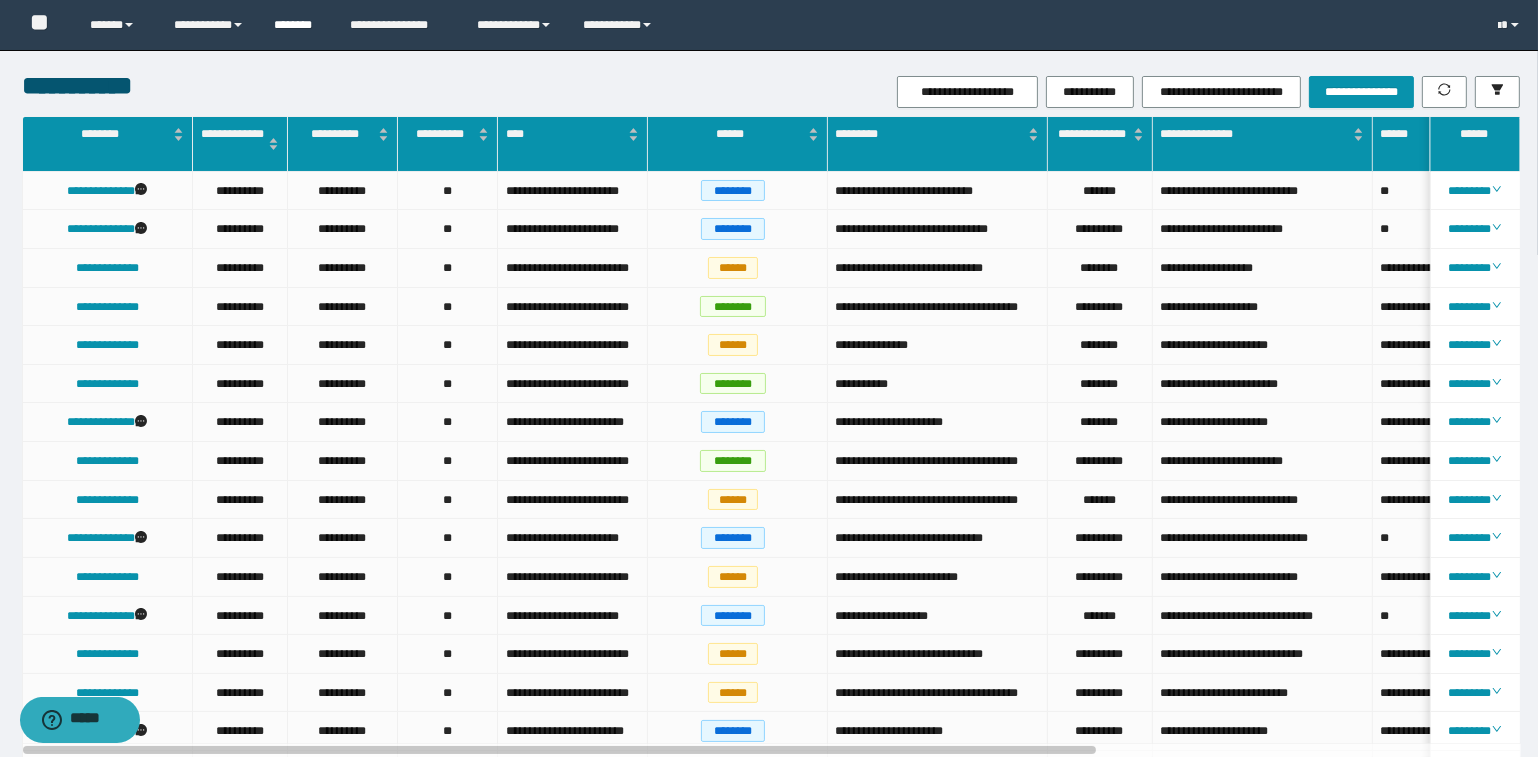 click on "********" at bounding box center (297, 25) 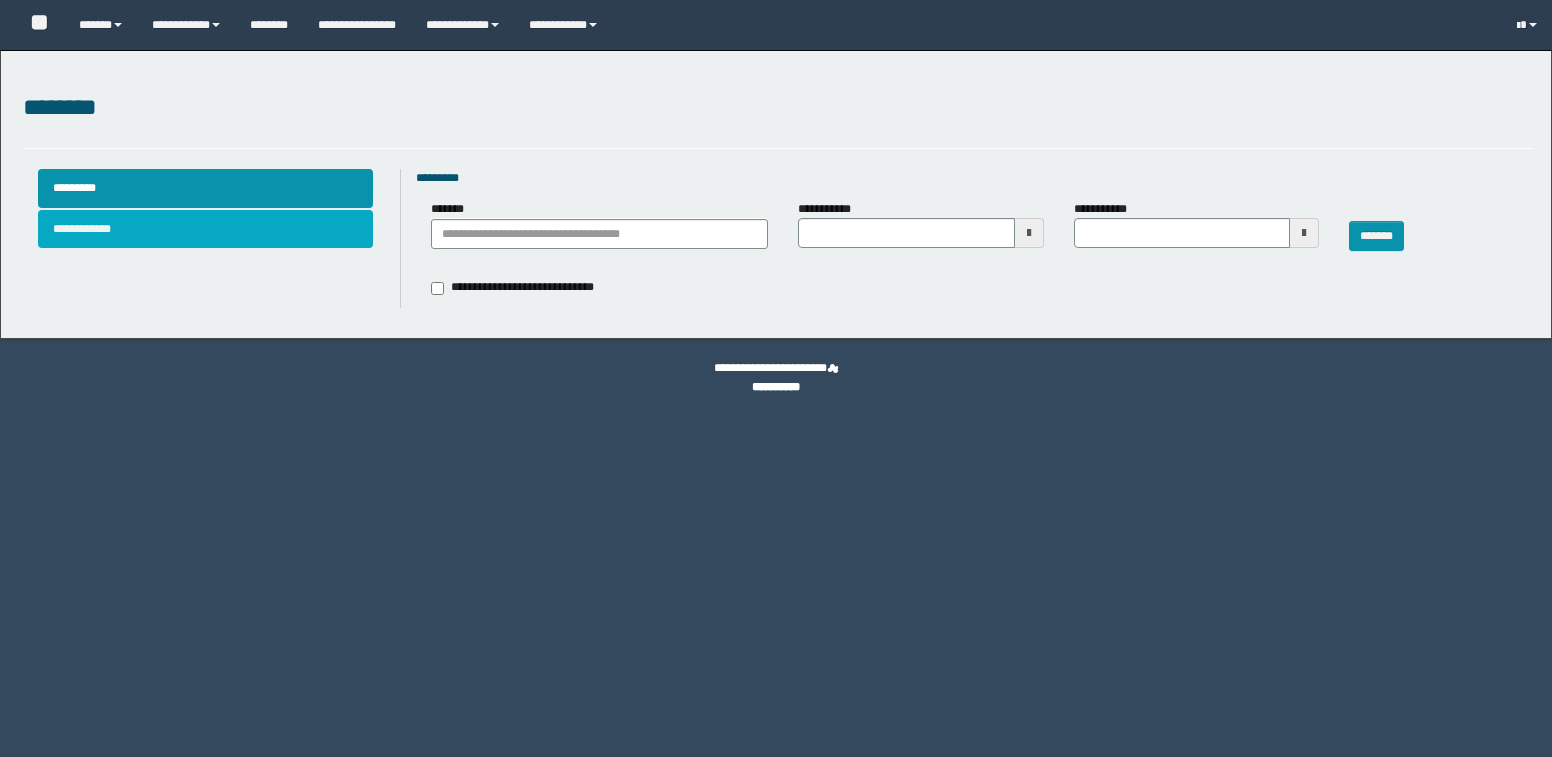 scroll, scrollTop: 0, scrollLeft: 0, axis: both 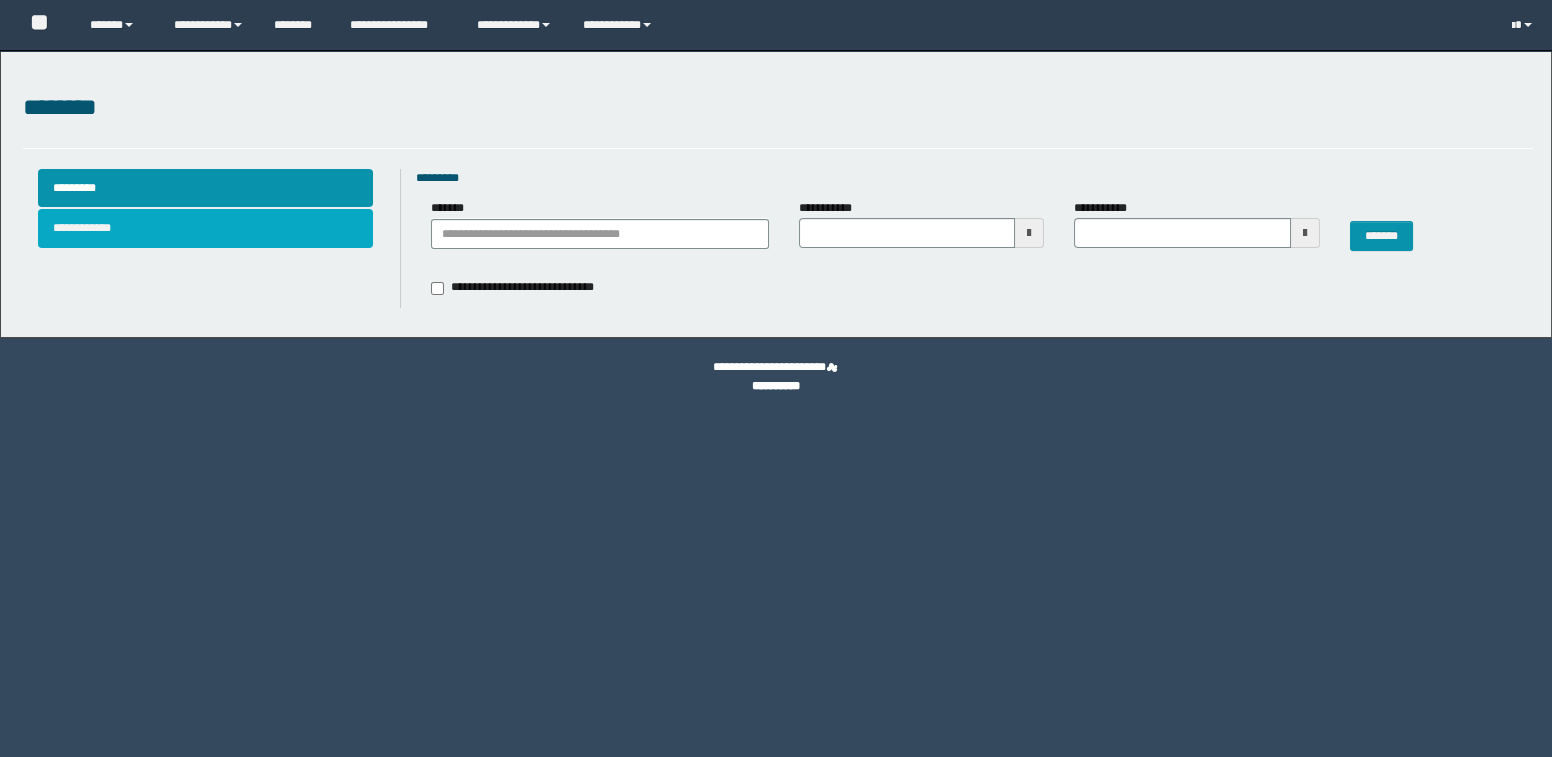 click on "**********" at bounding box center [206, 228] 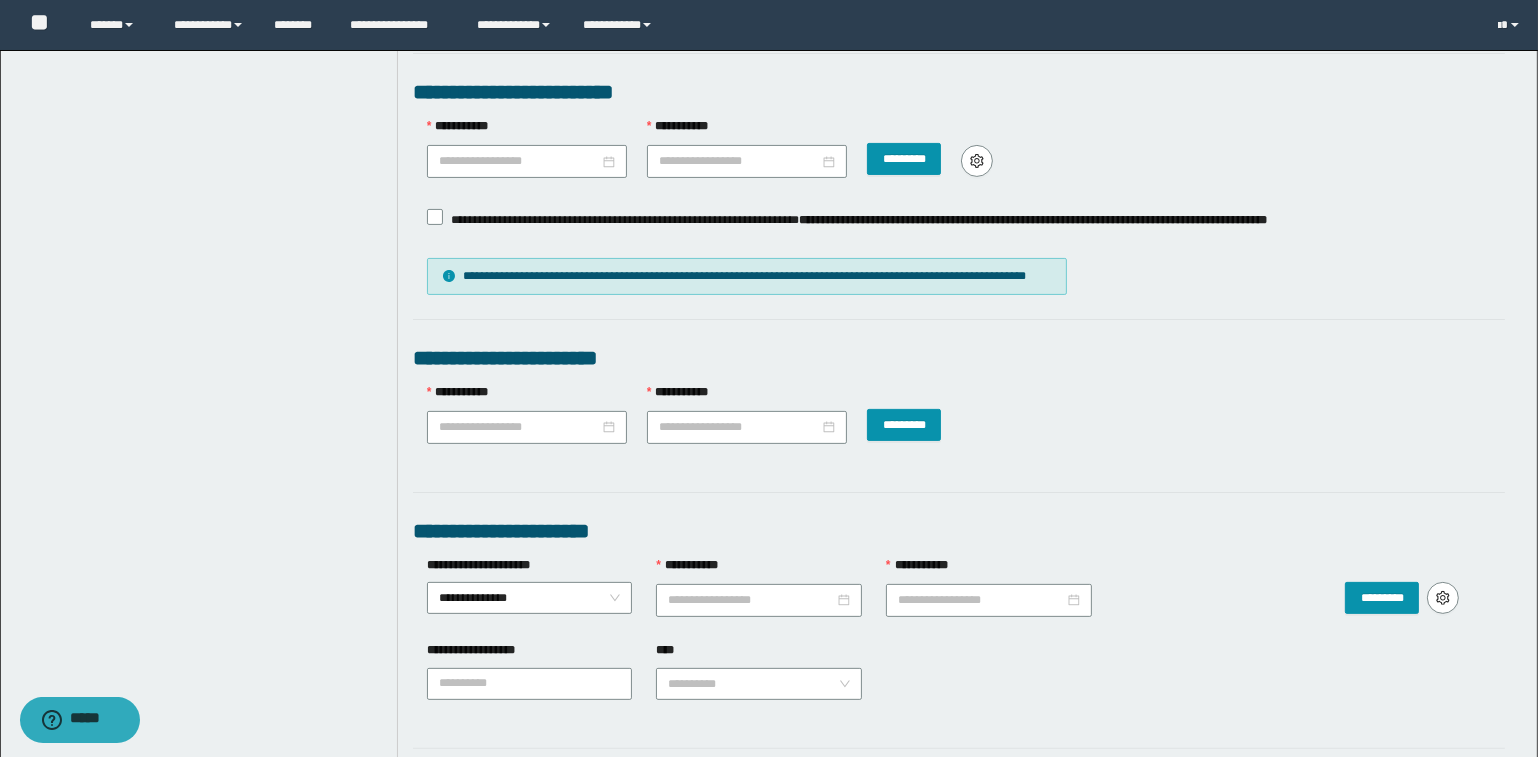 scroll, scrollTop: 636, scrollLeft: 0, axis: vertical 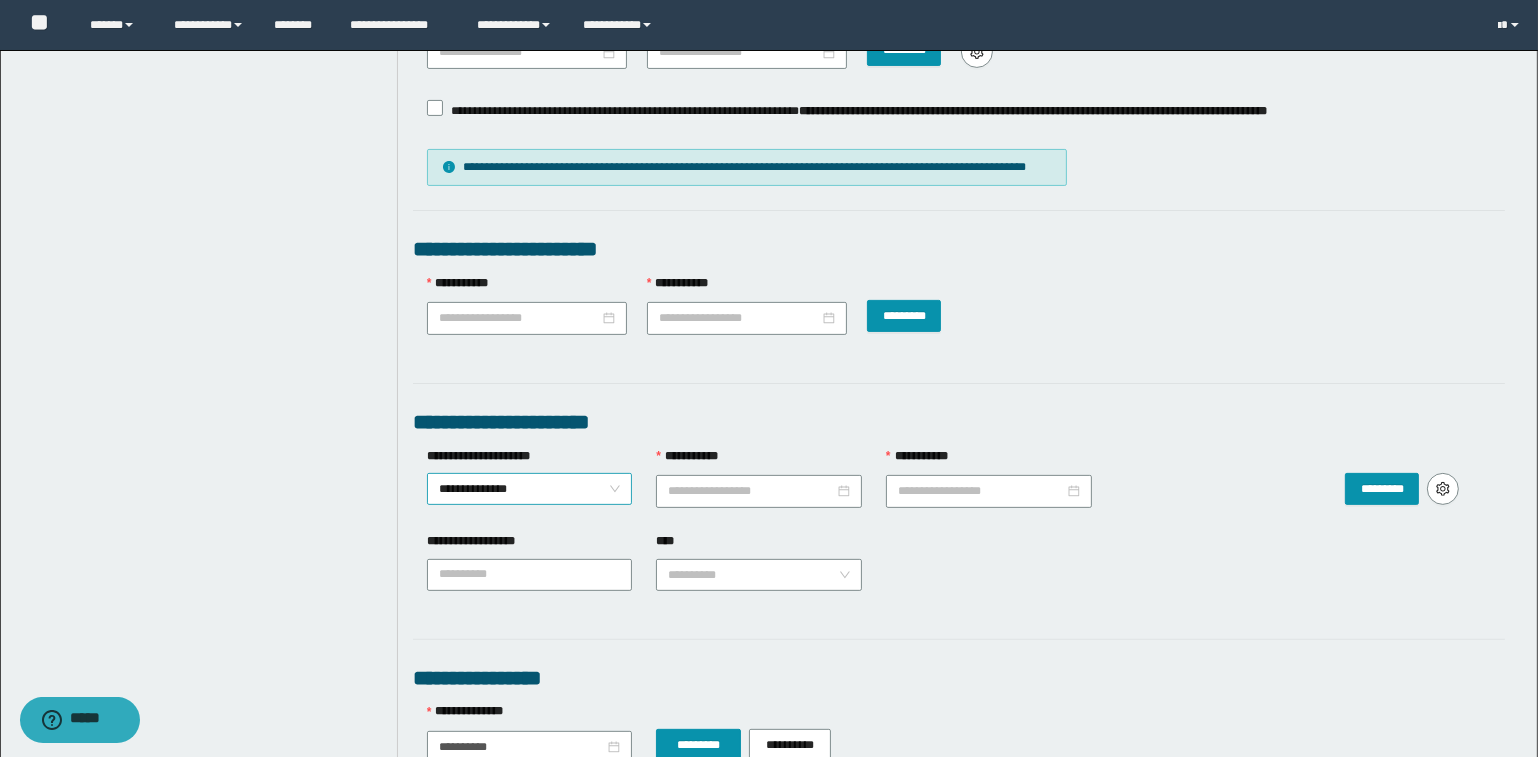 click on "**********" at bounding box center (530, 489) 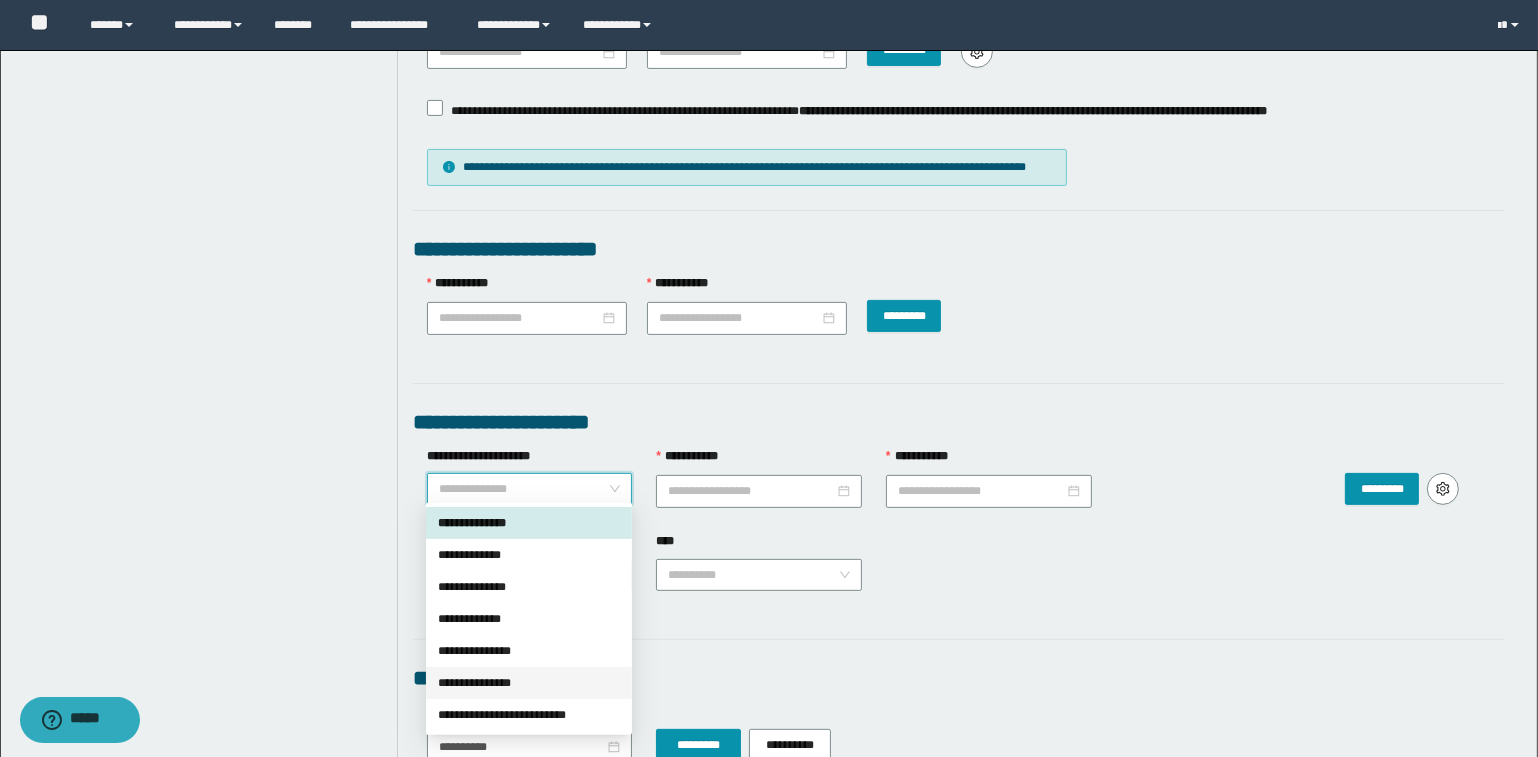 drag, startPoint x: 492, startPoint y: 684, endPoint x: 515, endPoint y: 673, distance: 25.495098 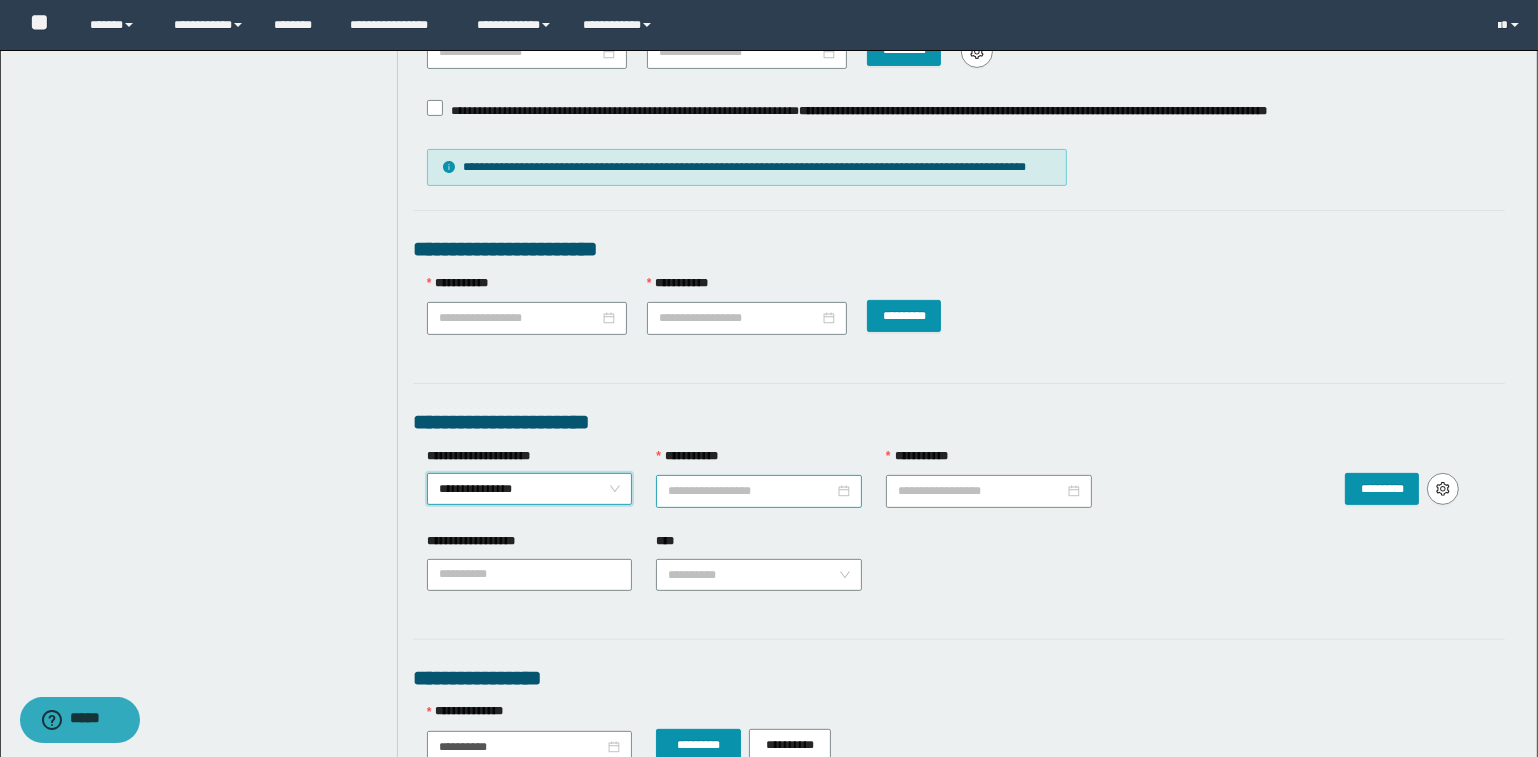 click on "**********" at bounding box center [751, 491] 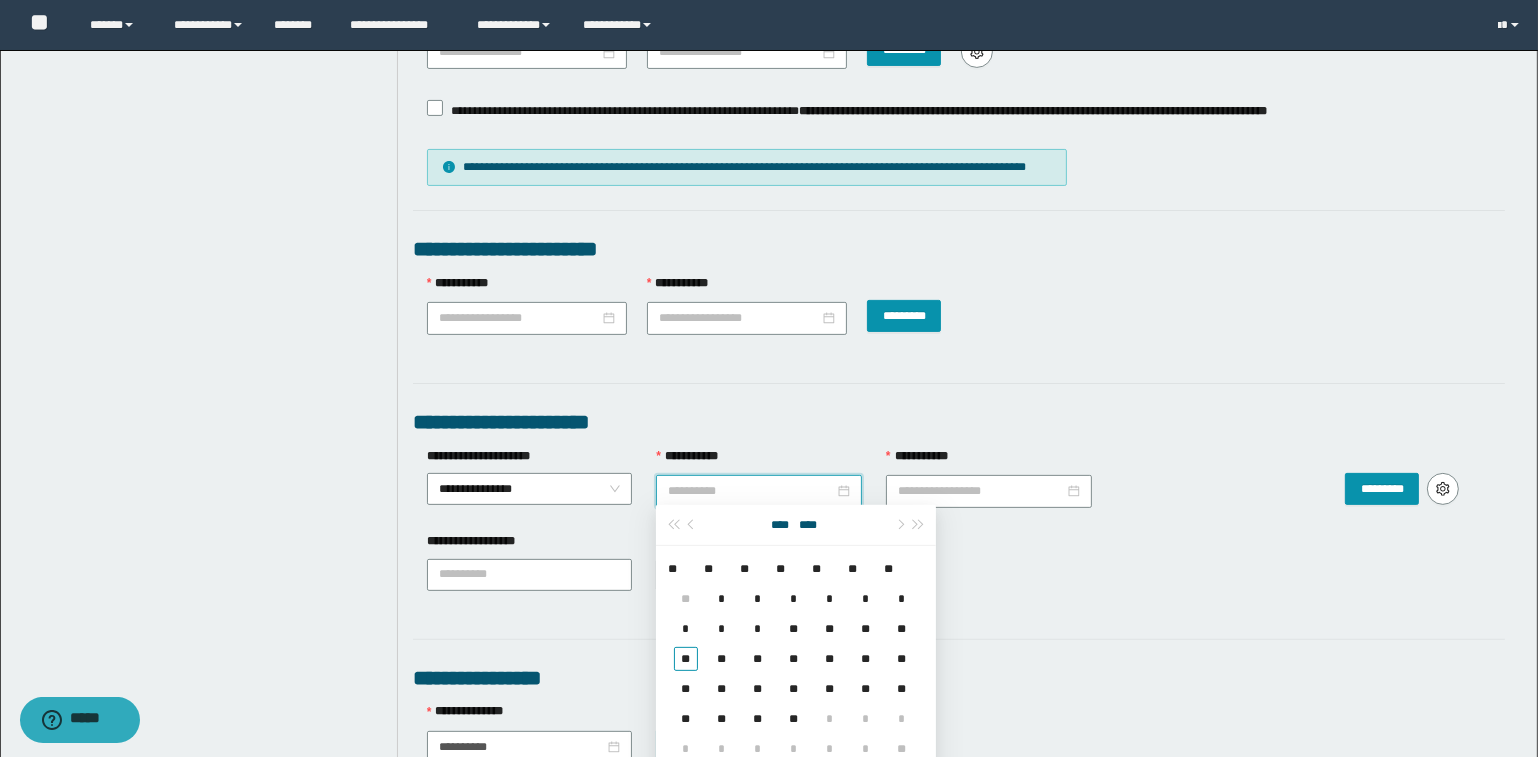 drag, startPoint x: 680, startPoint y: 667, endPoint x: 700, endPoint y: 651, distance: 25.612497 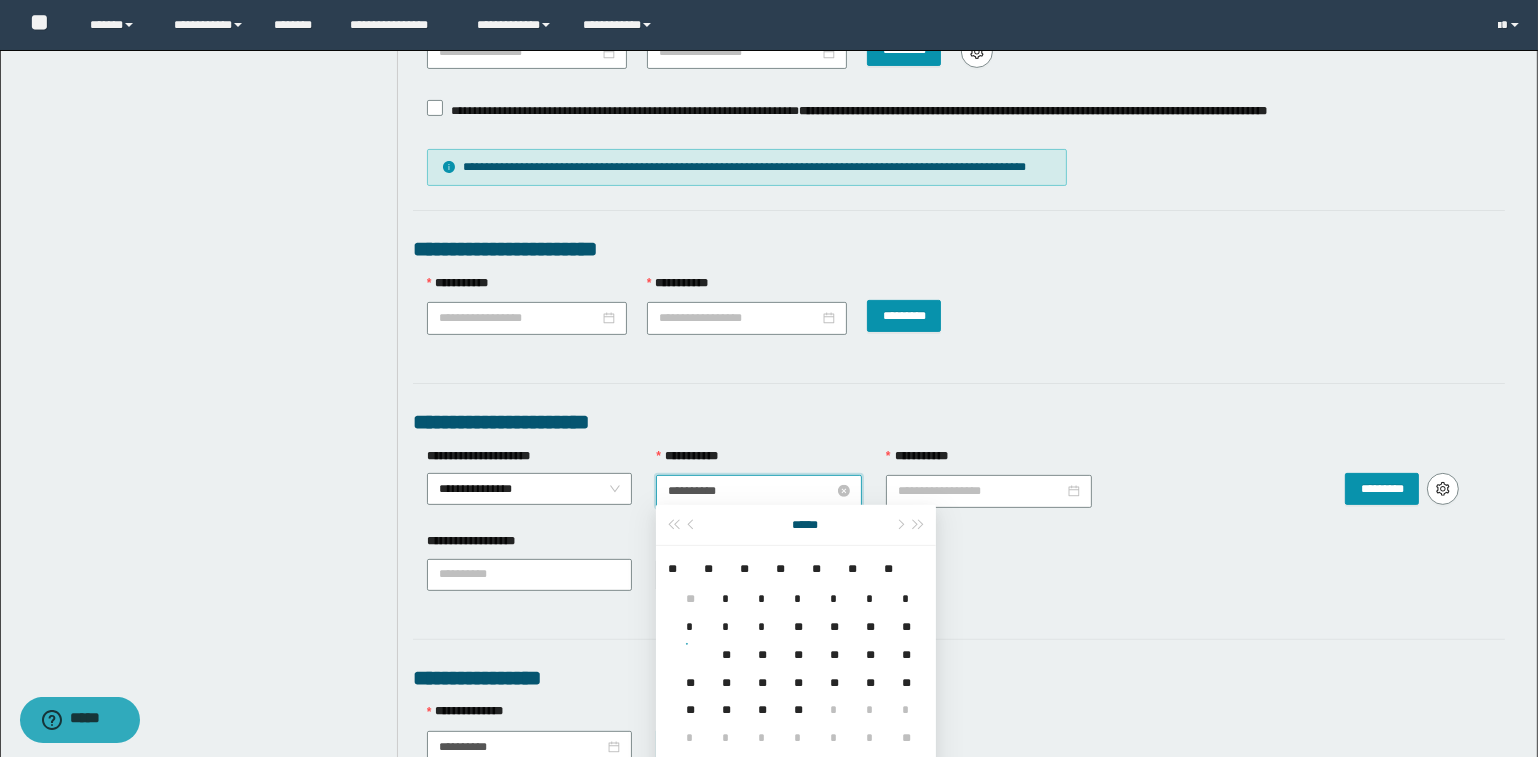 click on "**********" at bounding box center [751, 491] 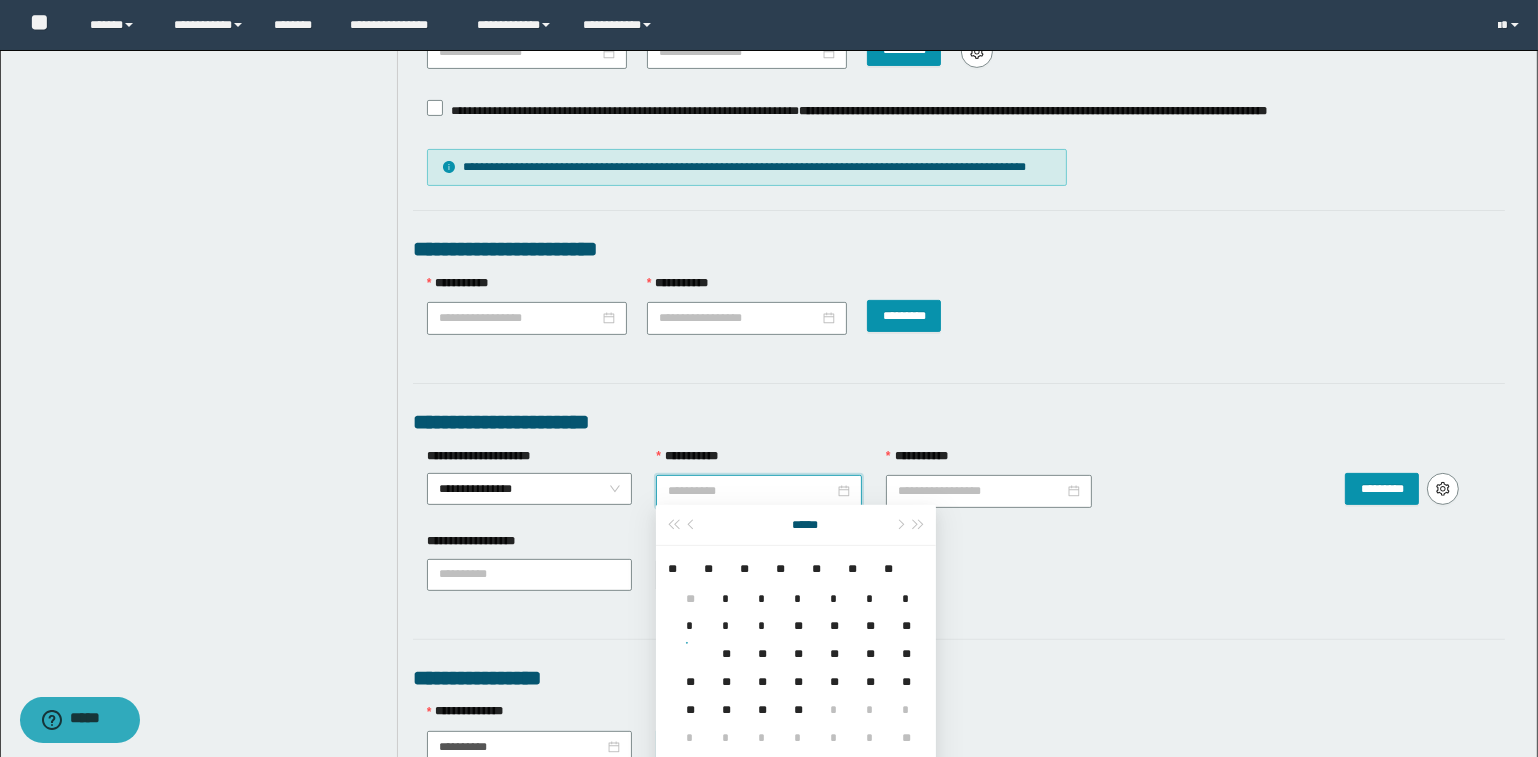 drag, startPoint x: 799, startPoint y: 633, endPoint x: 817, endPoint y: 614, distance: 26.172504 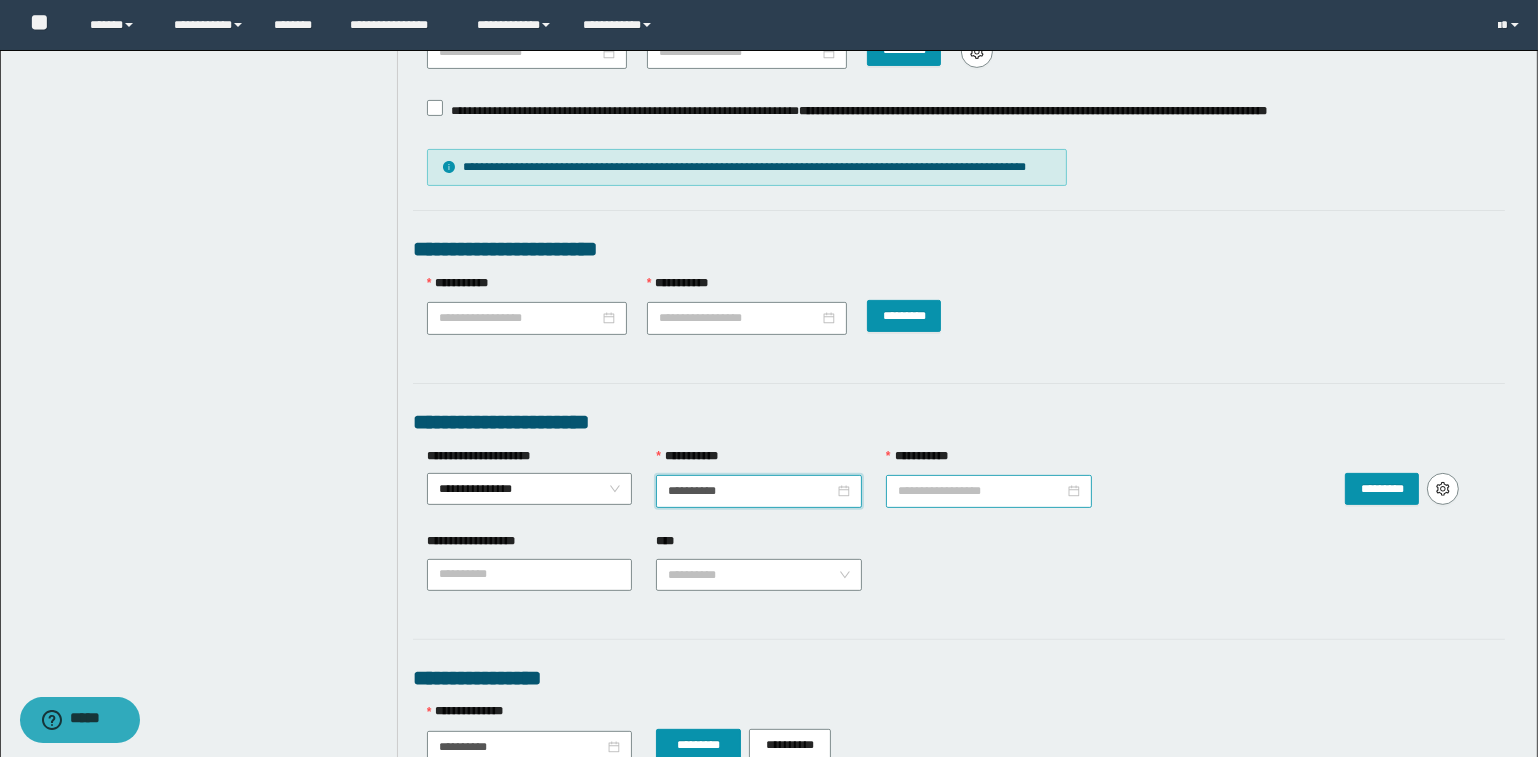 click on "**********" at bounding box center [981, 491] 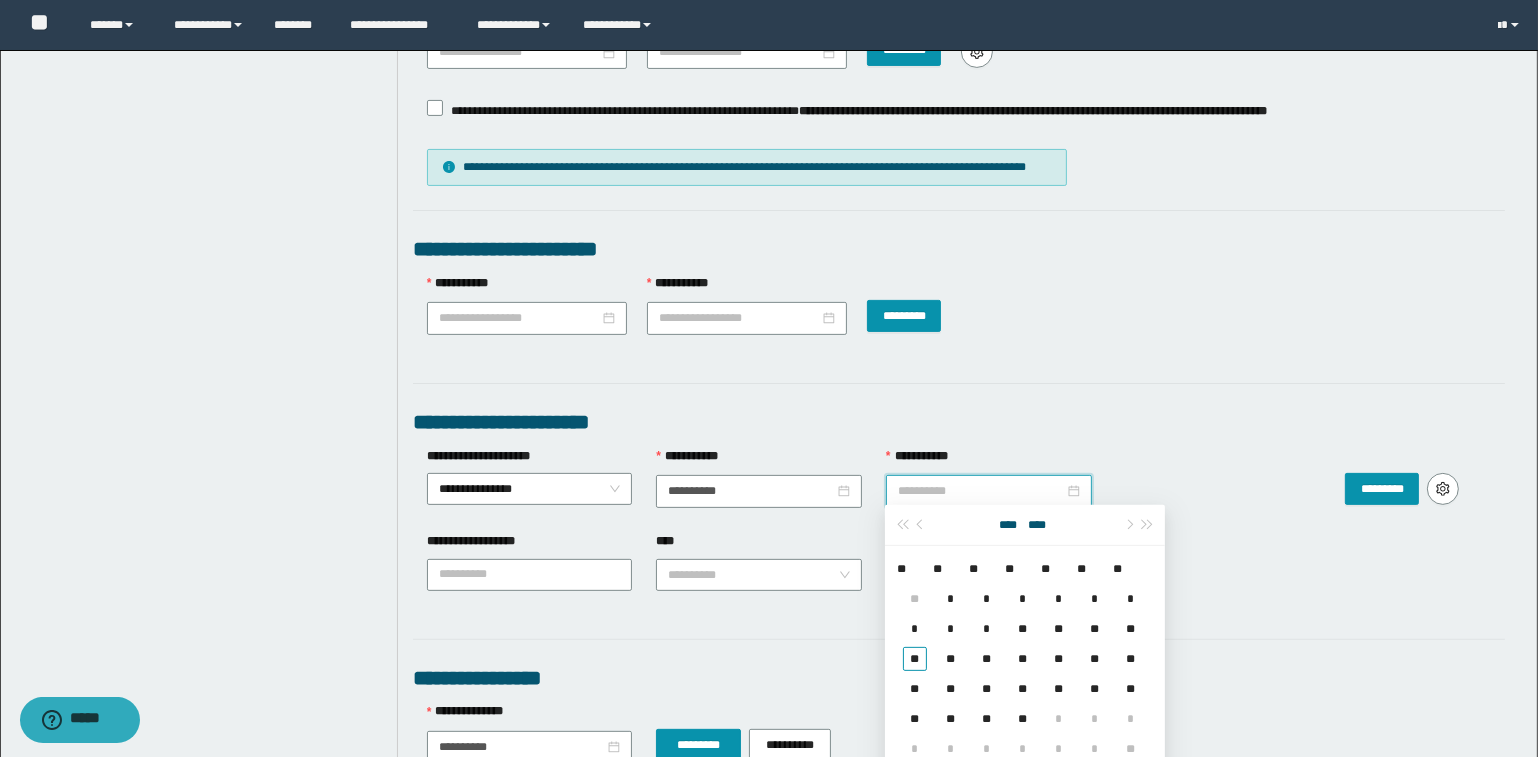 click on "**" at bounding box center (1023, 629) 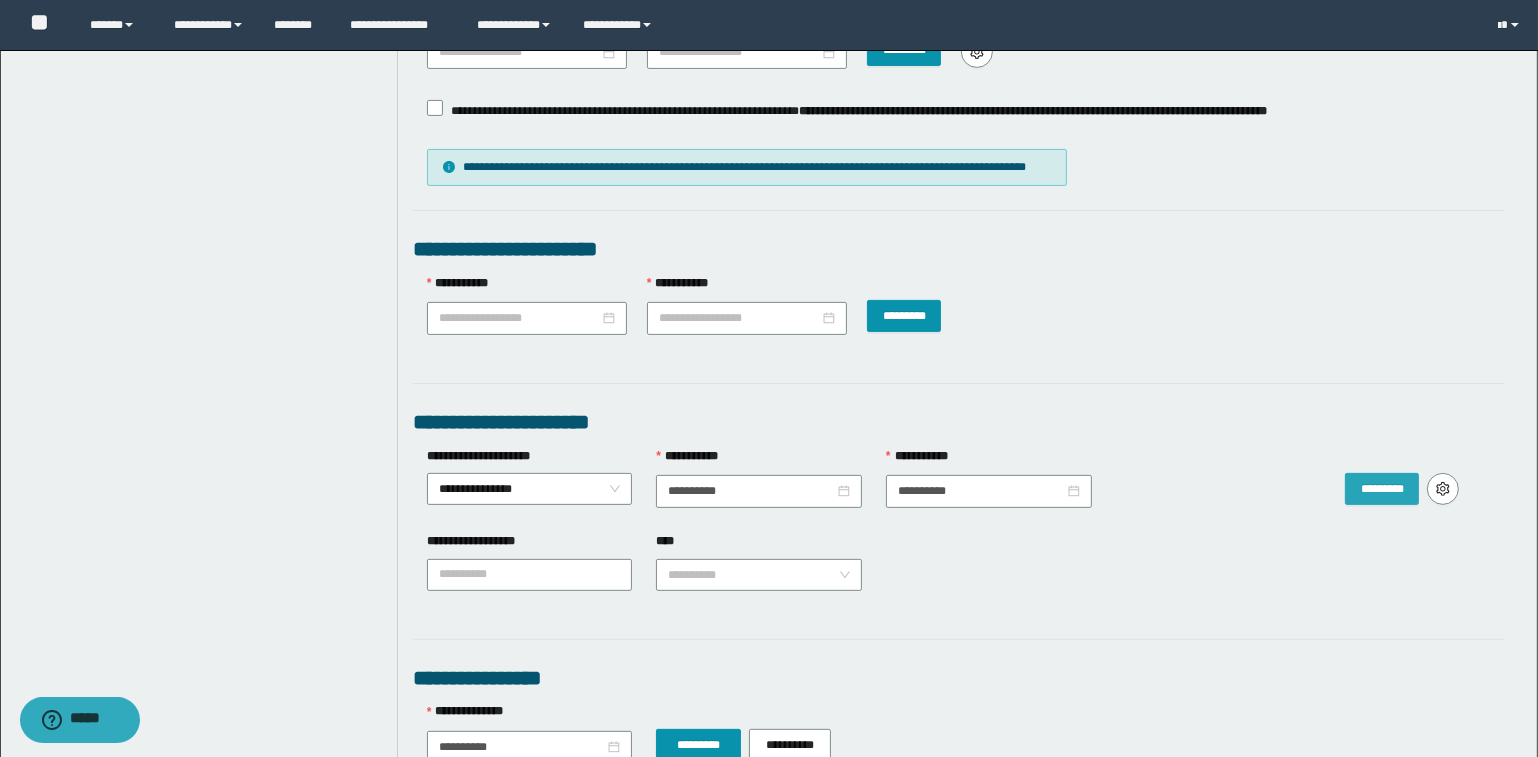 click on "*********" at bounding box center (1382, 489) 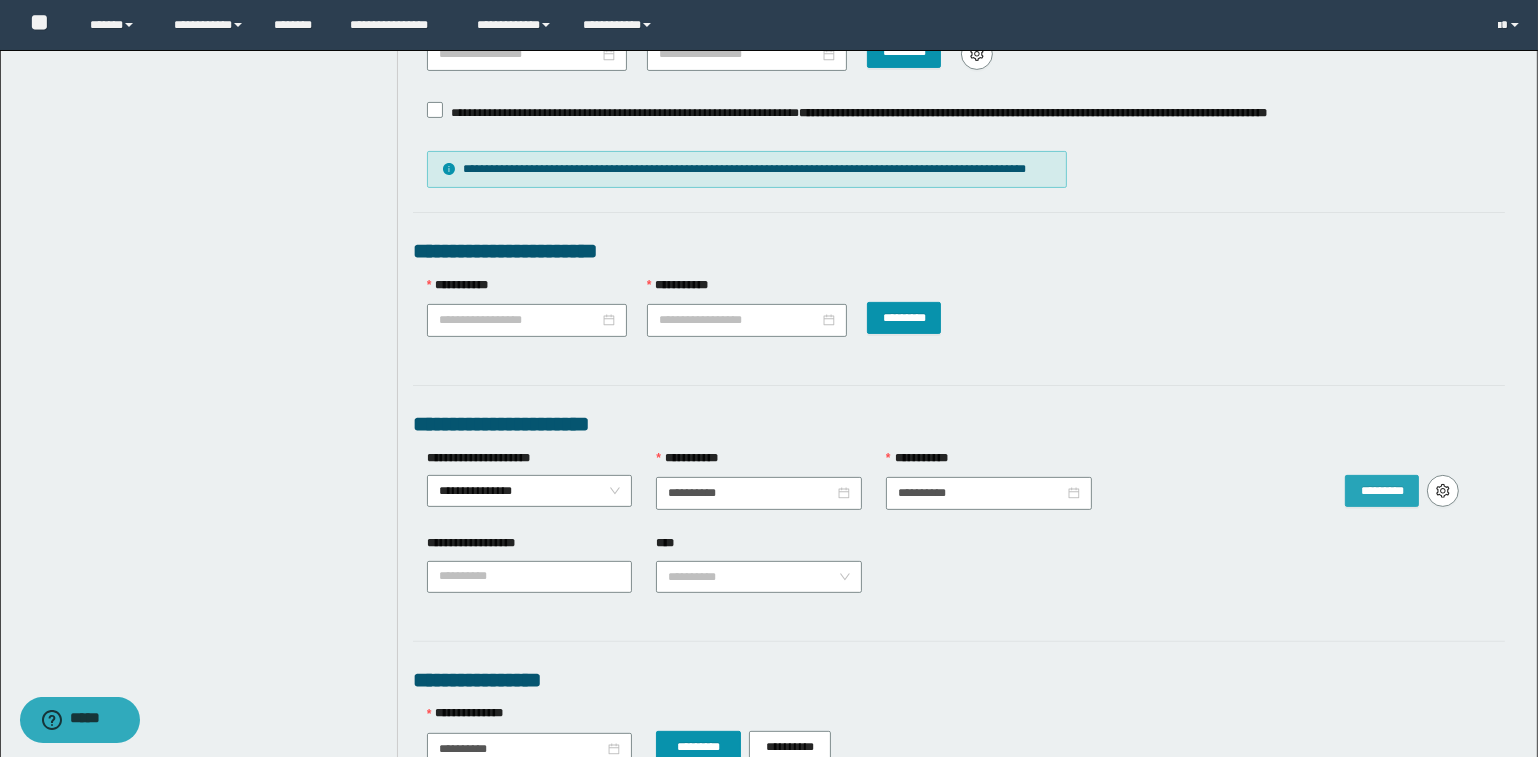 scroll, scrollTop: 636, scrollLeft: 0, axis: vertical 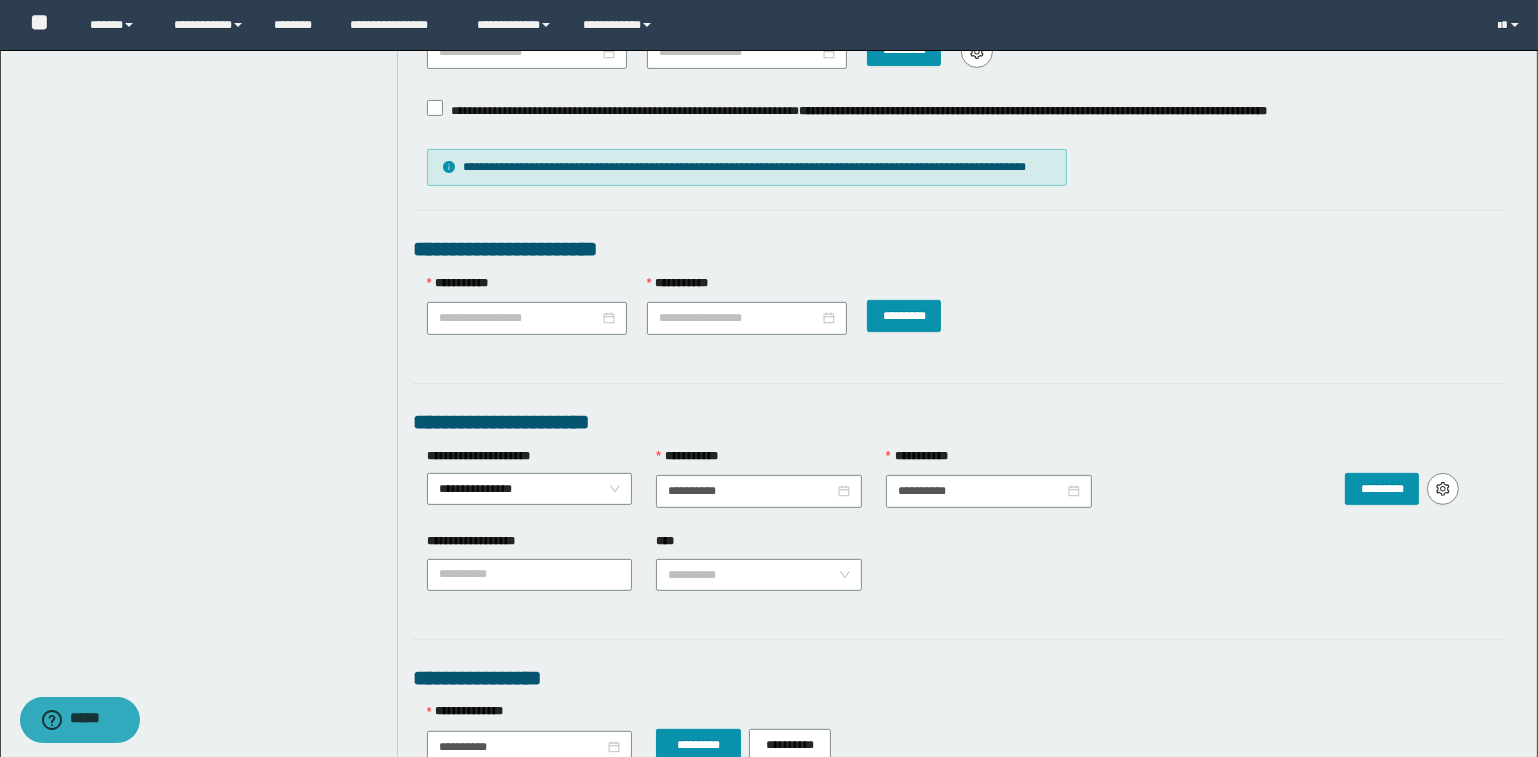 click on "**********" at bounding box center [959, 249] 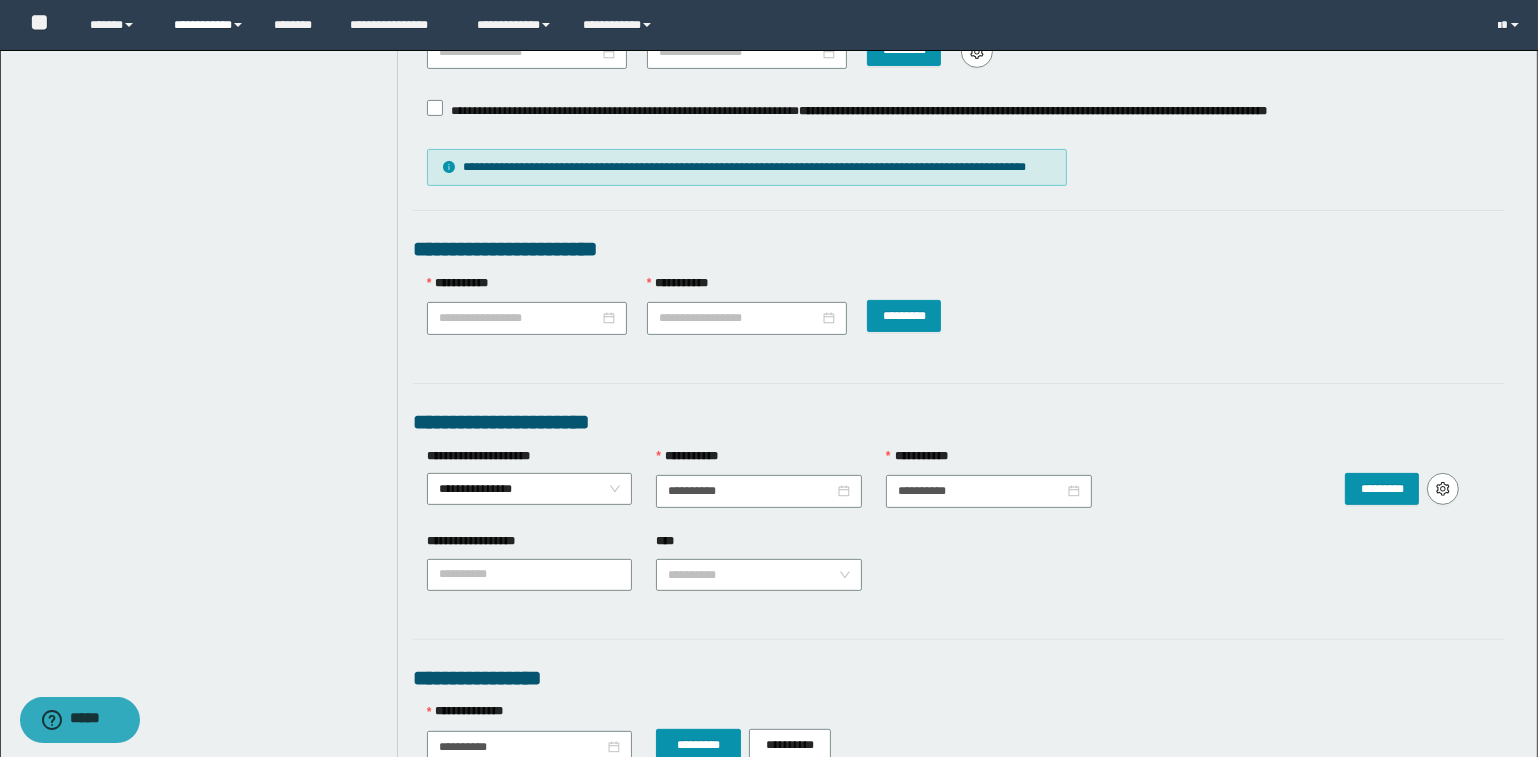 click on "**********" at bounding box center [209, 25] 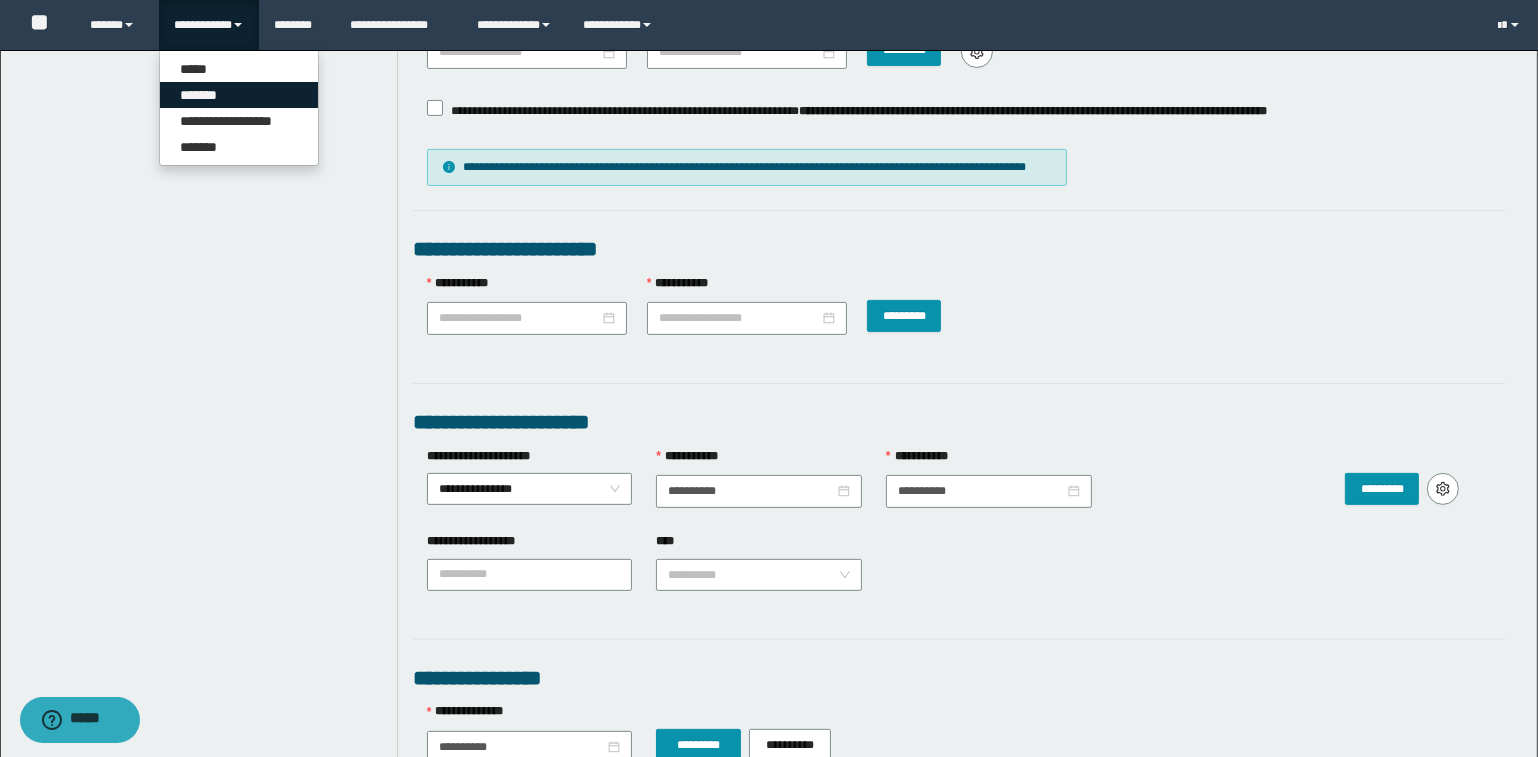 click on "*******" at bounding box center [239, 95] 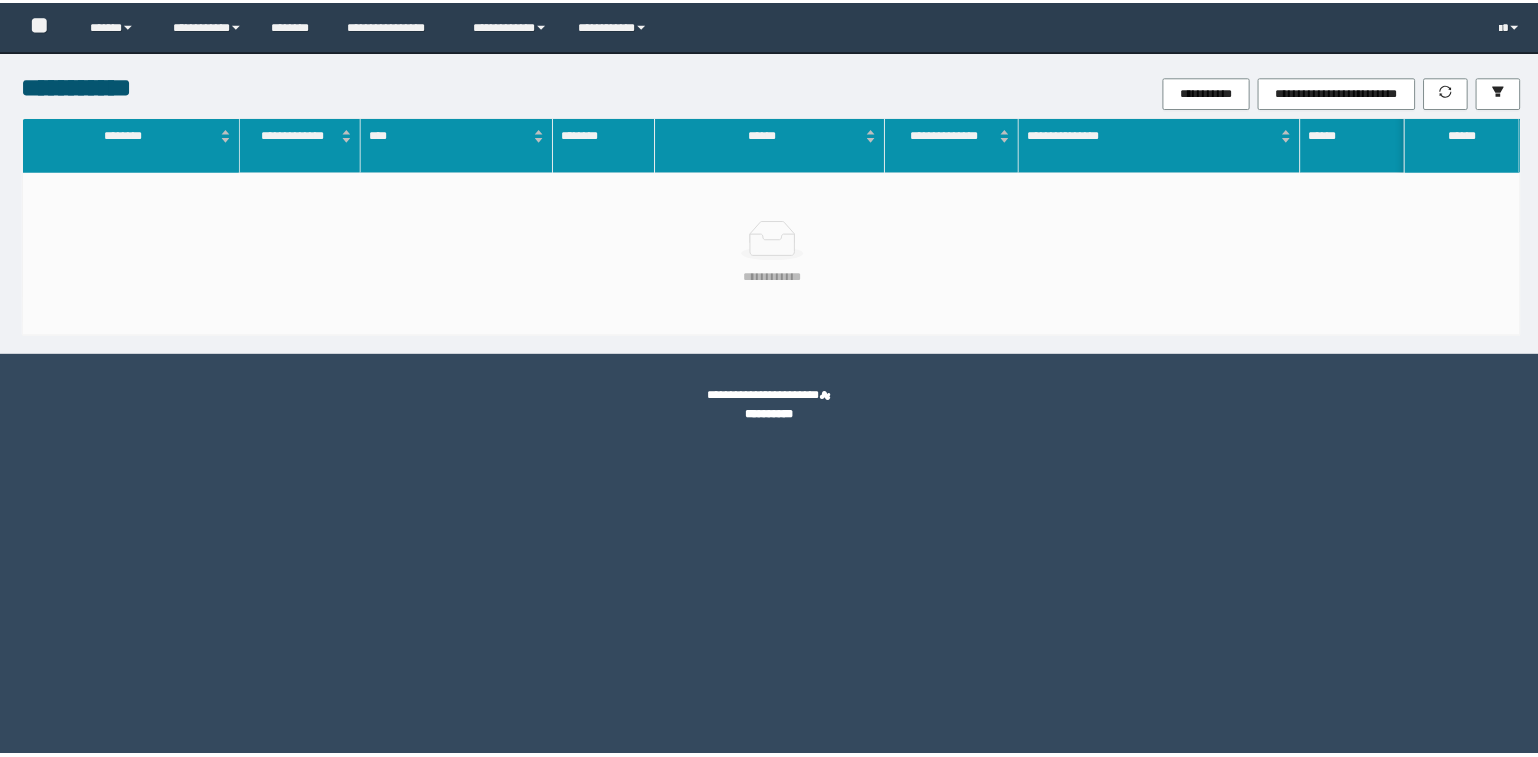 scroll, scrollTop: 0, scrollLeft: 0, axis: both 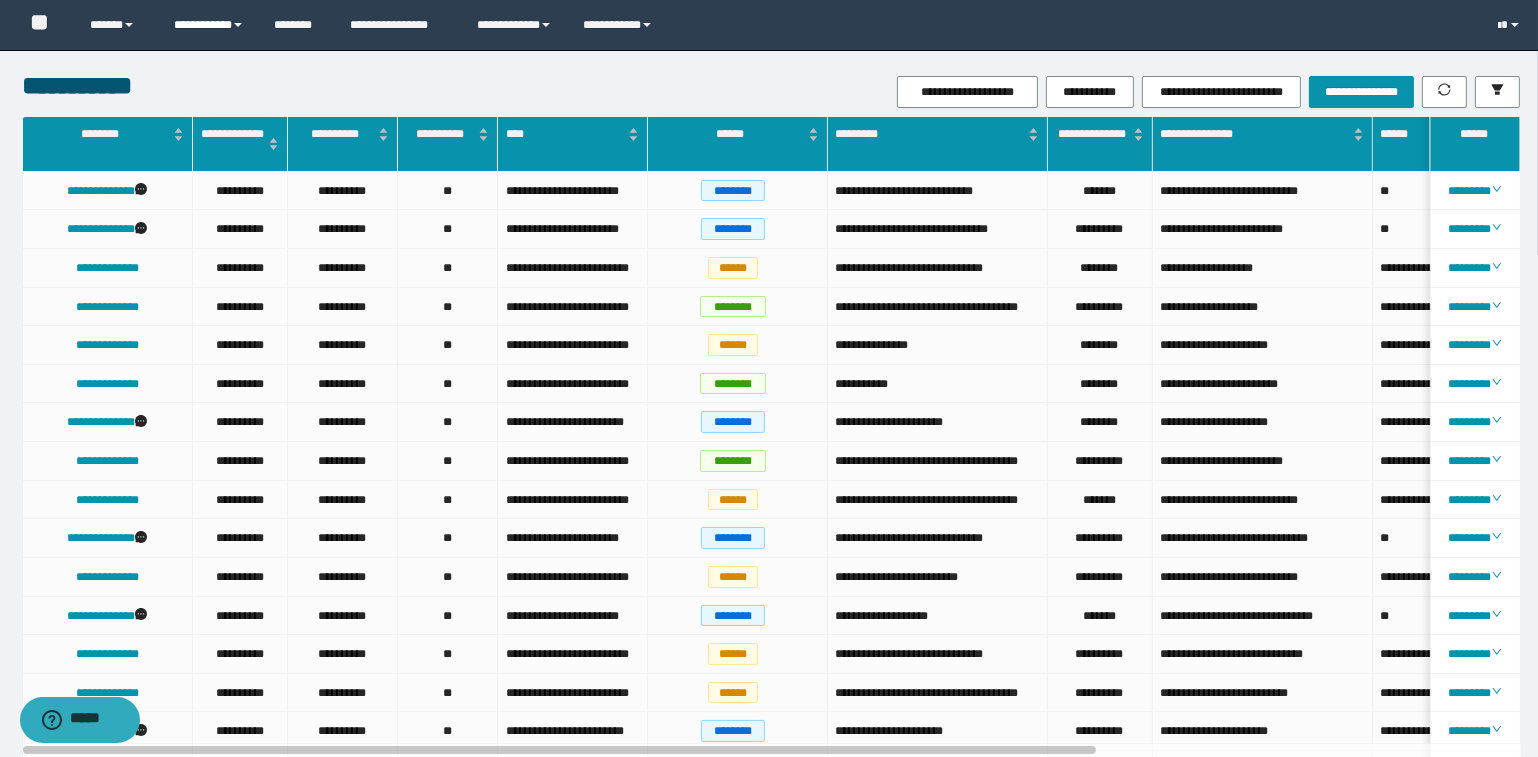 click on "**********" at bounding box center (209, 25) 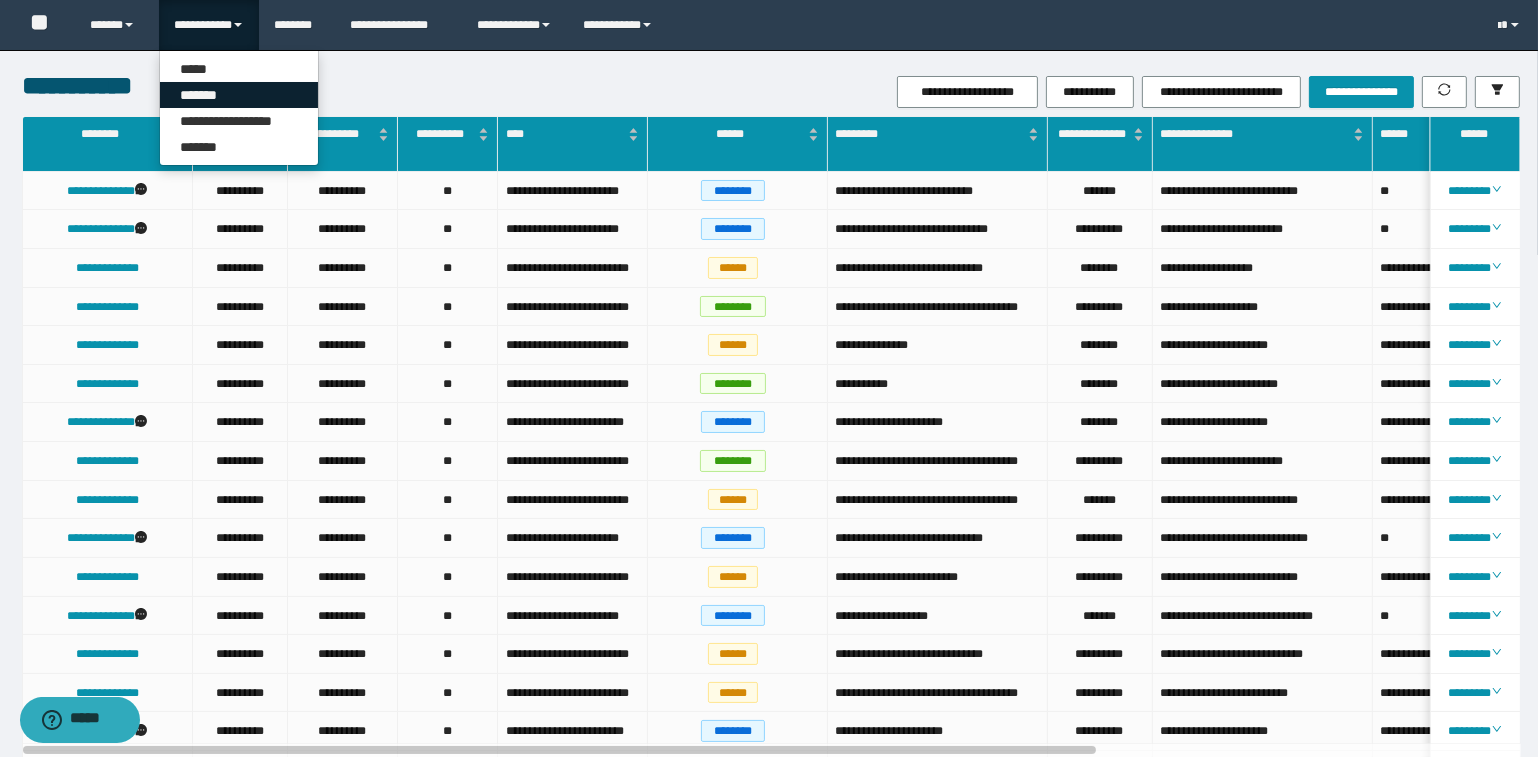 click on "*******" at bounding box center [239, 95] 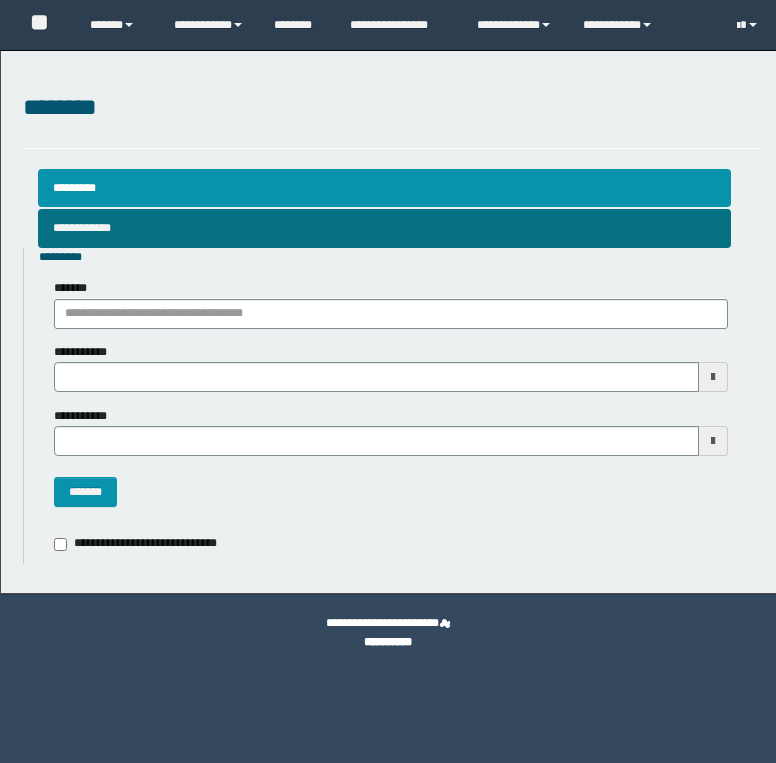 scroll, scrollTop: 0, scrollLeft: 0, axis: both 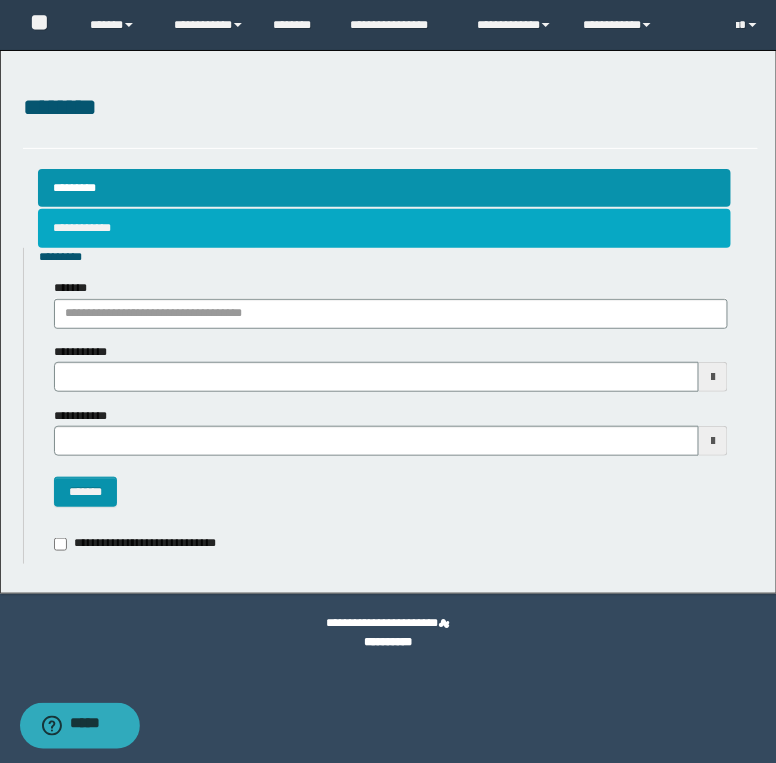 click on "**********" at bounding box center [384, 228] 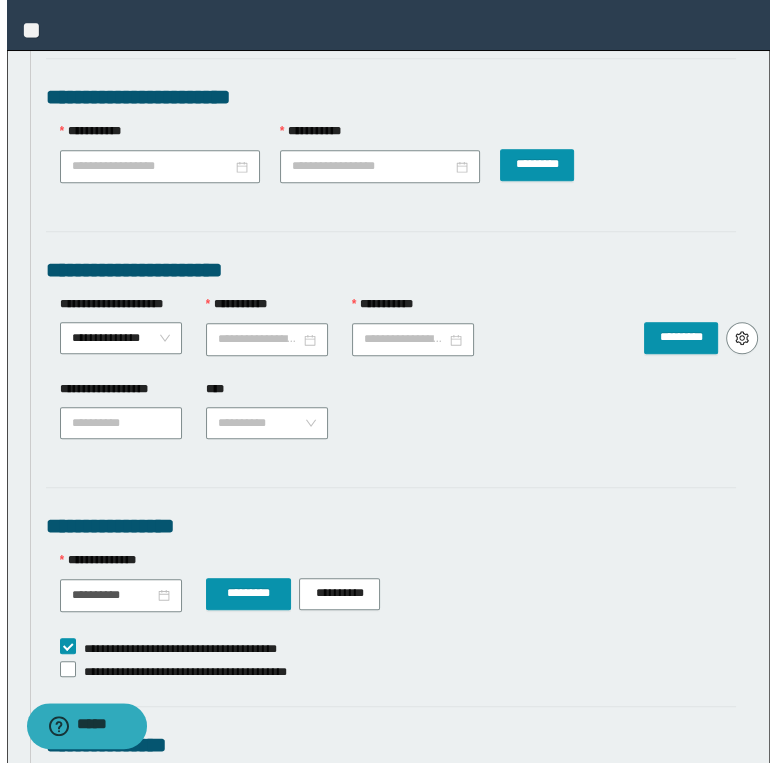 scroll, scrollTop: 909, scrollLeft: 0, axis: vertical 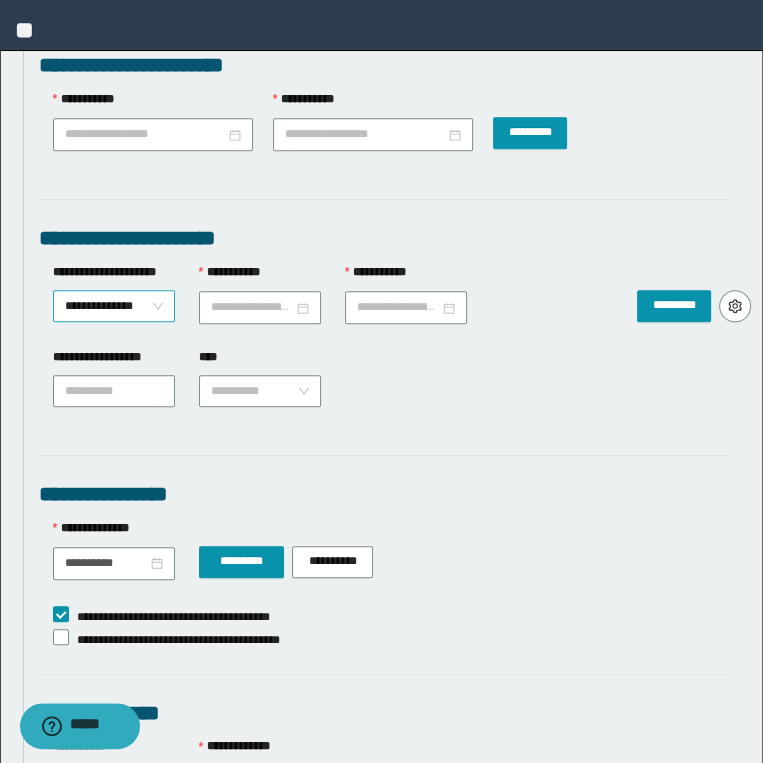 click on "**********" at bounding box center [114, 306] 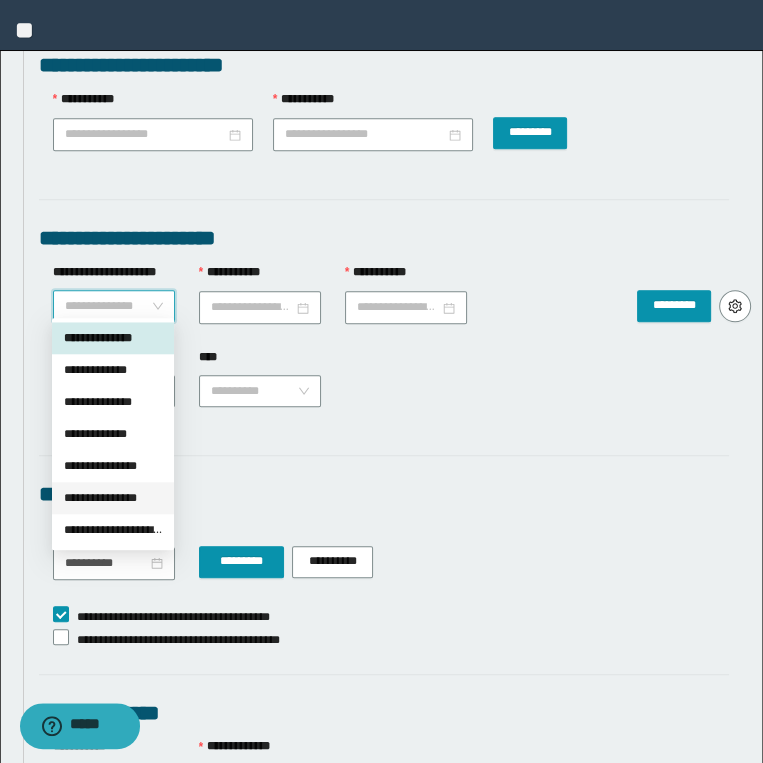 click on "**********" at bounding box center [113, 498] 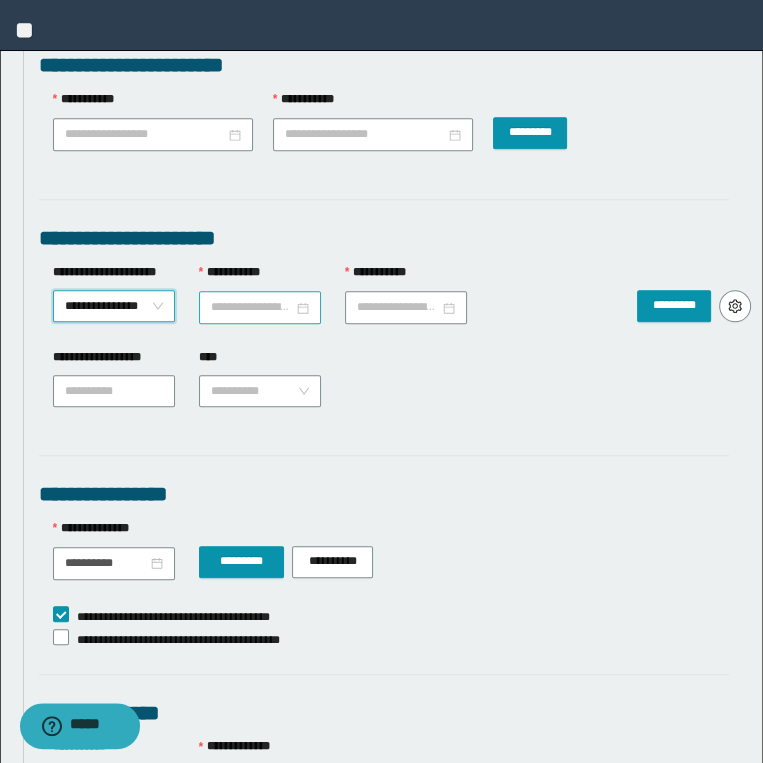 click on "**********" at bounding box center [252, 307] 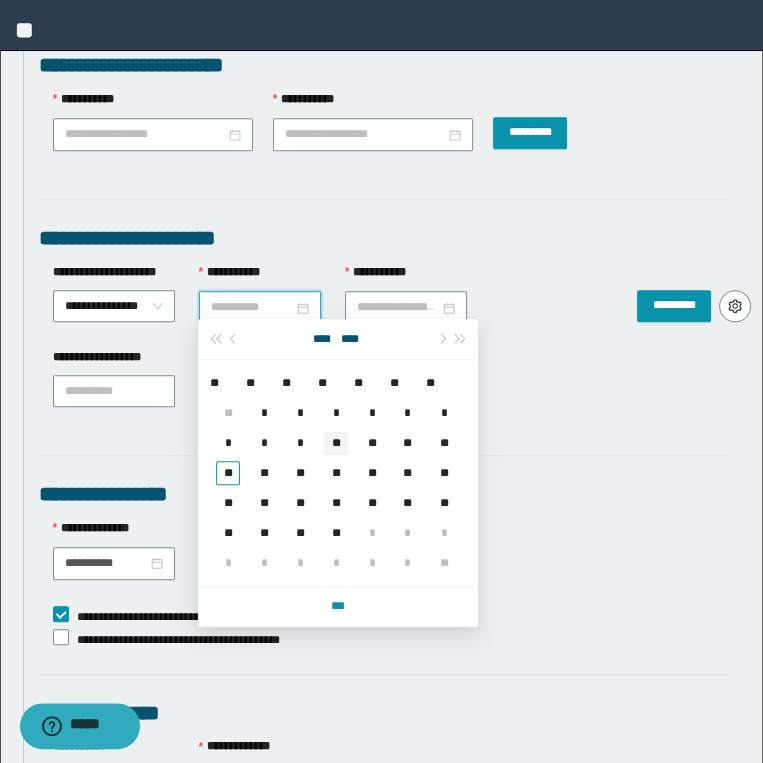 click on "**" at bounding box center (336, 443) 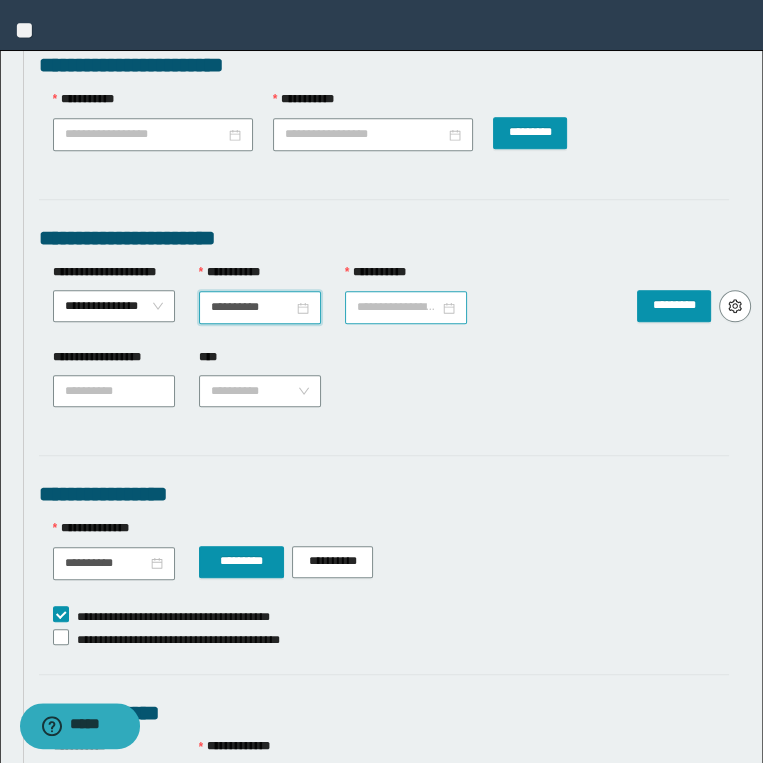 click at bounding box center (406, 307) 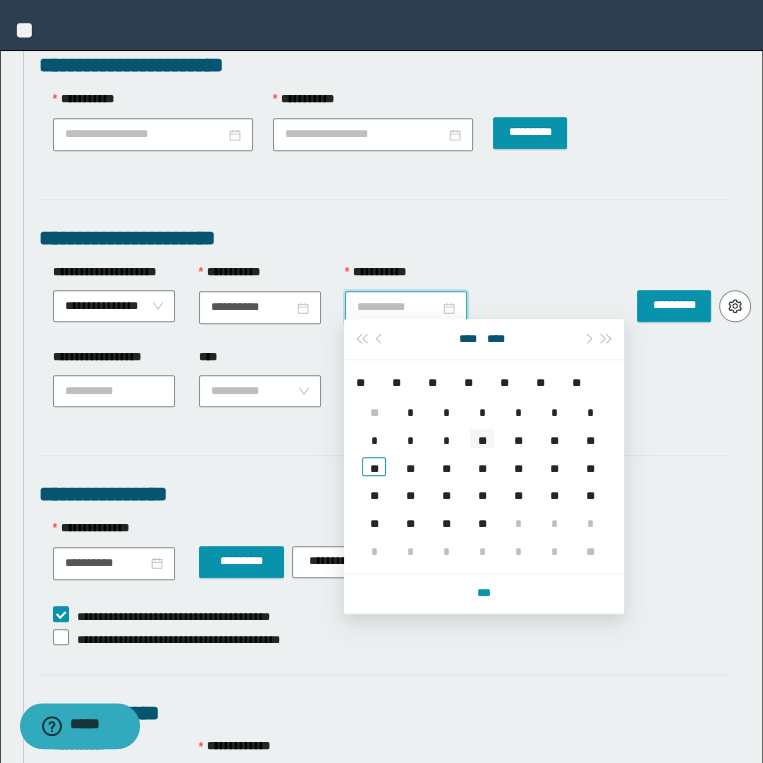 click on "**" at bounding box center [482, 438] 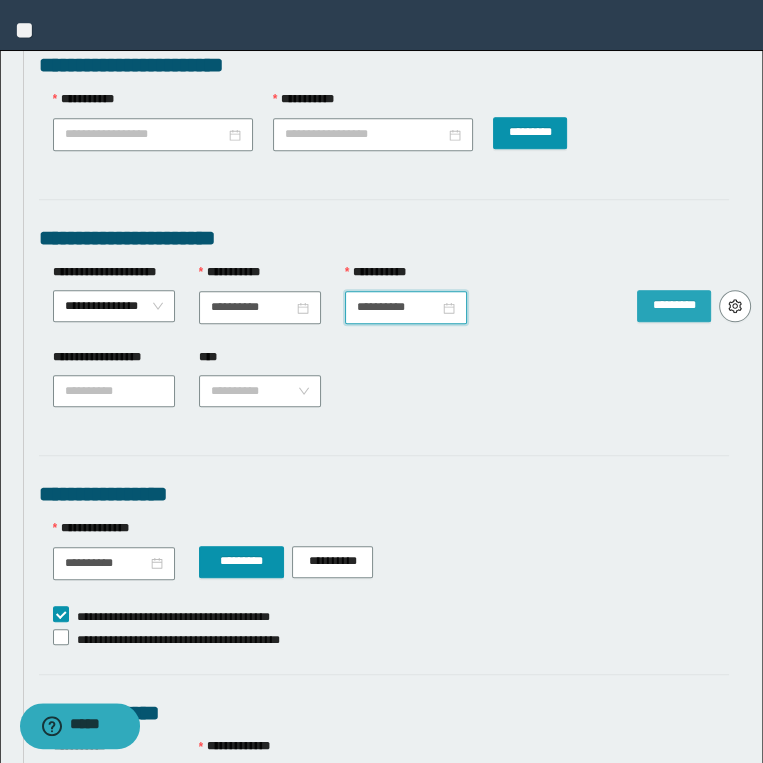 click on "*********" at bounding box center (674, 305) 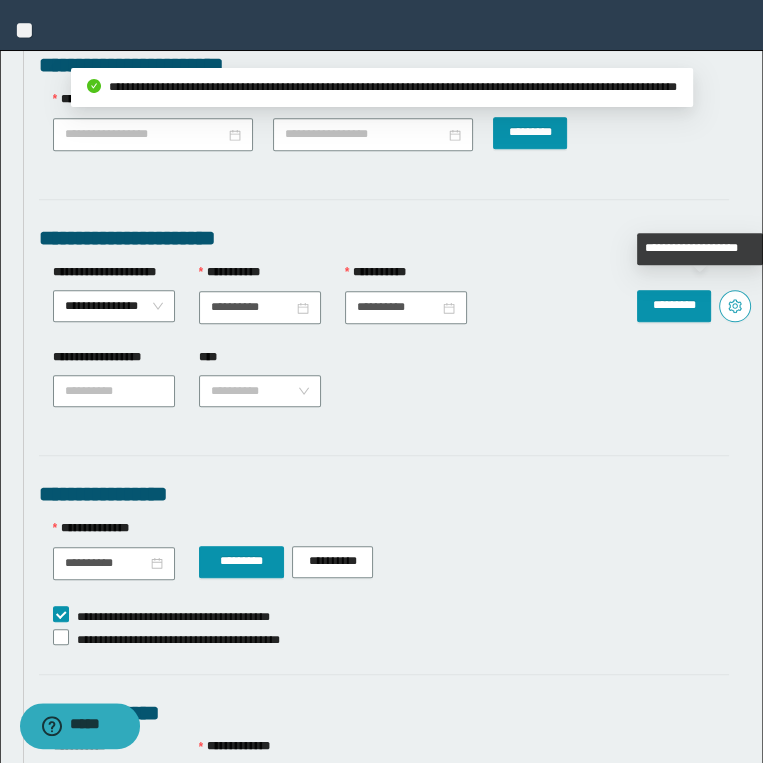 click 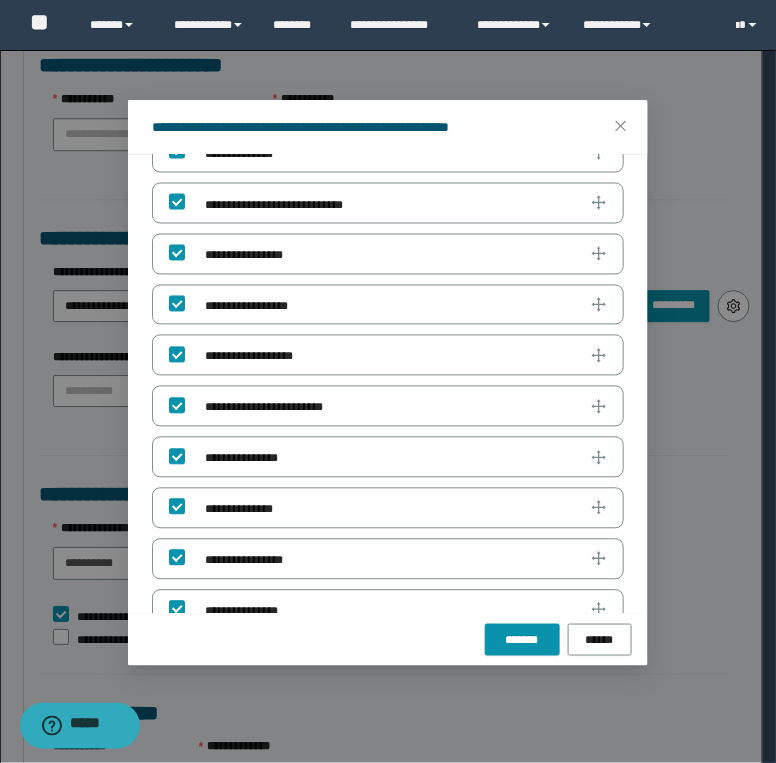 scroll, scrollTop: 1999, scrollLeft: 0, axis: vertical 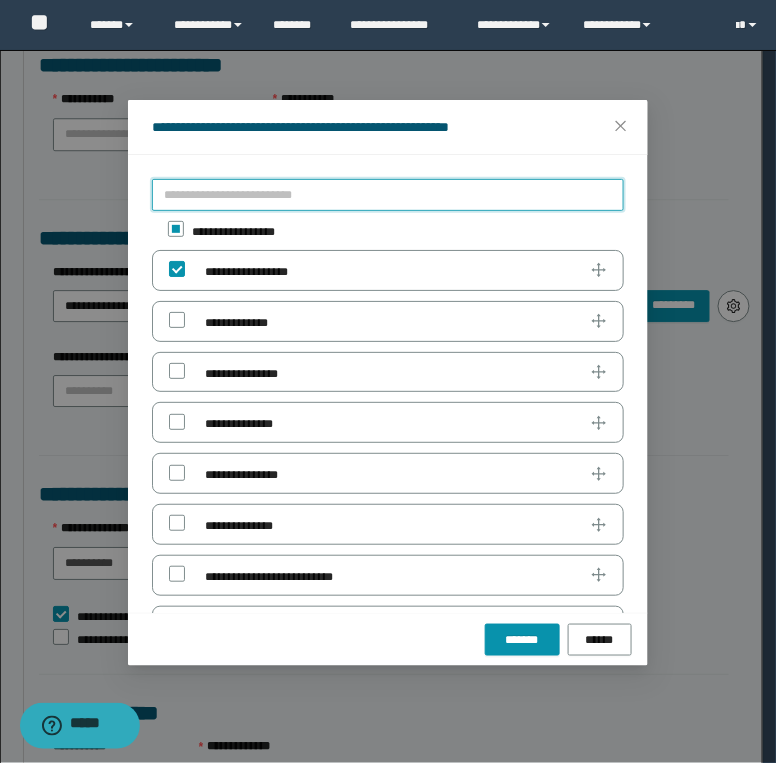 click at bounding box center [388, 195] 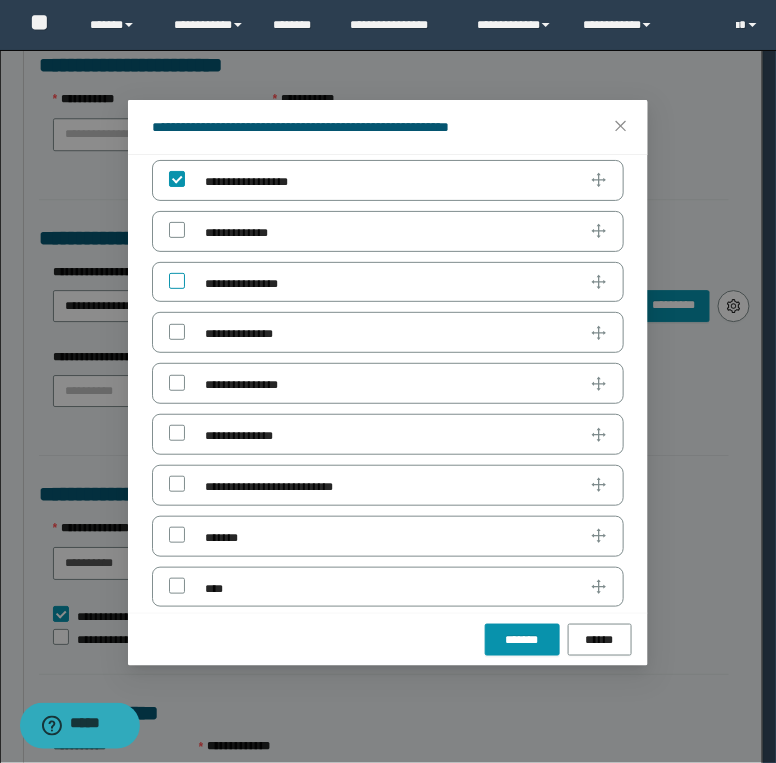 scroll, scrollTop: 31, scrollLeft: 0, axis: vertical 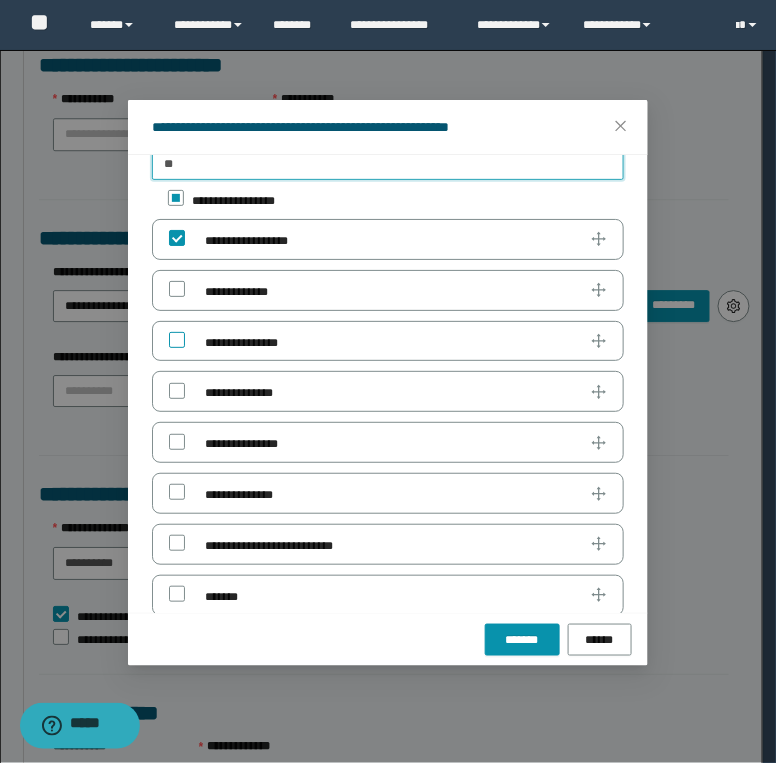 type on "*" 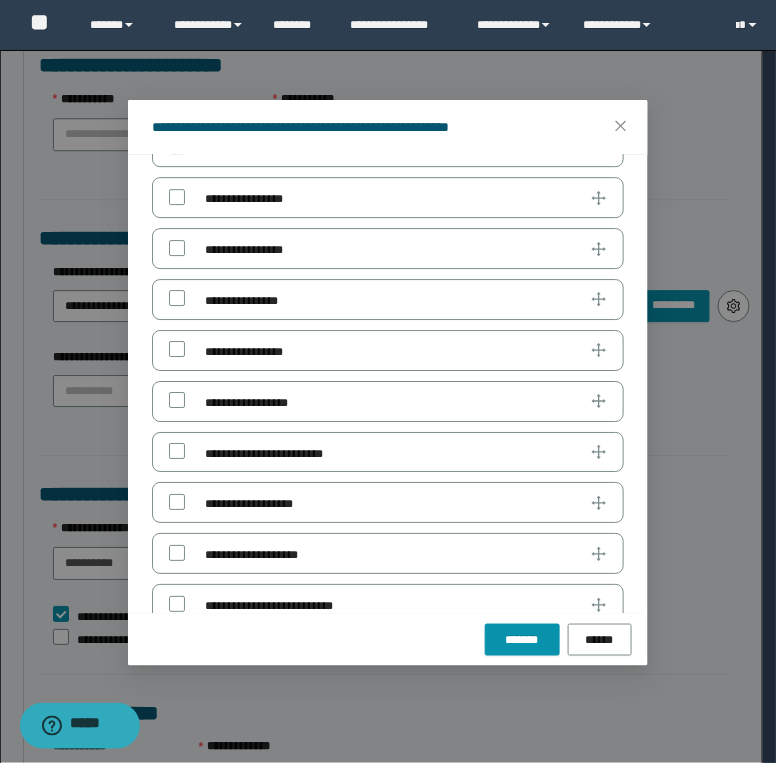scroll, scrollTop: 2545, scrollLeft: 0, axis: vertical 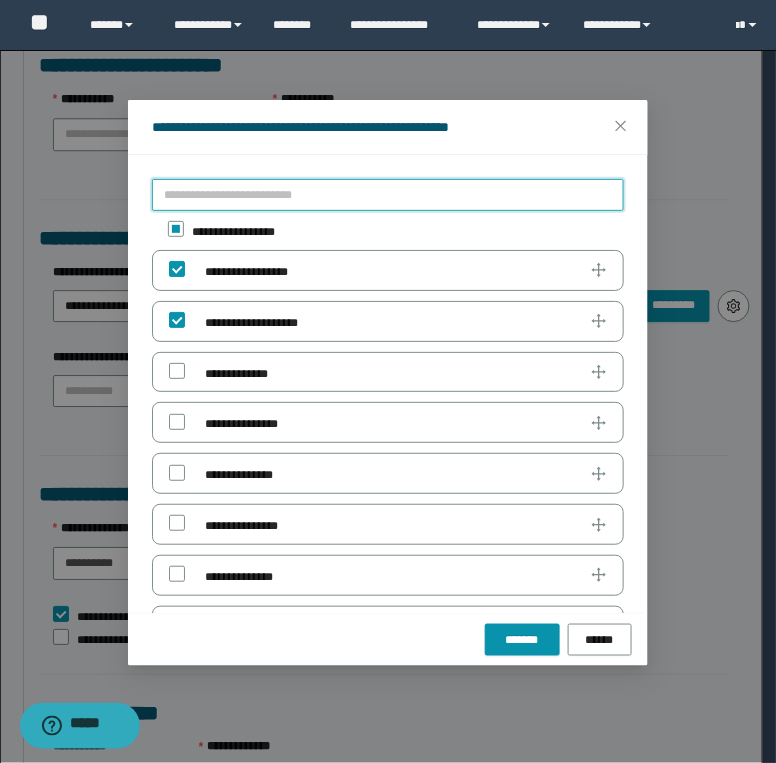 click at bounding box center (388, 195) 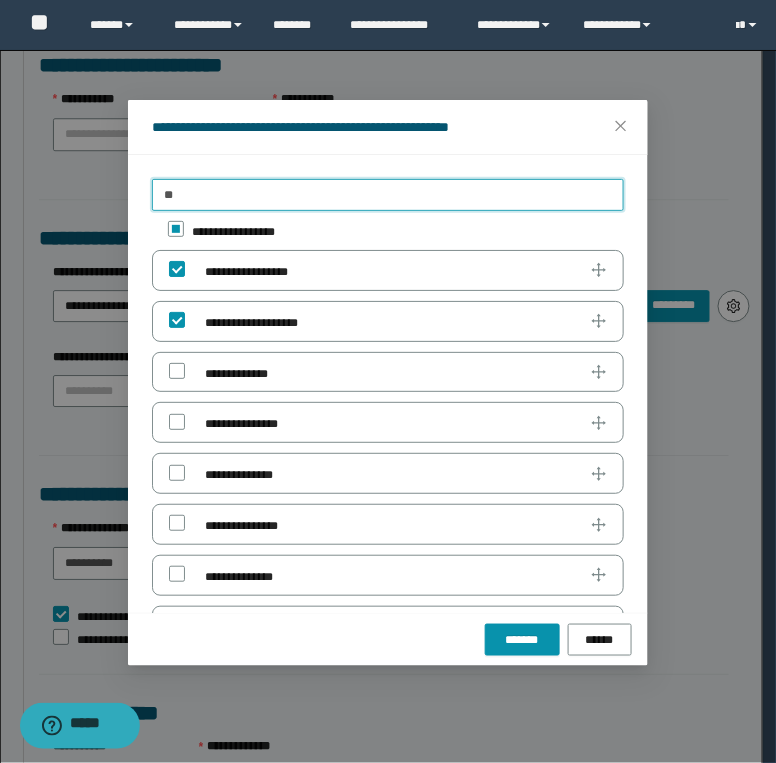 type on "*" 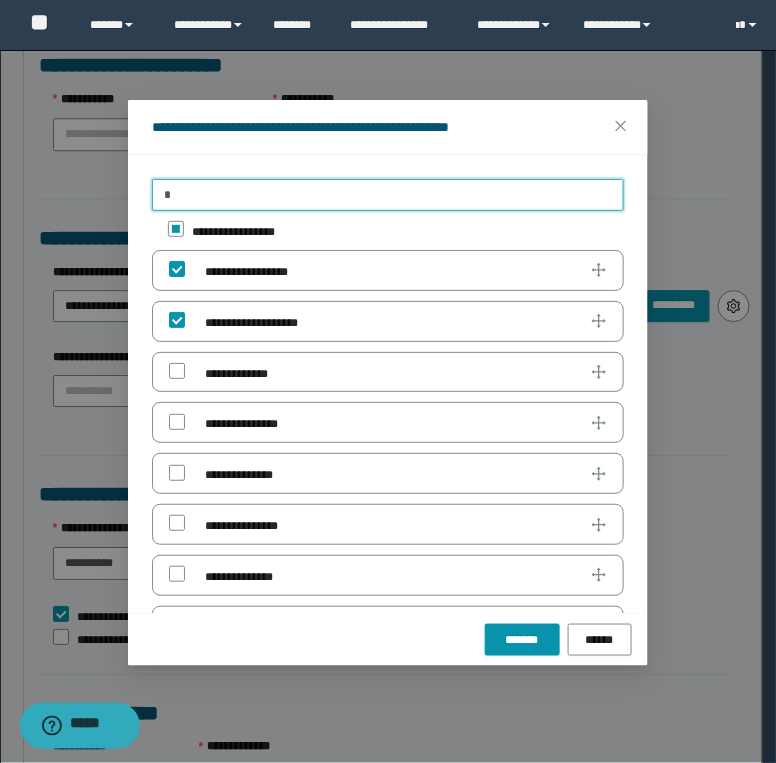 type 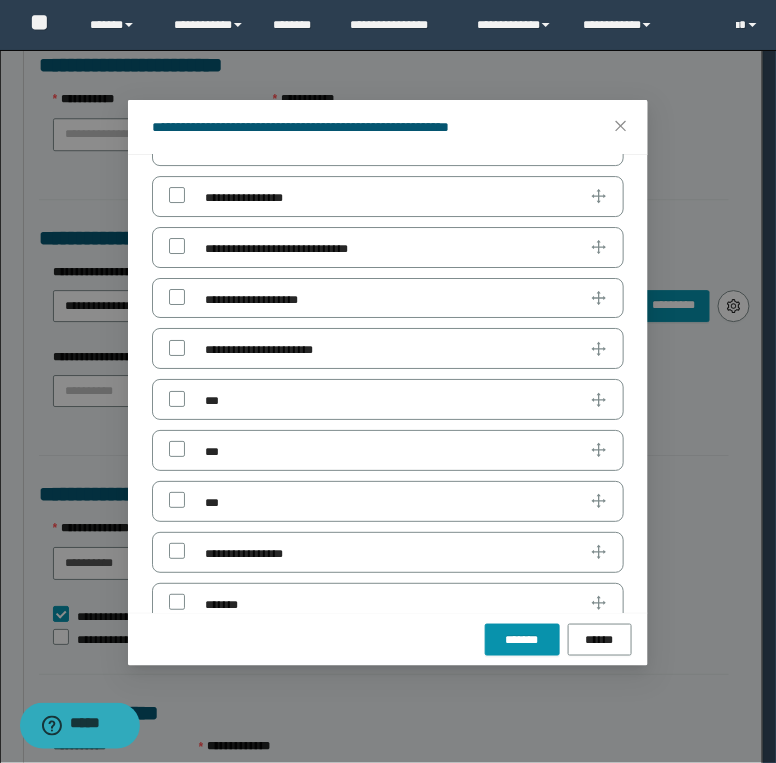 scroll, scrollTop: 4080, scrollLeft: 0, axis: vertical 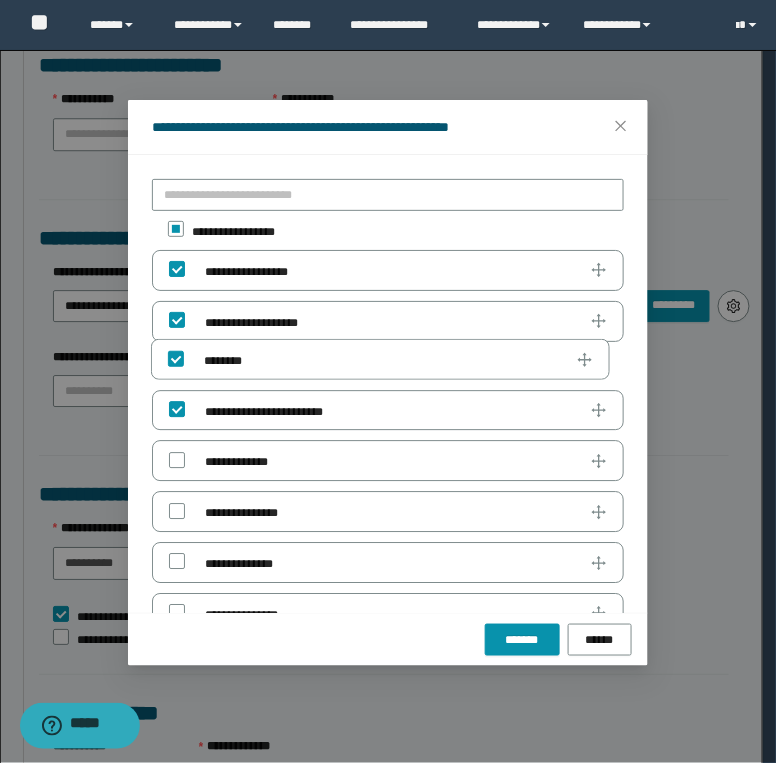 drag, startPoint x: 236, startPoint y: 415, endPoint x: 235, endPoint y: 355, distance: 60.00833 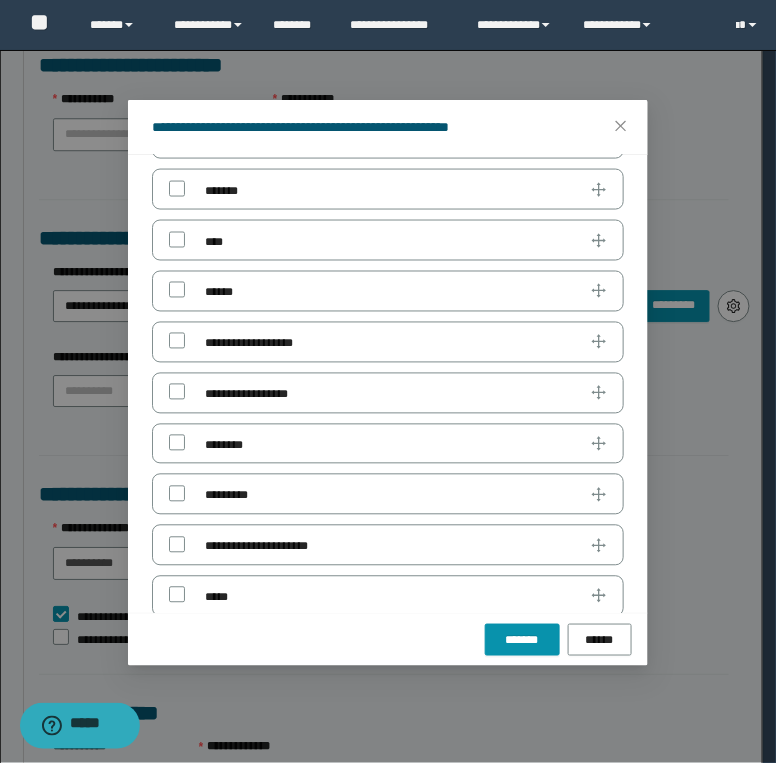 scroll, scrollTop: 534, scrollLeft: 0, axis: vertical 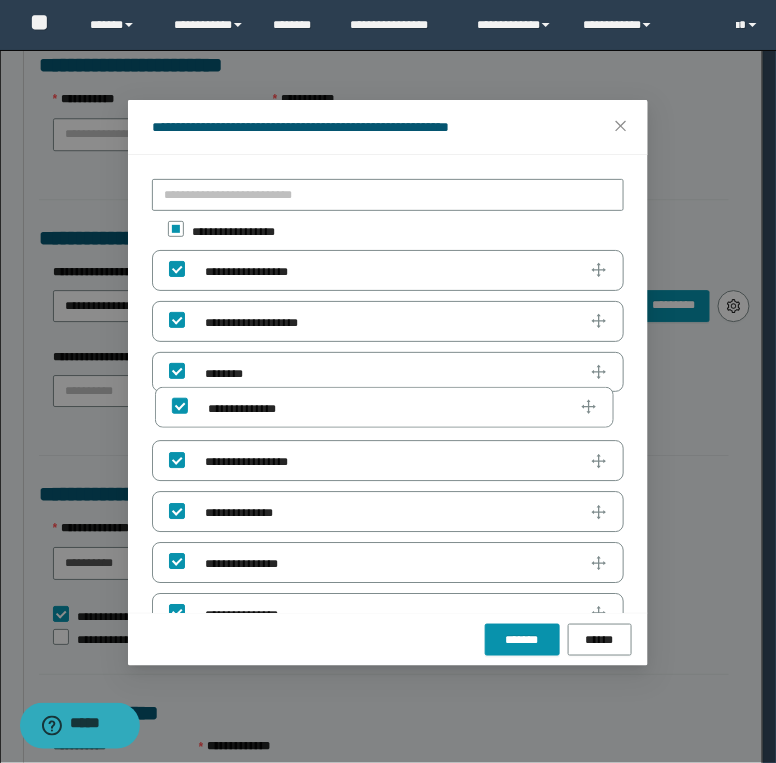 drag, startPoint x: 211, startPoint y: 387, endPoint x: 214, endPoint y: 408, distance: 21.213203 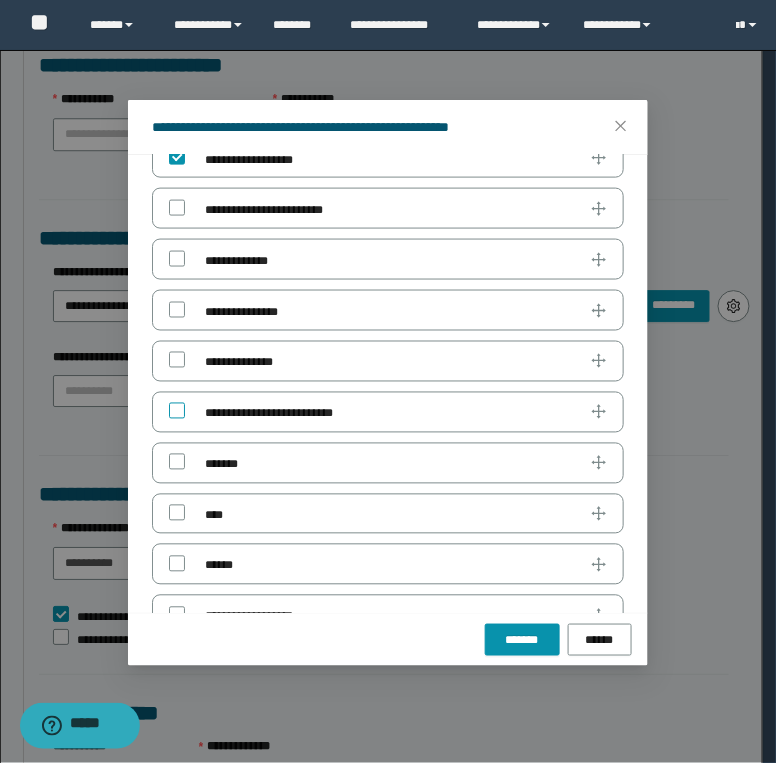 scroll, scrollTop: 545, scrollLeft: 0, axis: vertical 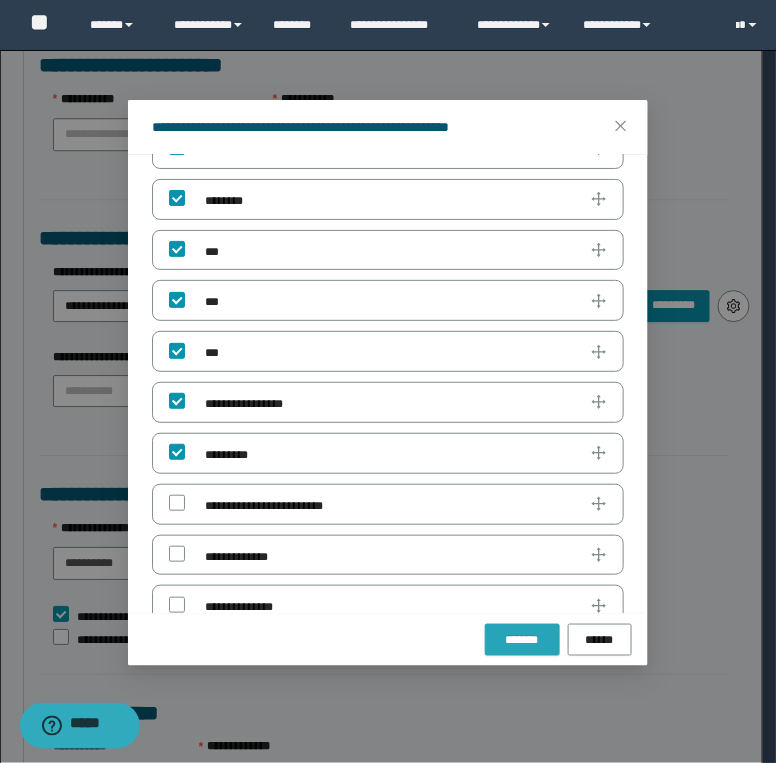 click on "*******" at bounding box center [522, 640] 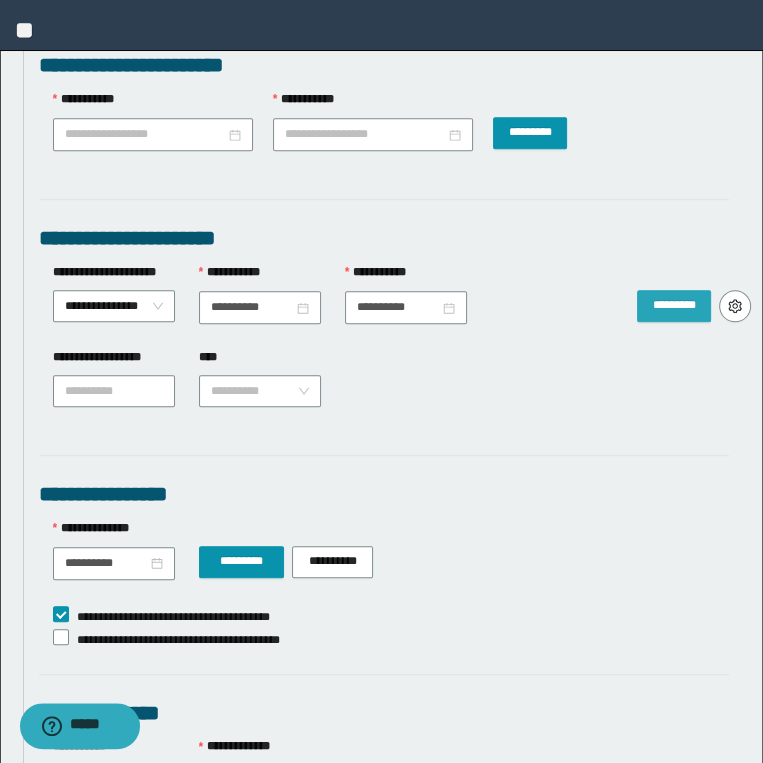 click on "*********" at bounding box center [674, 305] 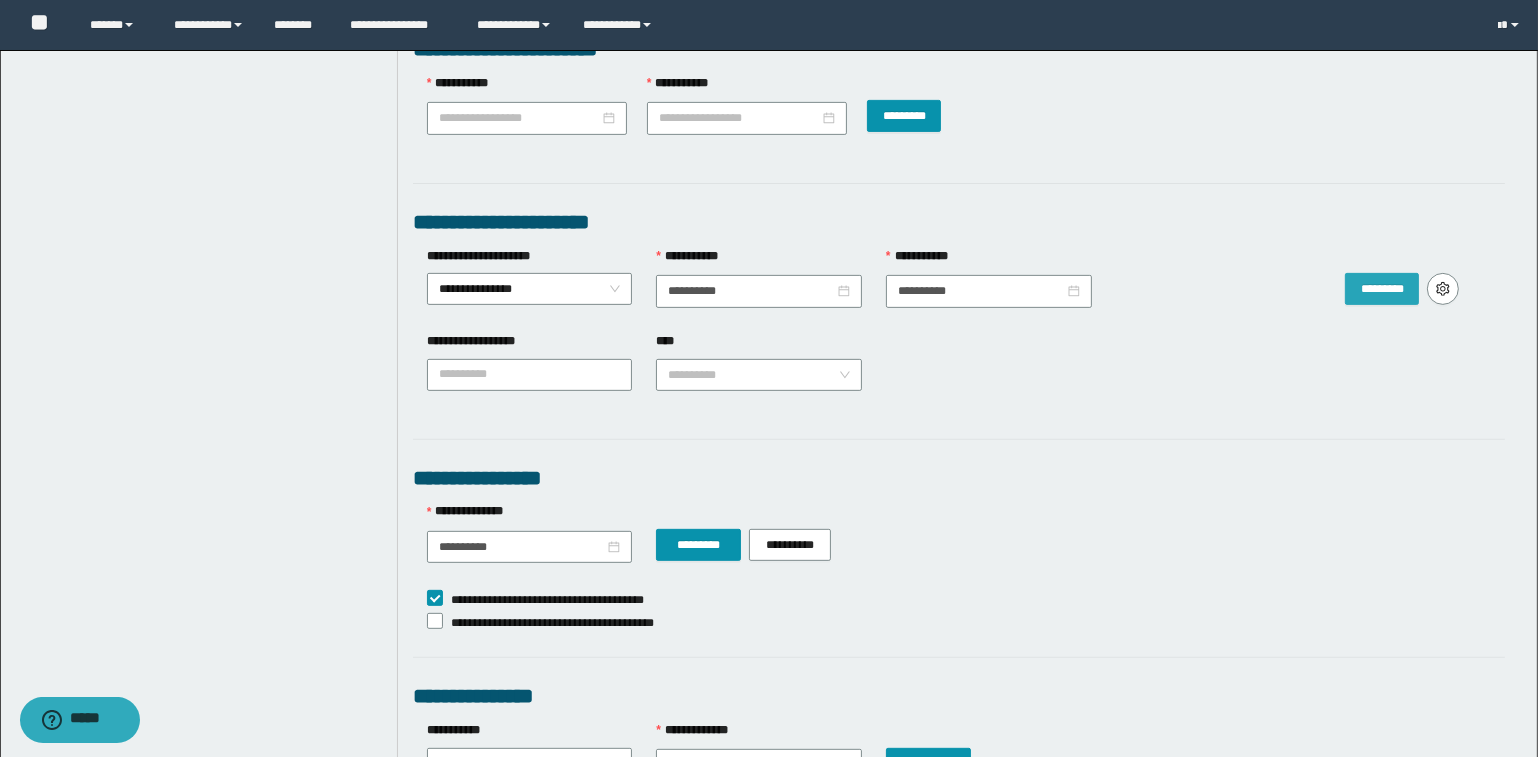 scroll, scrollTop: 727, scrollLeft: 0, axis: vertical 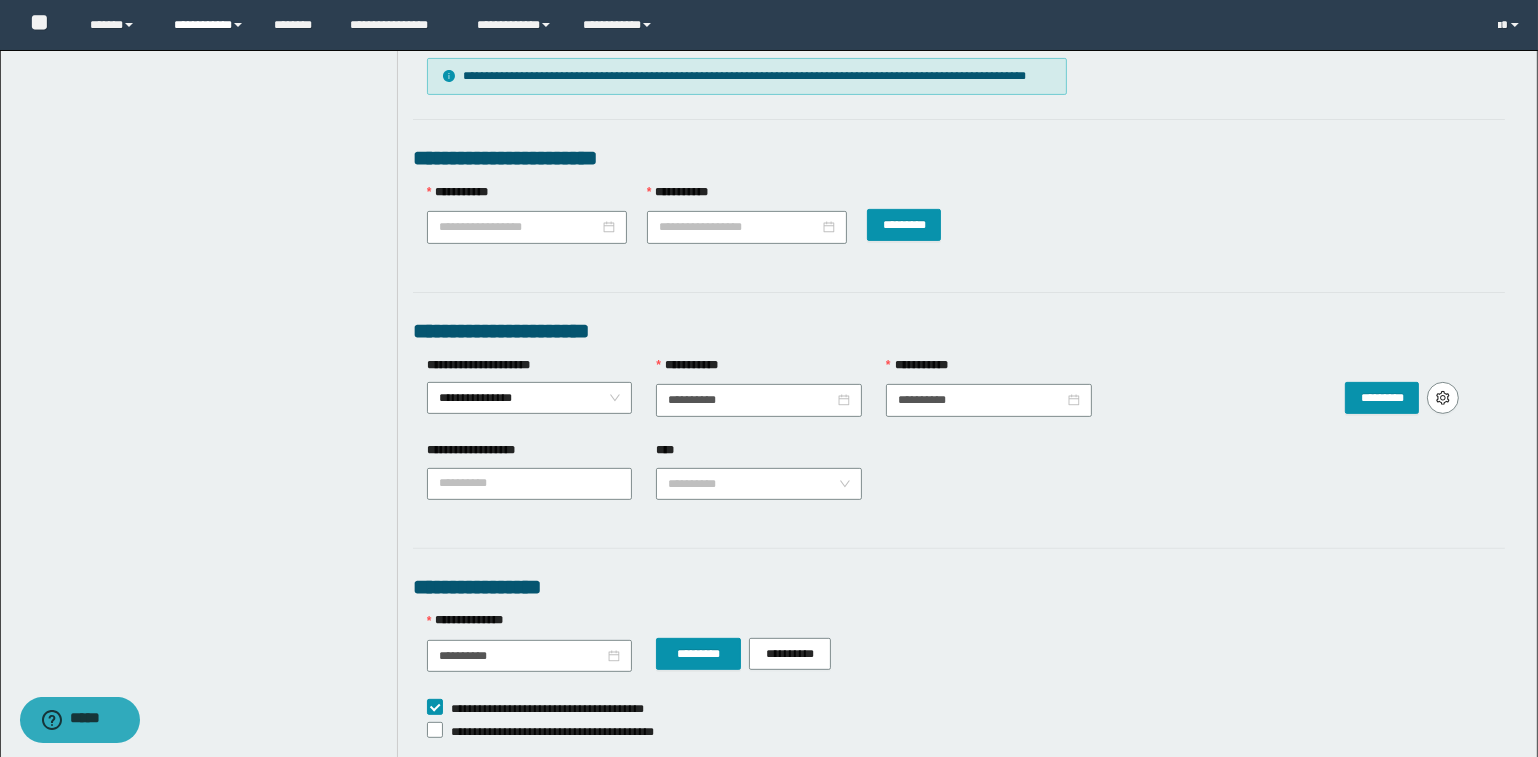 click on "**********" at bounding box center (209, 25) 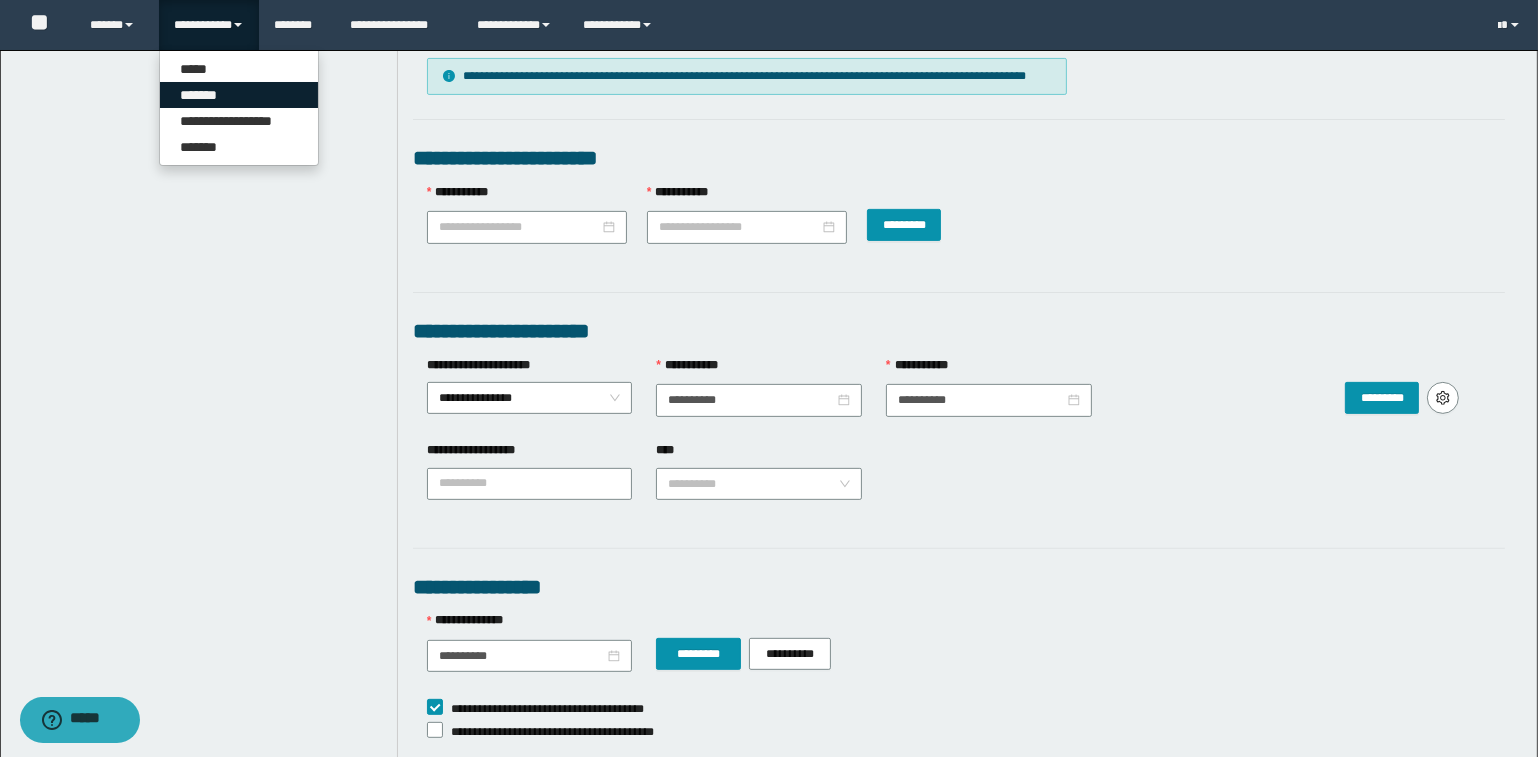 click on "*******" at bounding box center (239, 95) 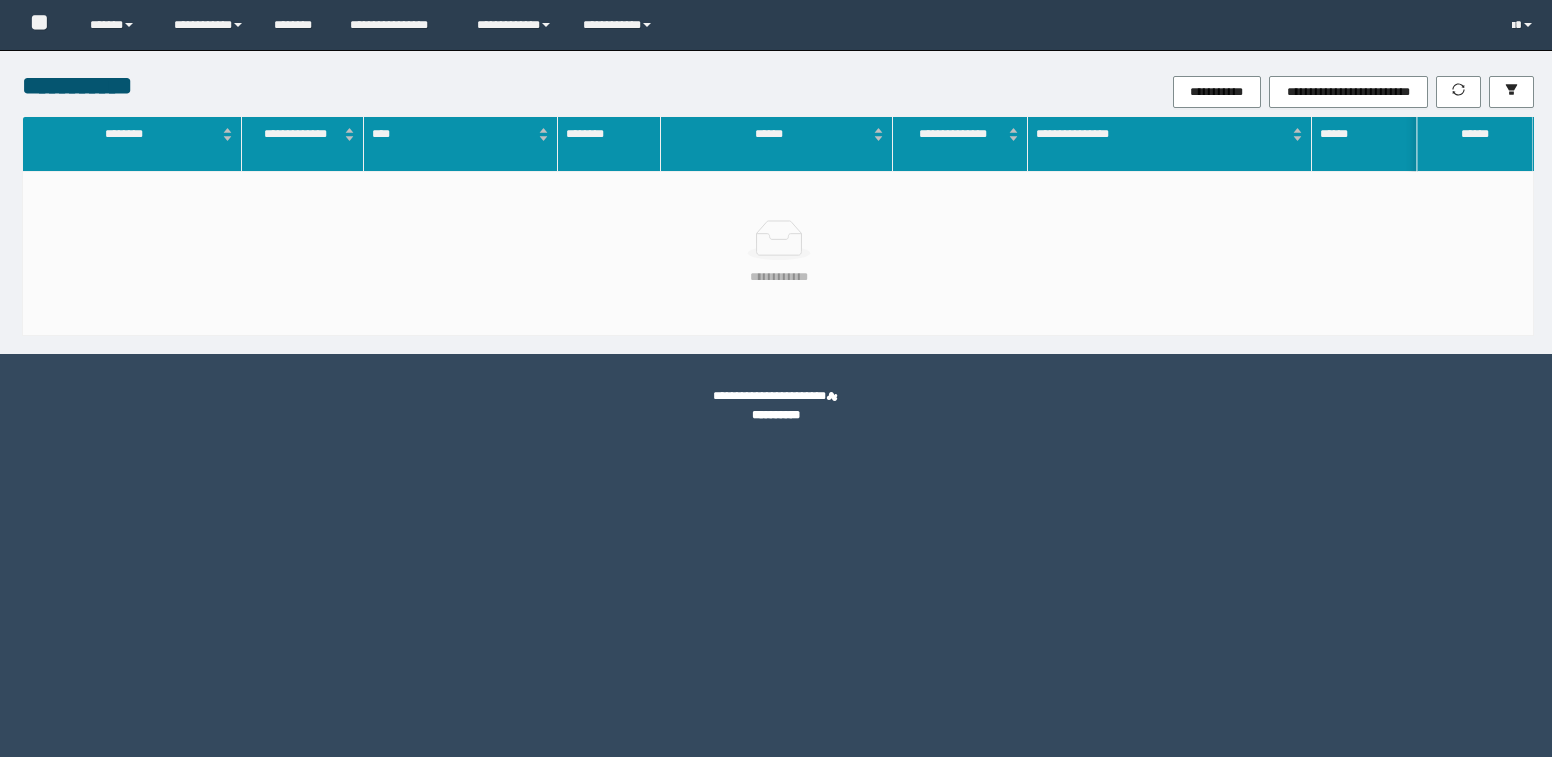 scroll, scrollTop: 0, scrollLeft: 0, axis: both 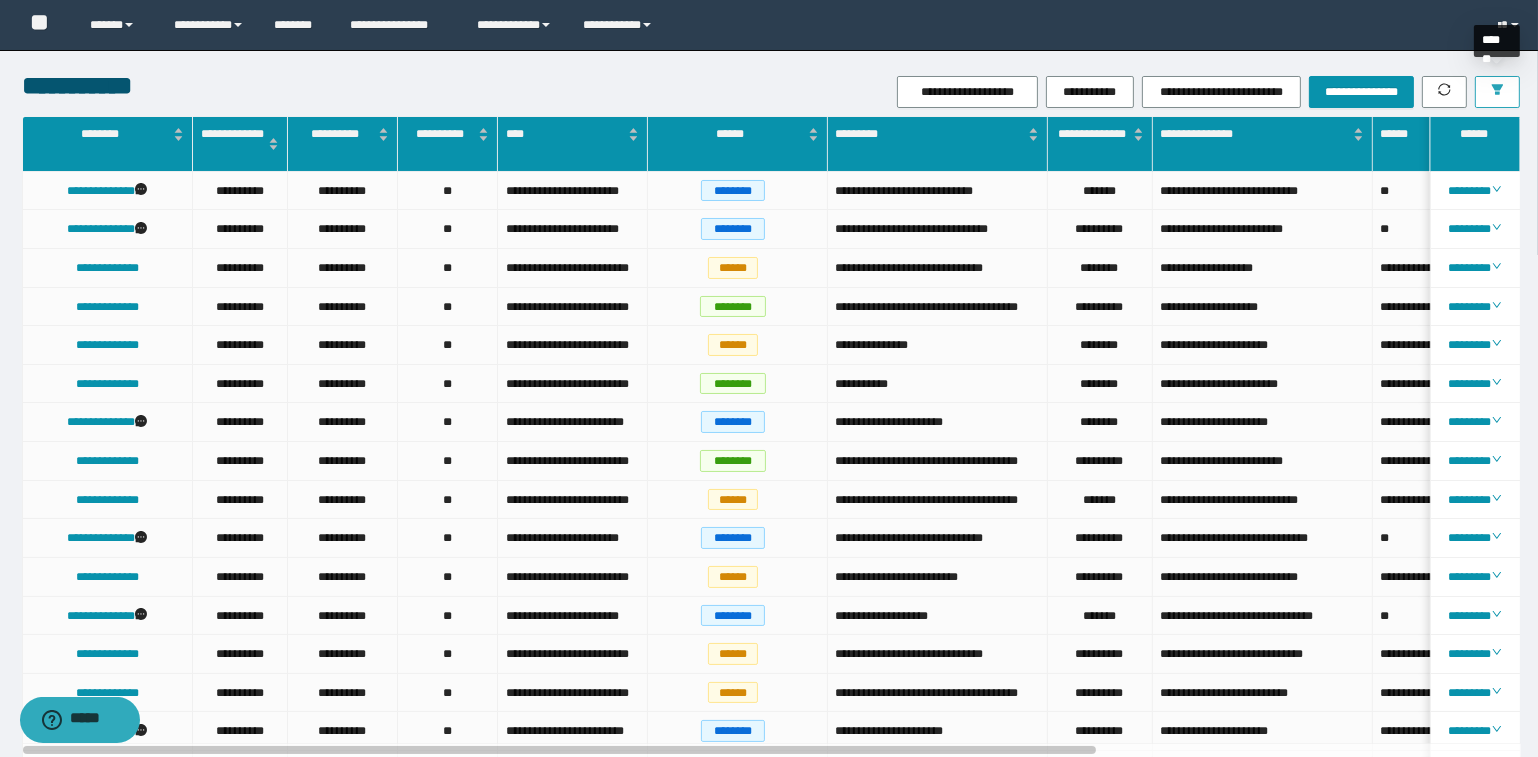 click 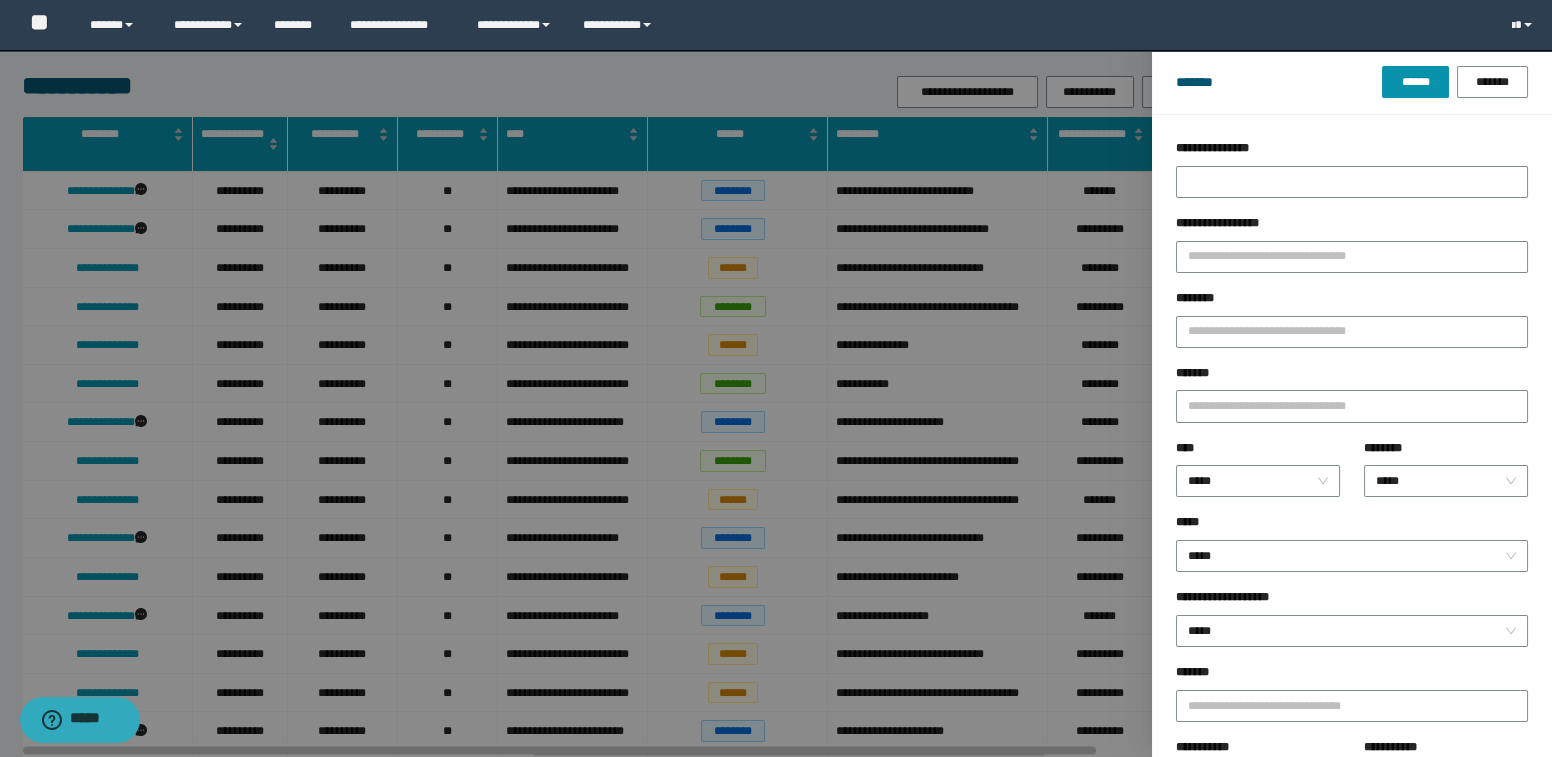 click on "**********" at bounding box center (1352, 152) 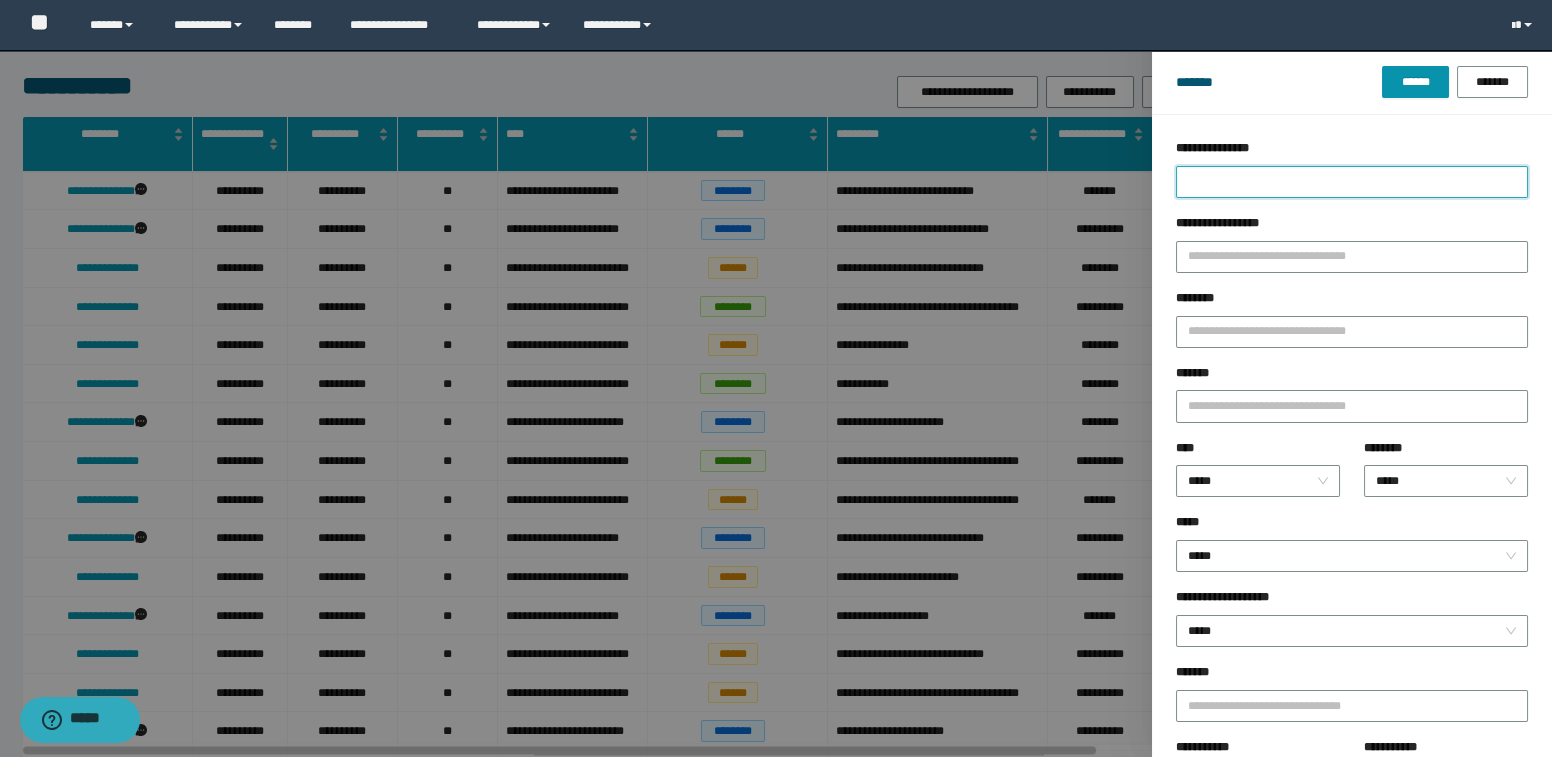click on "**********" at bounding box center [1352, 182] 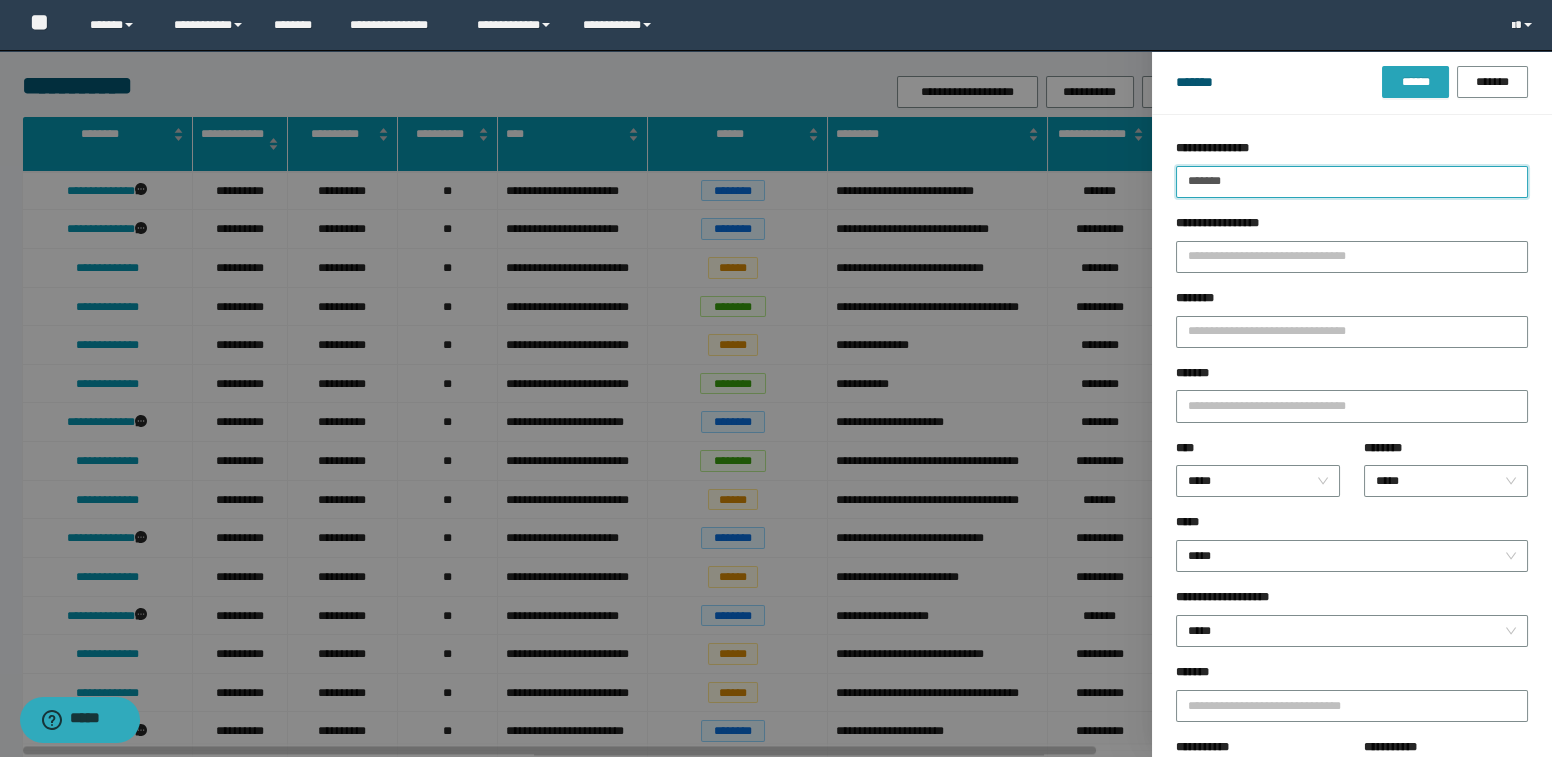type on "*******" 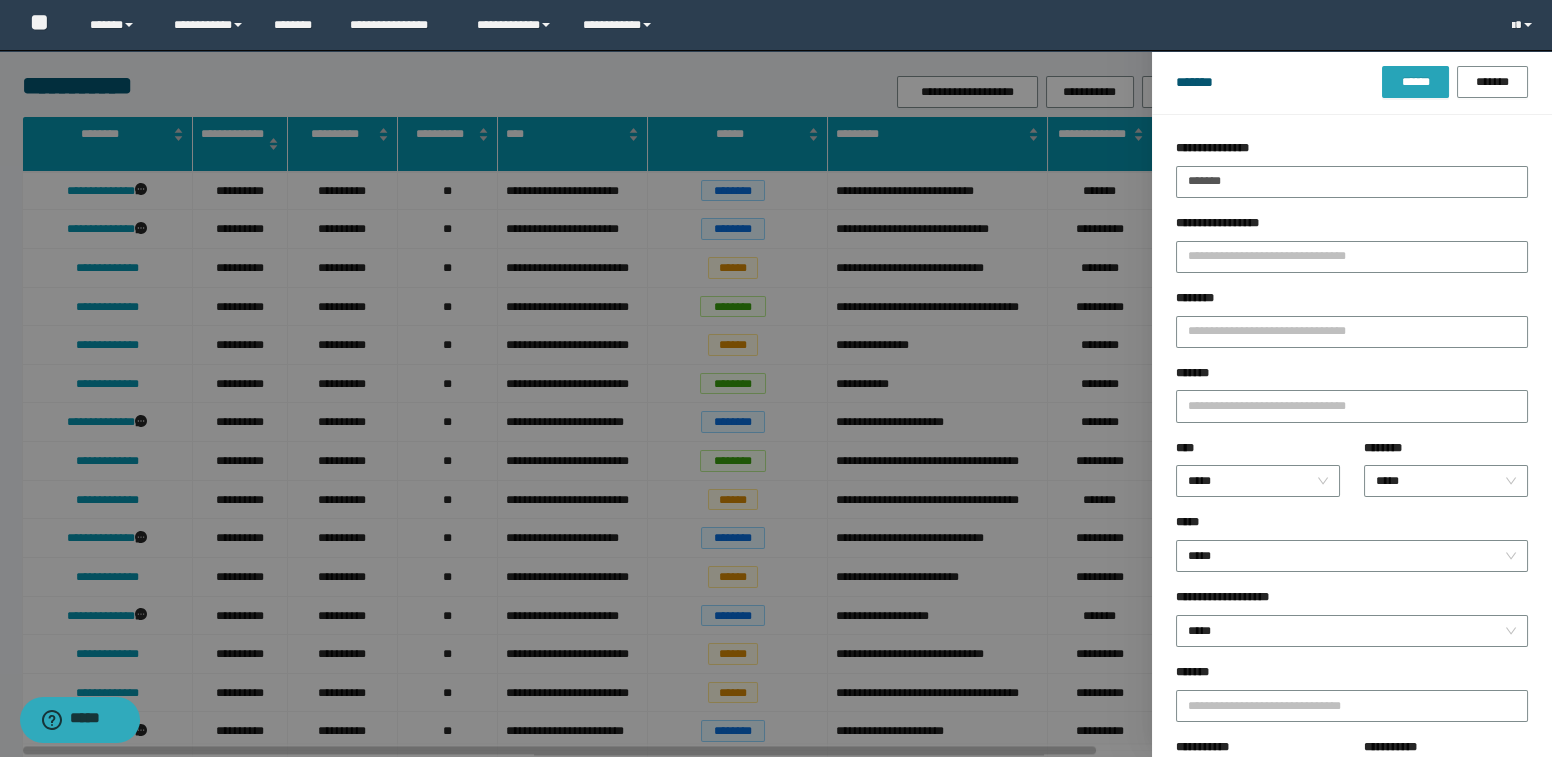 click on "******" at bounding box center (1415, 82) 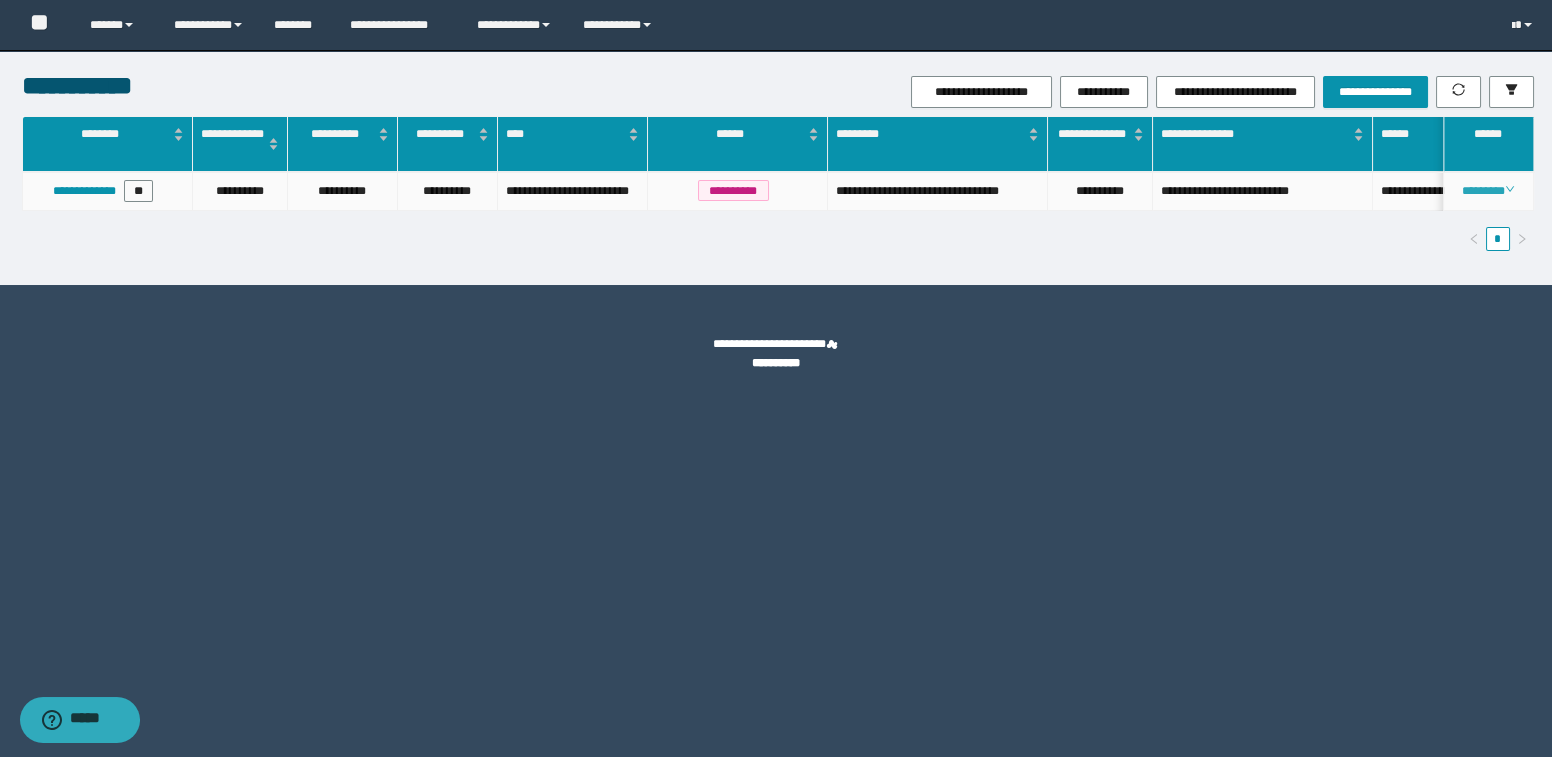 click on "********" at bounding box center (1488, 191) 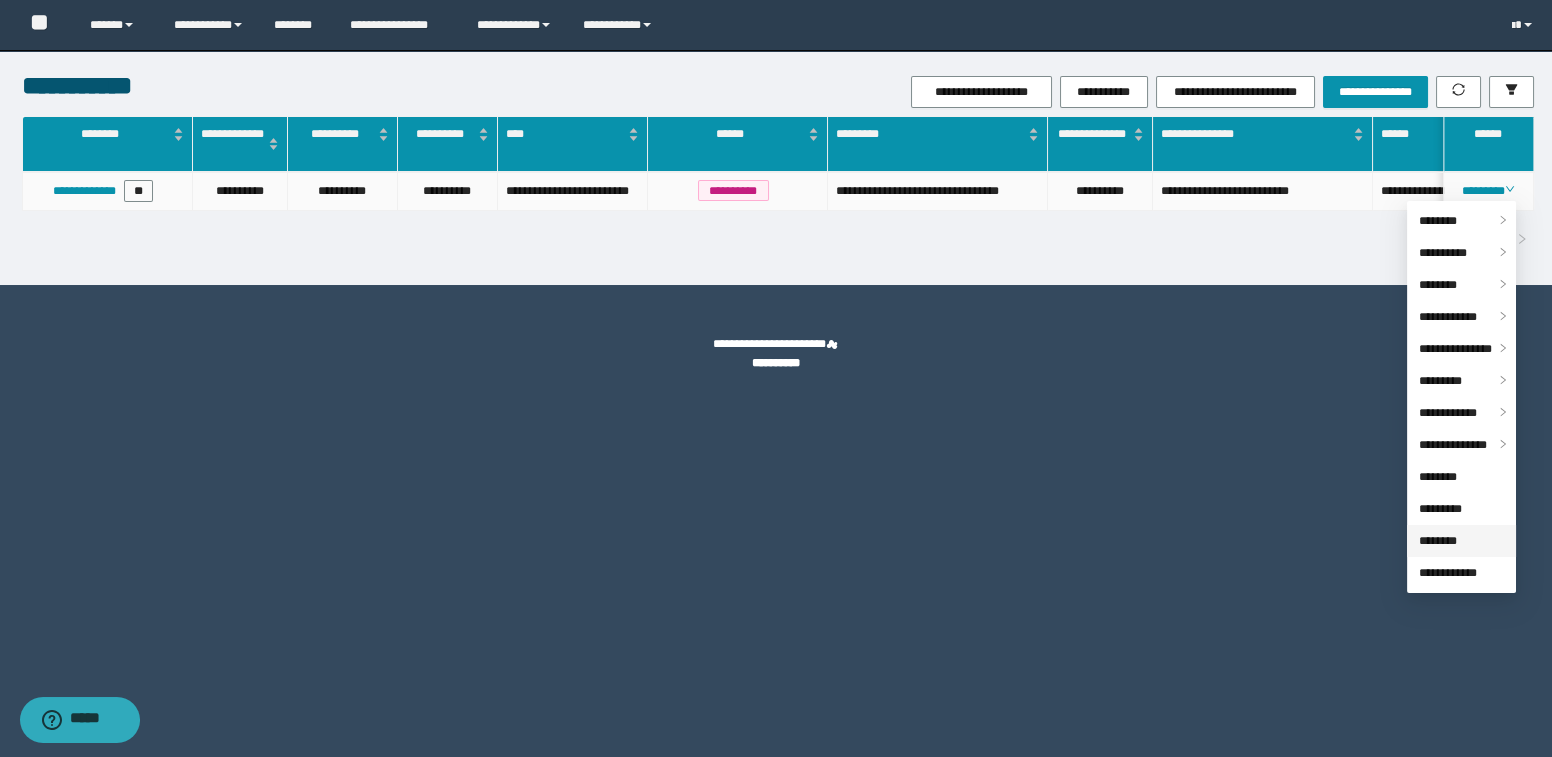 click on "********" at bounding box center [1438, 541] 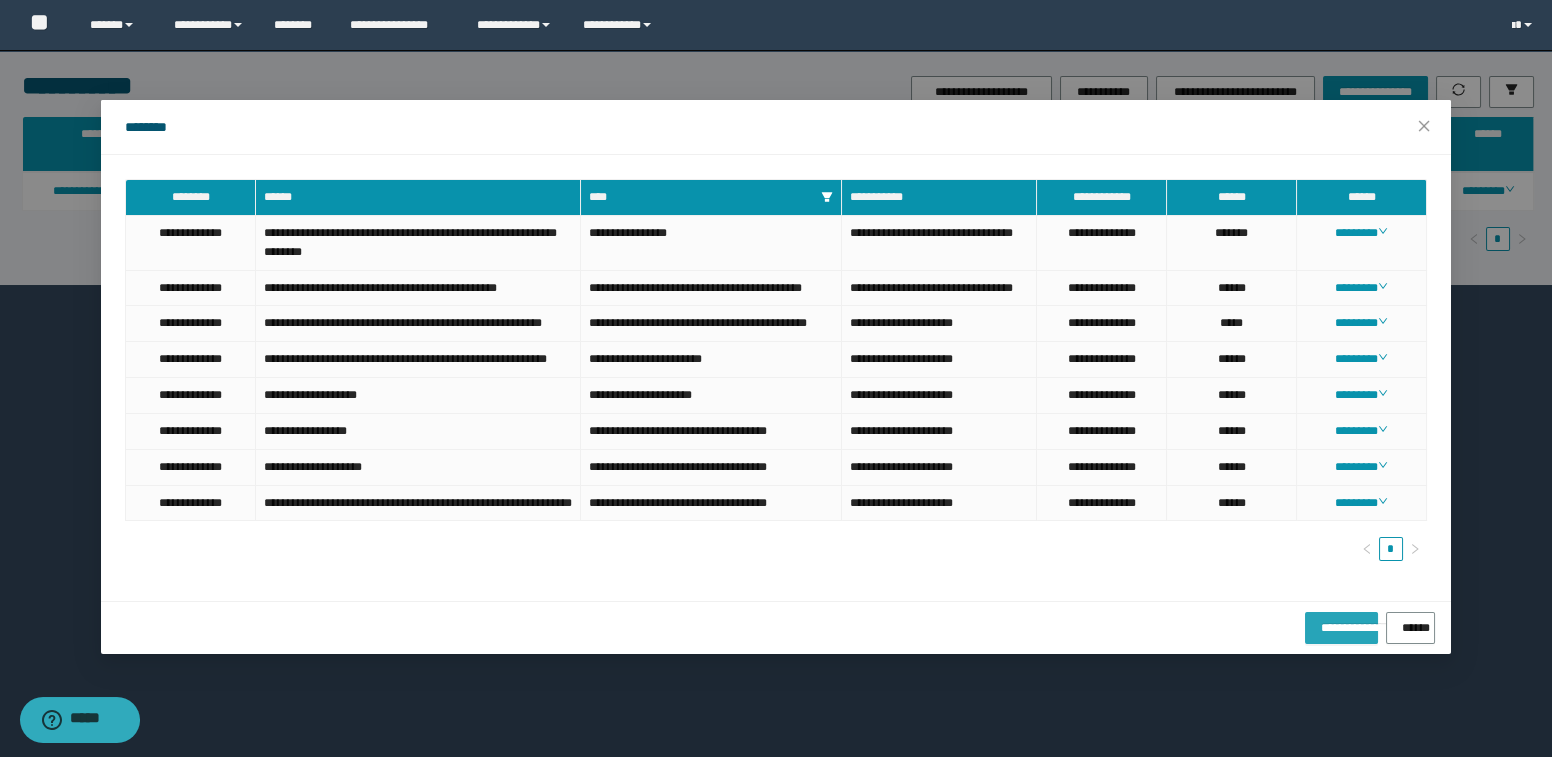 click on "**********" at bounding box center [1341, 624] 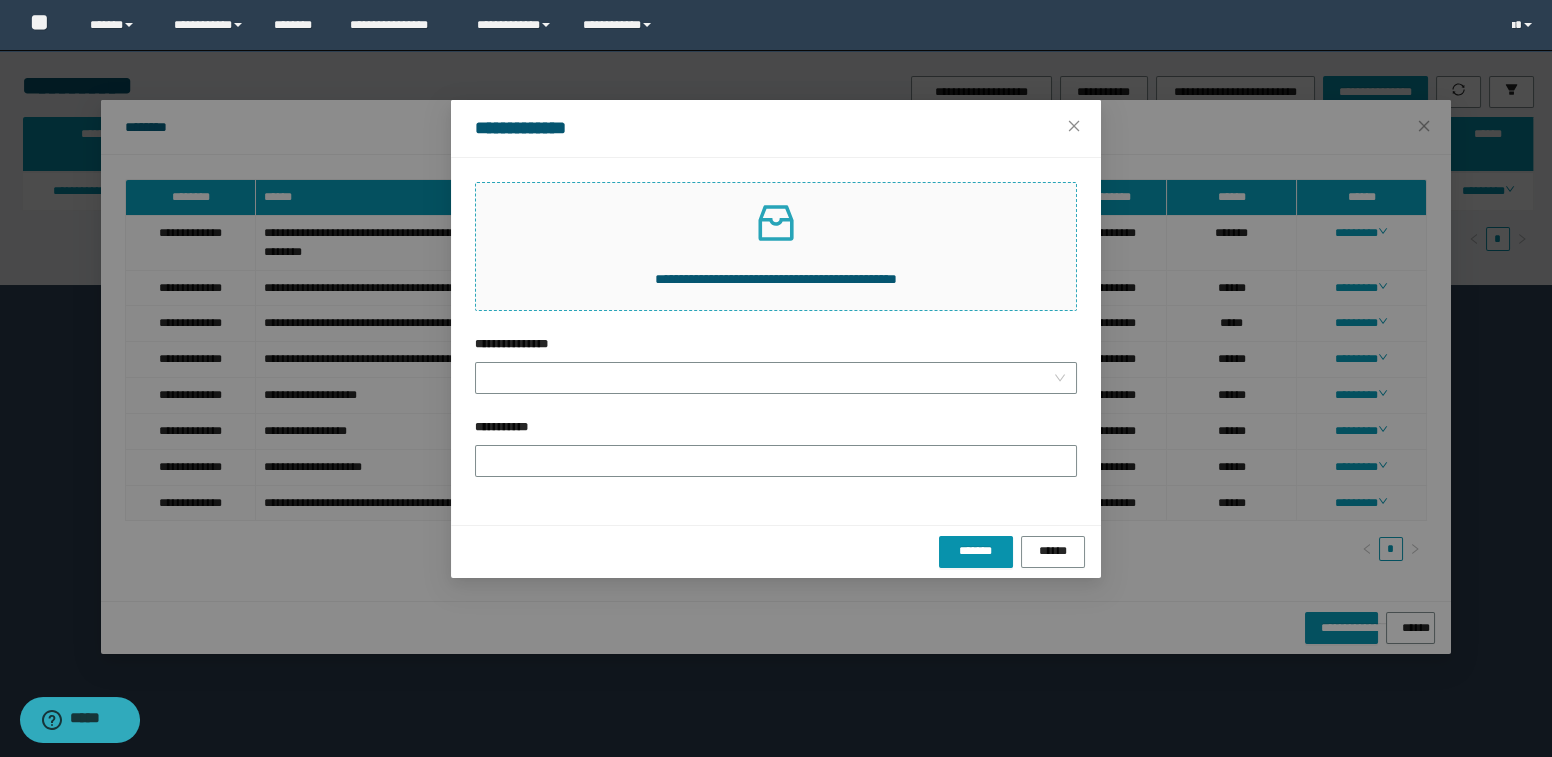 click 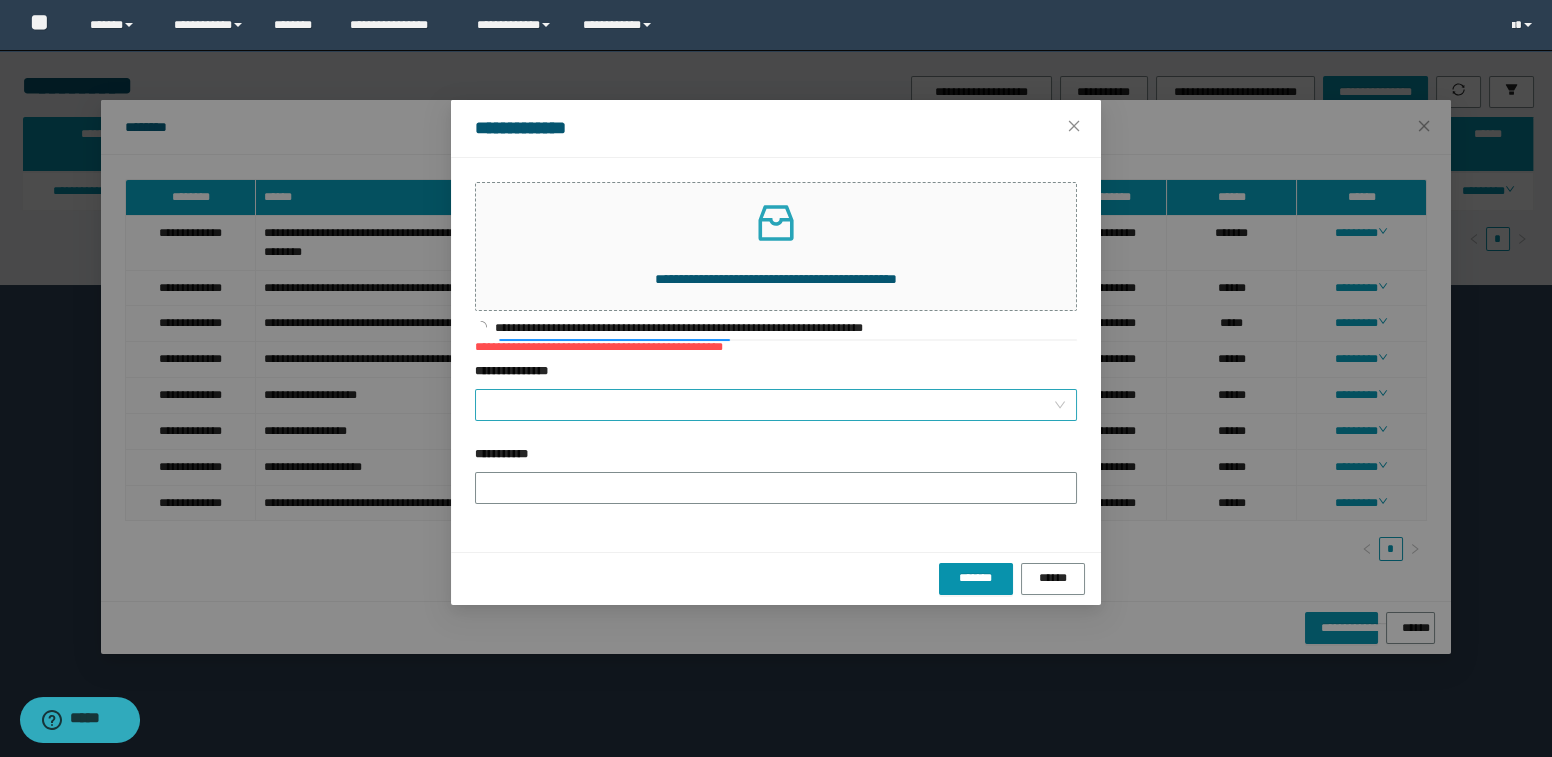 click on "**********" at bounding box center [770, 405] 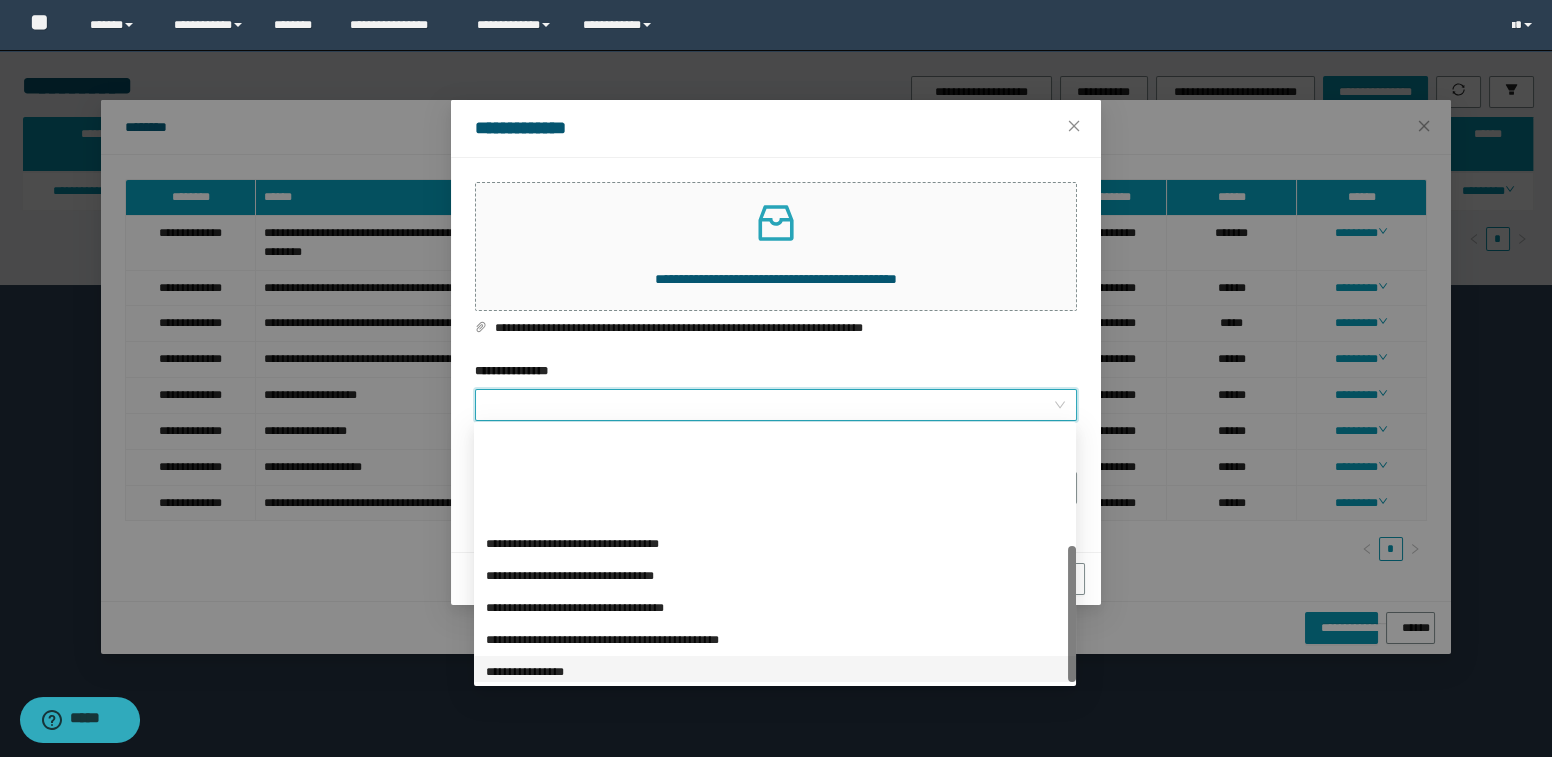 scroll, scrollTop: 223, scrollLeft: 0, axis: vertical 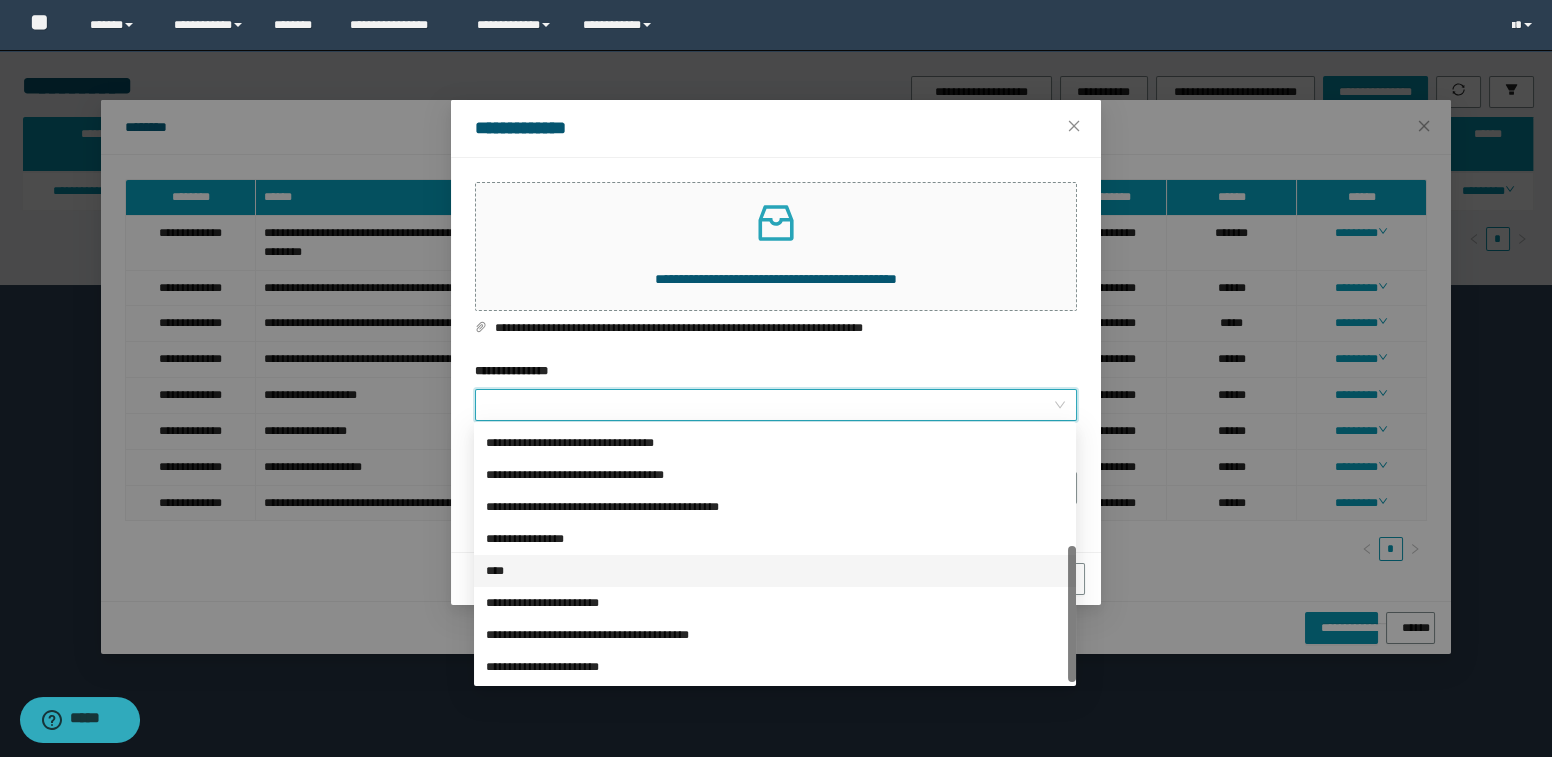 click on "****" at bounding box center [775, 571] 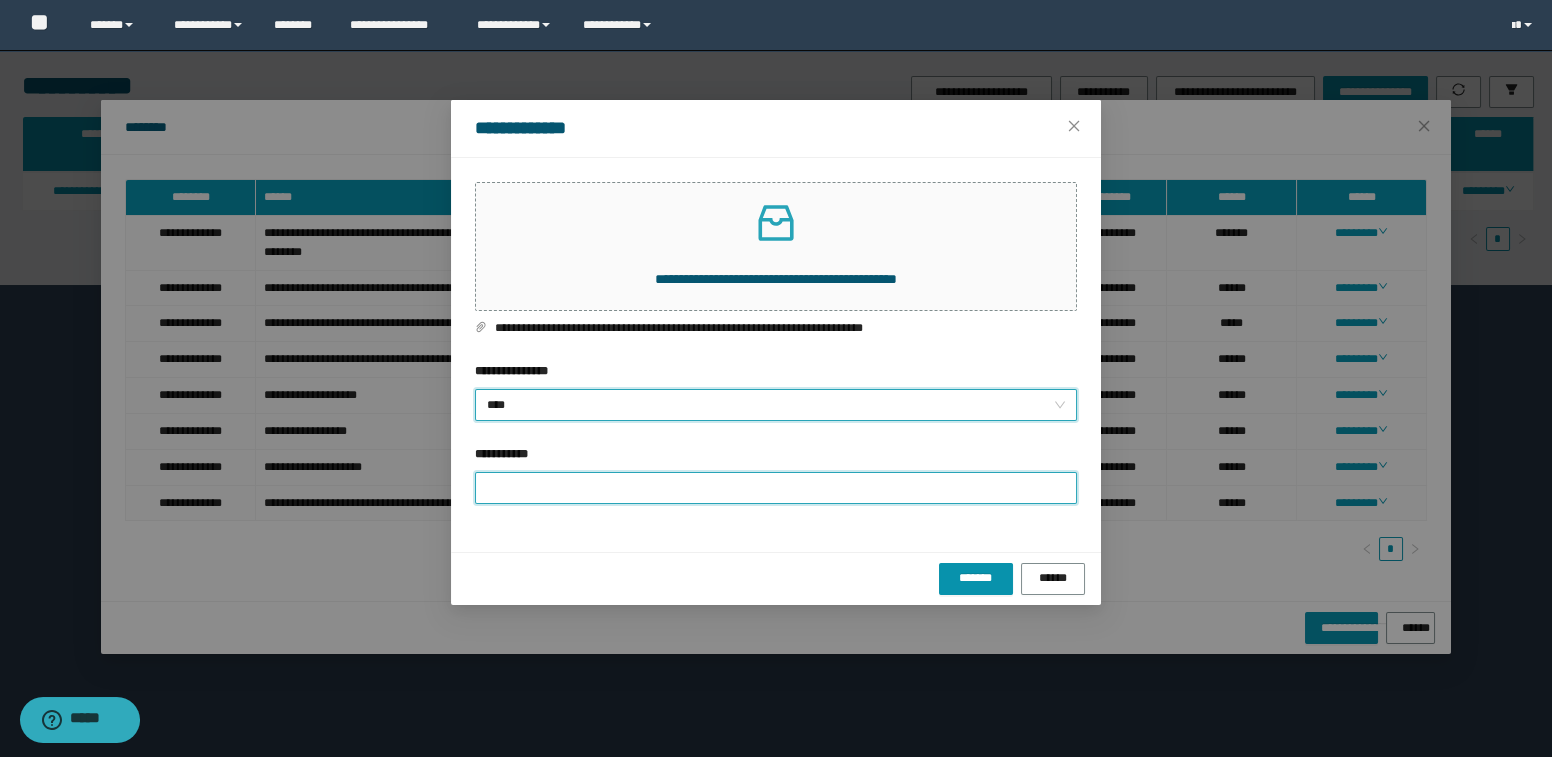 click on "**********" at bounding box center [776, 488] 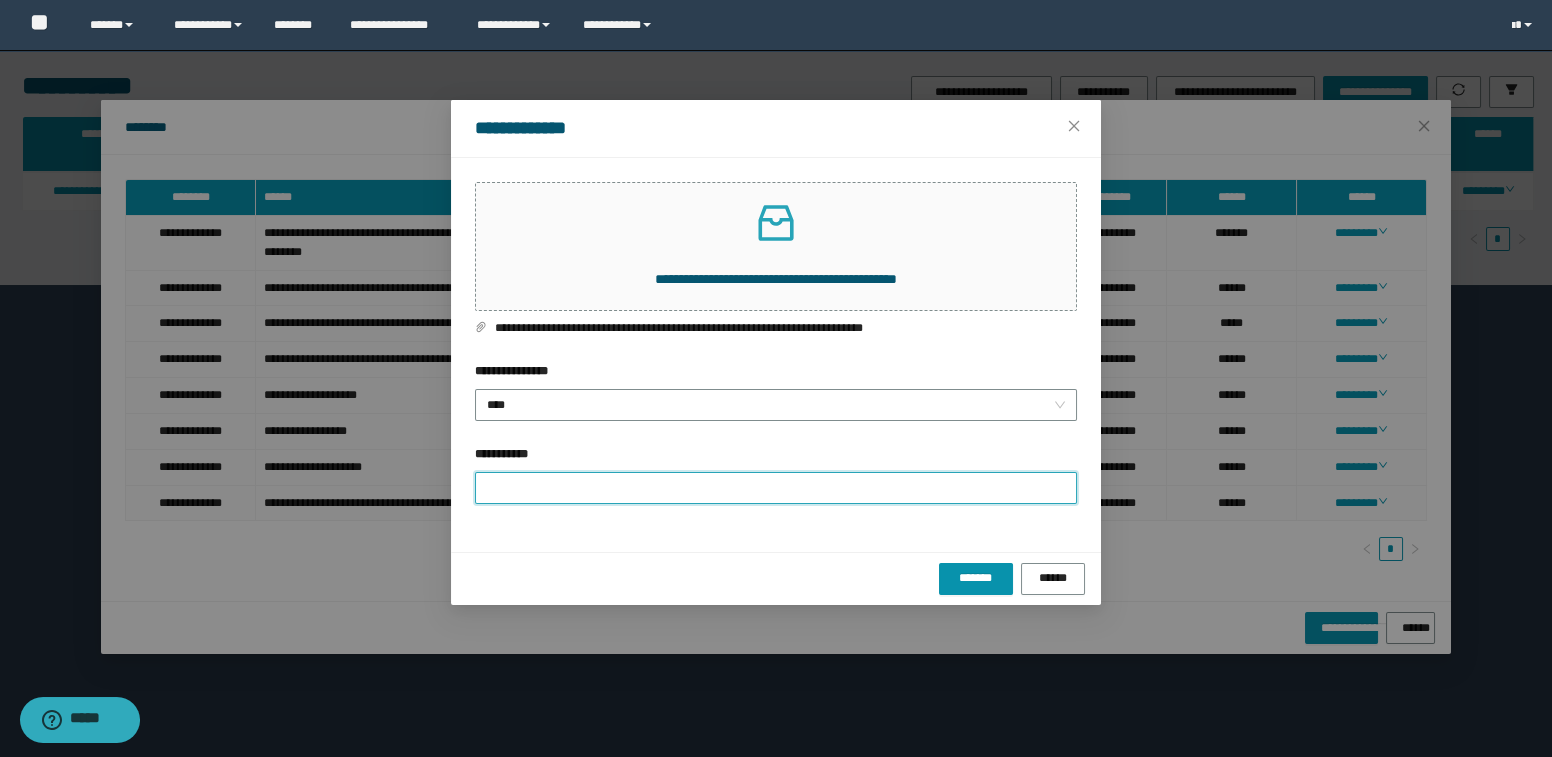 type on "**********" 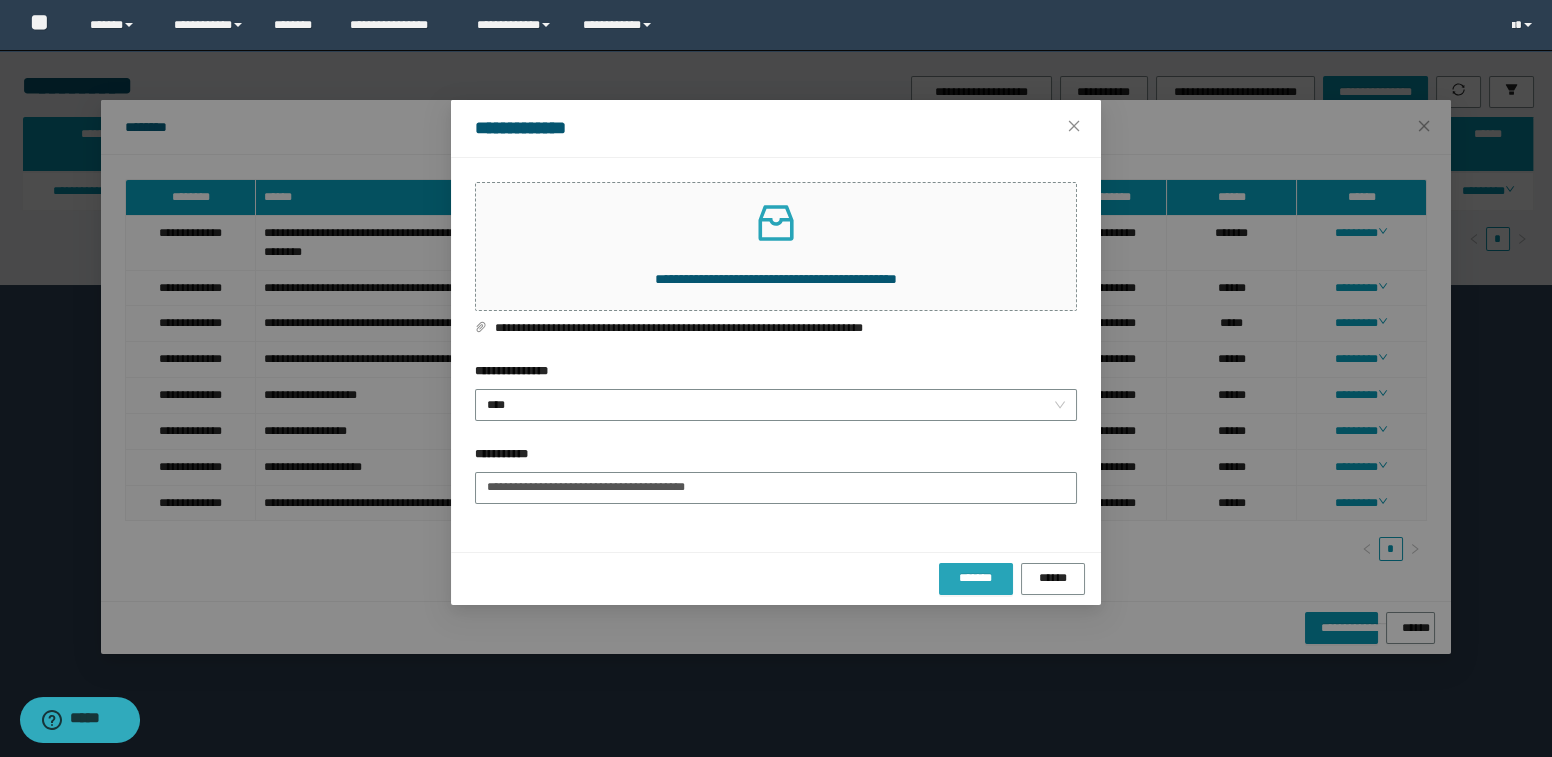 click on "*******" at bounding box center (976, 578) 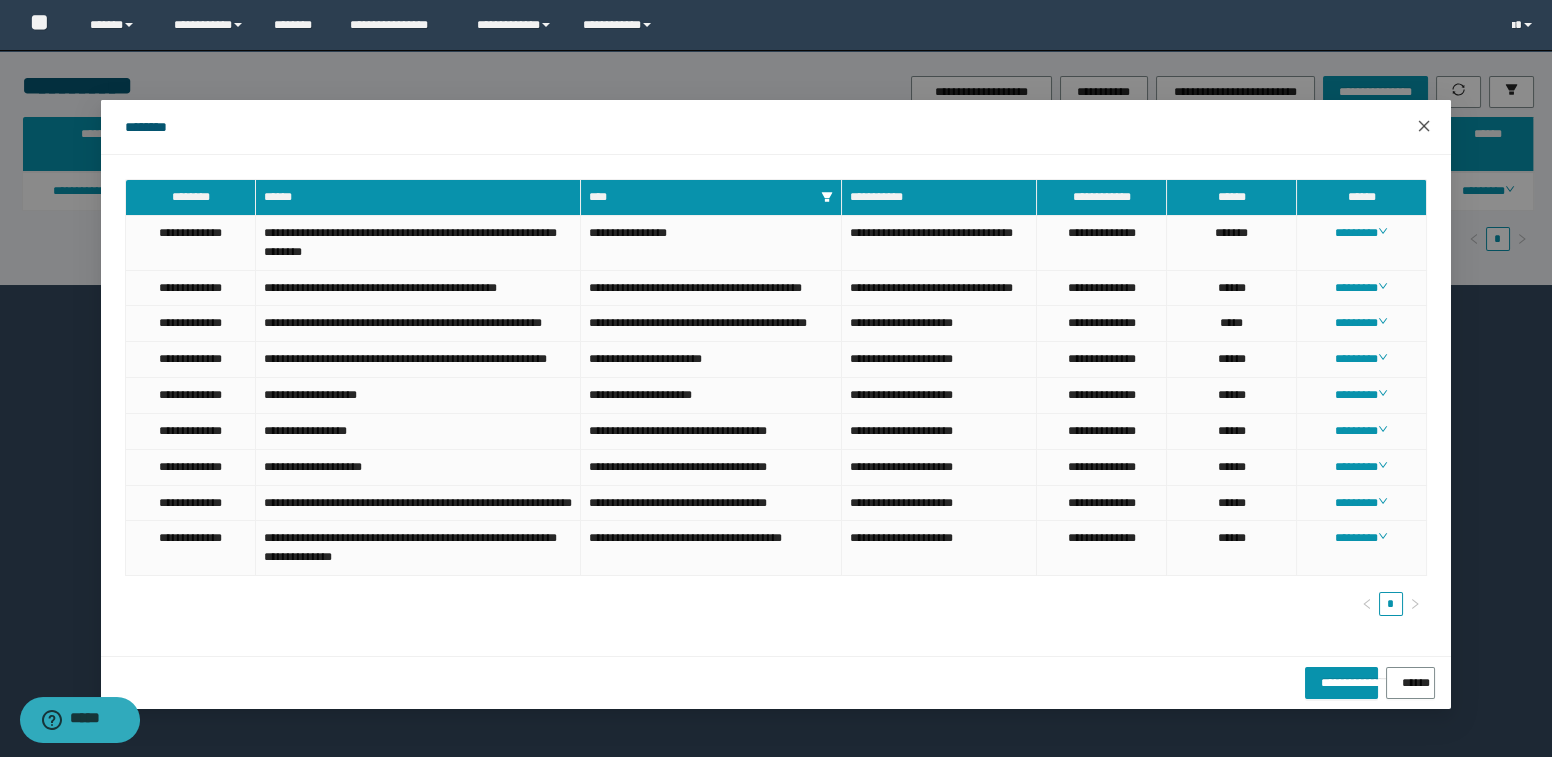 click 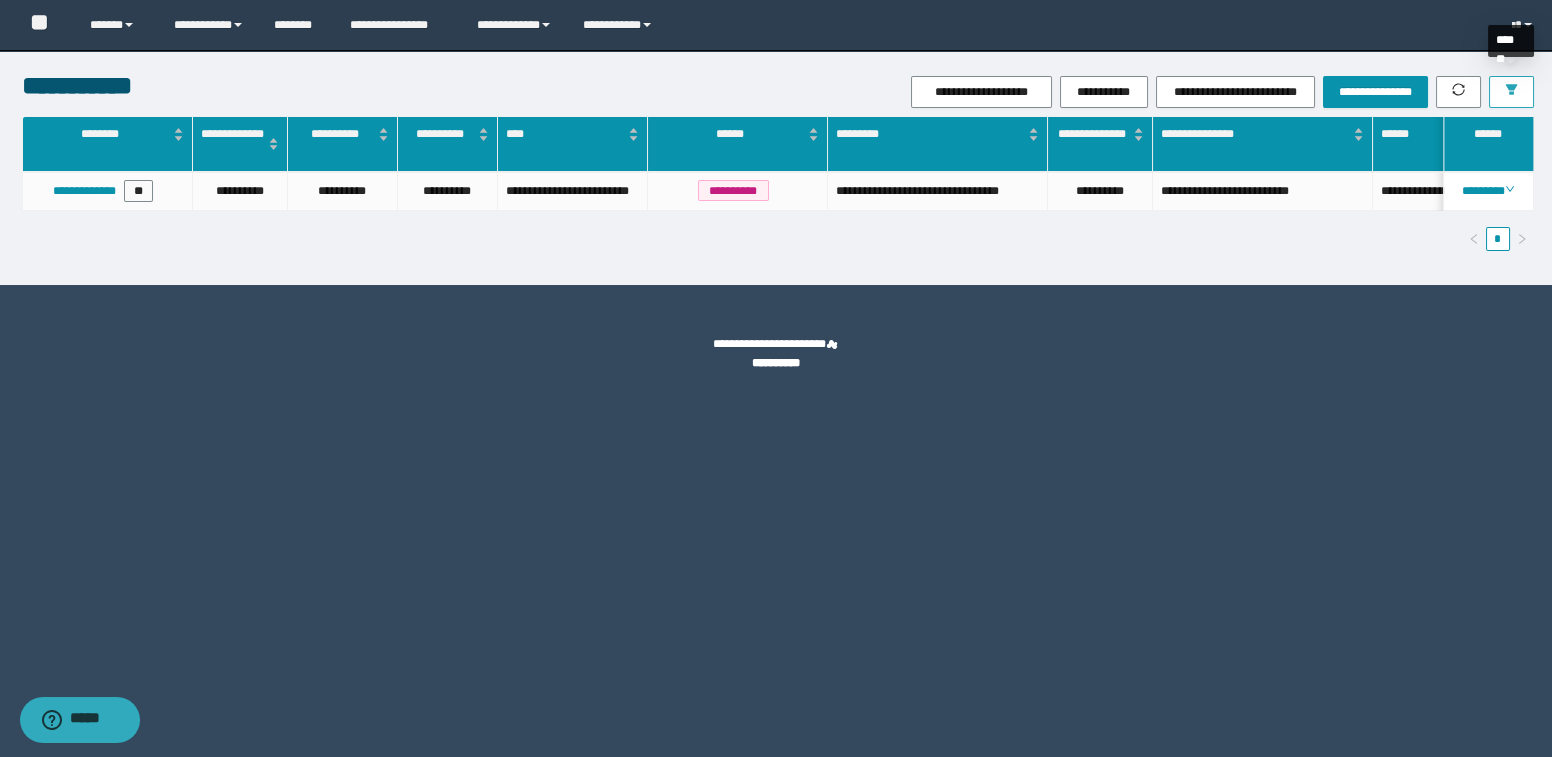 click 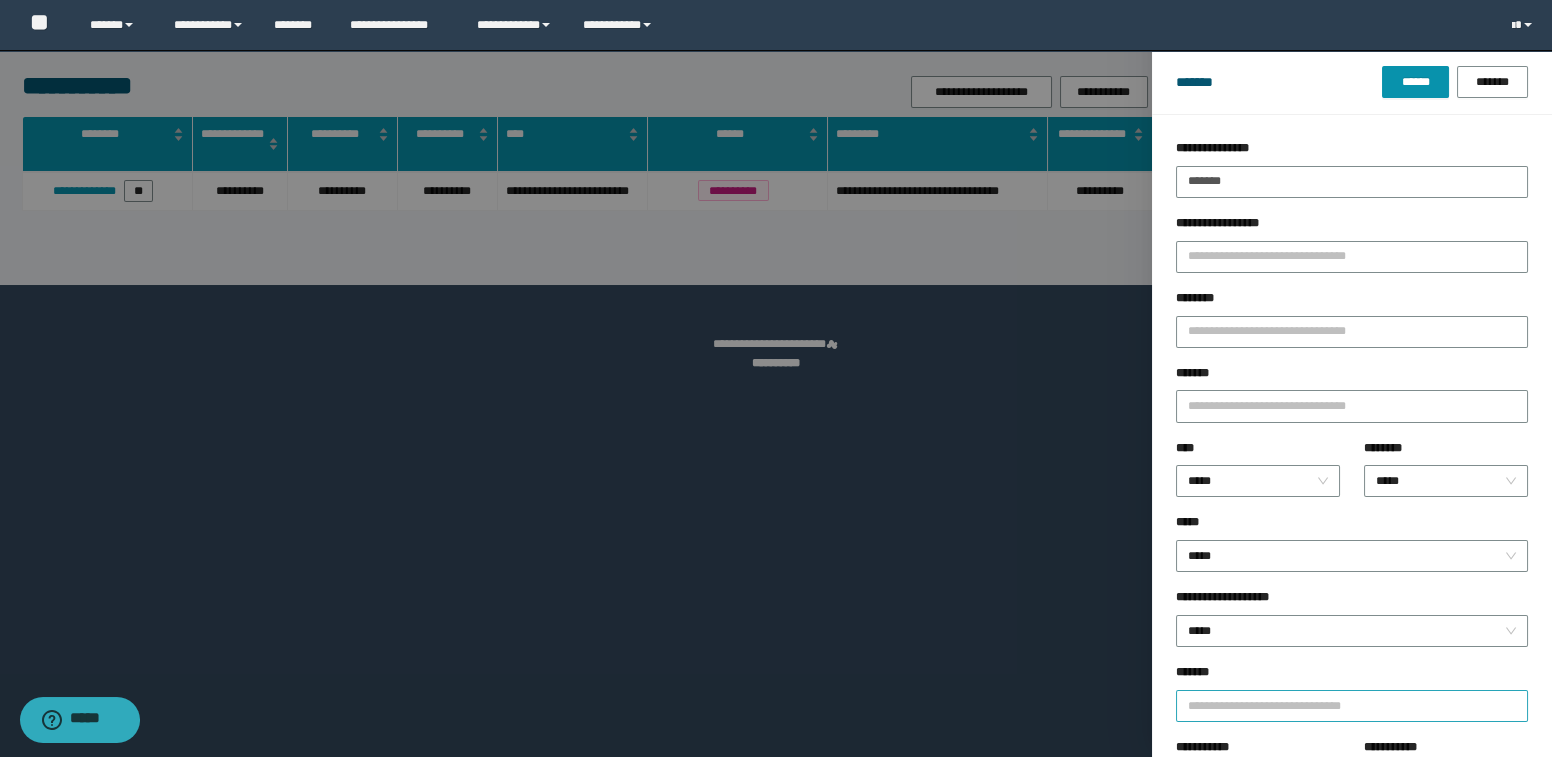 click at bounding box center [1343, 705] 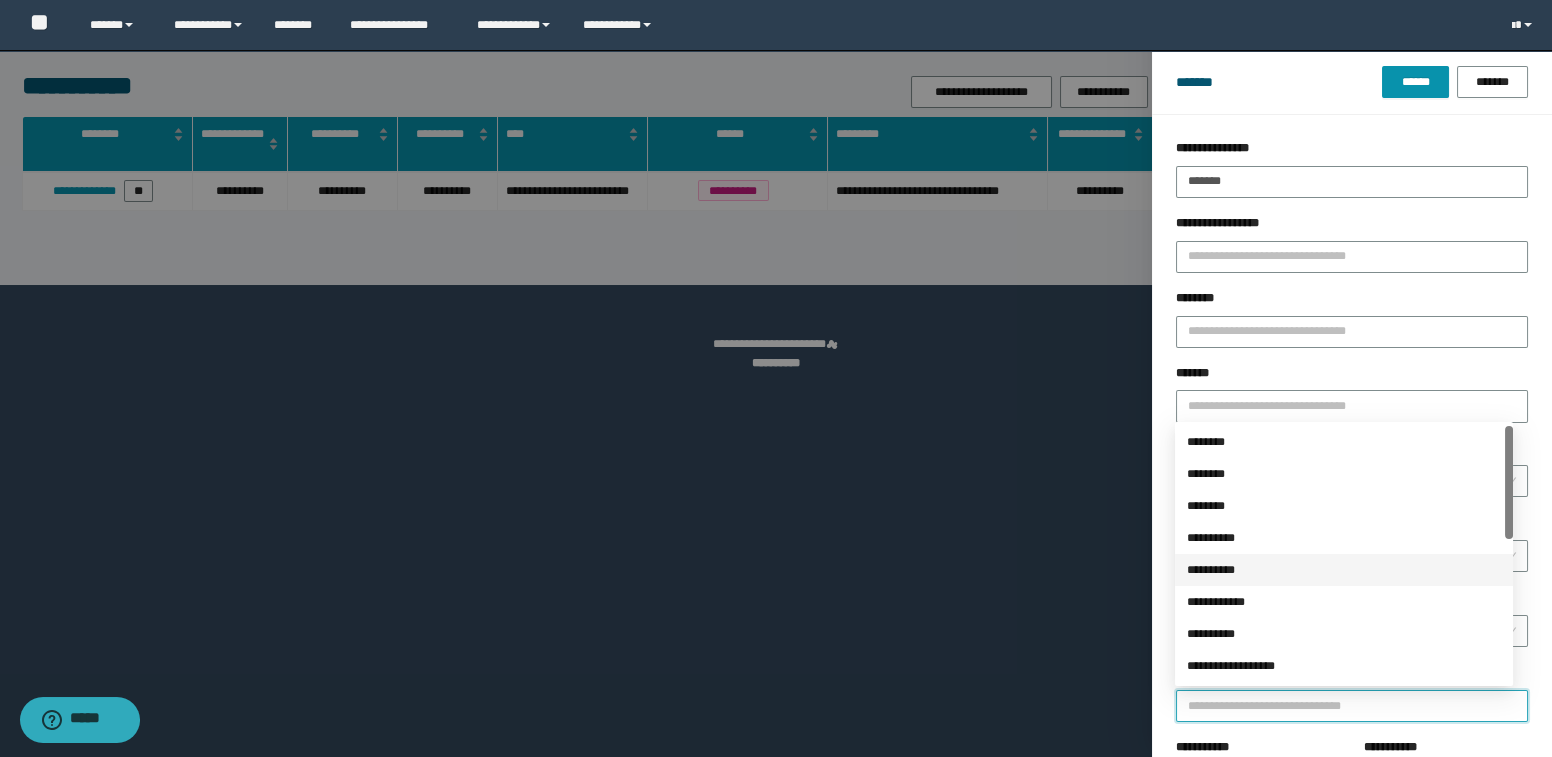 click on "**********" at bounding box center (1344, 570) 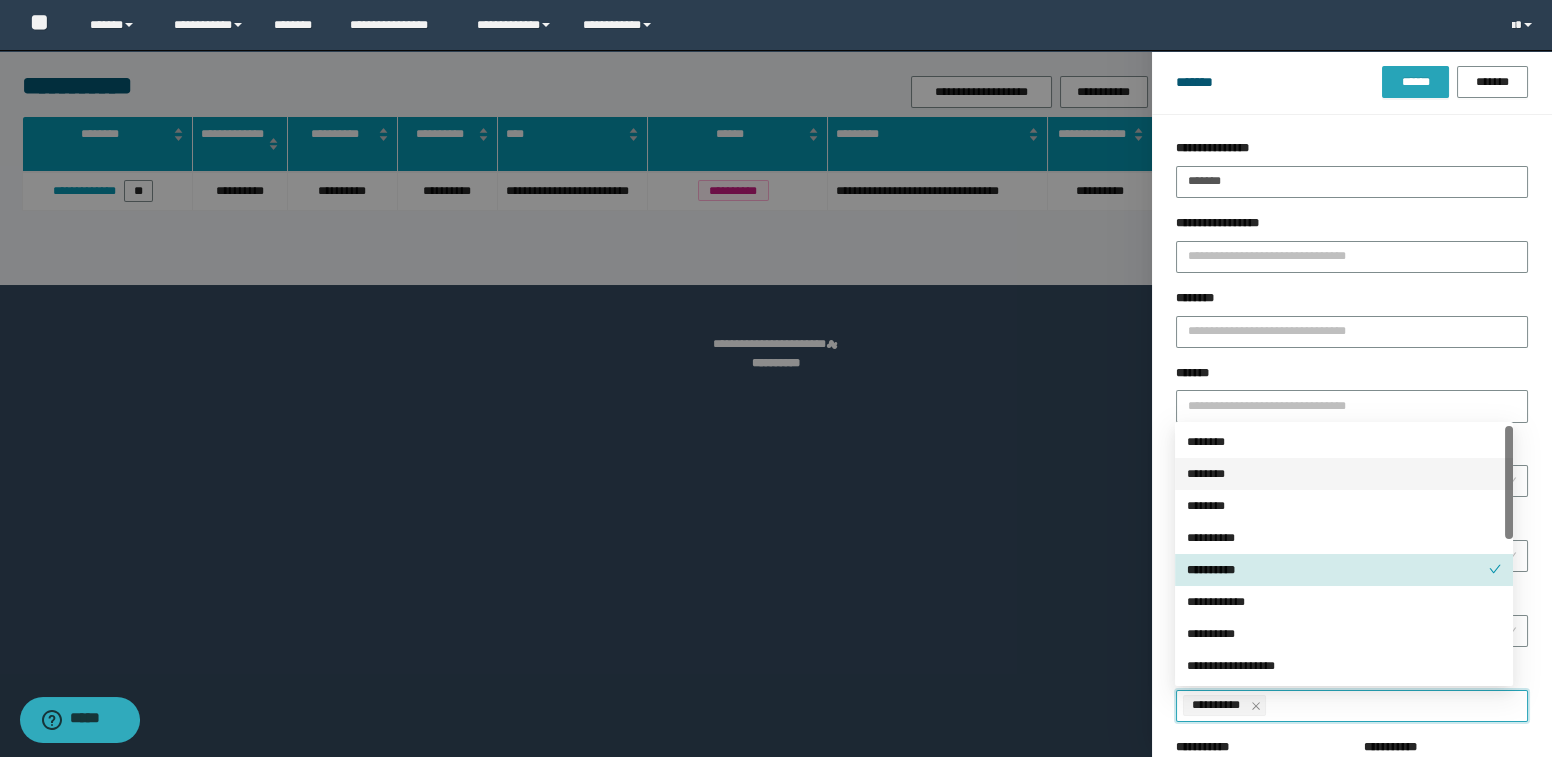 click on "******" at bounding box center (1415, 82) 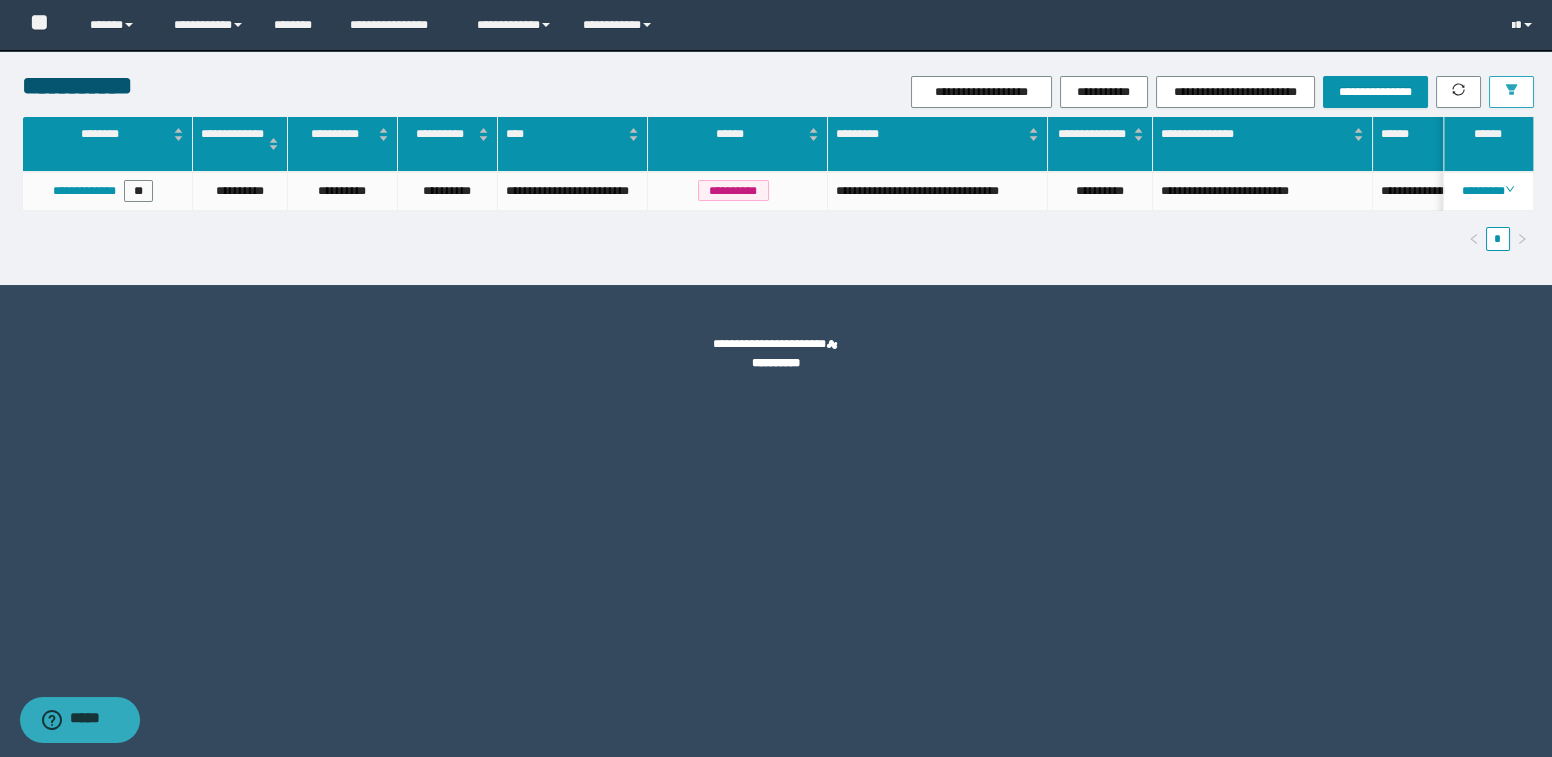 click 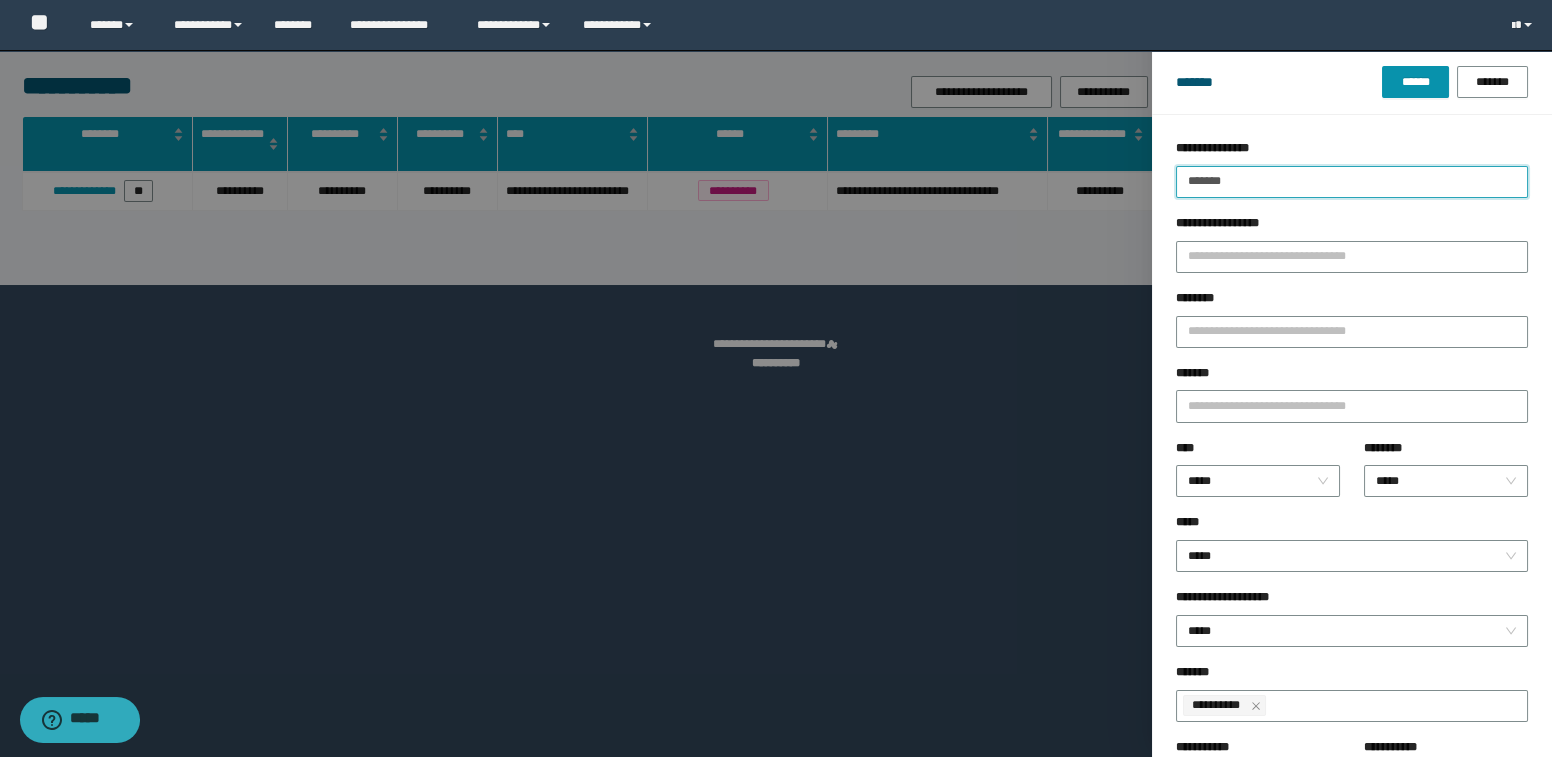 drag, startPoint x: 1278, startPoint y: 185, endPoint x: 1145, endPoint y: 177, distance: 133.24039 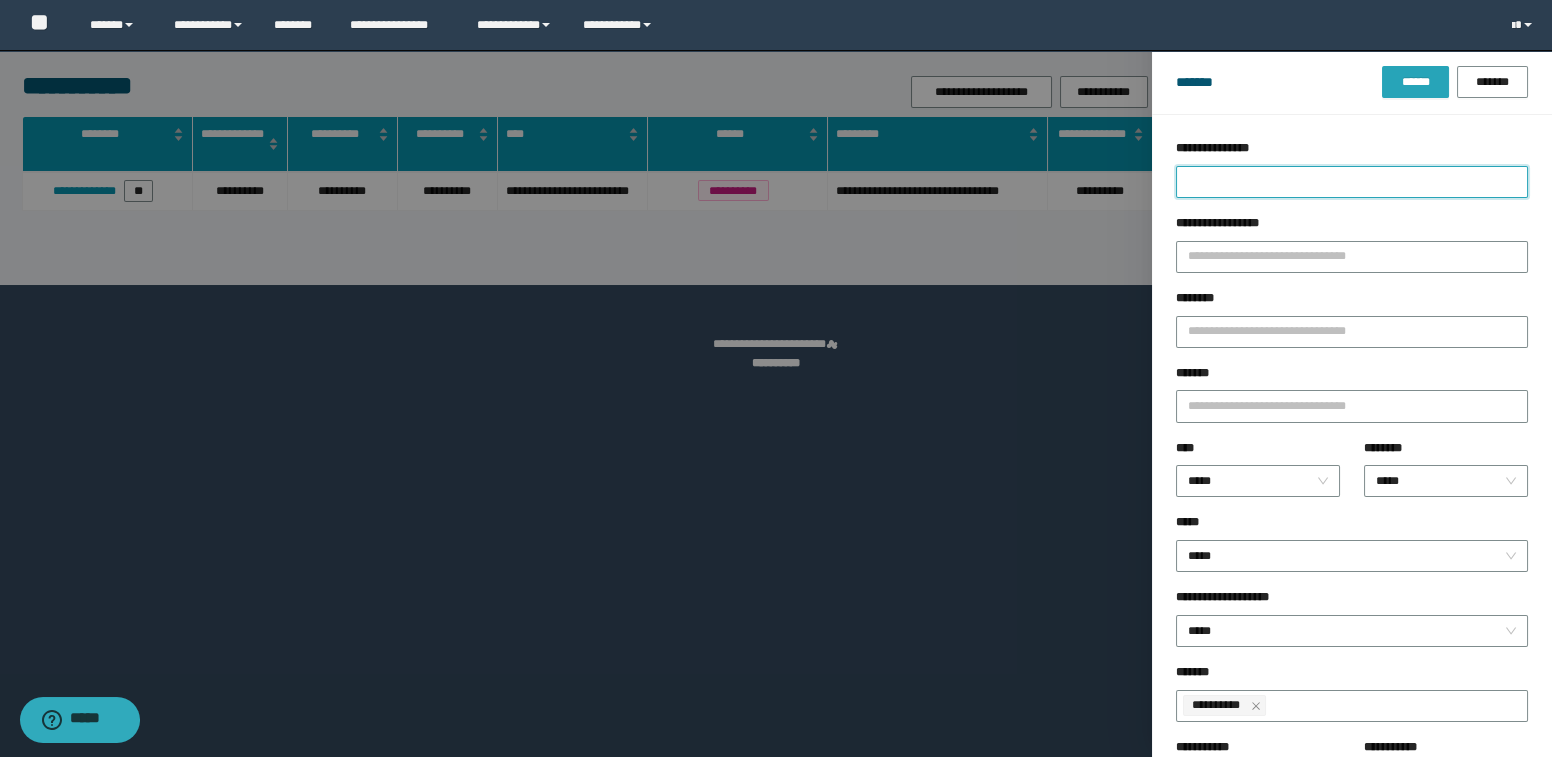 type 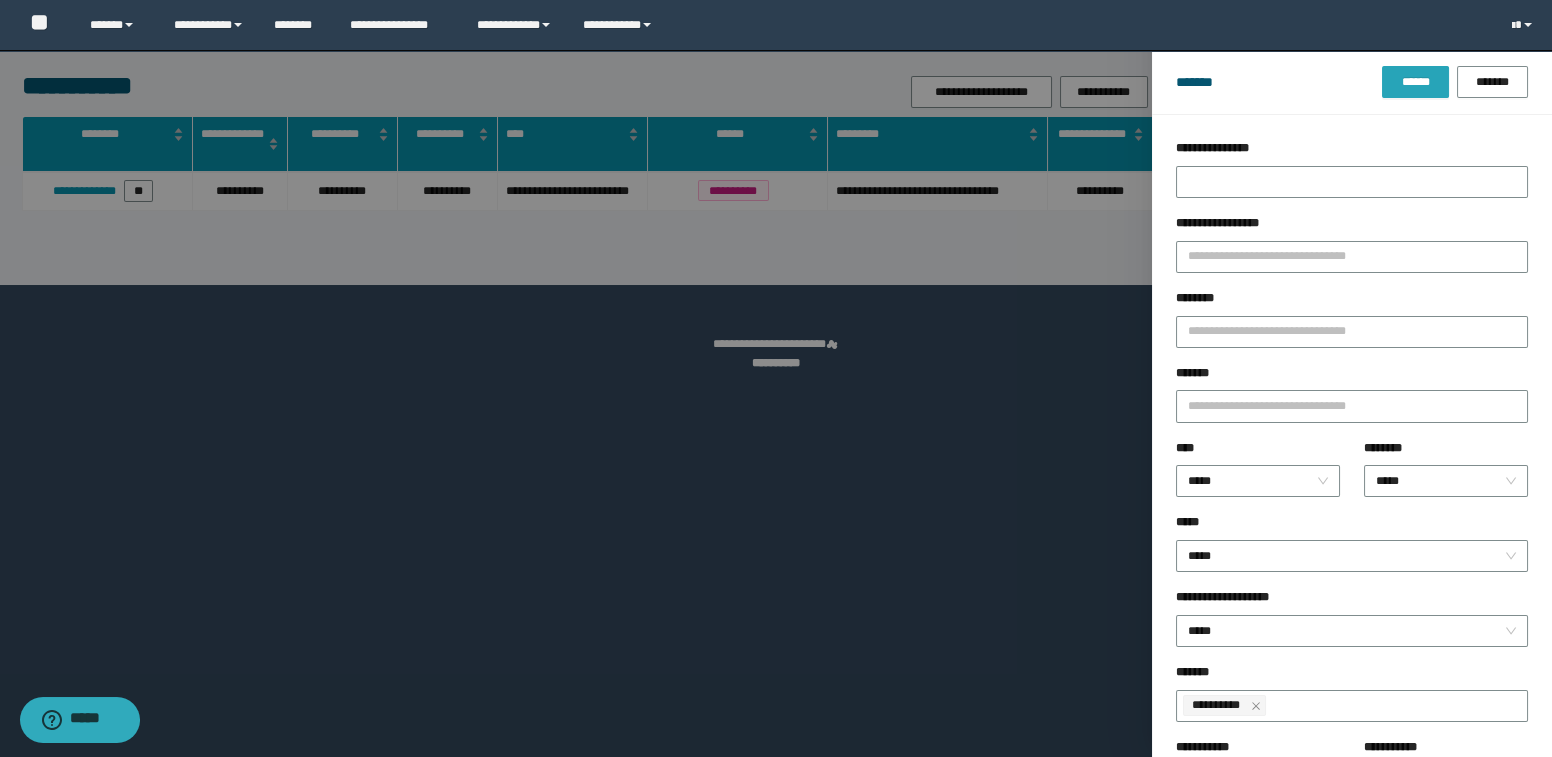 click on "******" at bounding box center (1415, 82) 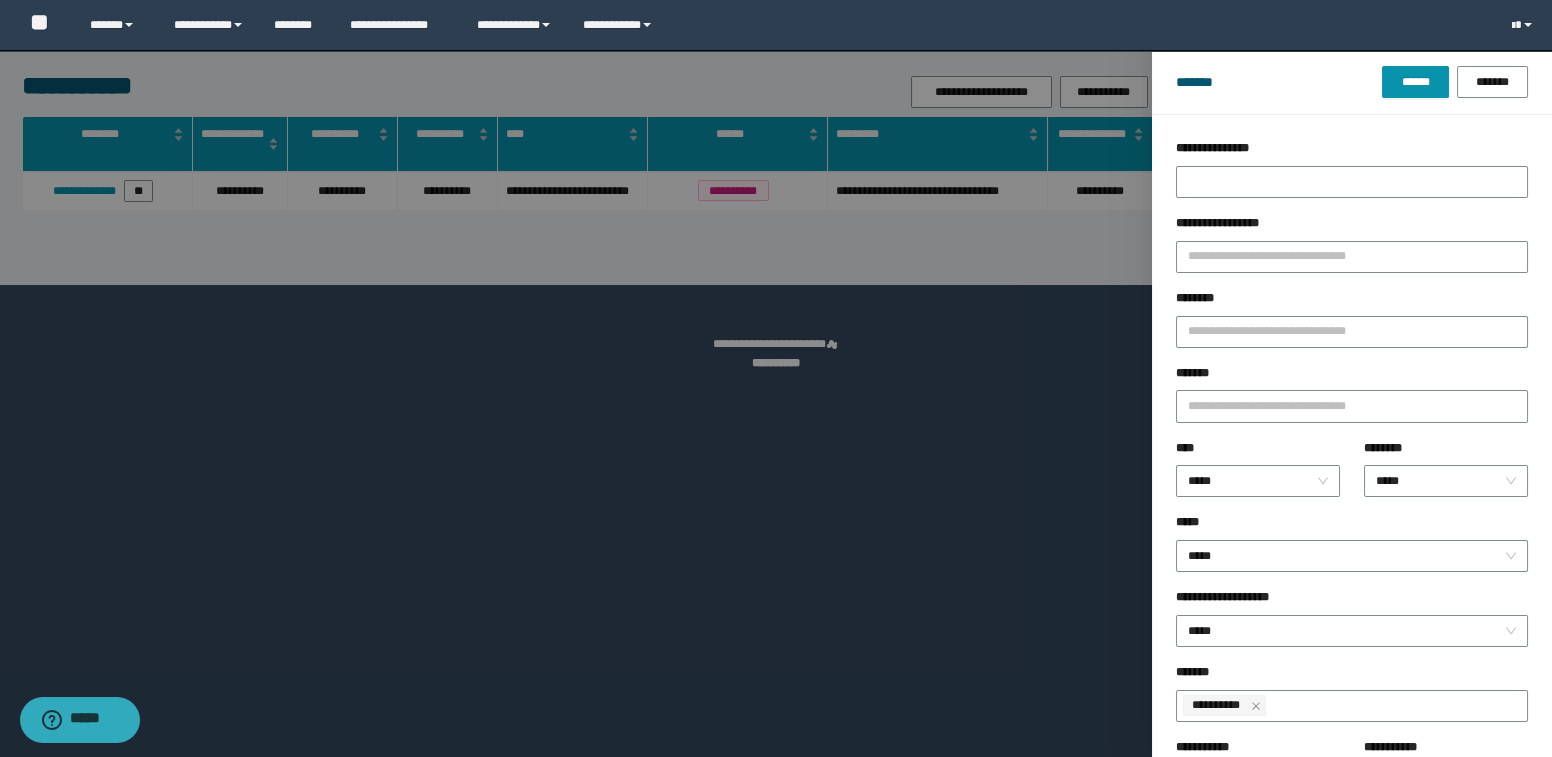 click at bounding box center (776, 378) 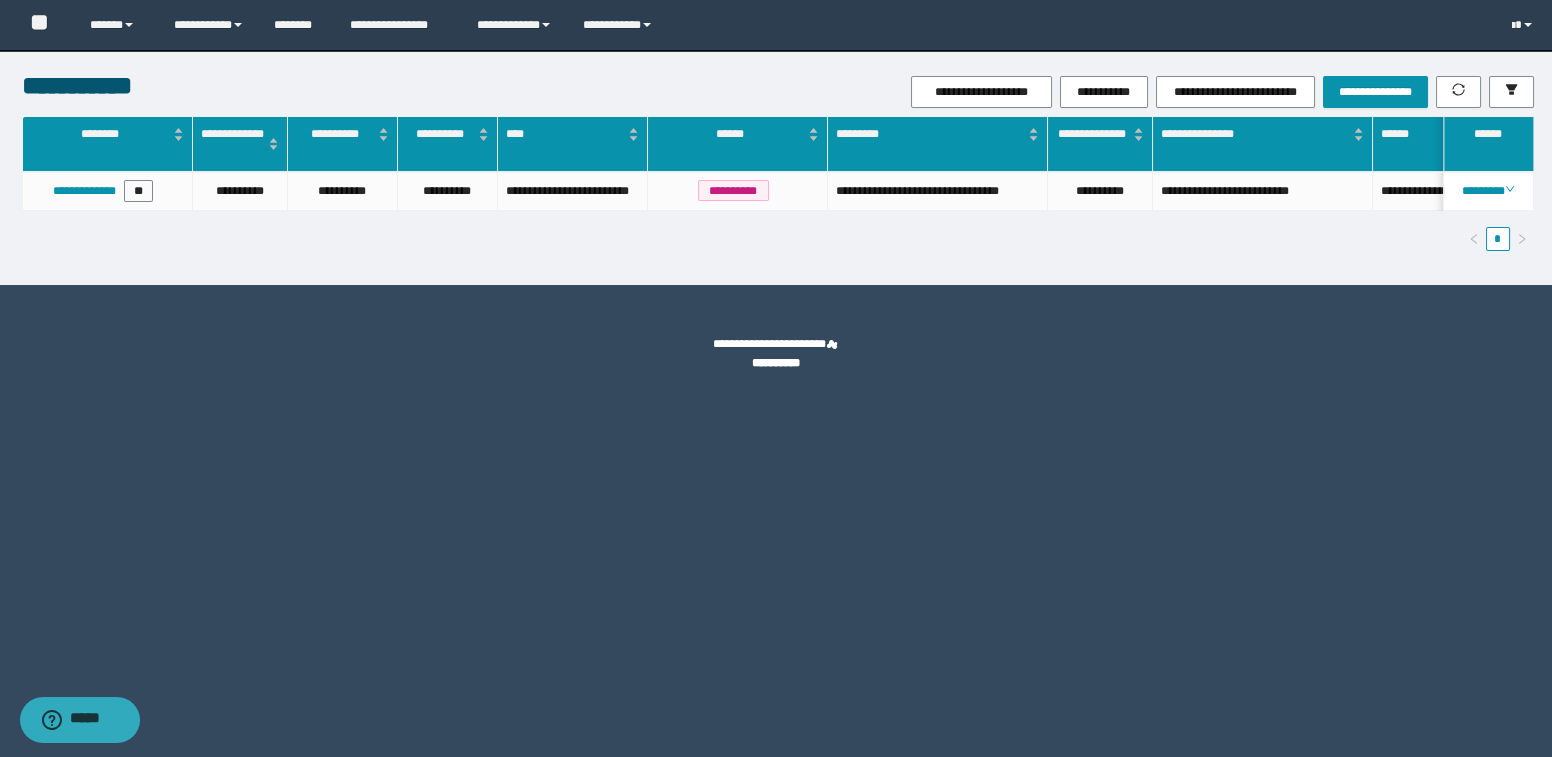 click on "**********" at bounding box center (776, 379) 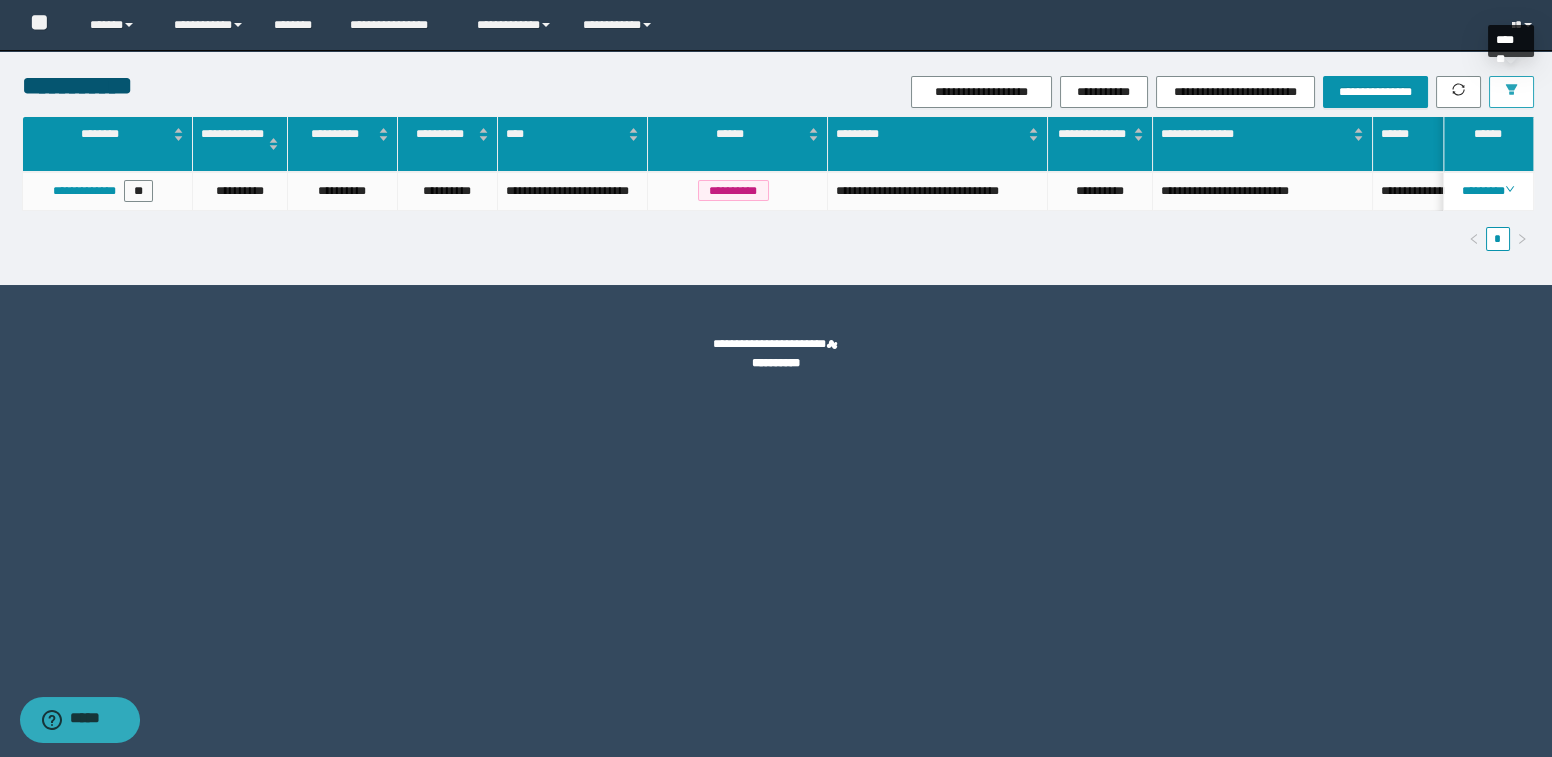 click 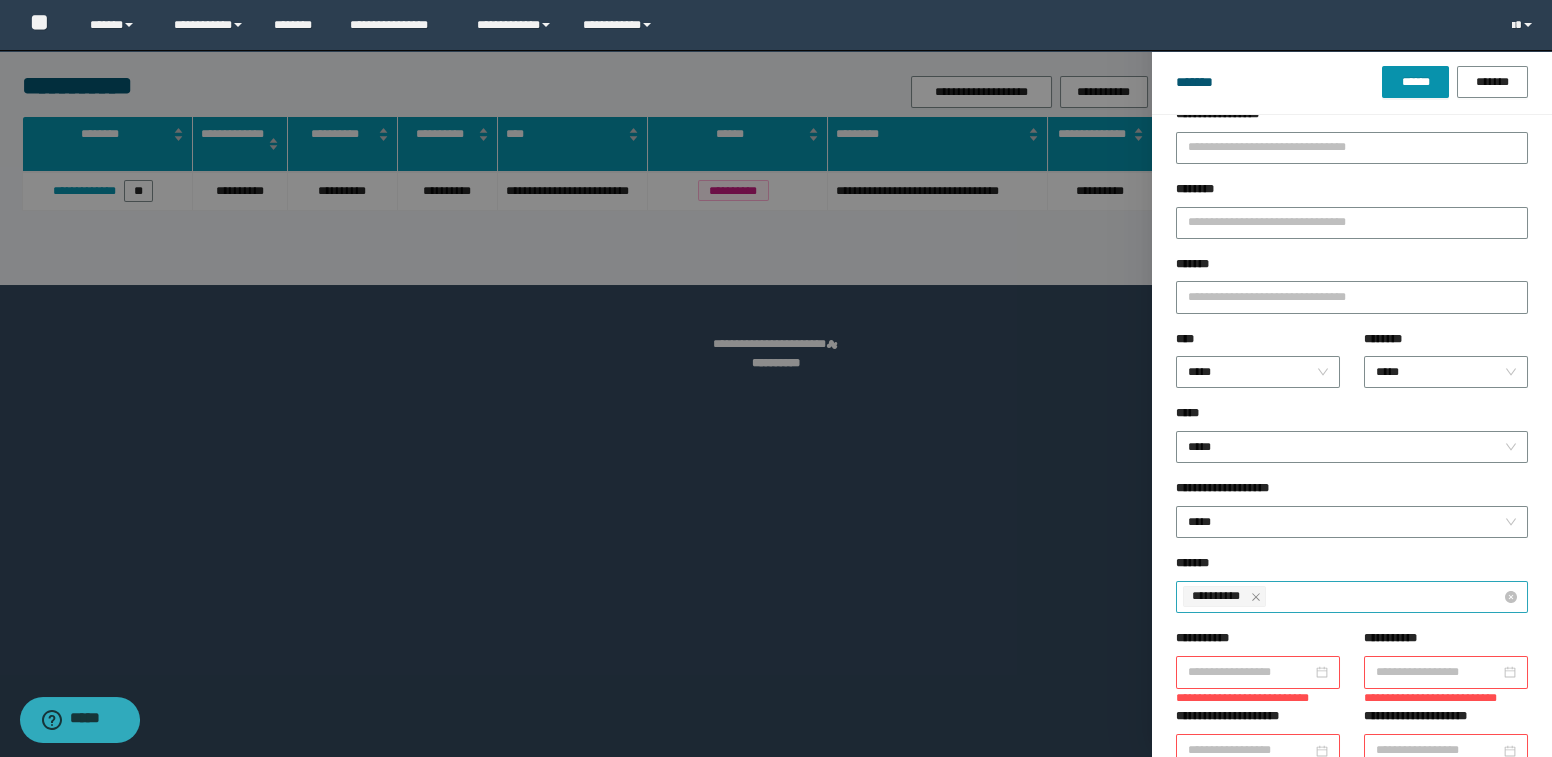 scroll, scrollTop: 110, scrollLeft: 0, axis: vertical 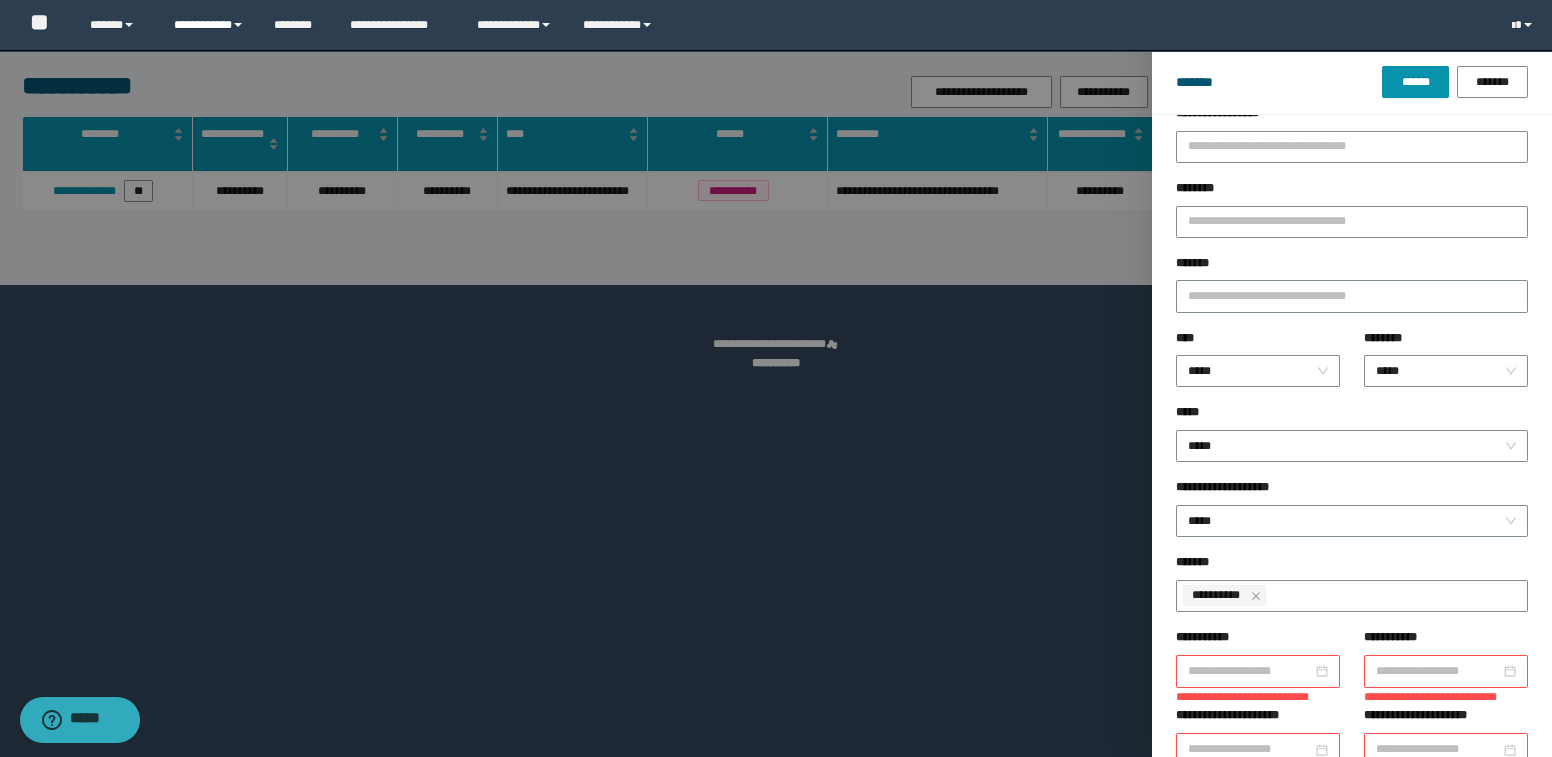 click on "**********" at bounding box center (209, 25) 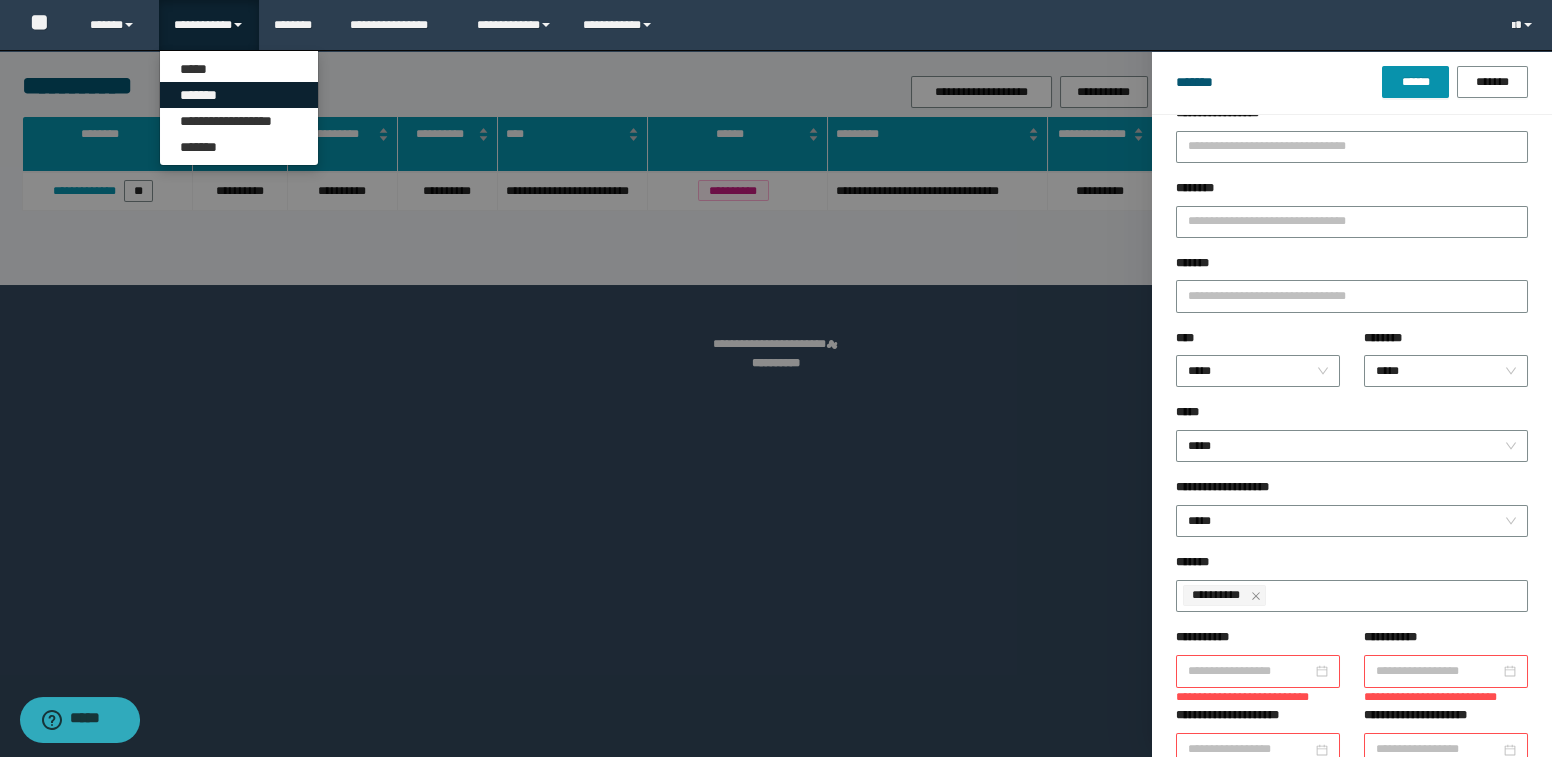 click on "*******" at bounding box center (239, 95) 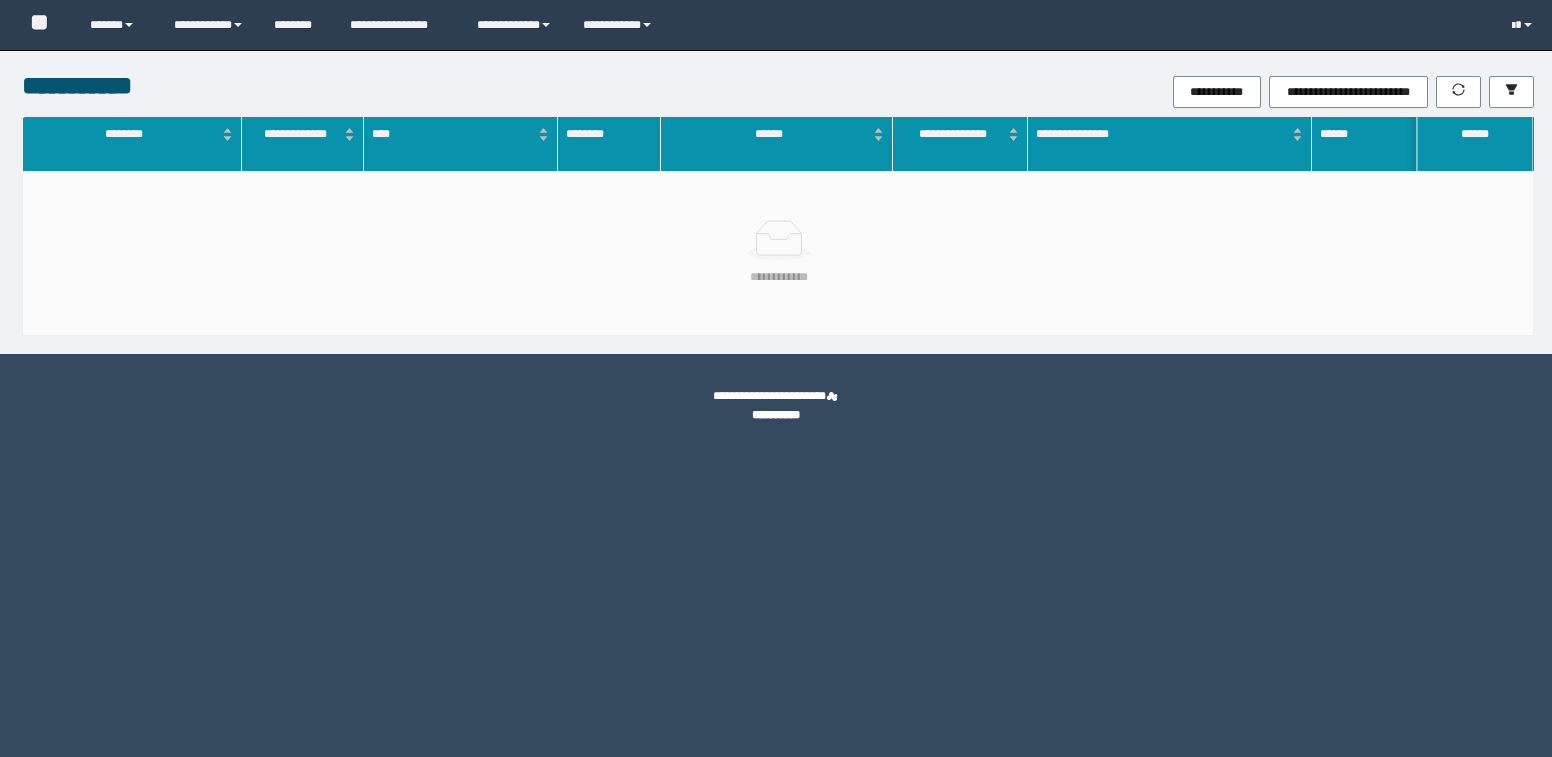 scroll, scrollTop: 0, scrollLeft: 0, axis: both 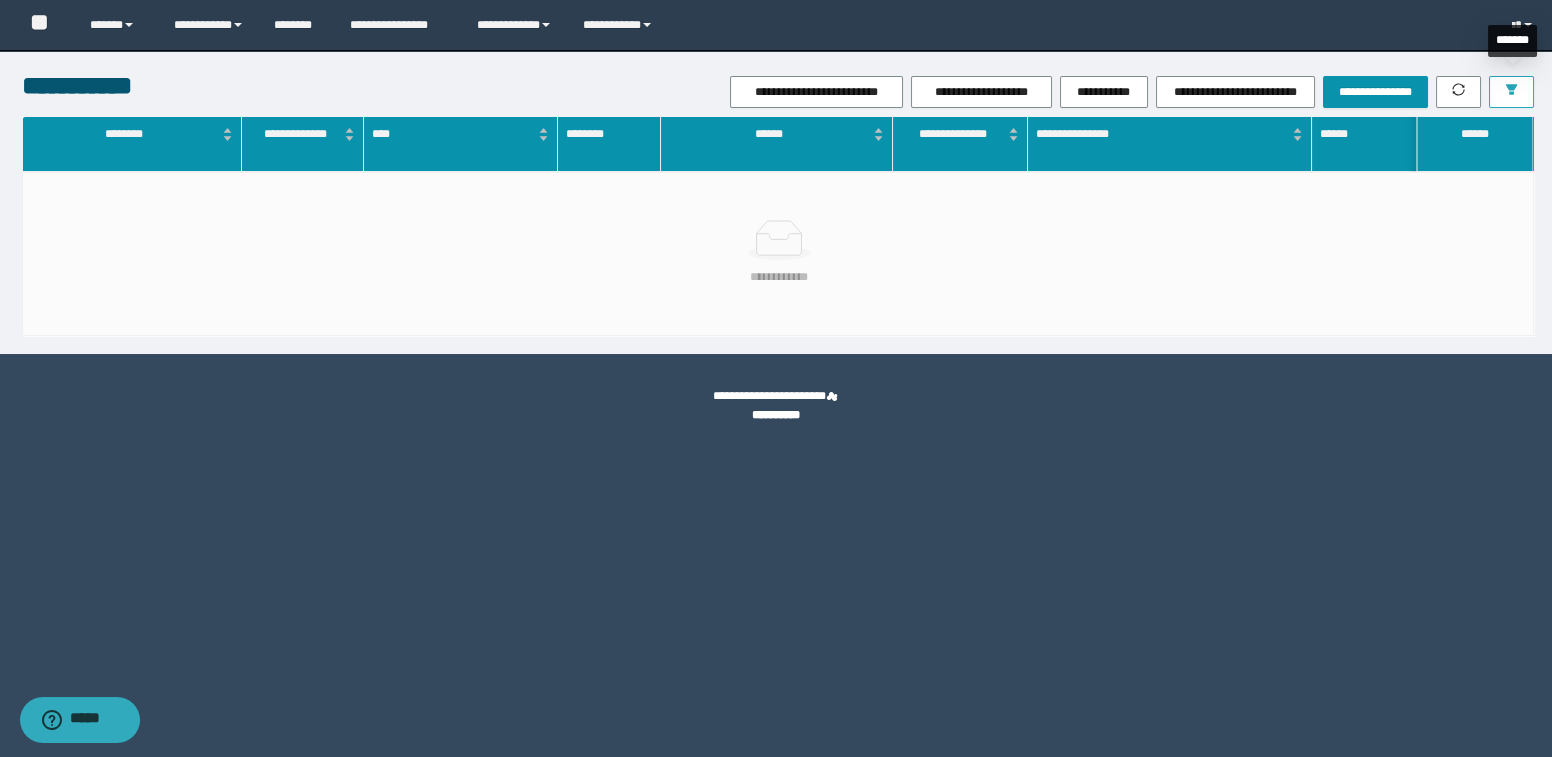 click 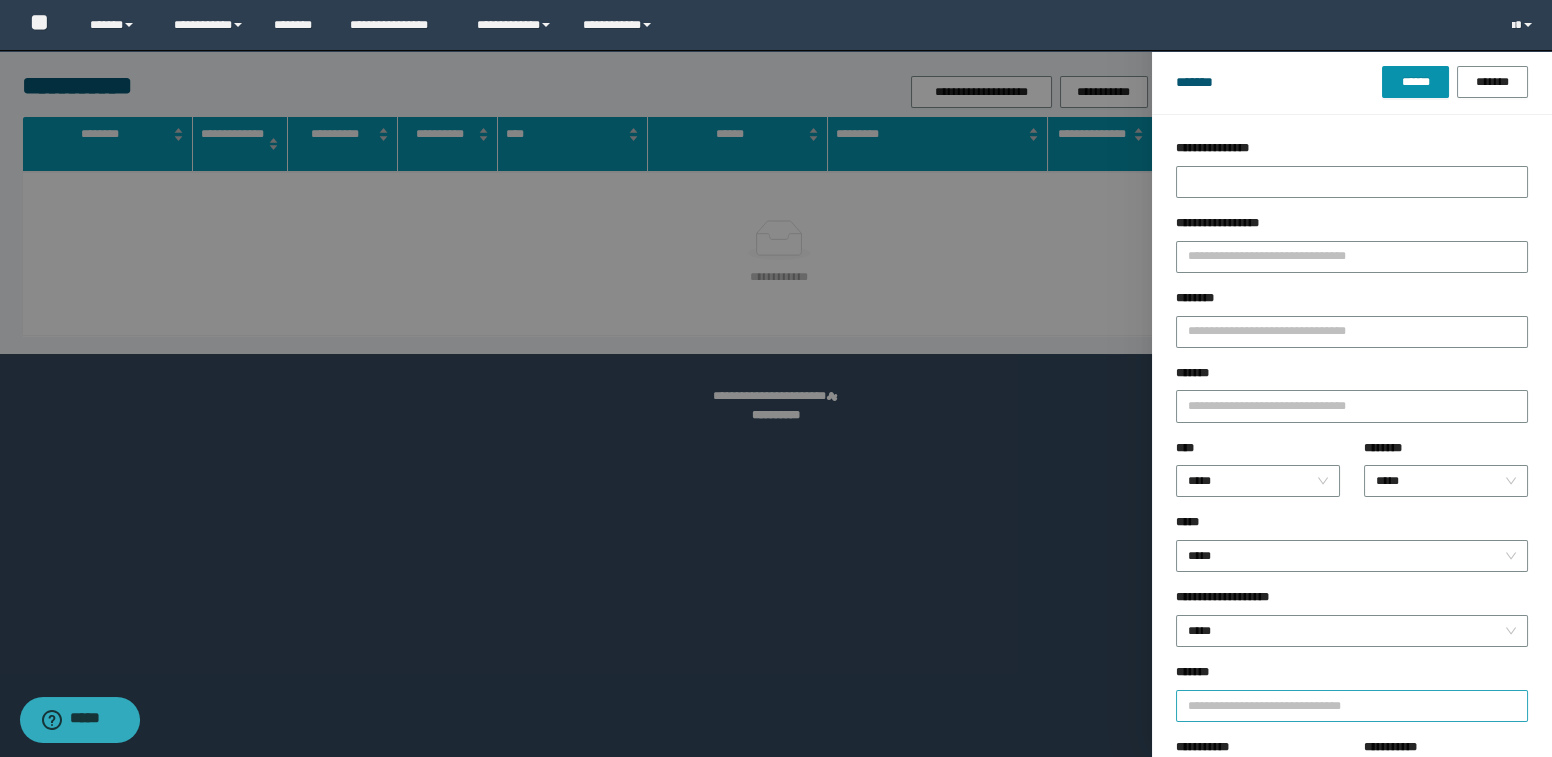 click at bounding box center [1343, 705] 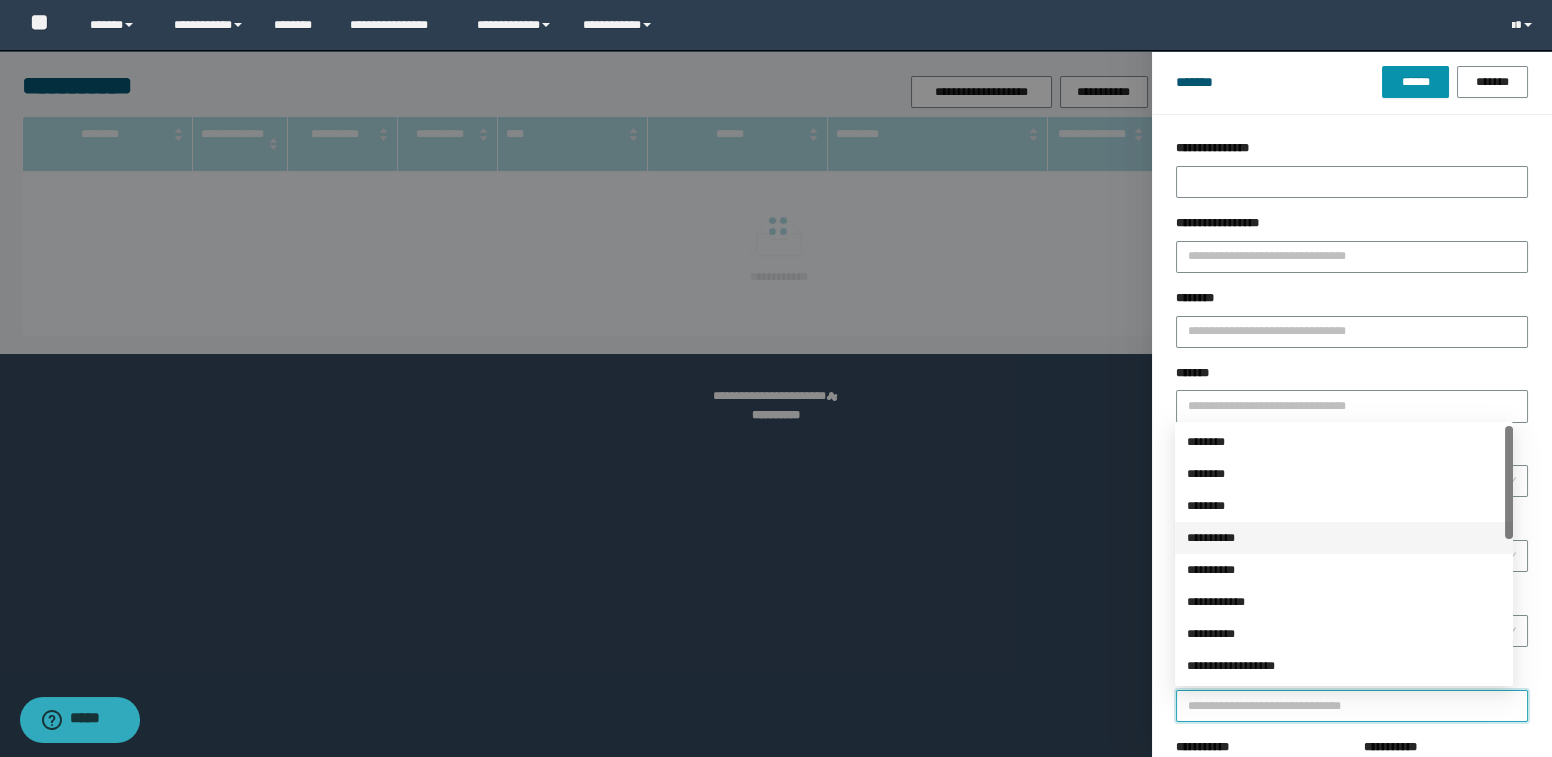 drag, startPoint x: 1233, startPoint y: 535, endPoint x: 1339, endPoint y: 485, distance: 117.20068 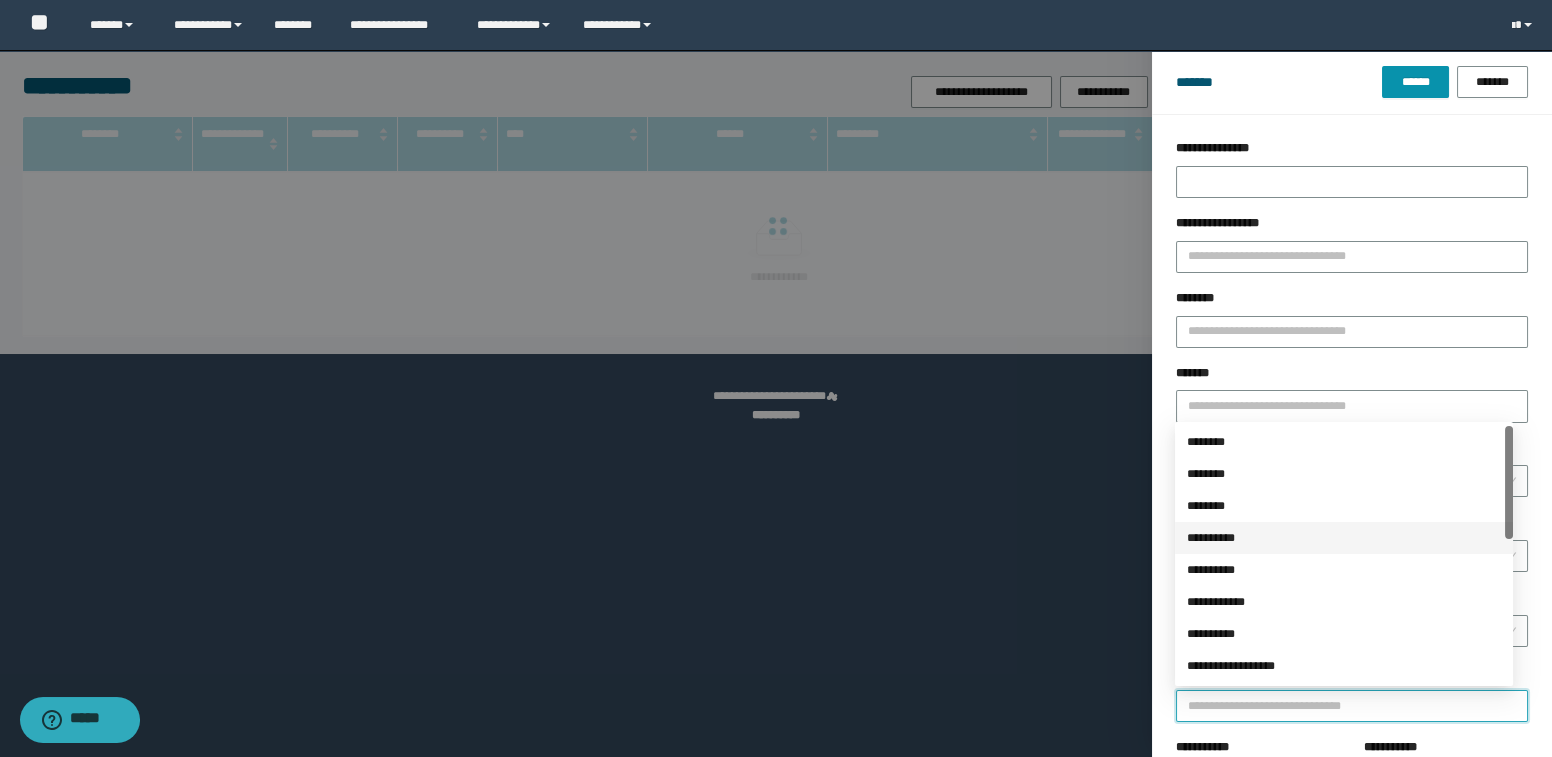 click on "**********" at bounding box center (1344, 538) 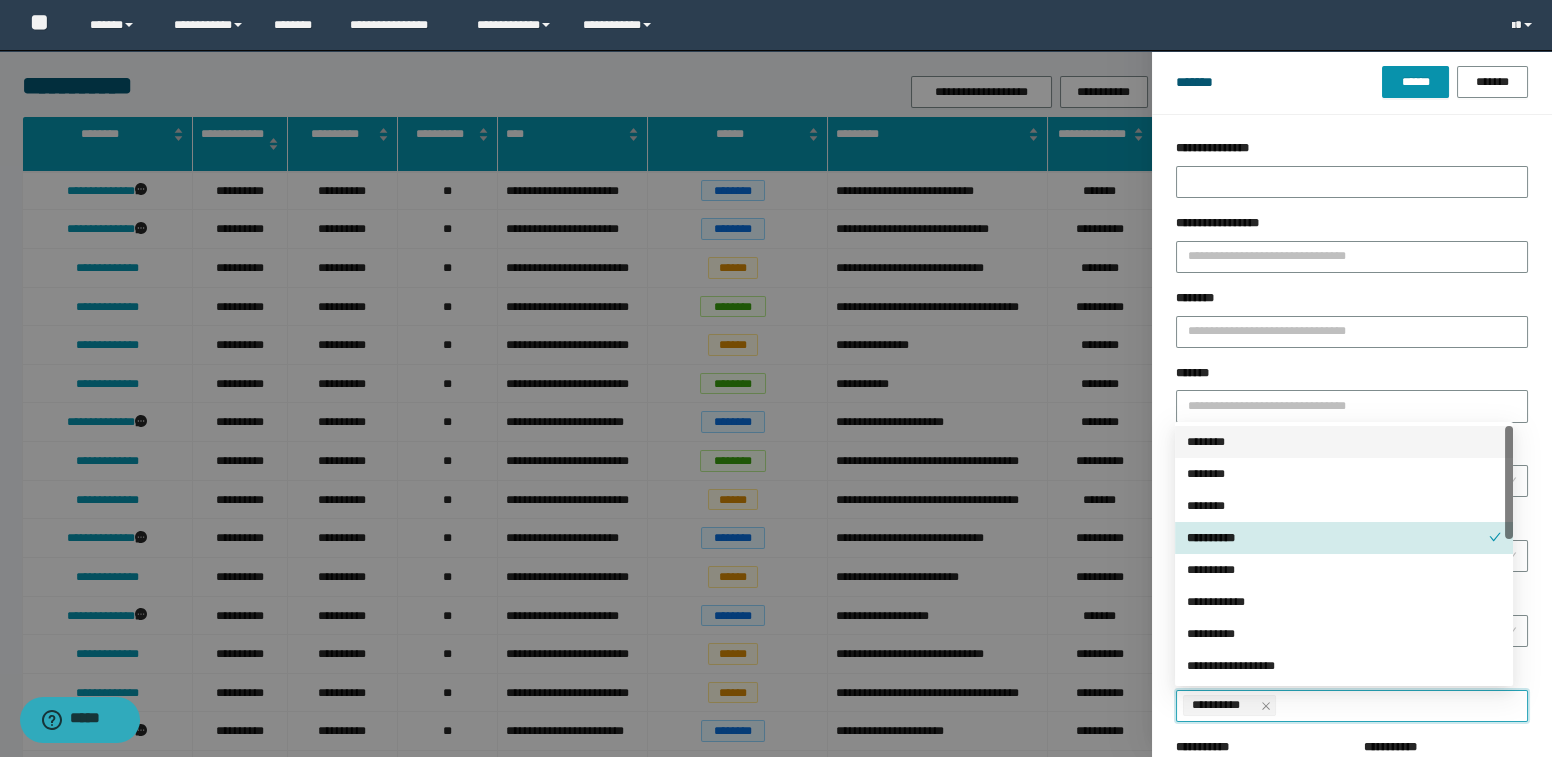 click at bounding box center (776, 378) 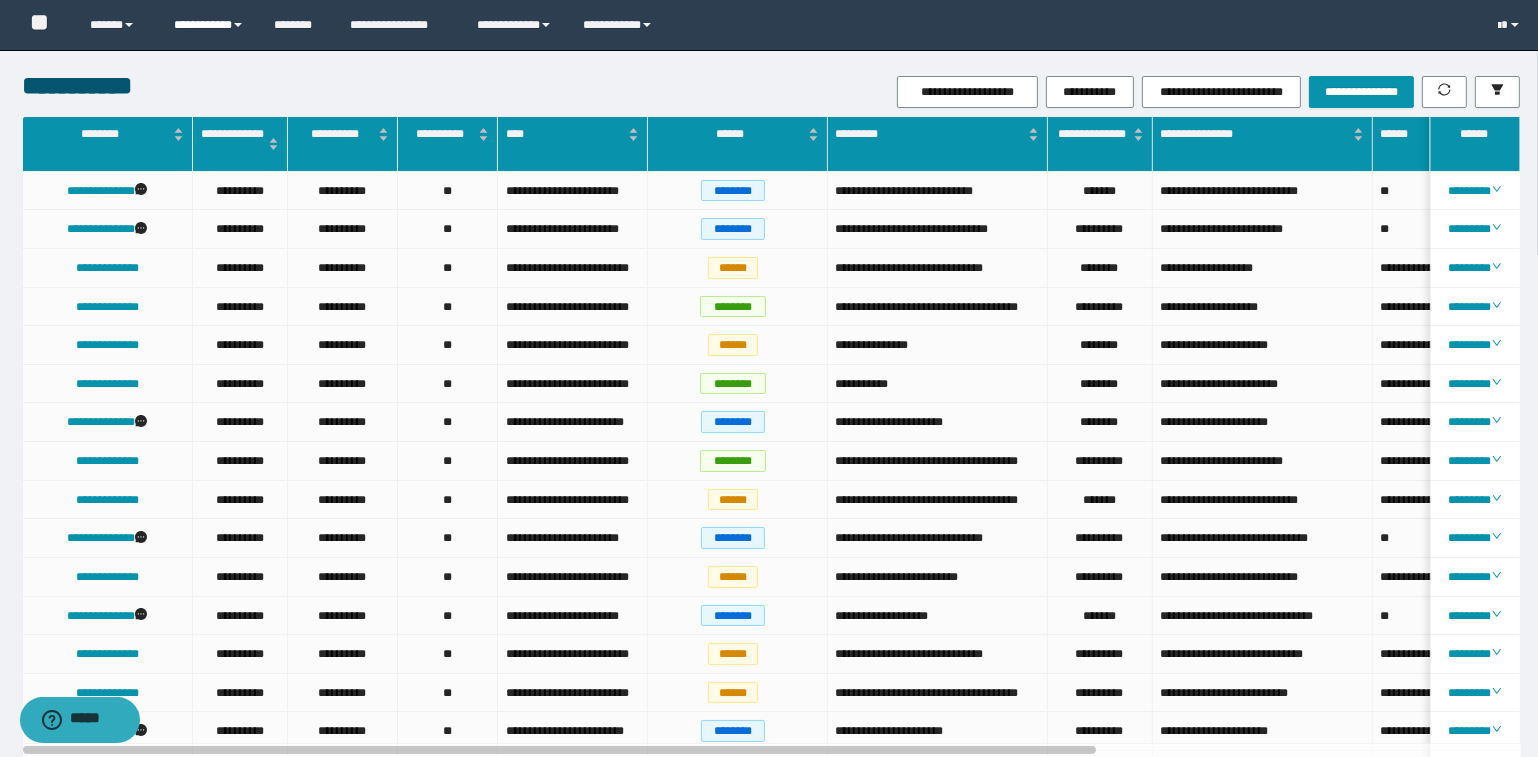 click on "**********" at bounding box center [209, 25] 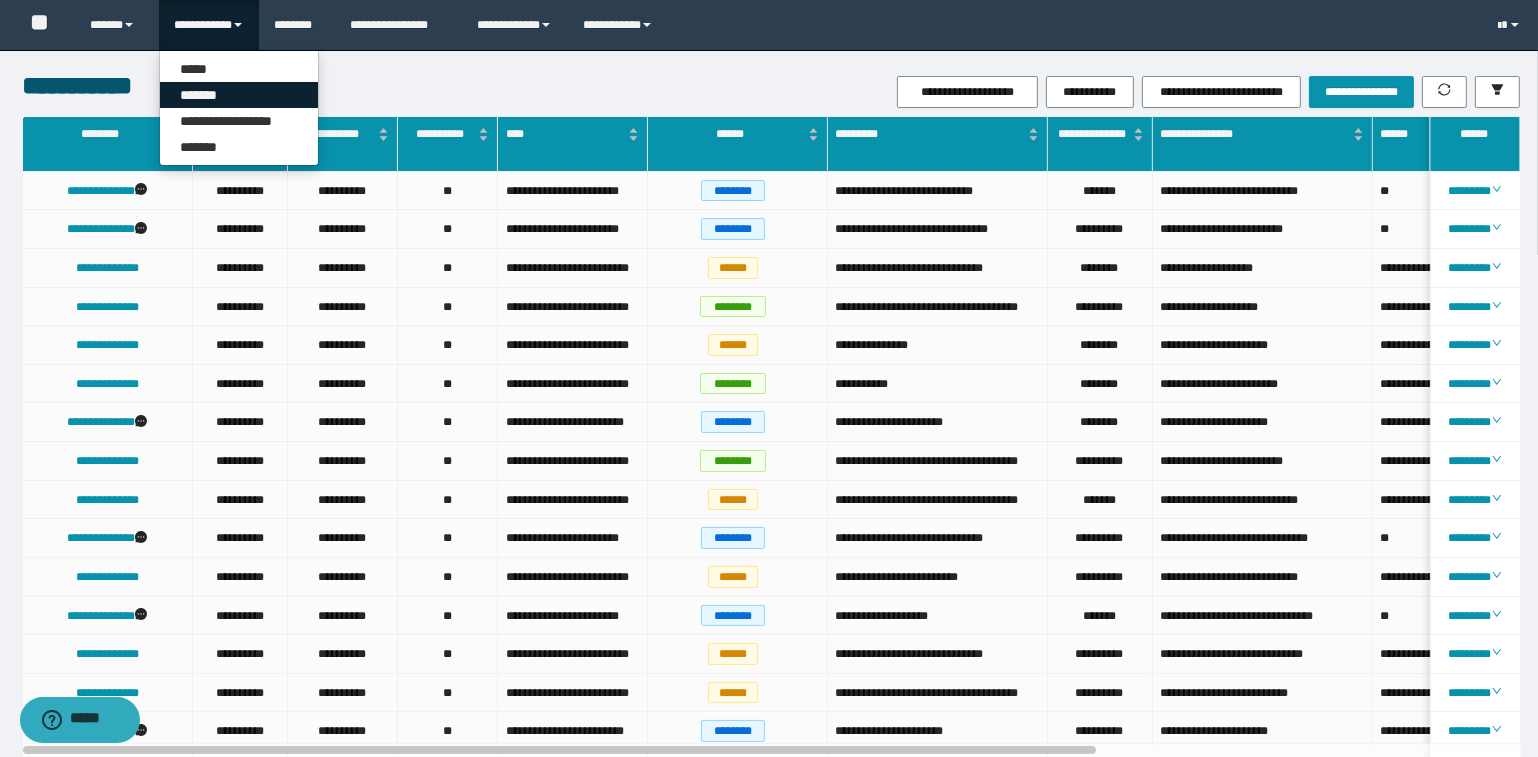 click on "*******" at bounding box center [239, 95] 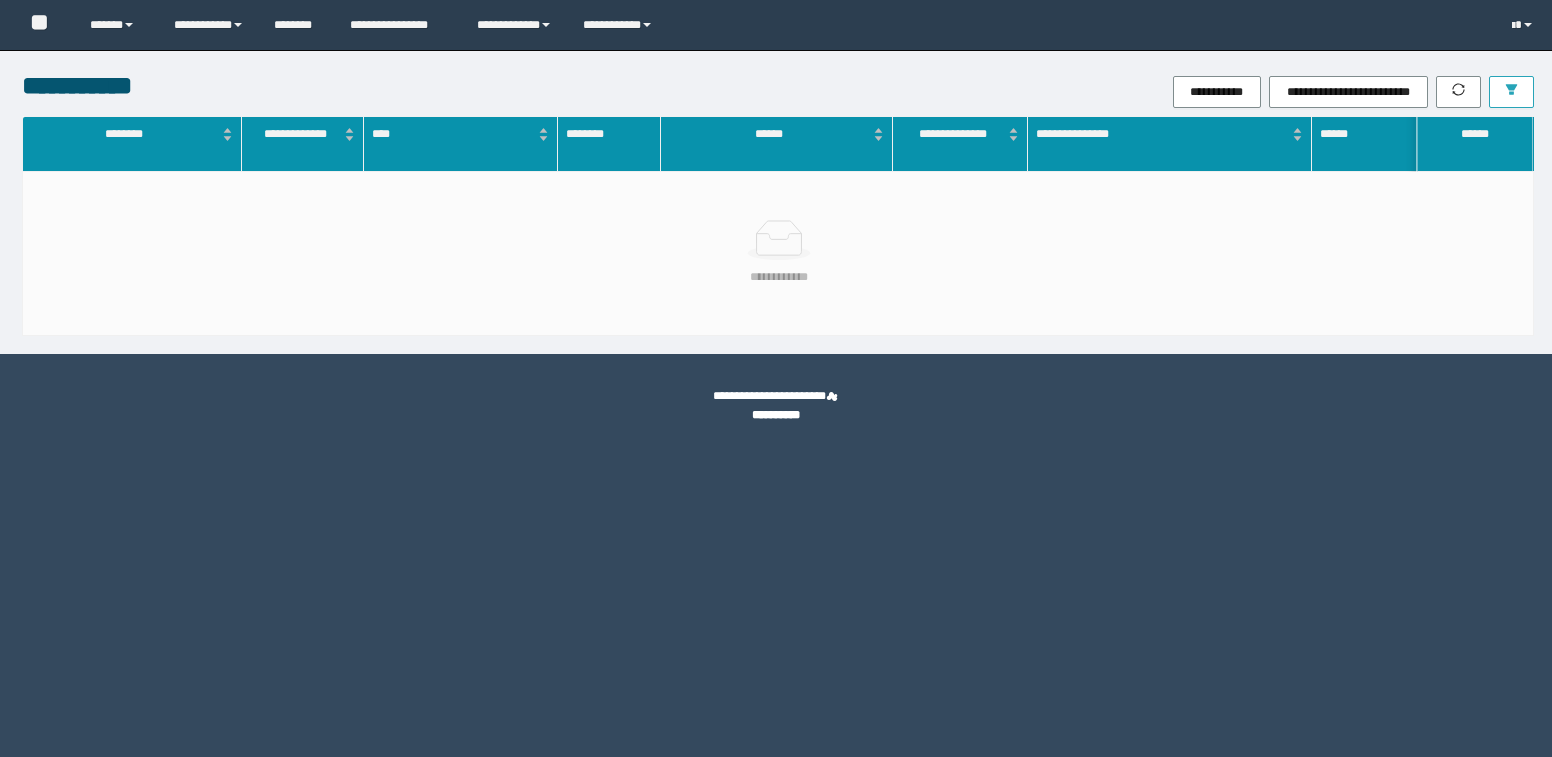 scroll, scrollTop: 0, scrollLeft: 0, axis: both 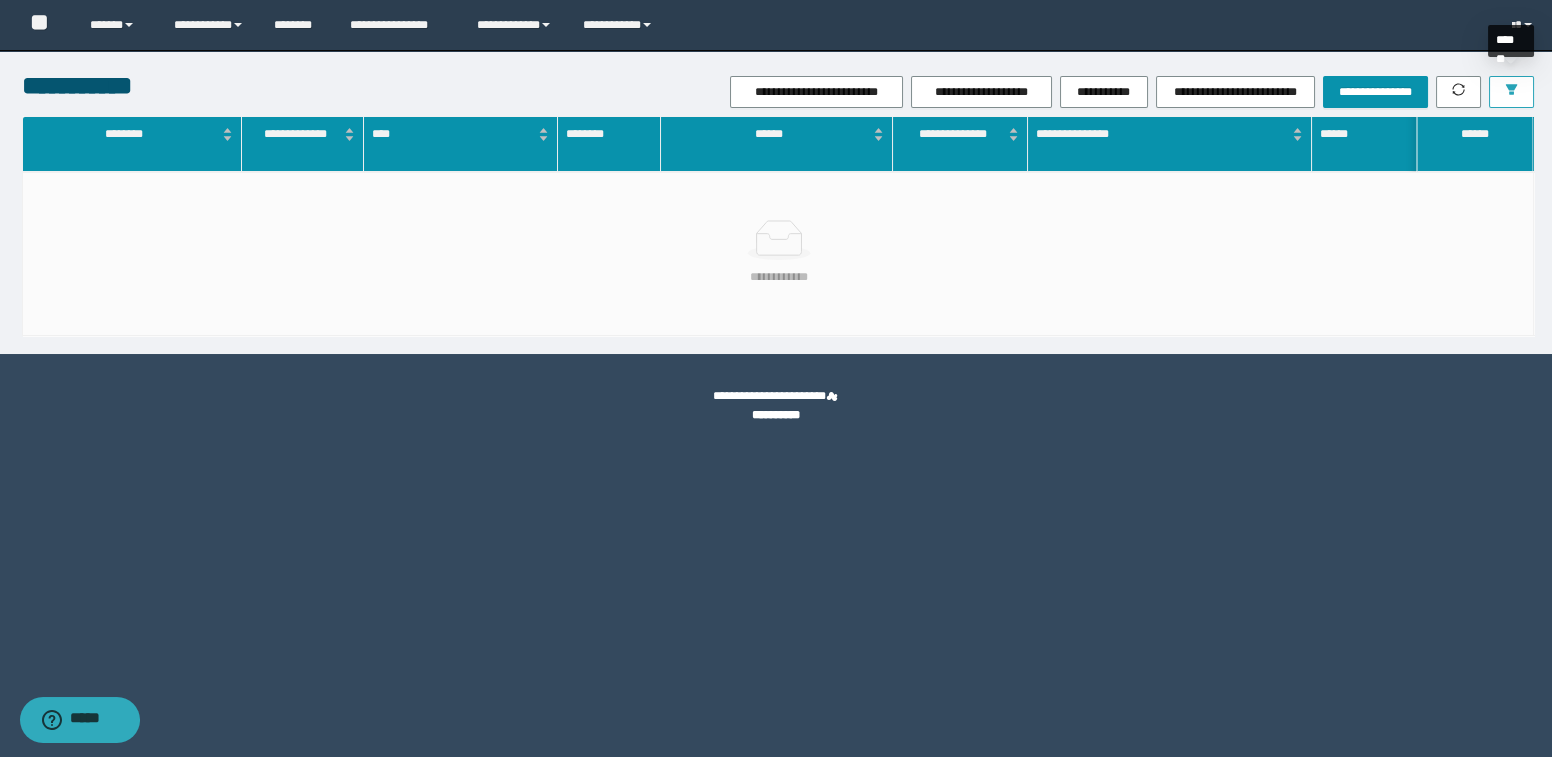 click 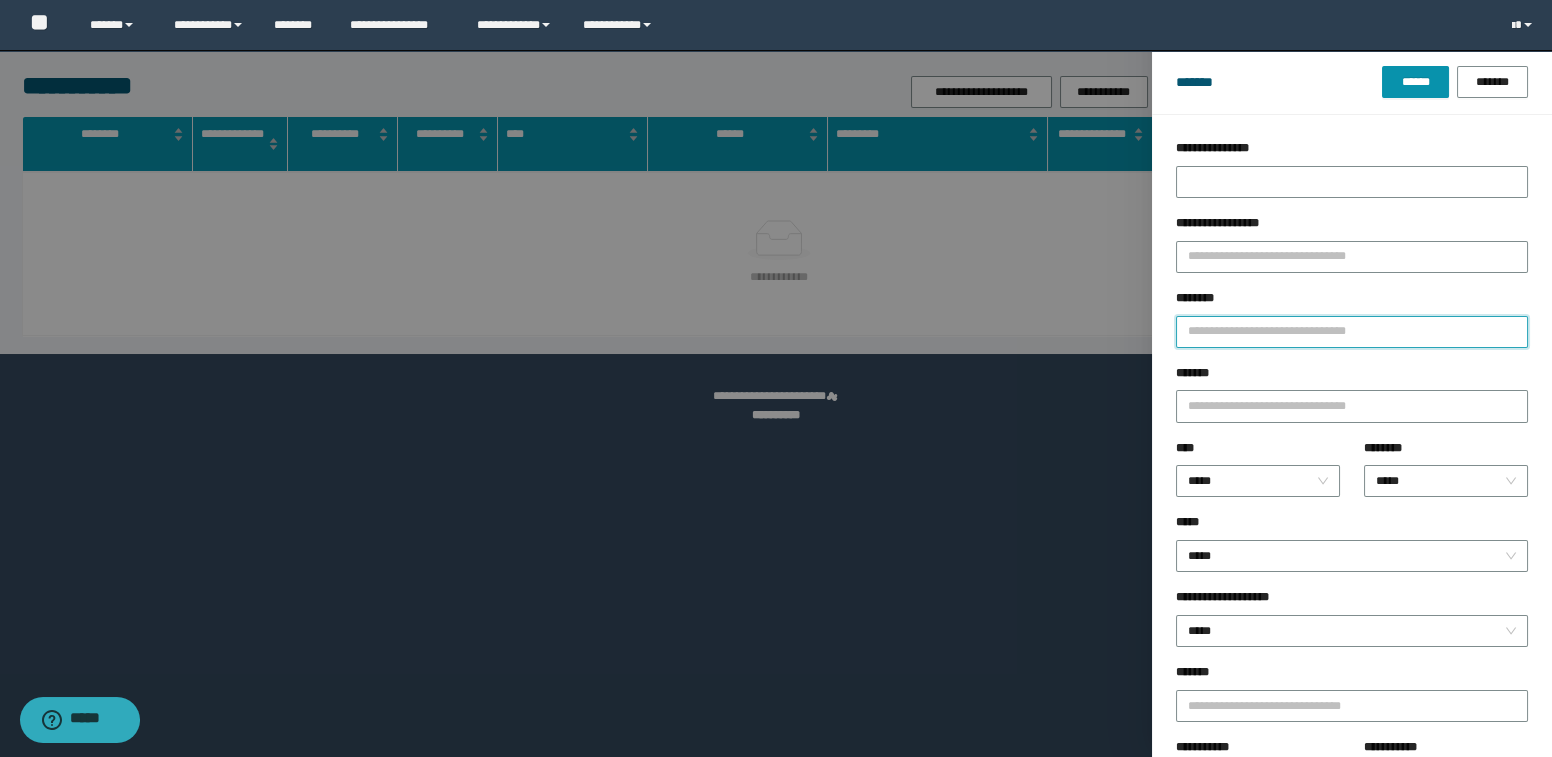 click on "********" at bounding box center [1352, 332] 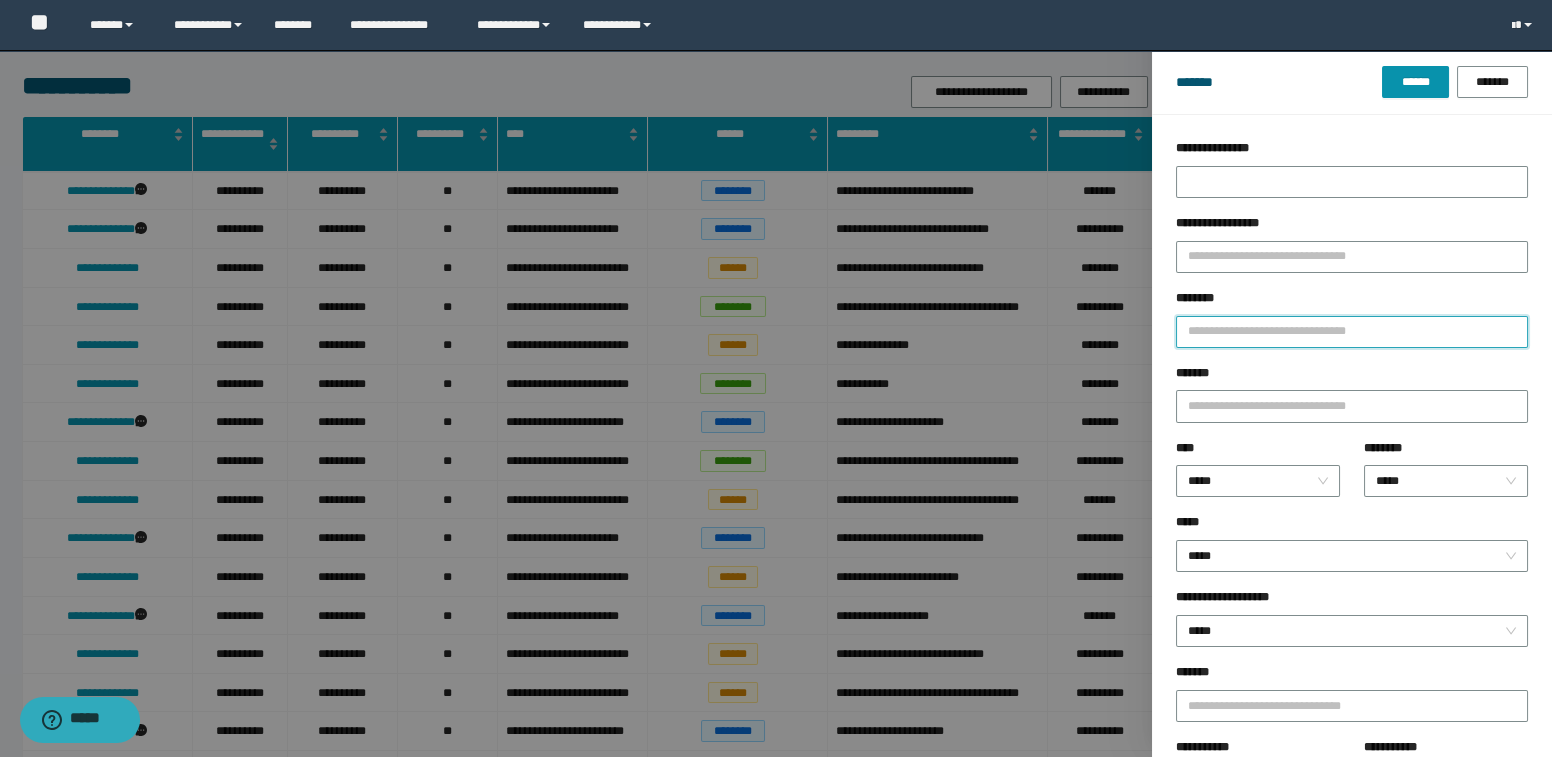 type on "*" 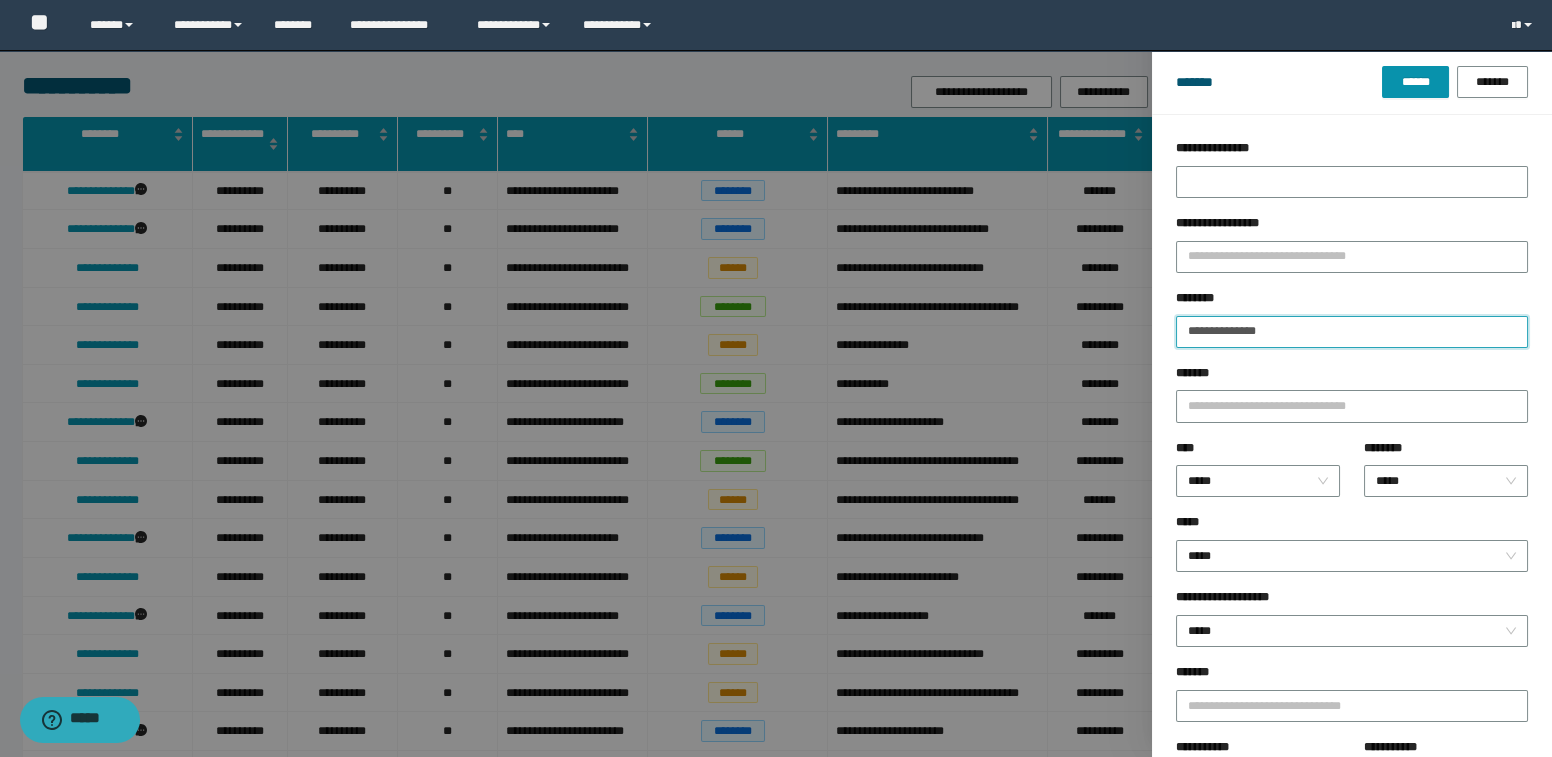 type on "**********" 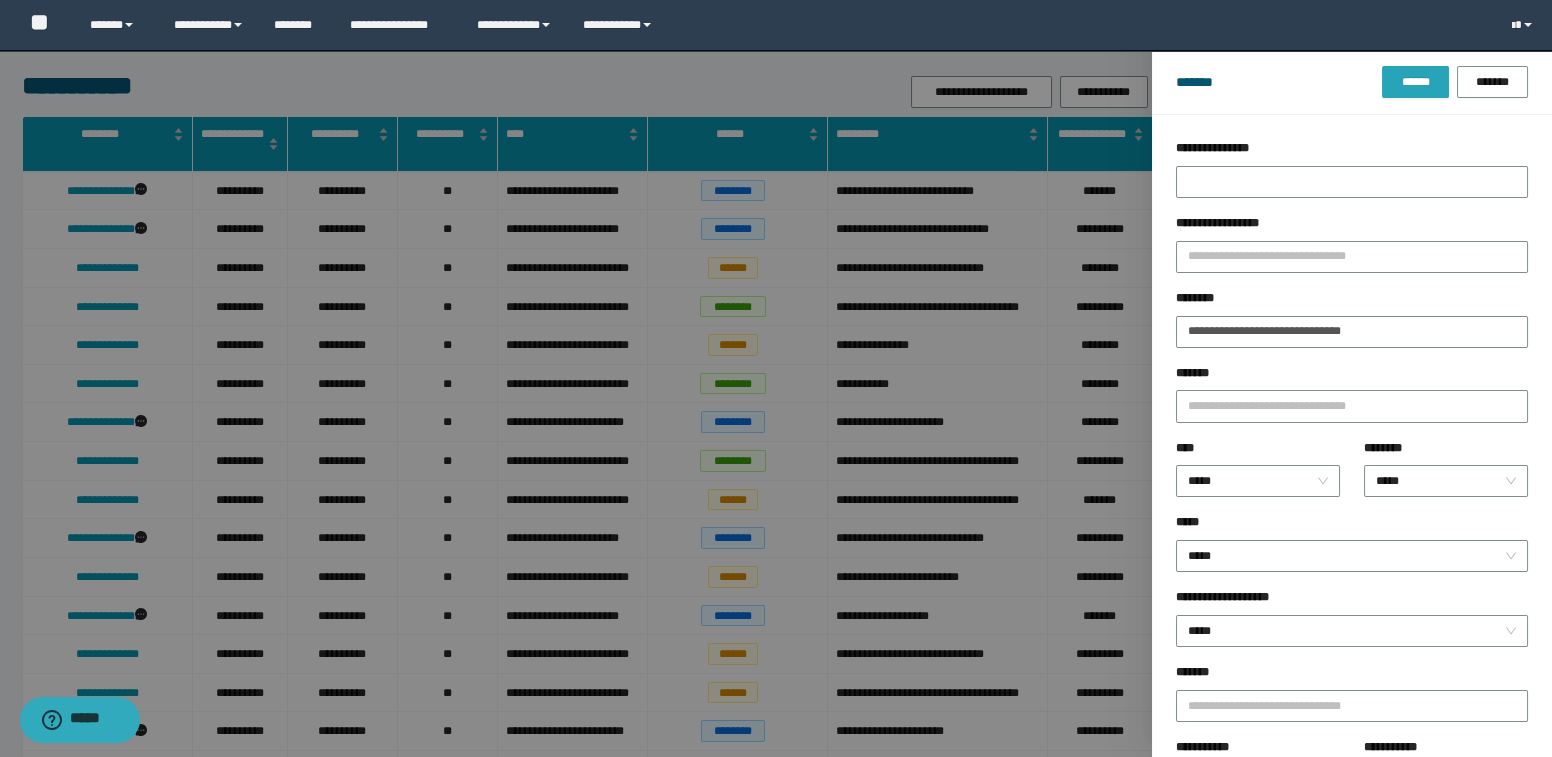 click on "******" at bounding box center (1415, 82) 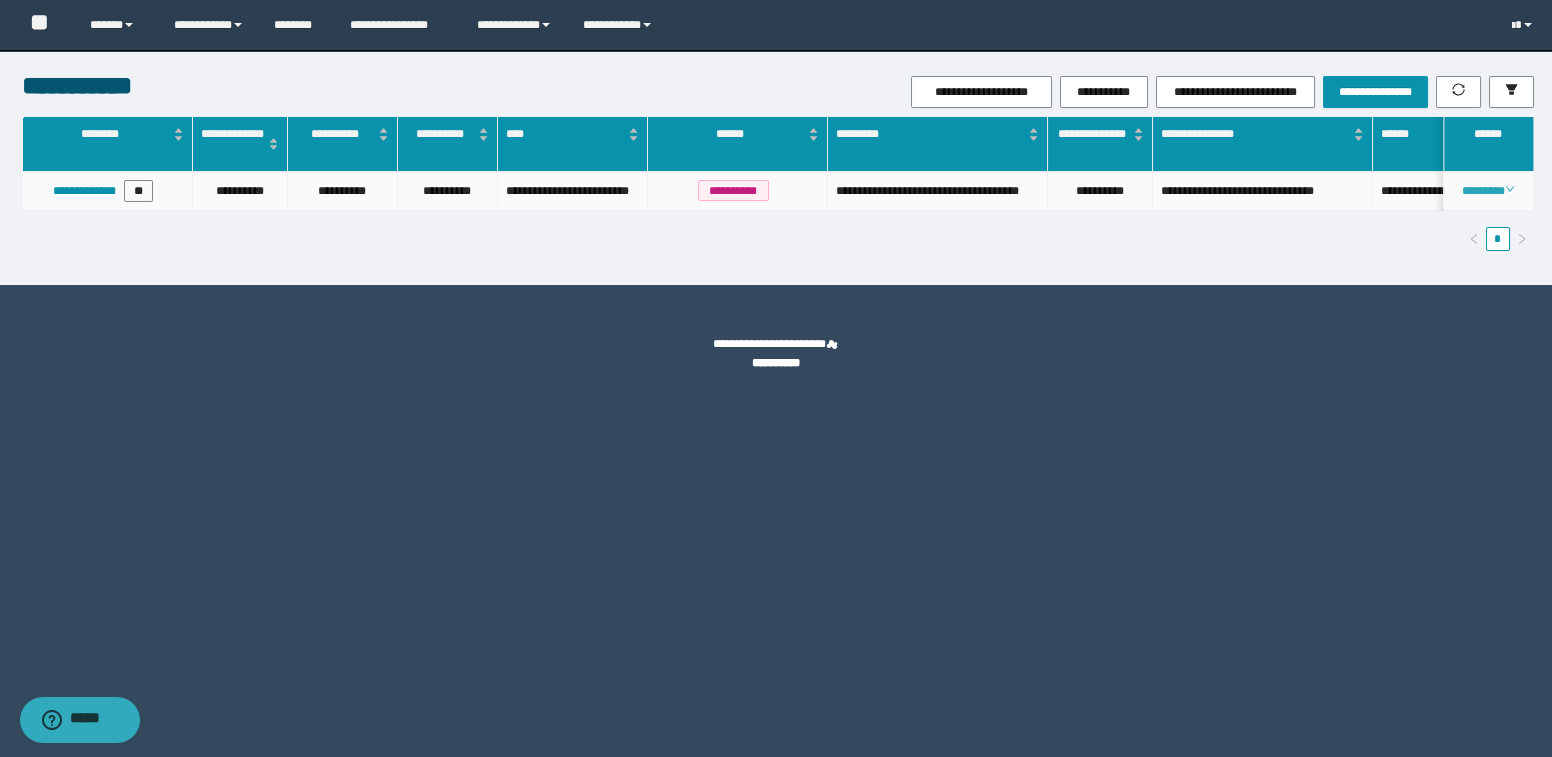 click on "********" at bounding box center (1488, 191) 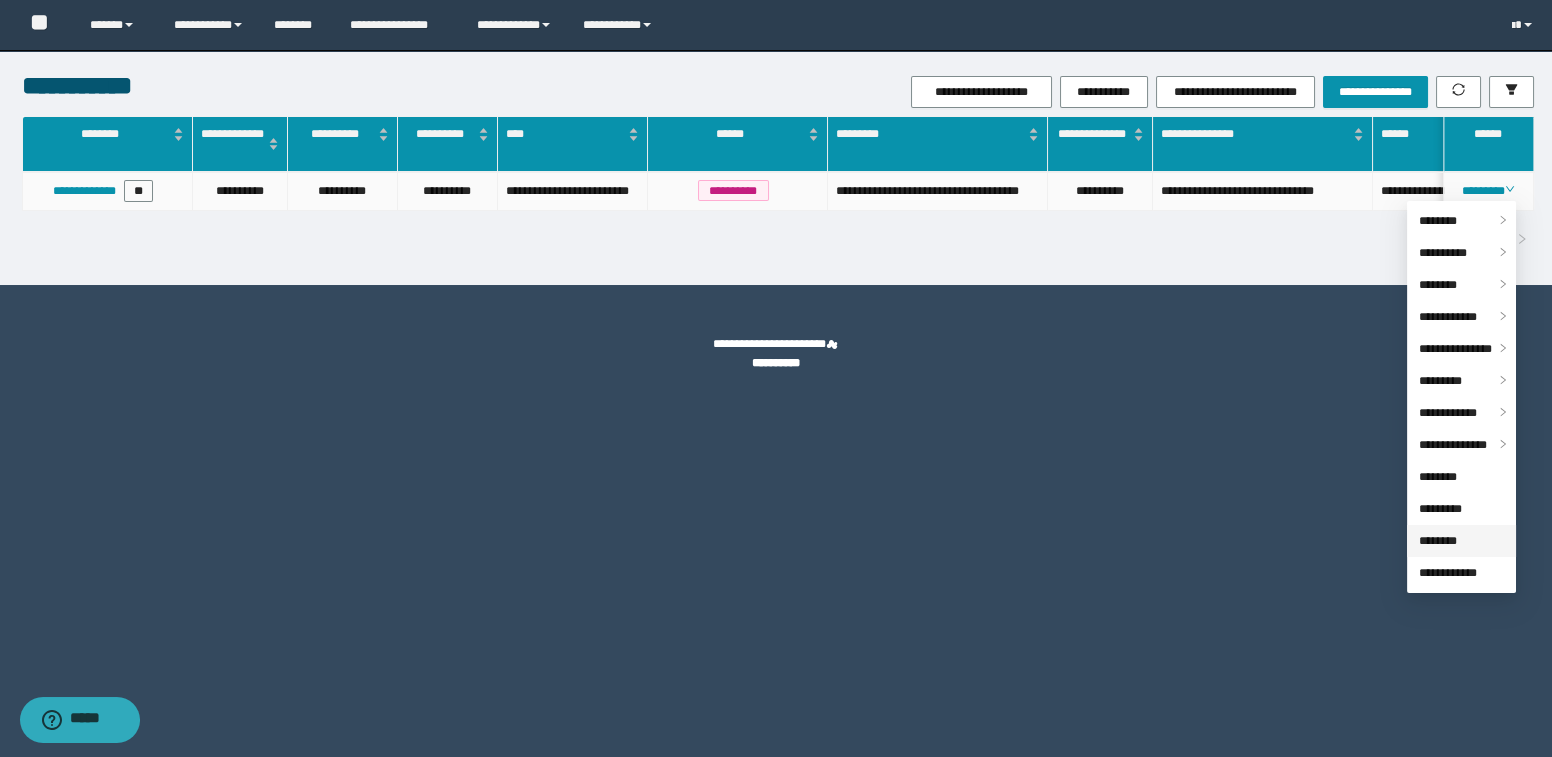 click on "********" at bounding box center (1438, 541) 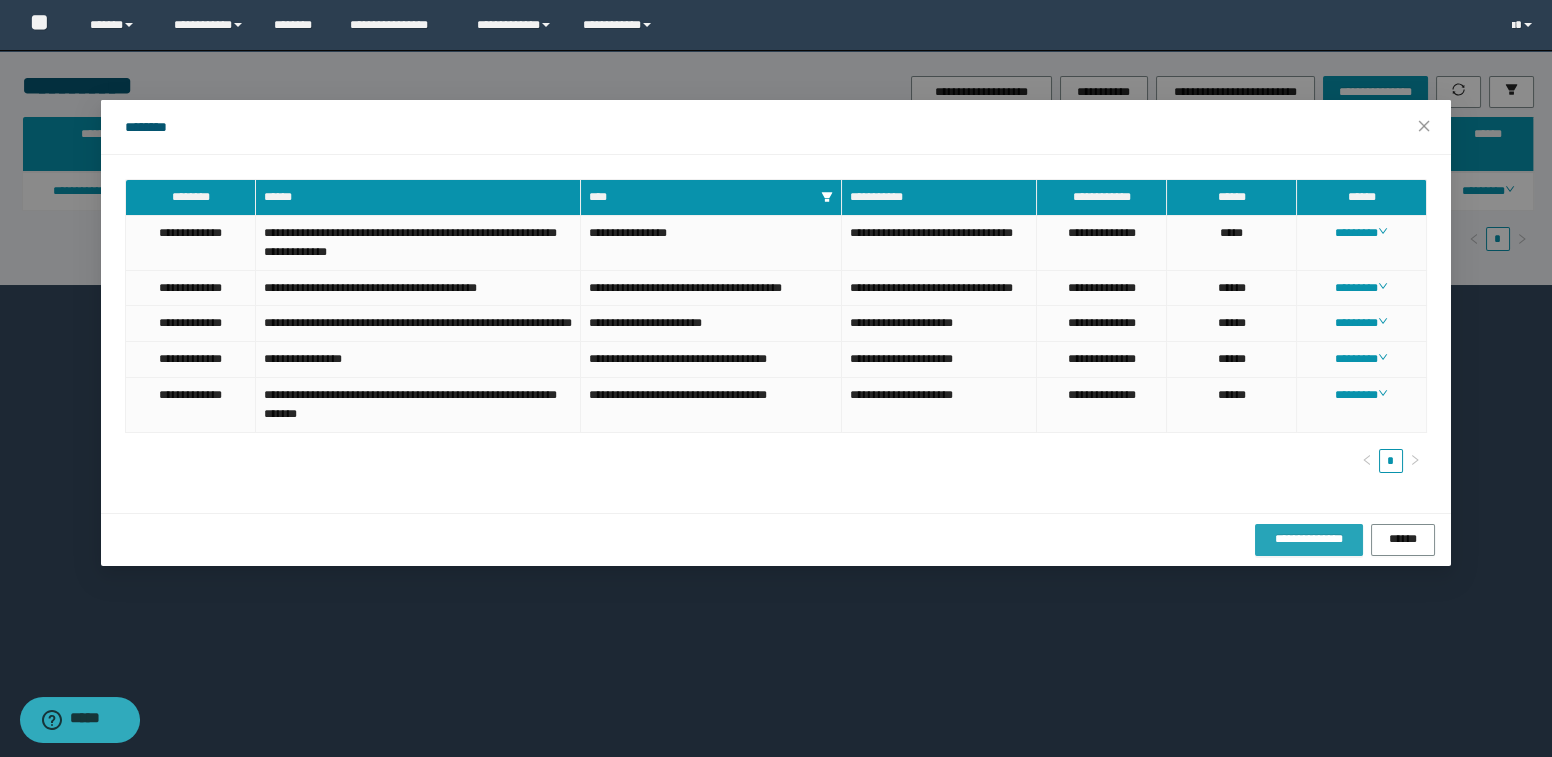 click on "**********" at bounding box center (1309, 539) 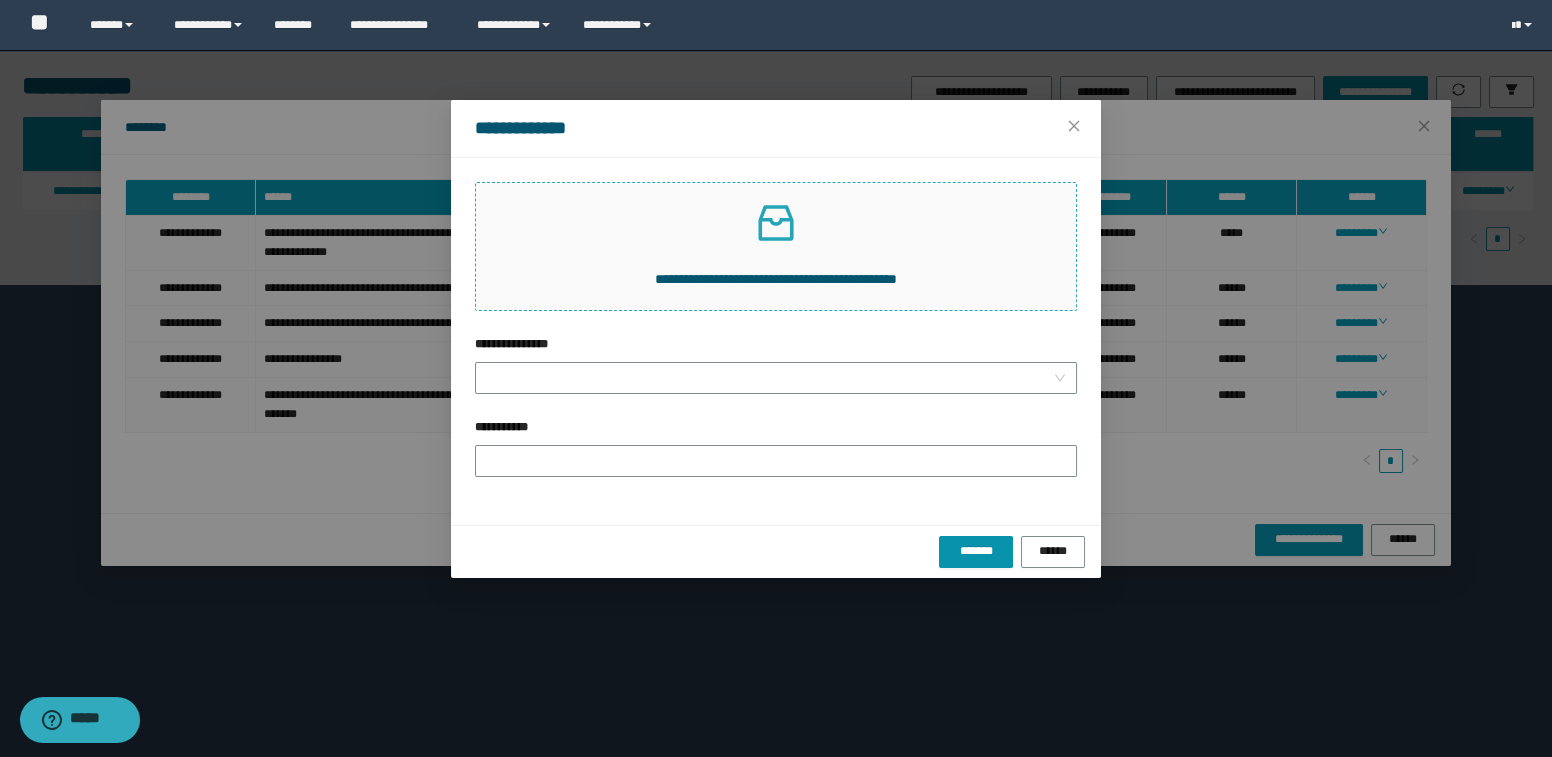 click 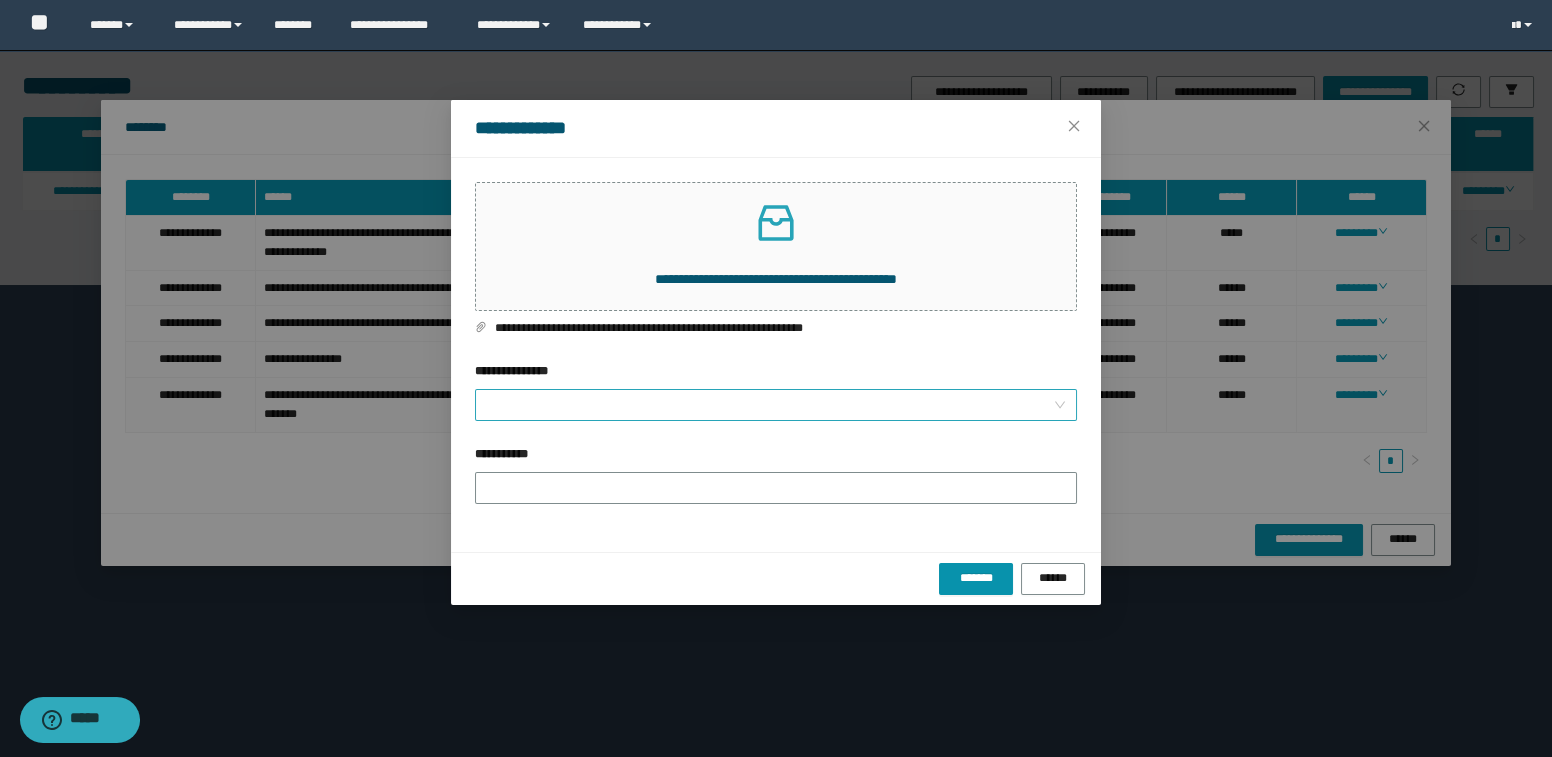 click on "**********" at bounding box center (770, 405) 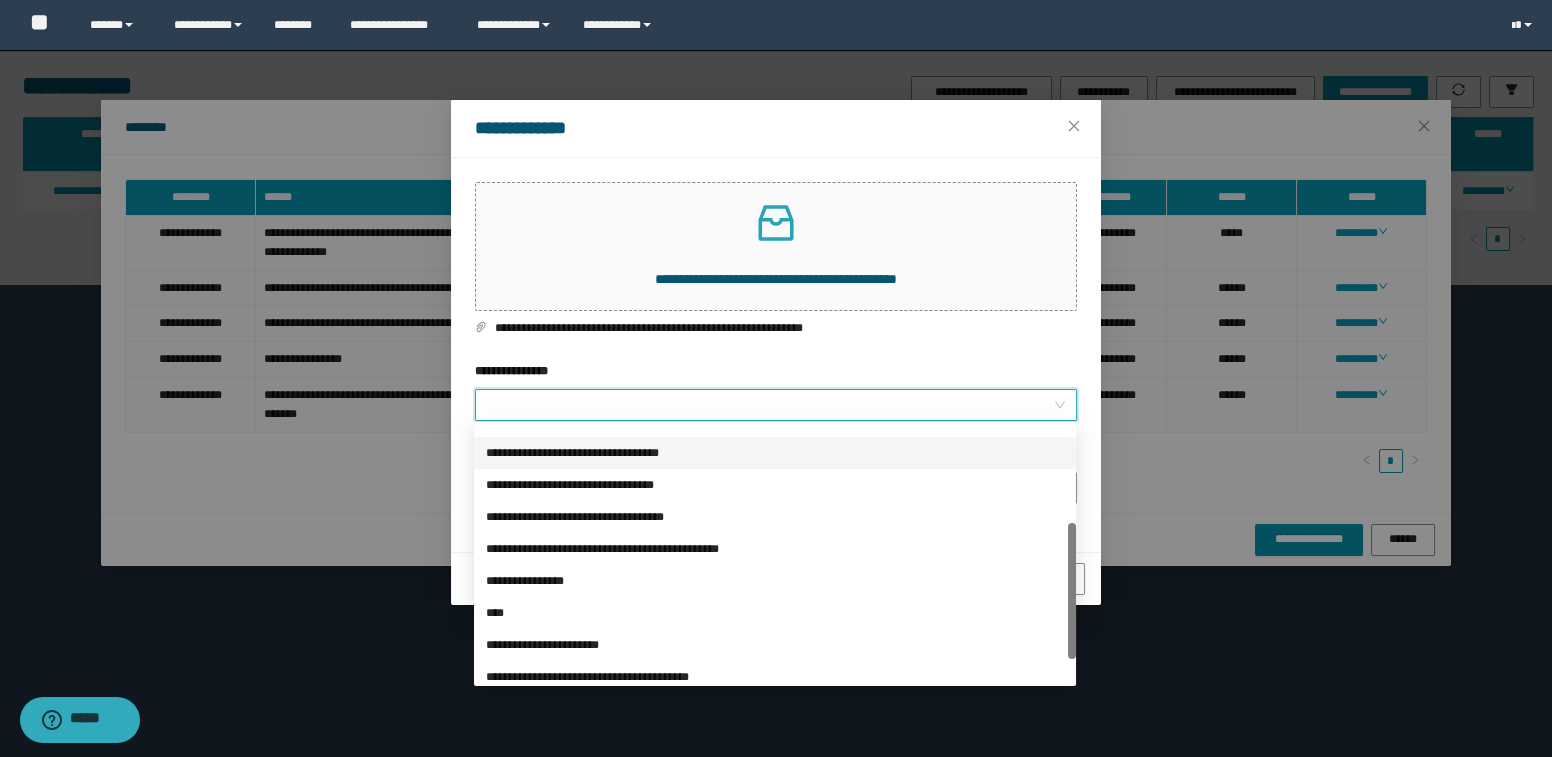 scroll, scrollTop: 223, scrollLeft: 0, axis: vertical 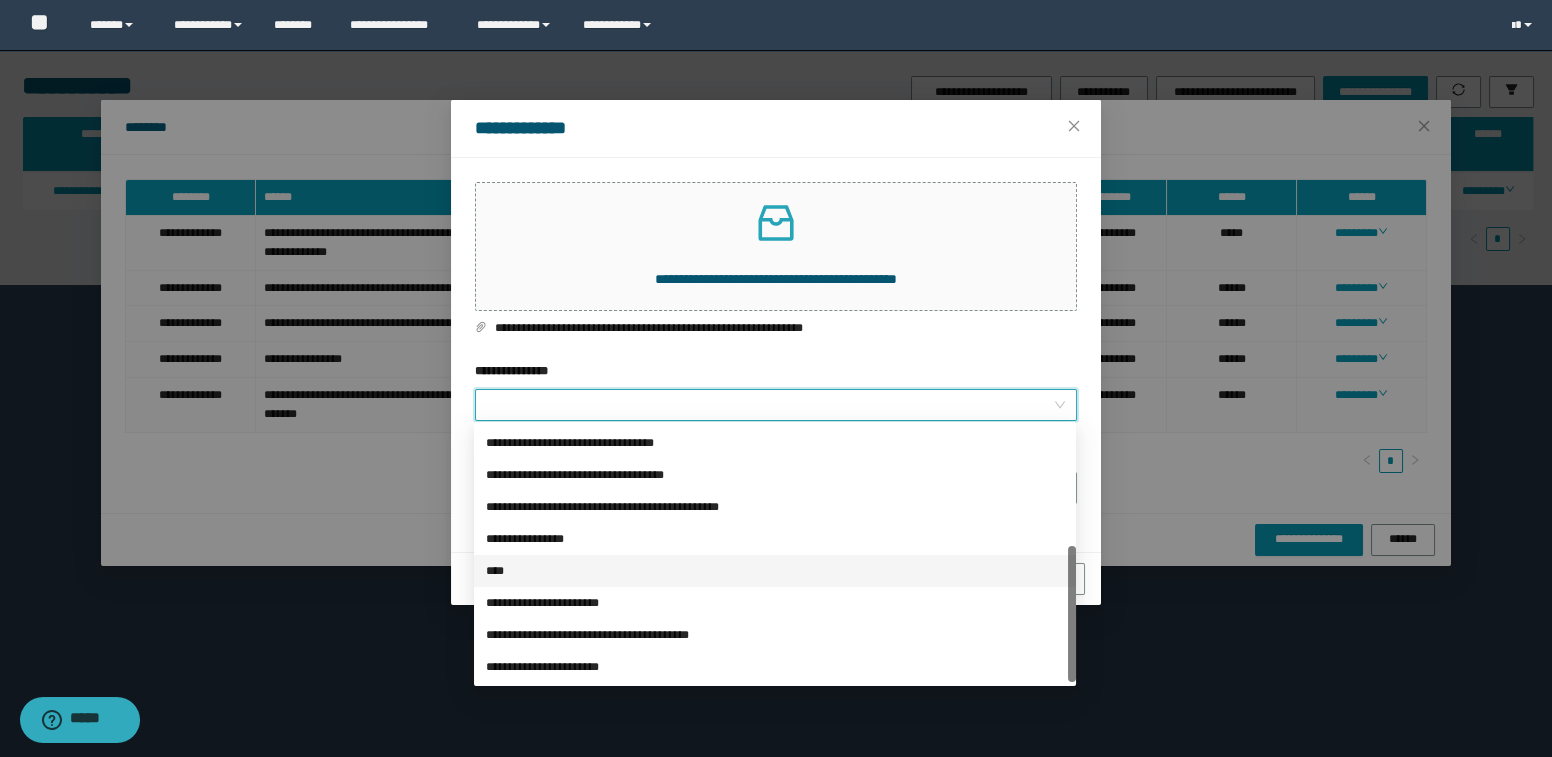 click on "****" at bounding box center (775, 571) 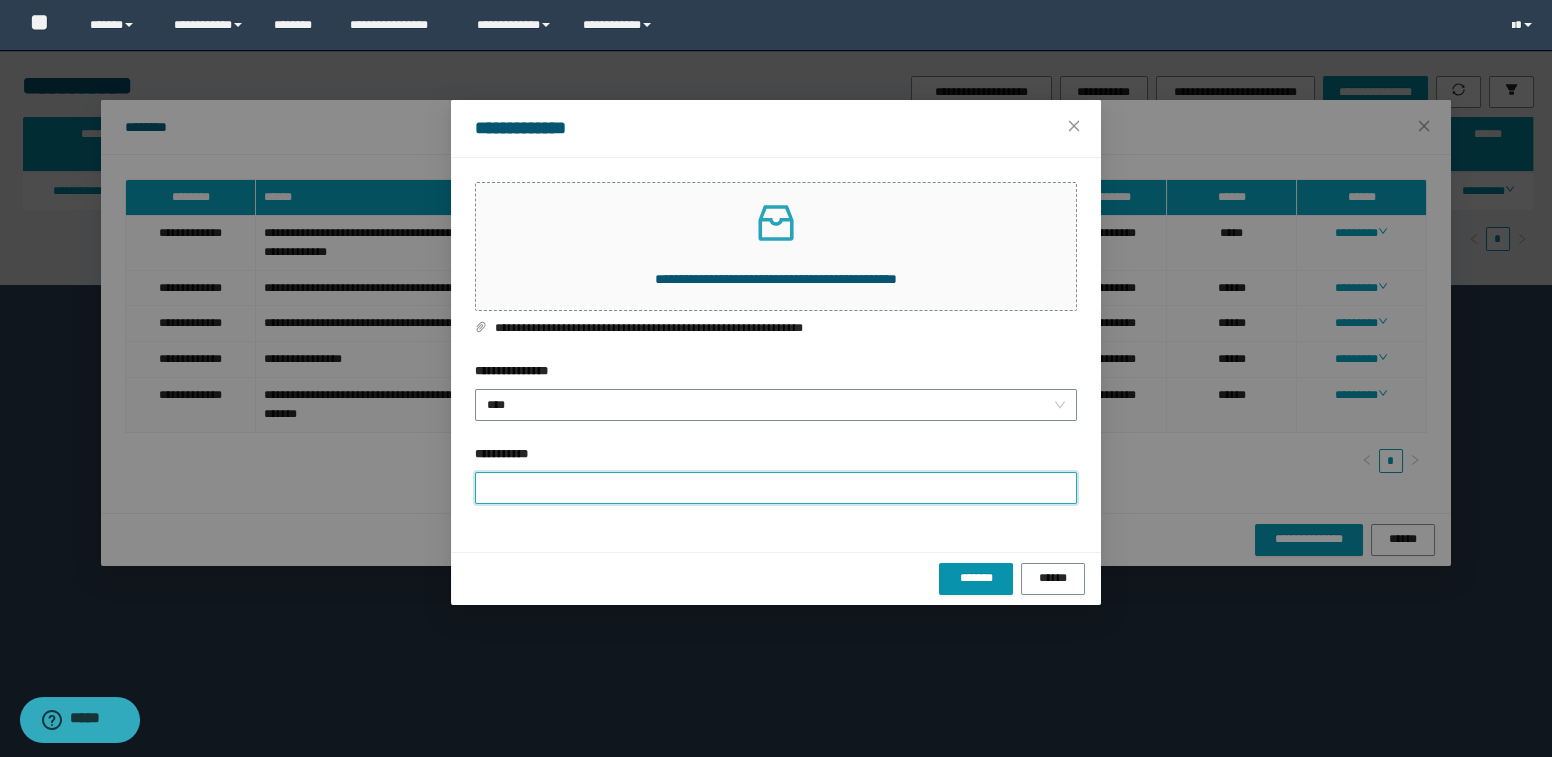 click on "**********" at bounding box center (776, 488) 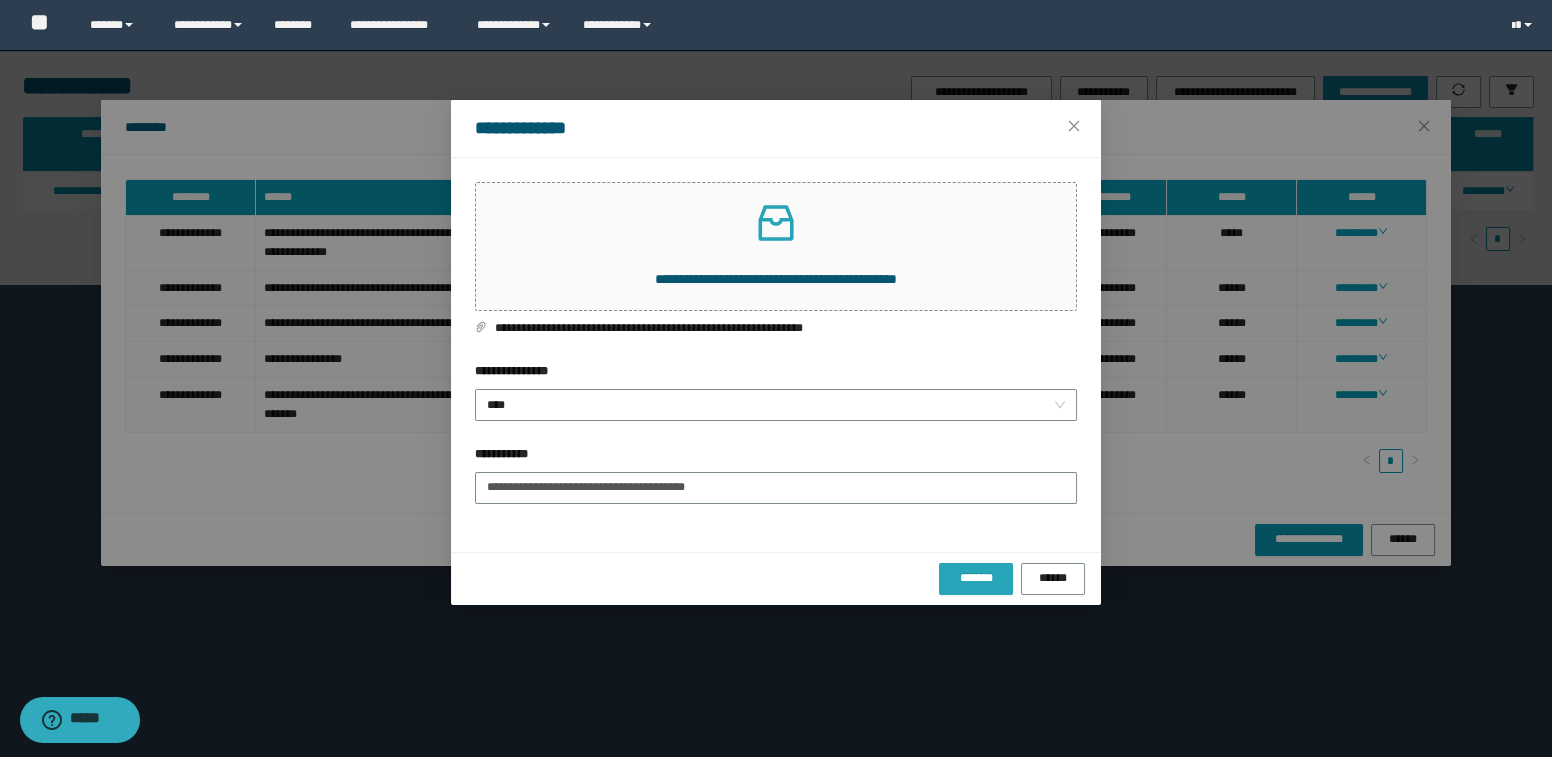 click on "*******" at bounding box center [976, 578] 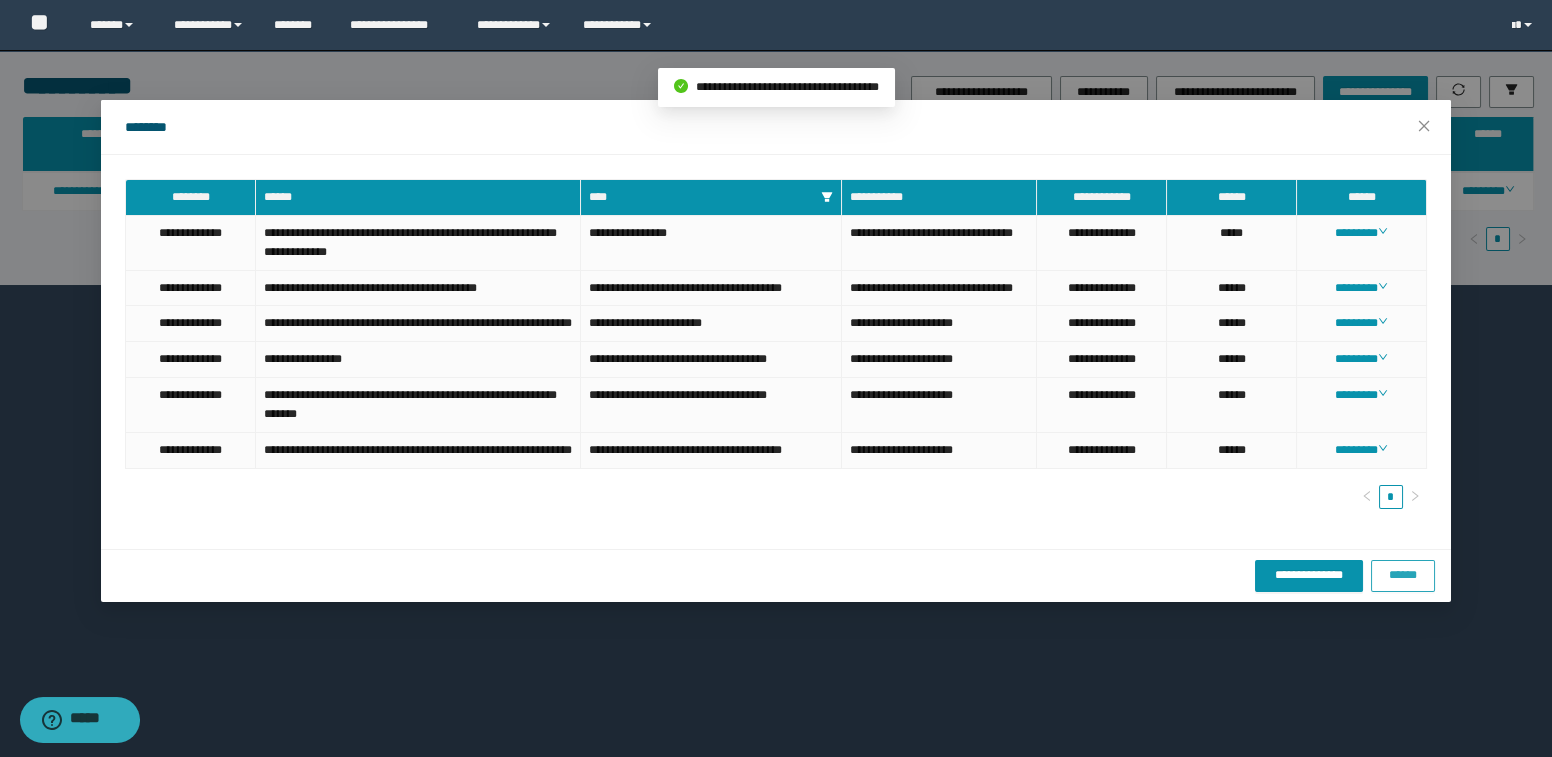 click on "******" at bounding box center [1403, 575] 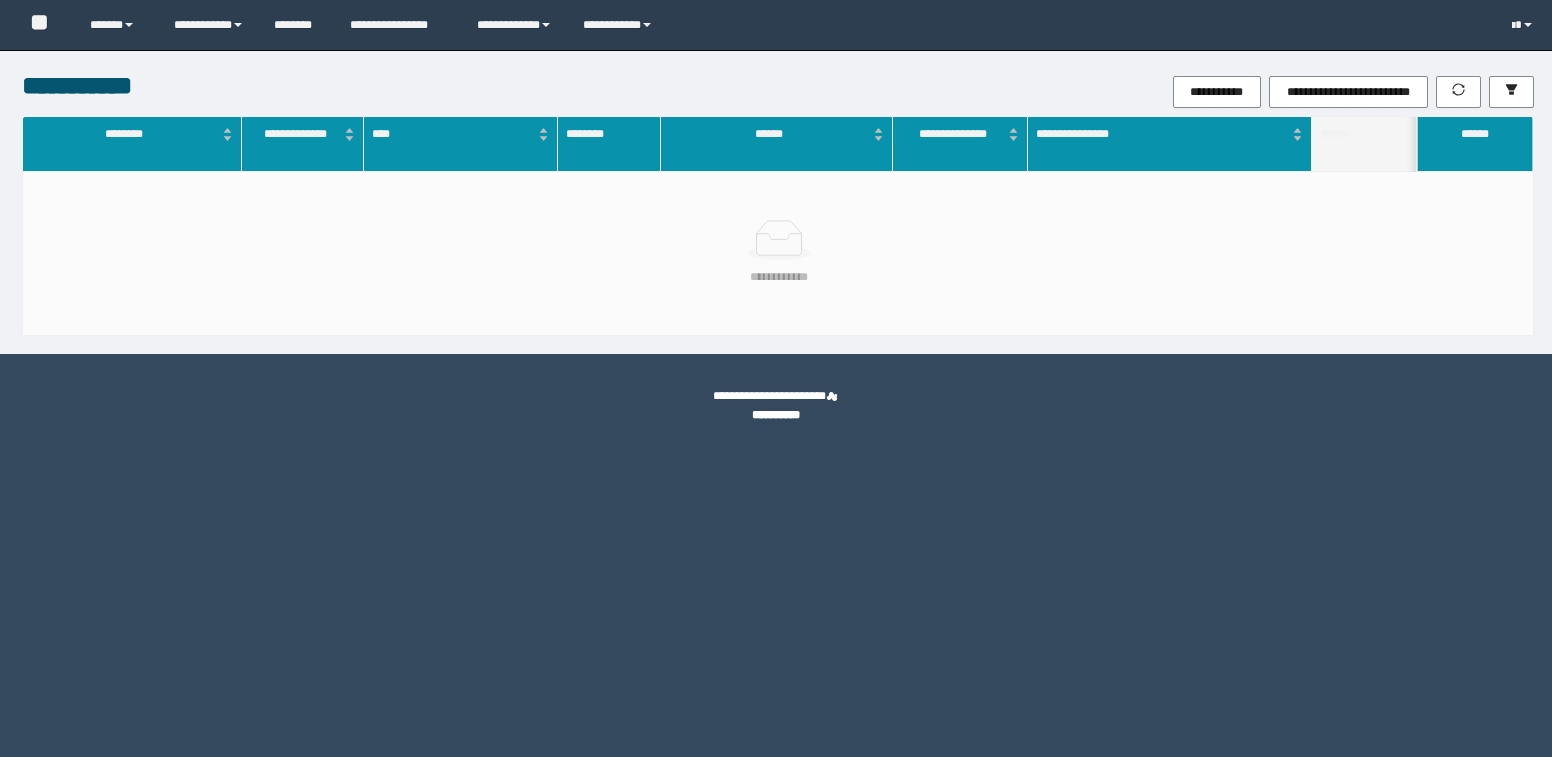 scroll, scrollTop: 0, scrollLeft: 0, axis: both 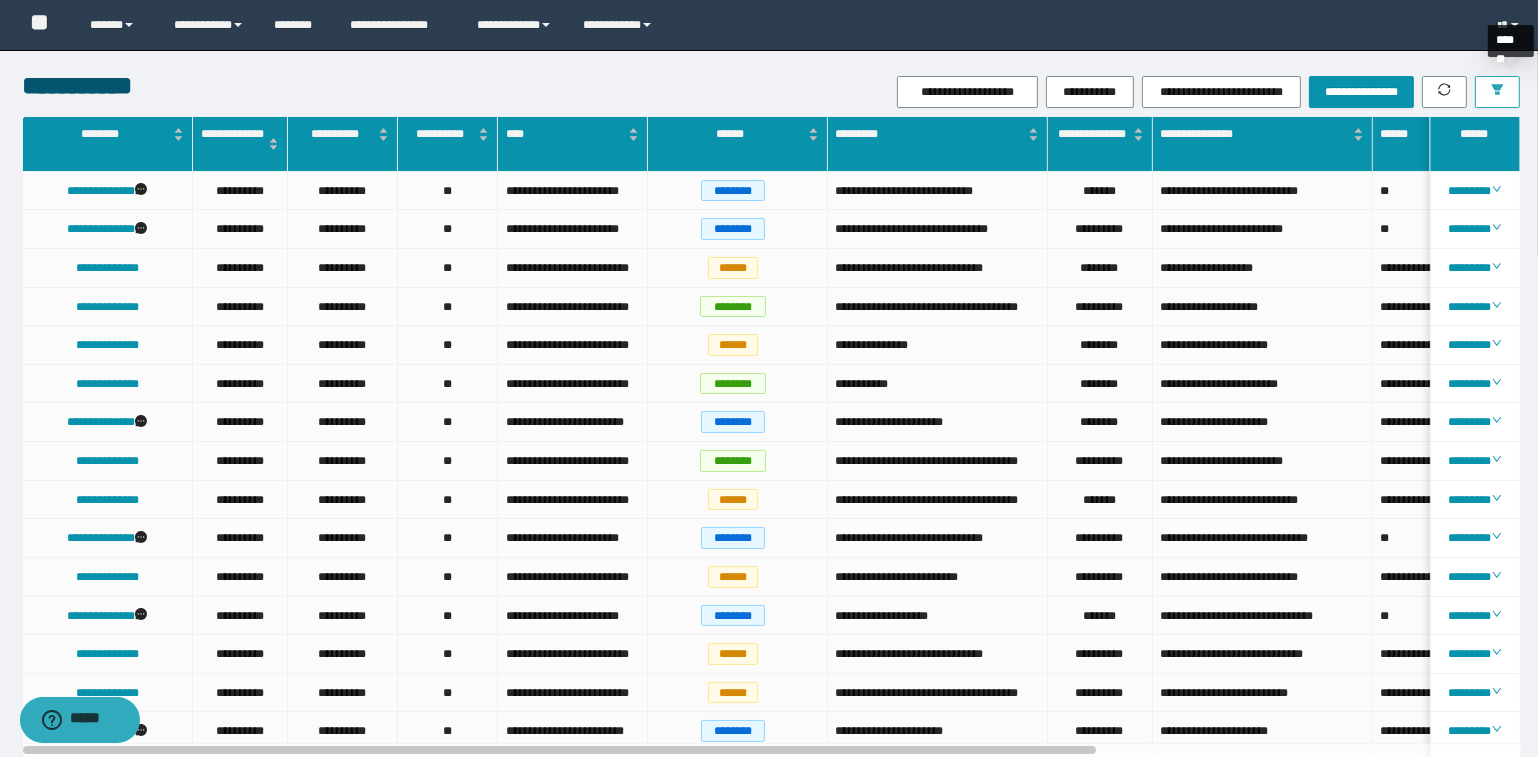 click 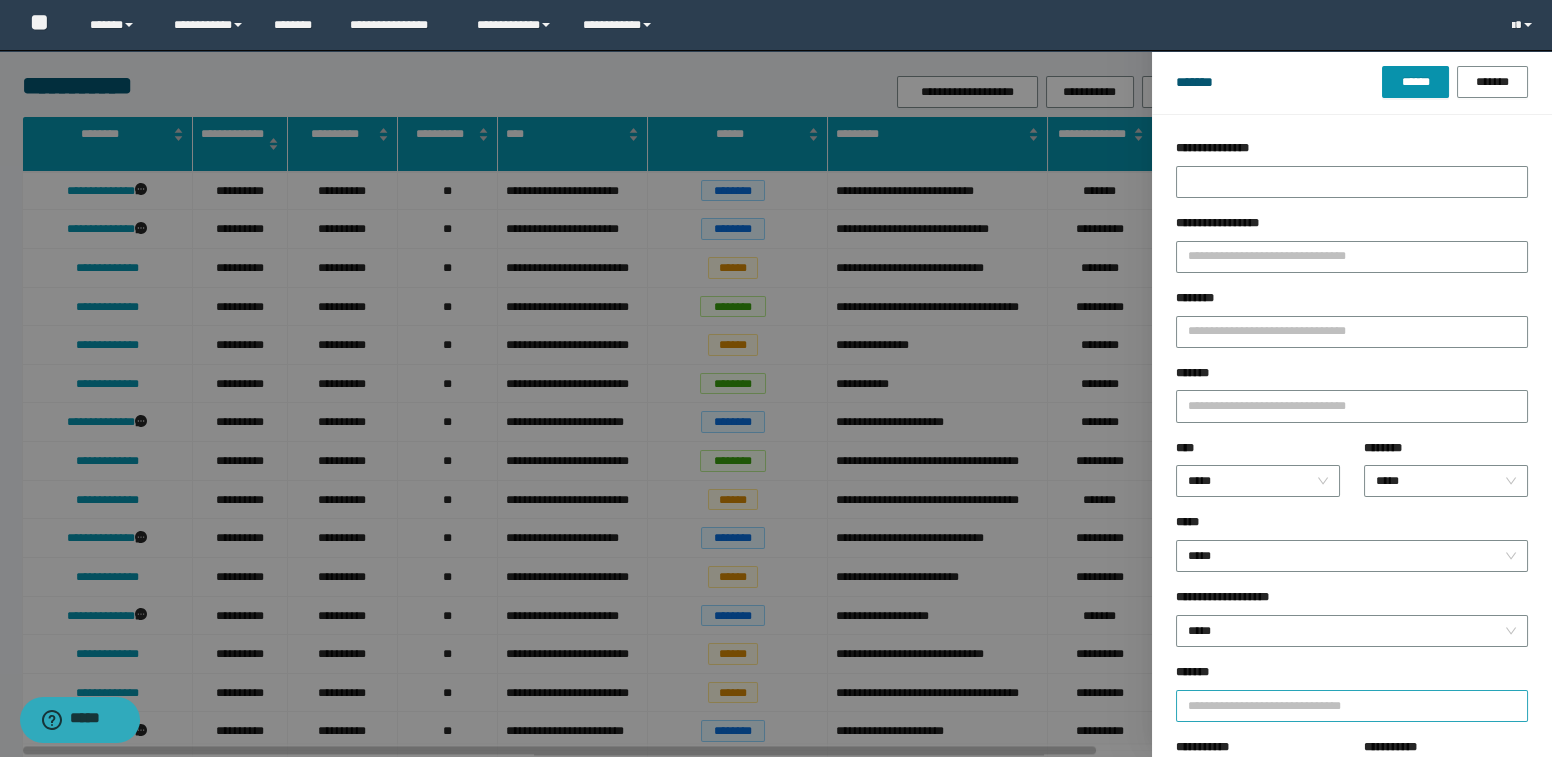click at bounding box center [1343, 705] 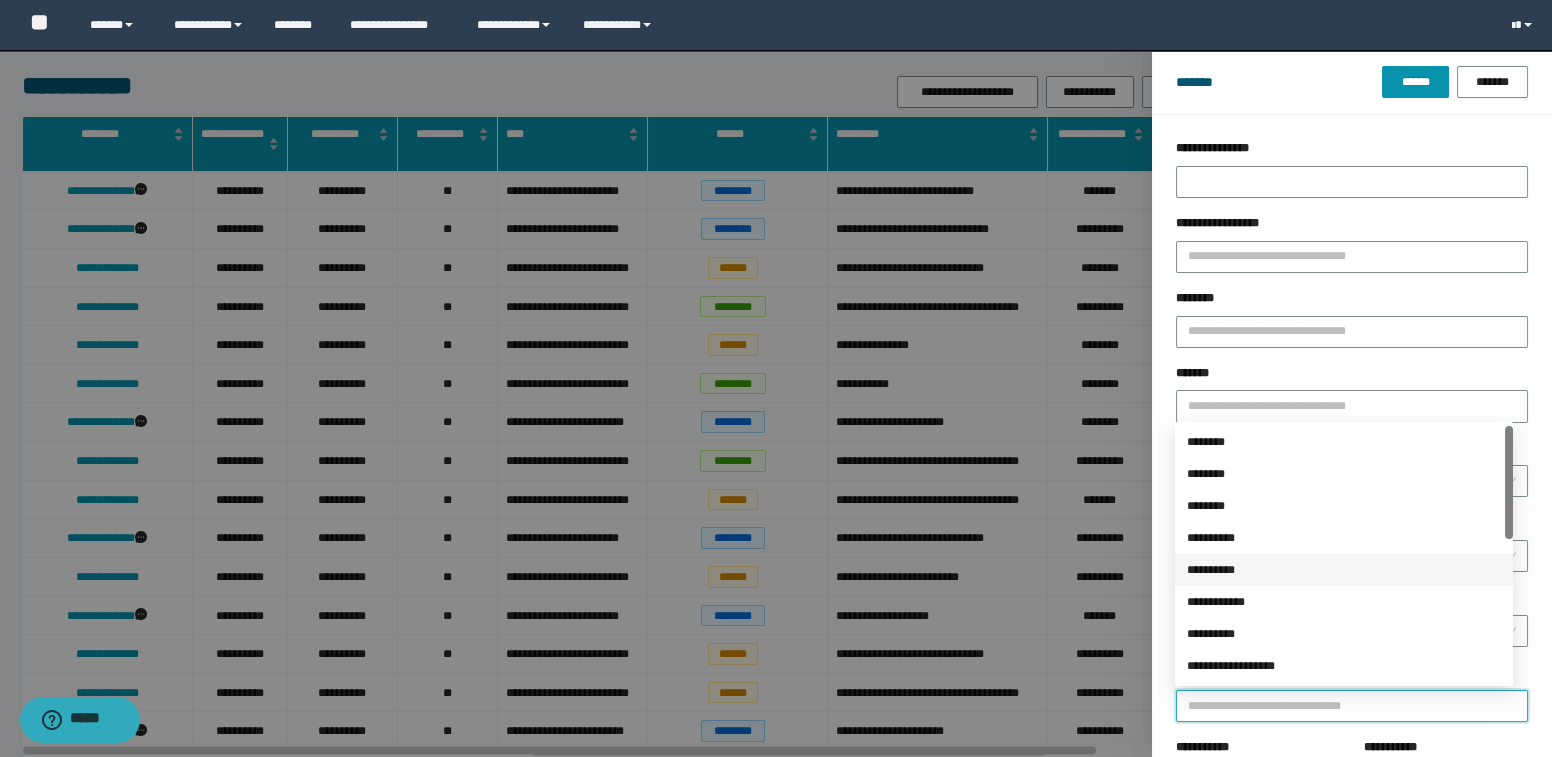 click on "**********" at bounding box center (1344, 570) 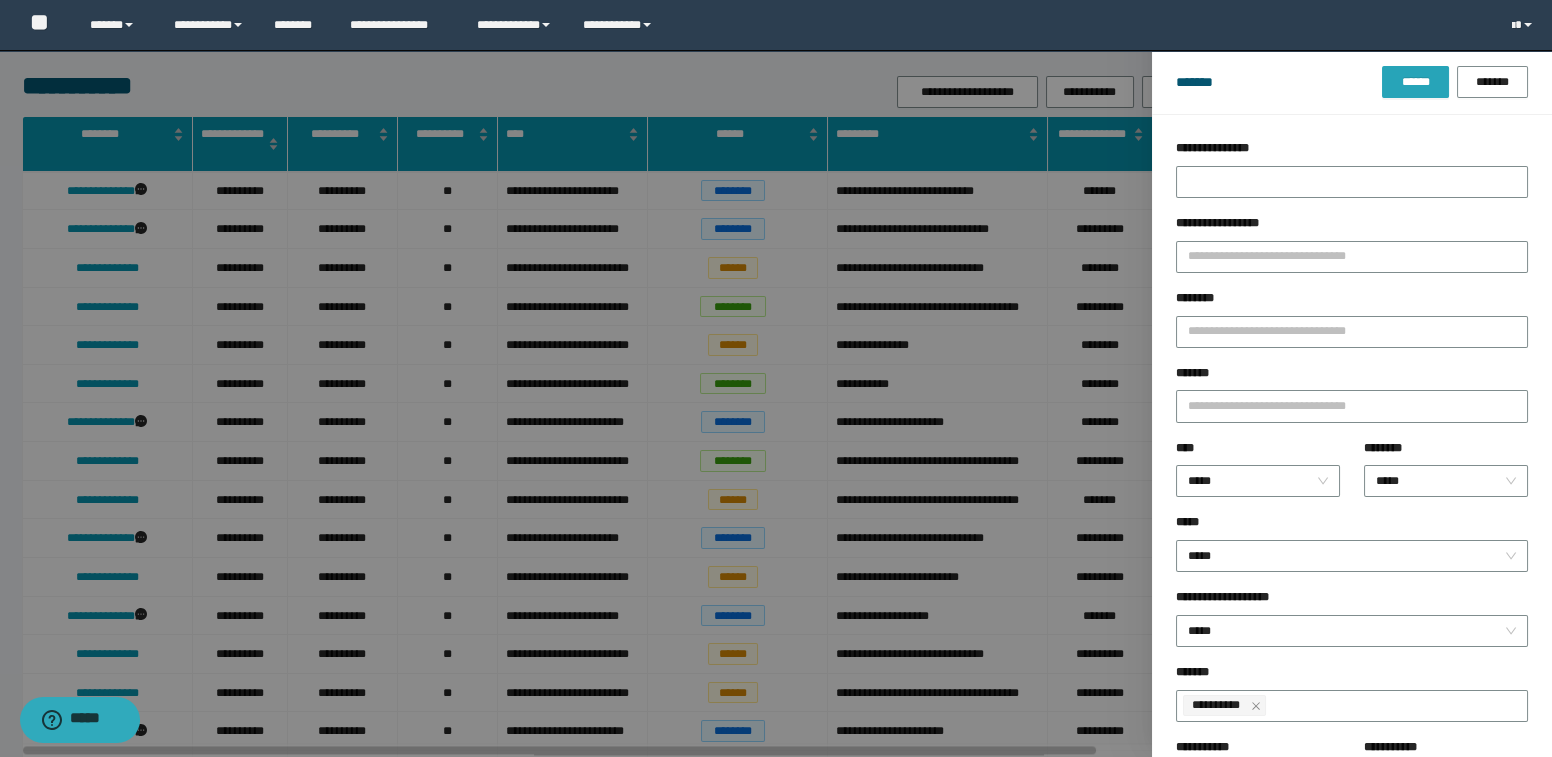 click on "******" at bounding box center (1415, 82) 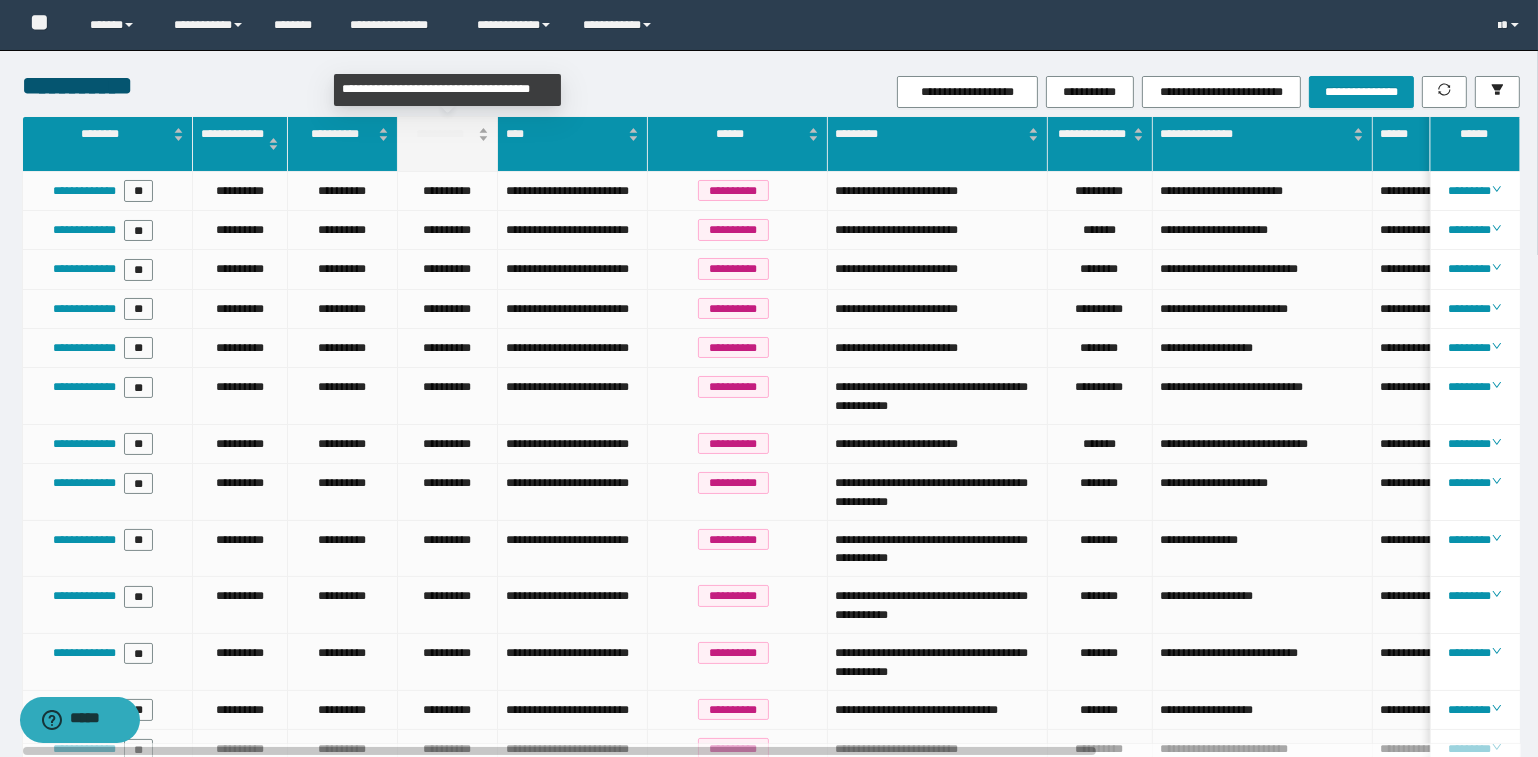 click on "**********" at bounding box center [447, 134] 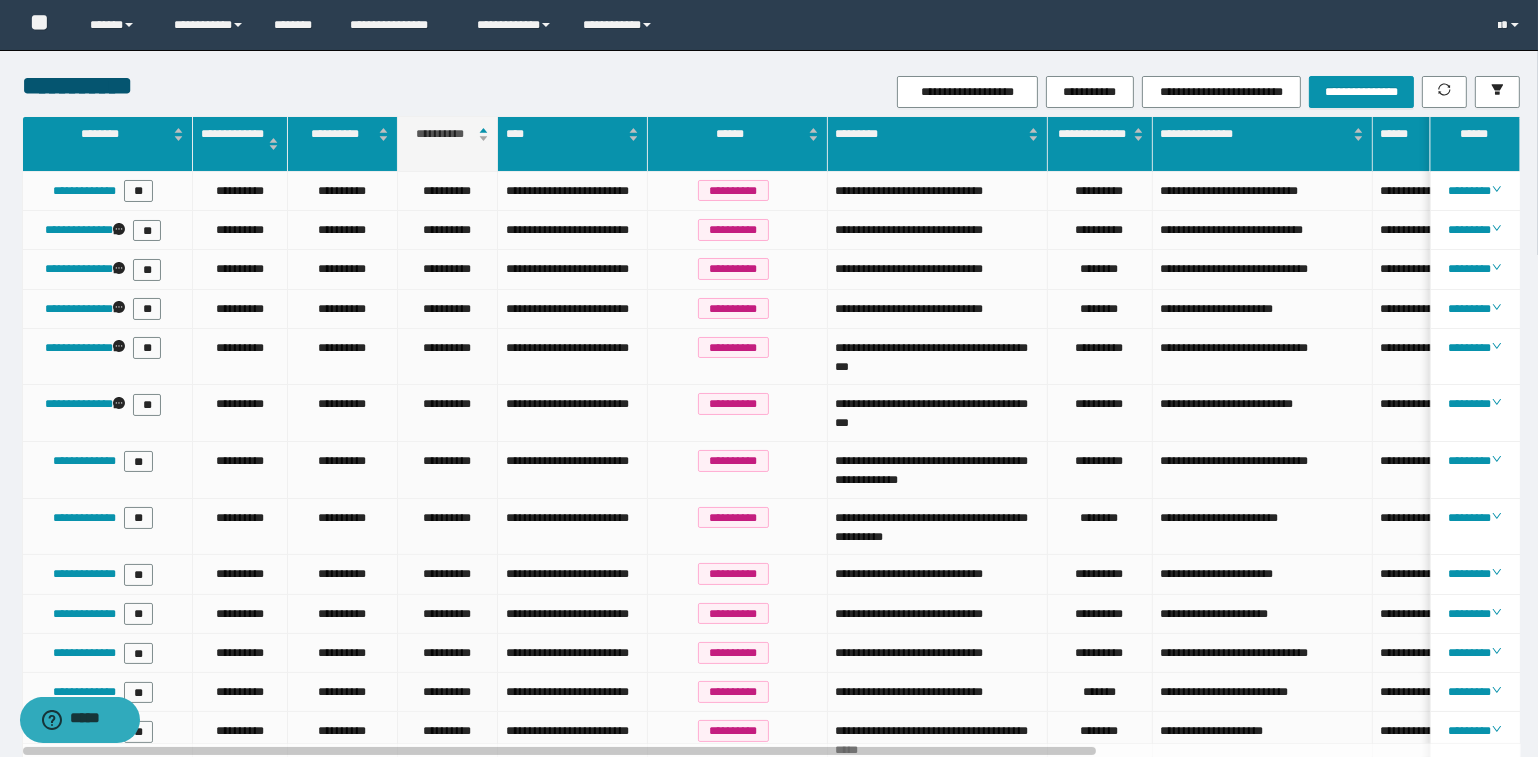 click on "**********" at bounding box center (447, 134) 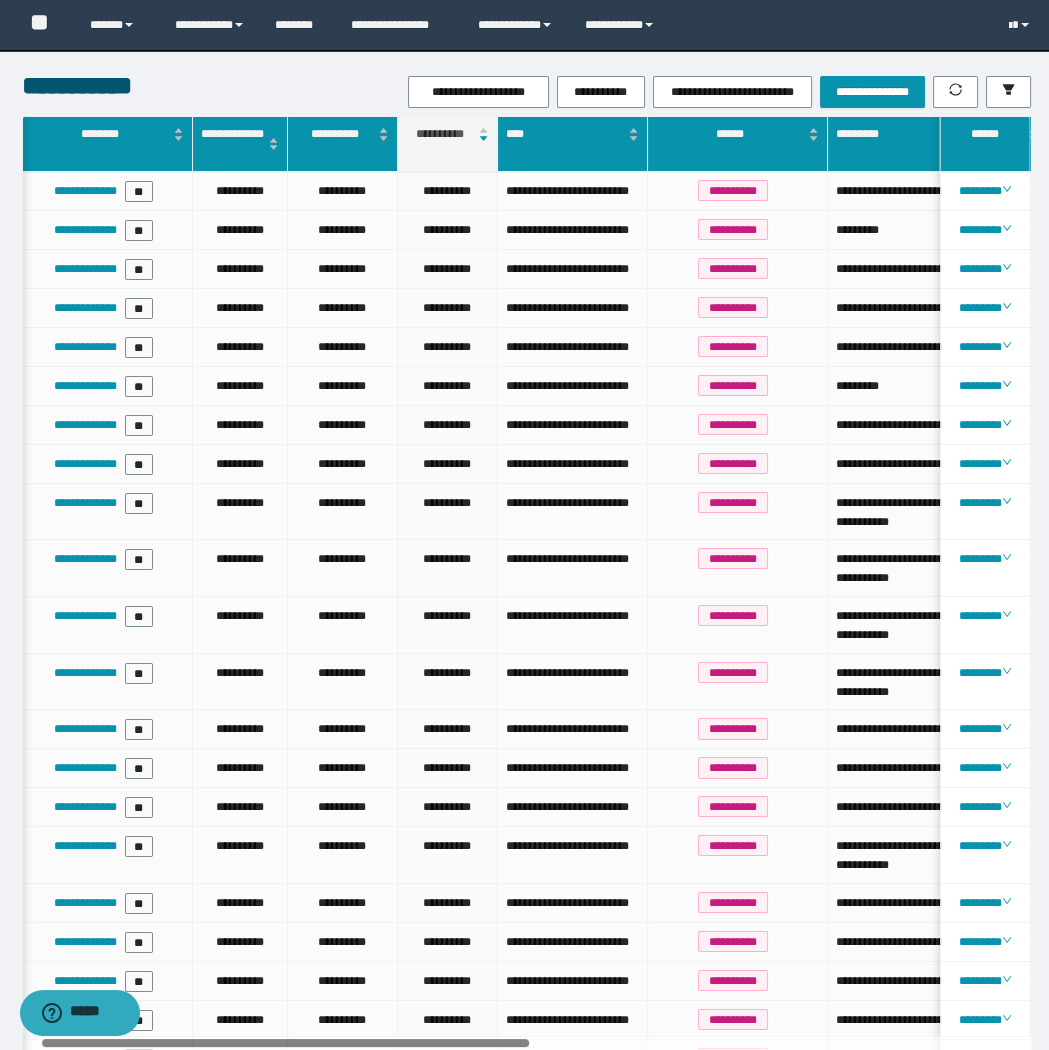 scroll, scrollTop: 0, scrollLeft: 147, axis: horizontal 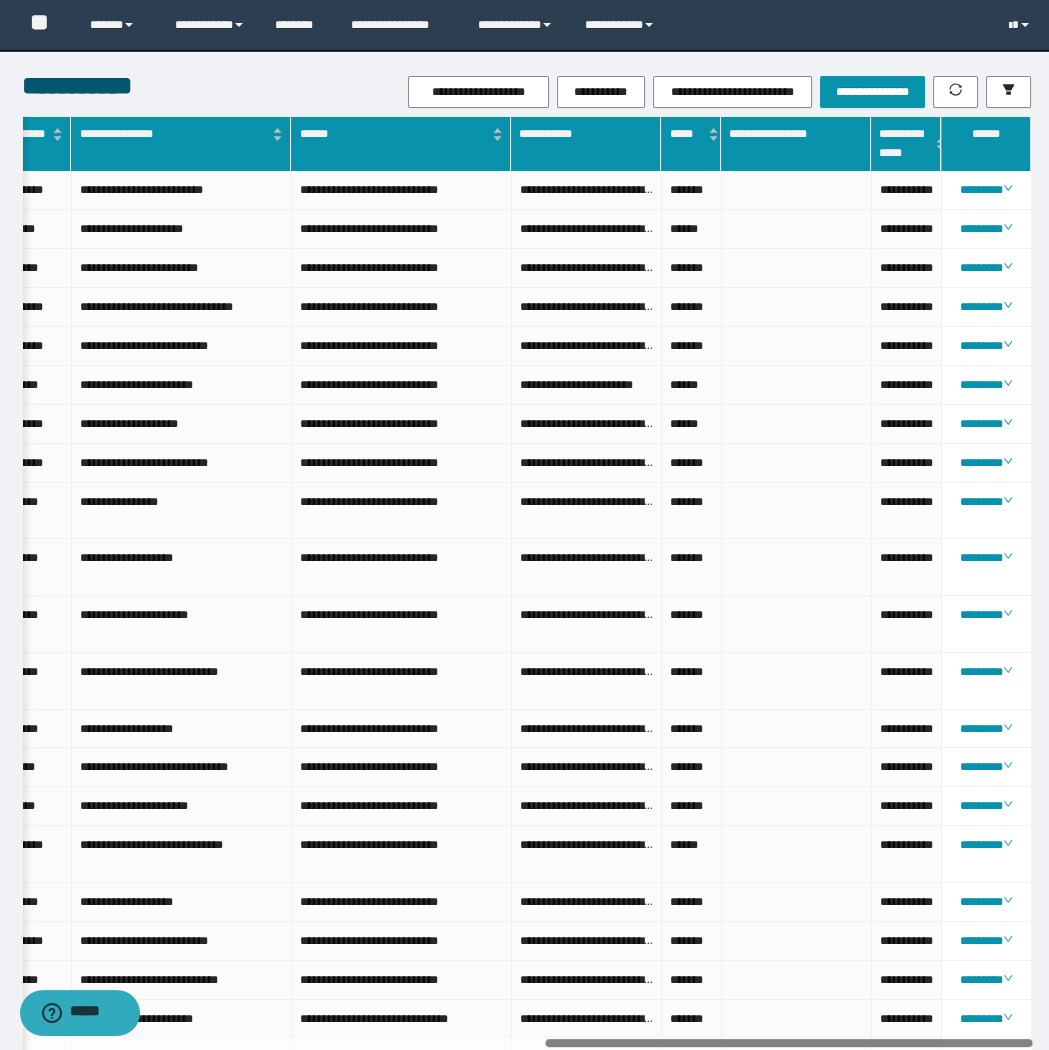 drag, startPoint x: 473, startPoint y: 1041, endPoint x: 1066, endPoint y: 1036, distance: 593.02106 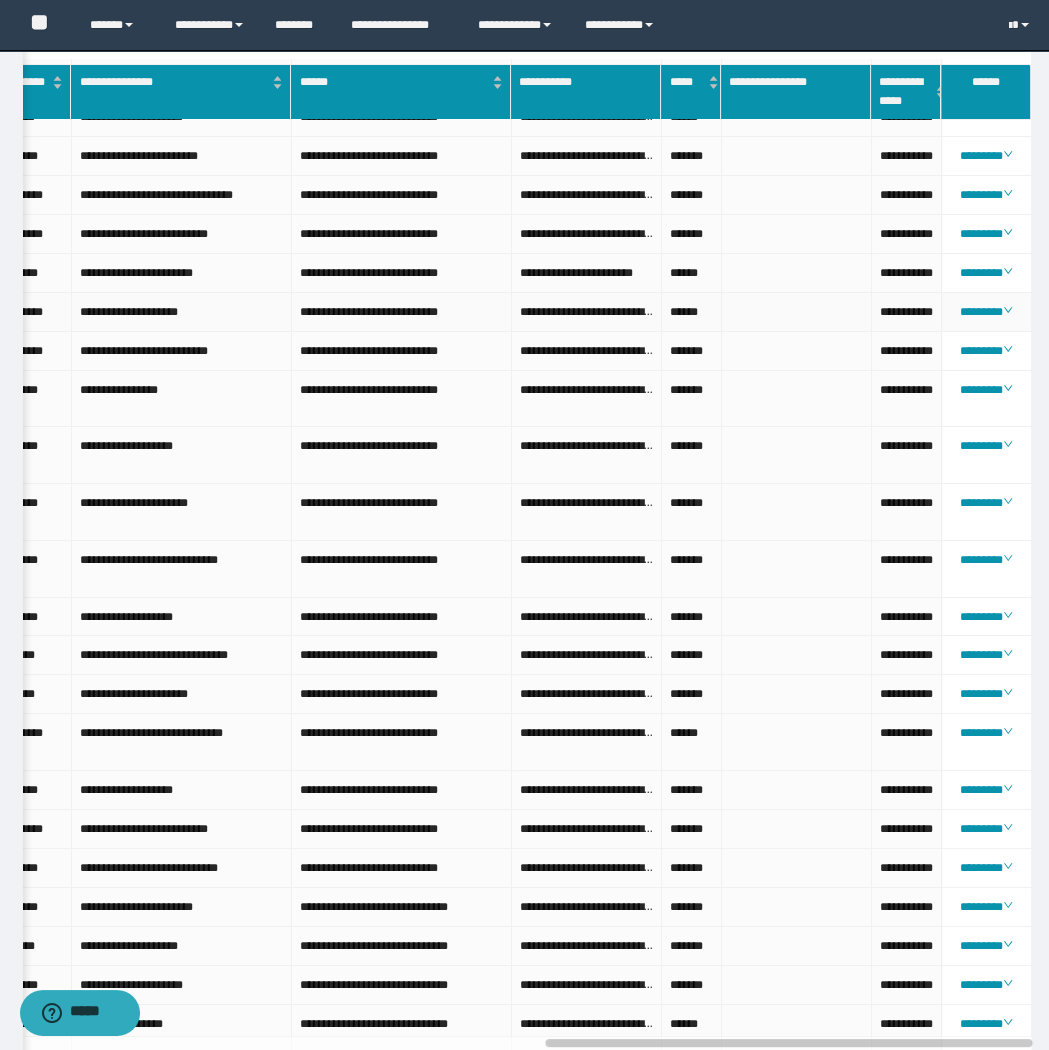 scroll, scrollTop: 0, scrollLeft: 0, axis: both 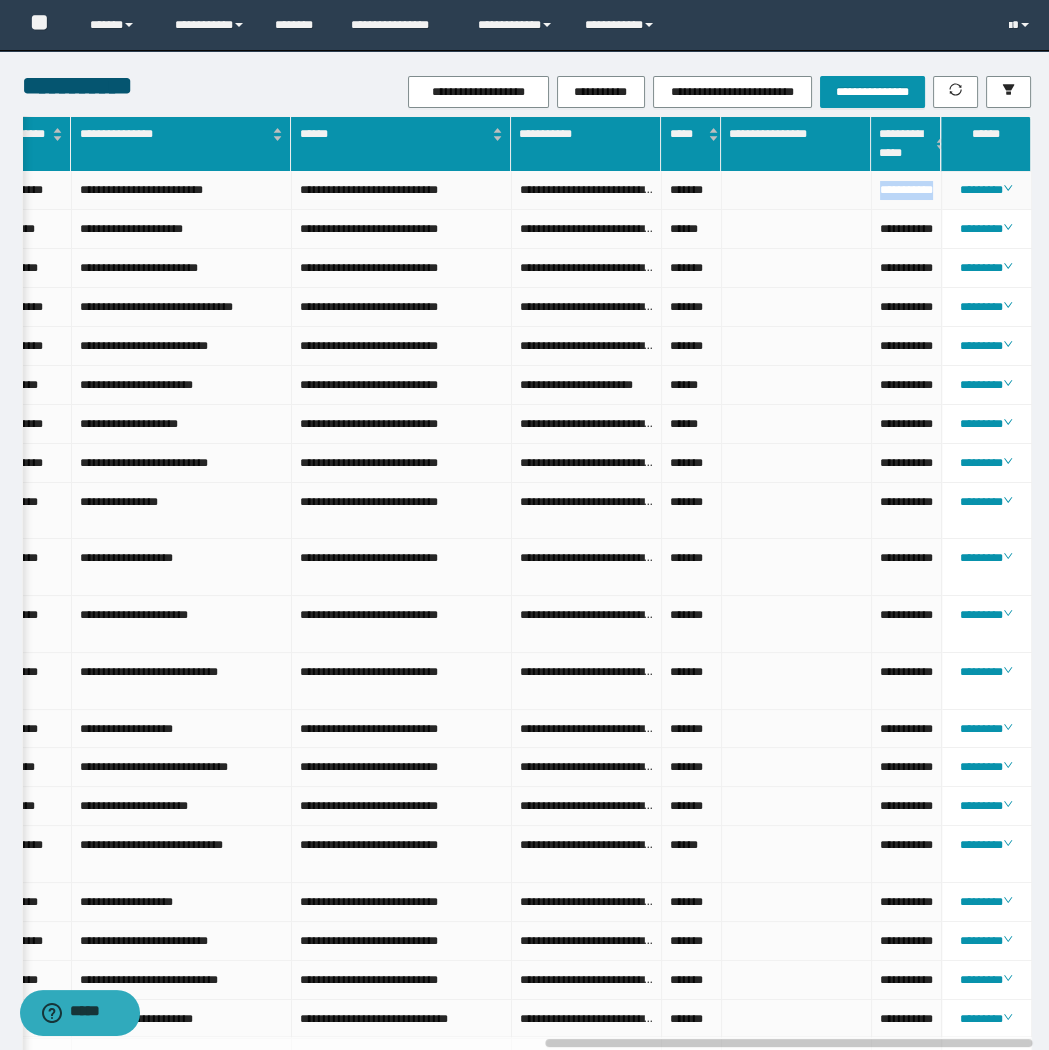 drag, startPoint x: 873, startPoint y: 181, endPoint x: 912, endPoint y: 206, distance: 46.32494 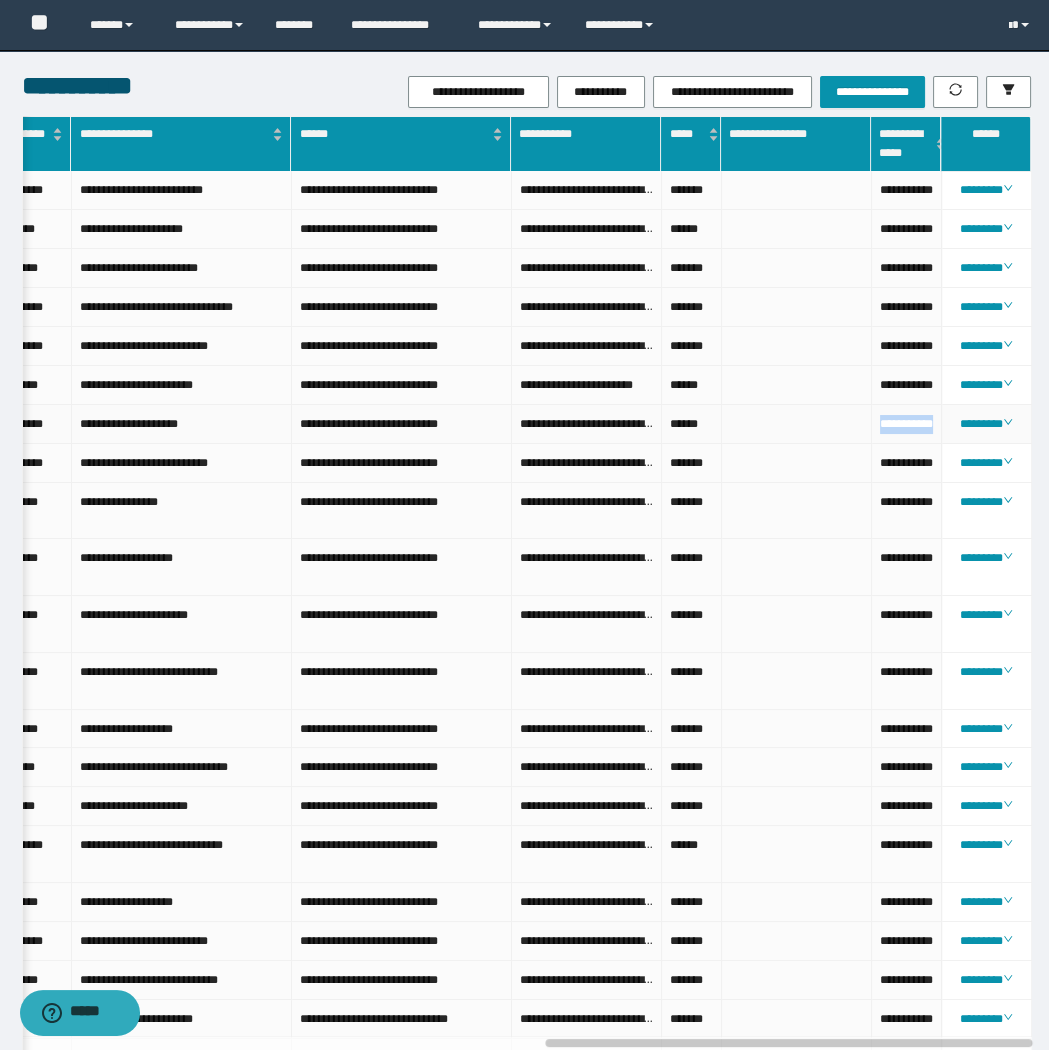 drag, startPoint x: 871, startPoint y: 524, endPoint x: 899, endPoint y: 544, distance: 34.4093 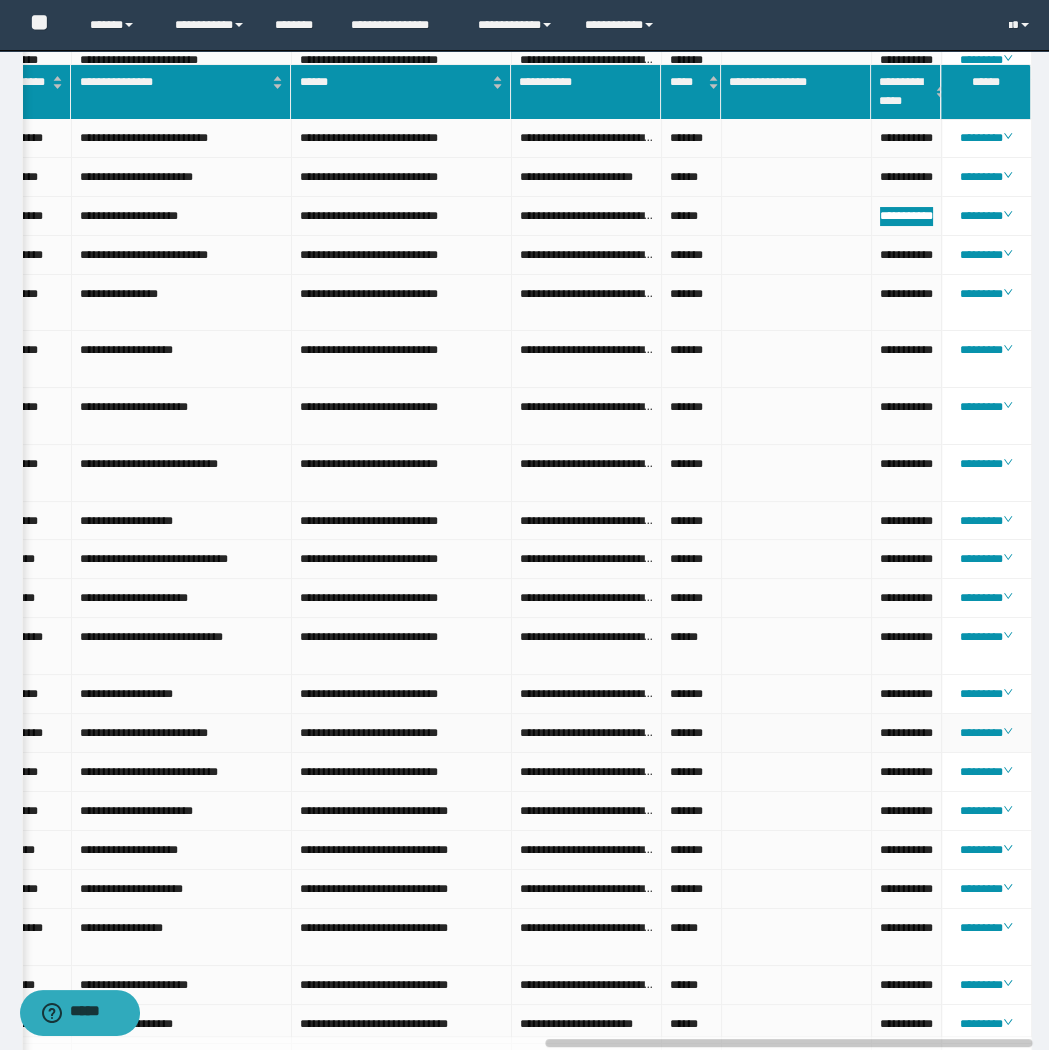 scroll, scrollTop: 249, scrollLeft: 0, axis: vertical 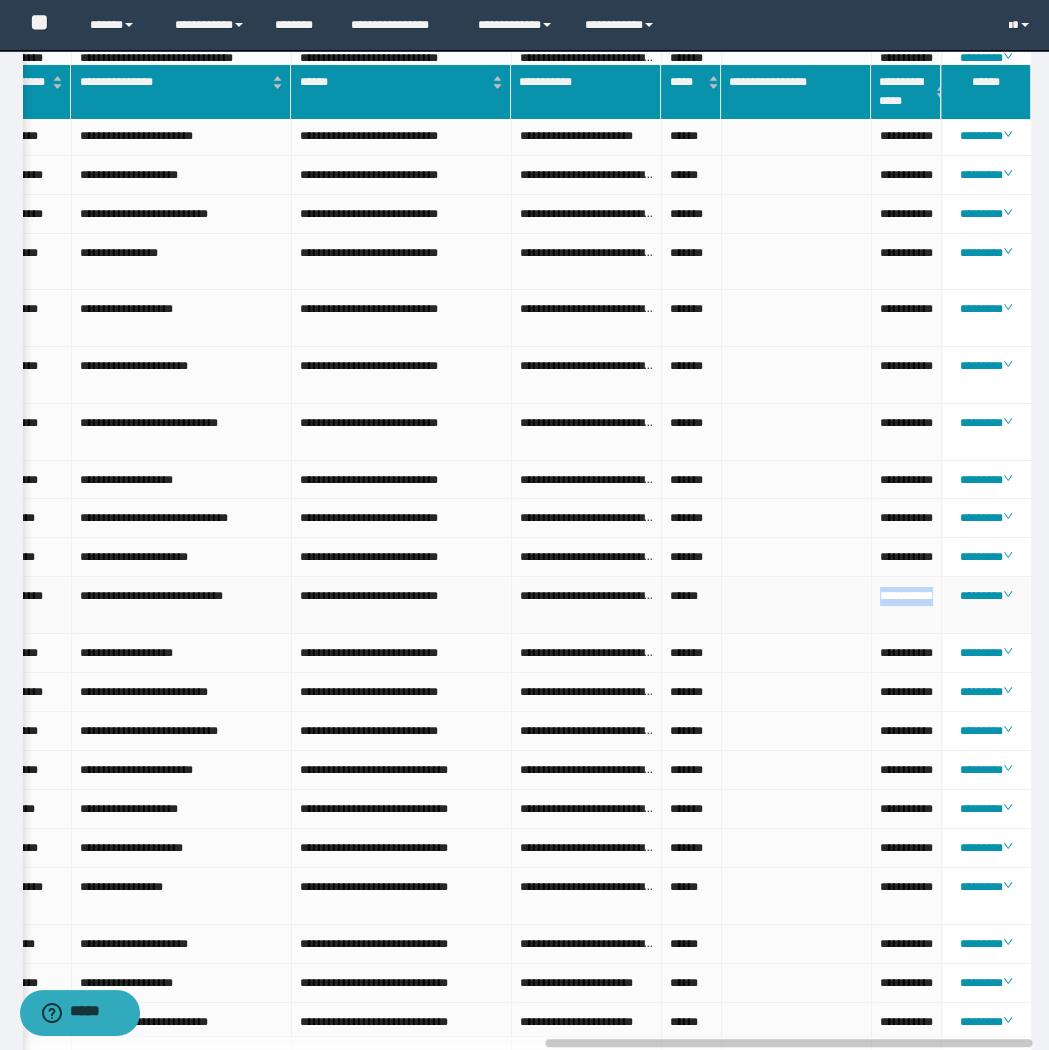 drag, startPoint x: 884, startPoint y: 771, endPoint x: 915, endPoint y: 803, distance: 44.553337 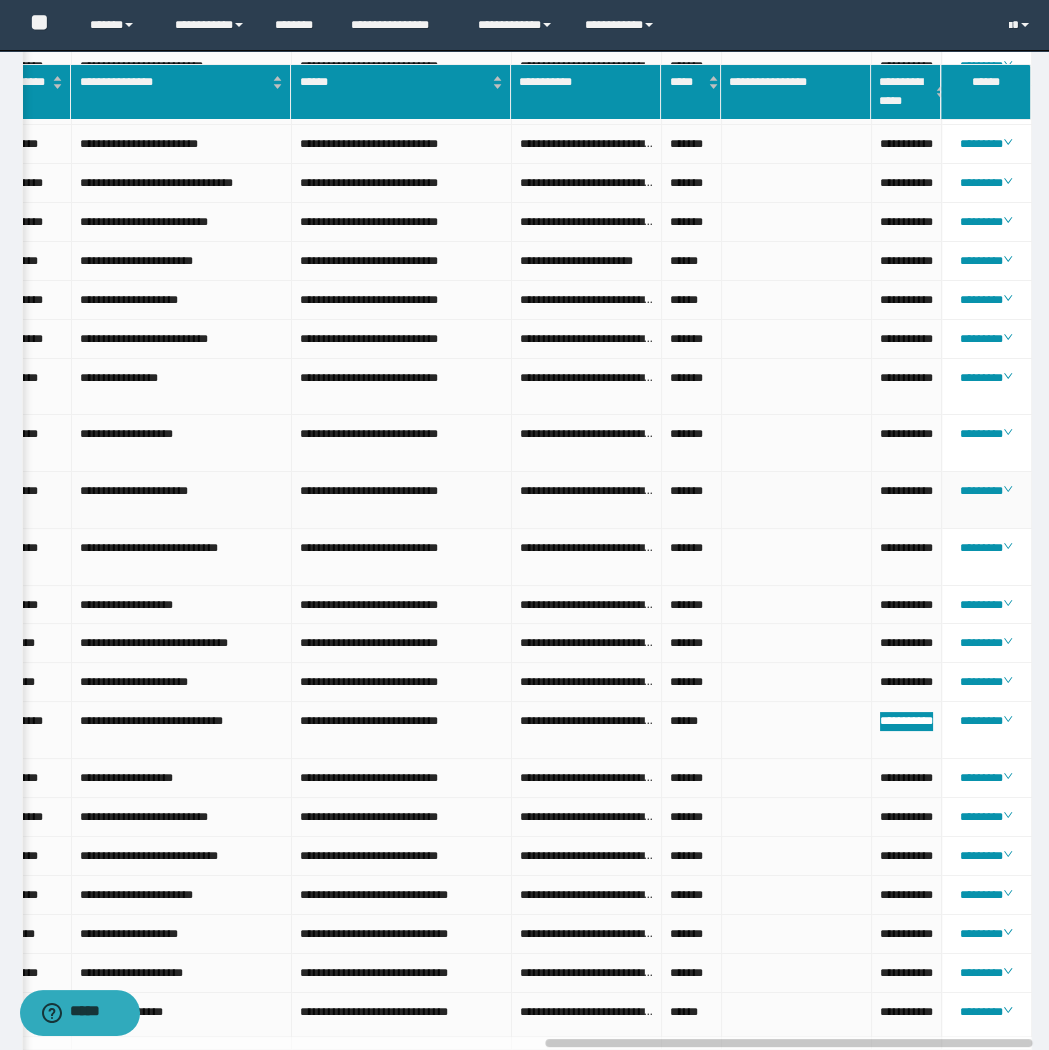 scroll, scrollTop: 249, scrollLeft: 0, axis: vertical 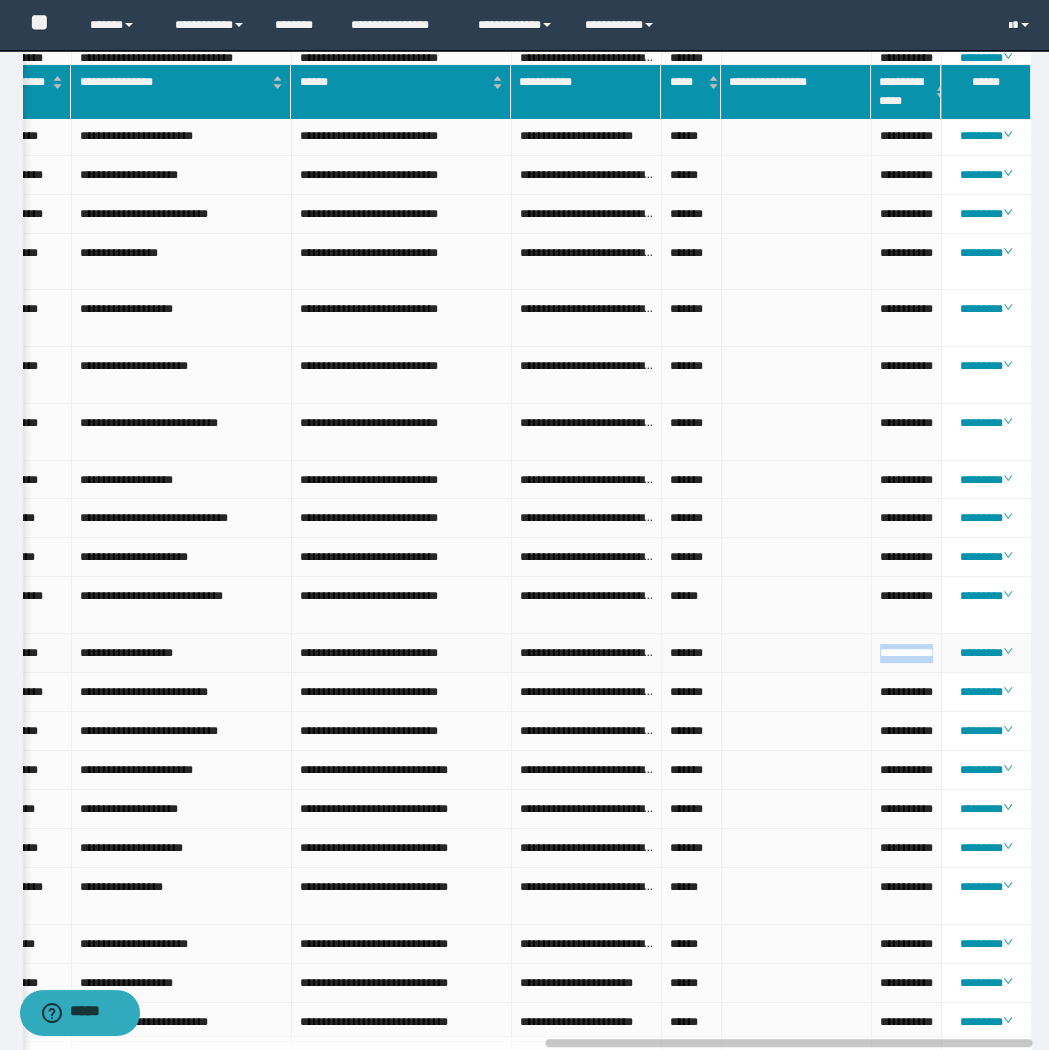 drag, startPoint x: 880, startPoint y: 833, endPoint x: 912, endPoint y: 848, distance: 35.341194 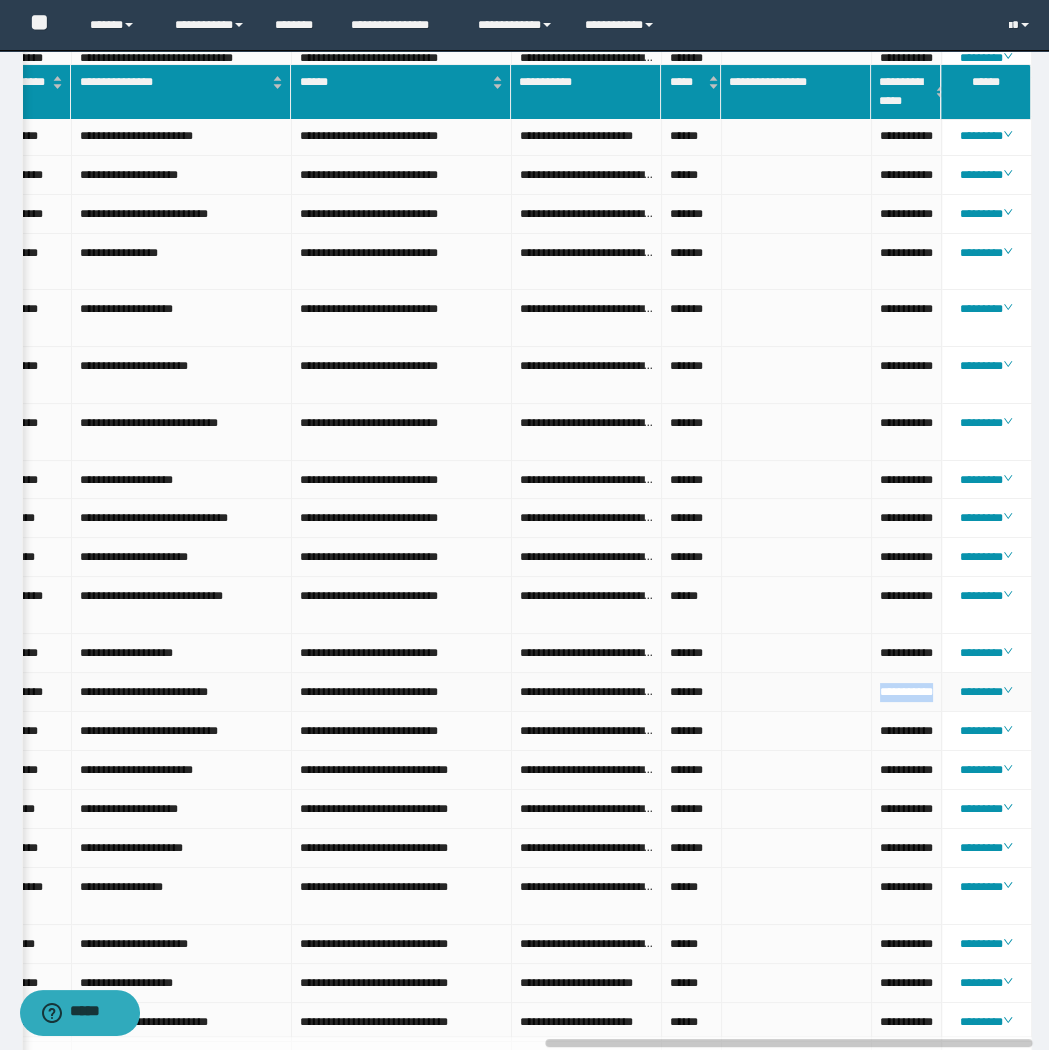 drag, startPoint x: 874, startPoint y: 882, endPoint x: 904, endPoint y: 905, distance: 37.802116 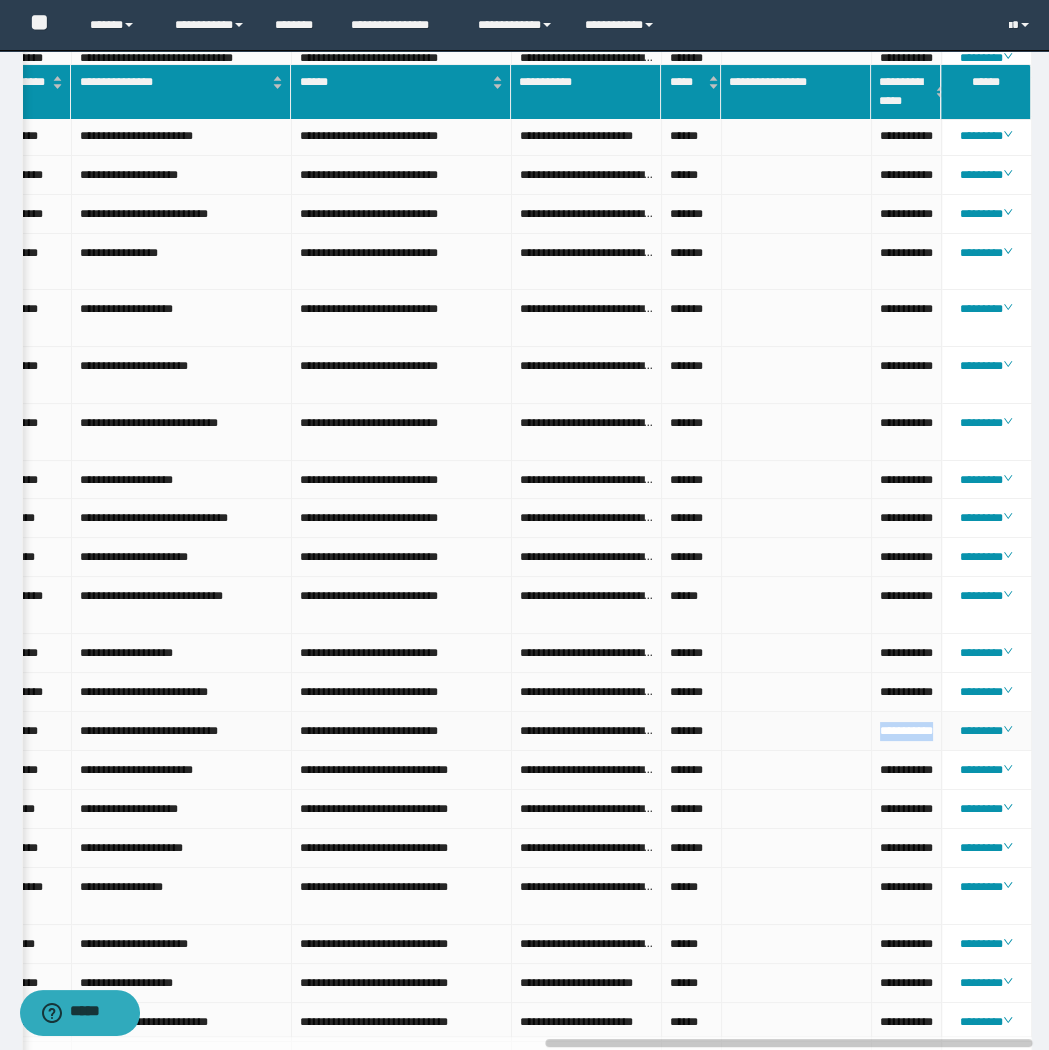 drag, startPoint x: 876, startPoint y: 940, endPoint x: 909, endPoint y: 970, distance: 44.598206 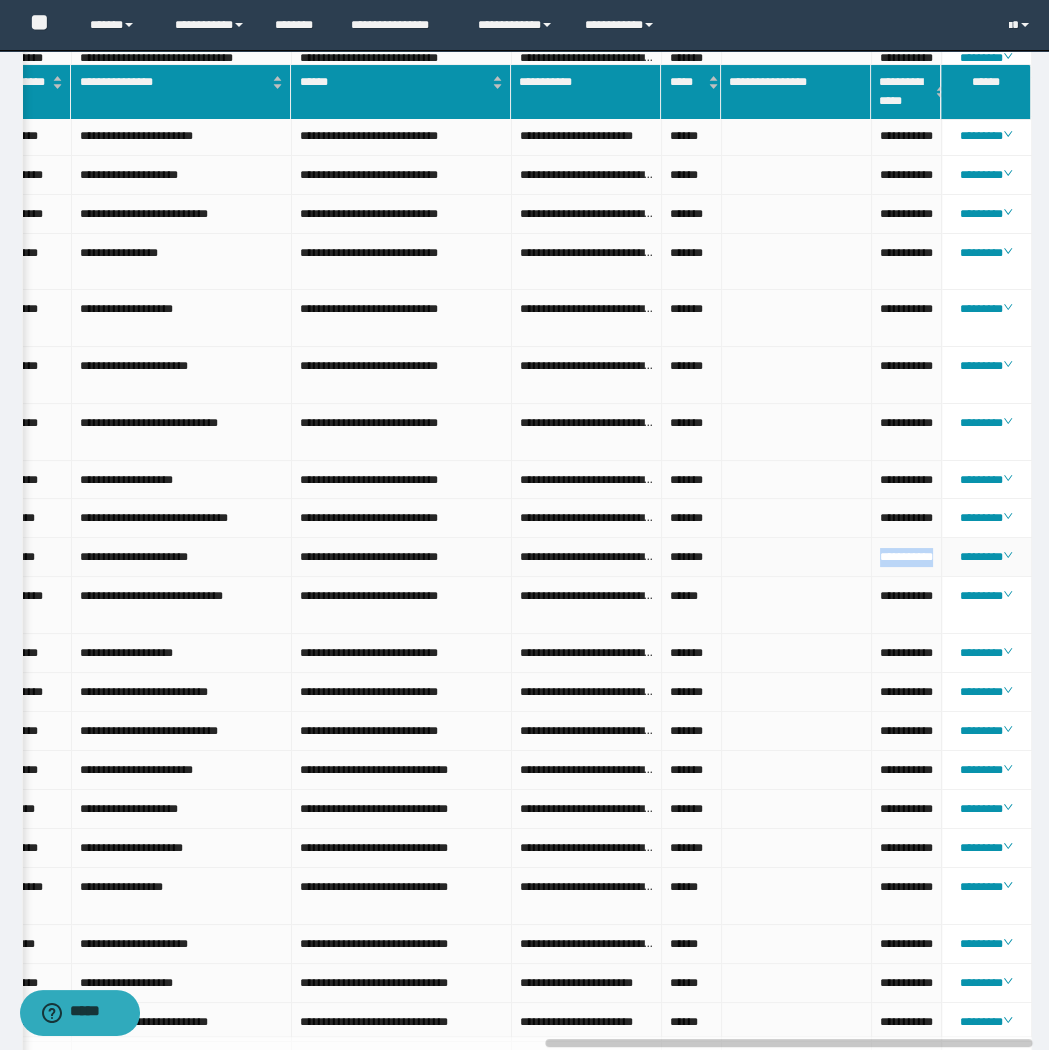 drag, startPoint x: 874, startPoint y: 717, endPoint x: 914, endPoint y: 744, distance: 48.259712 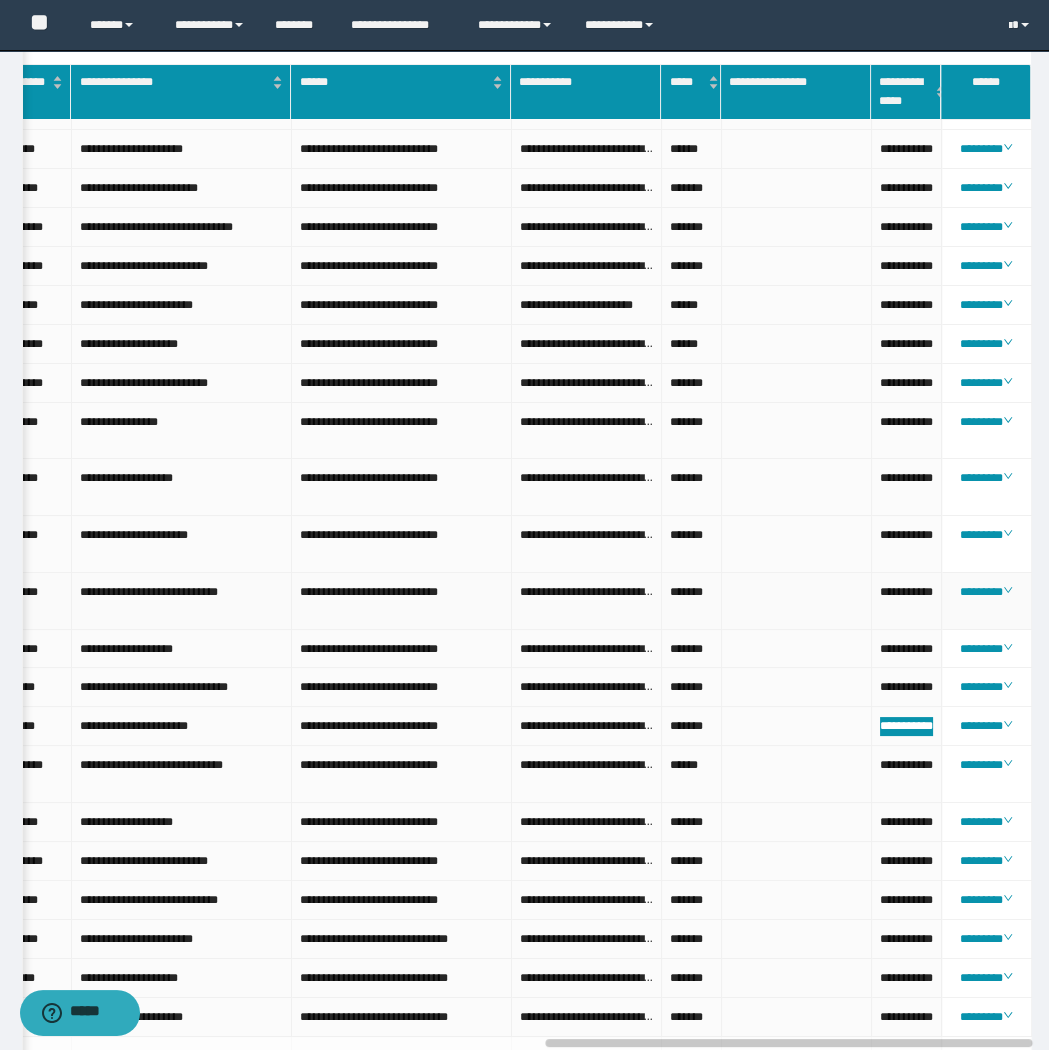 scroll, scrollTop: 0, scrollLeft: 0, axis: both 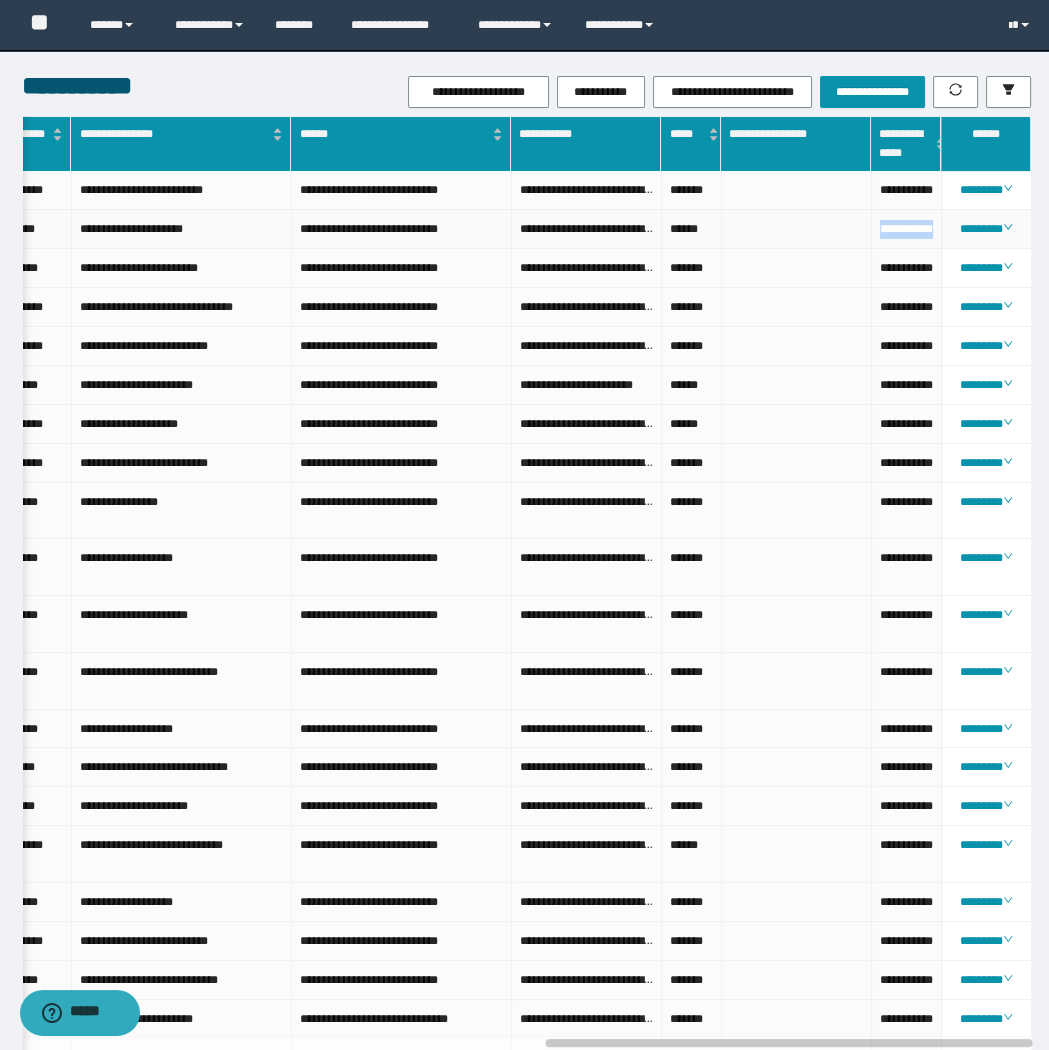 drag, startPoint x: 874, startPoint y: 239, endPoint x: 914, endPoint y: 266, distance: 48.259712 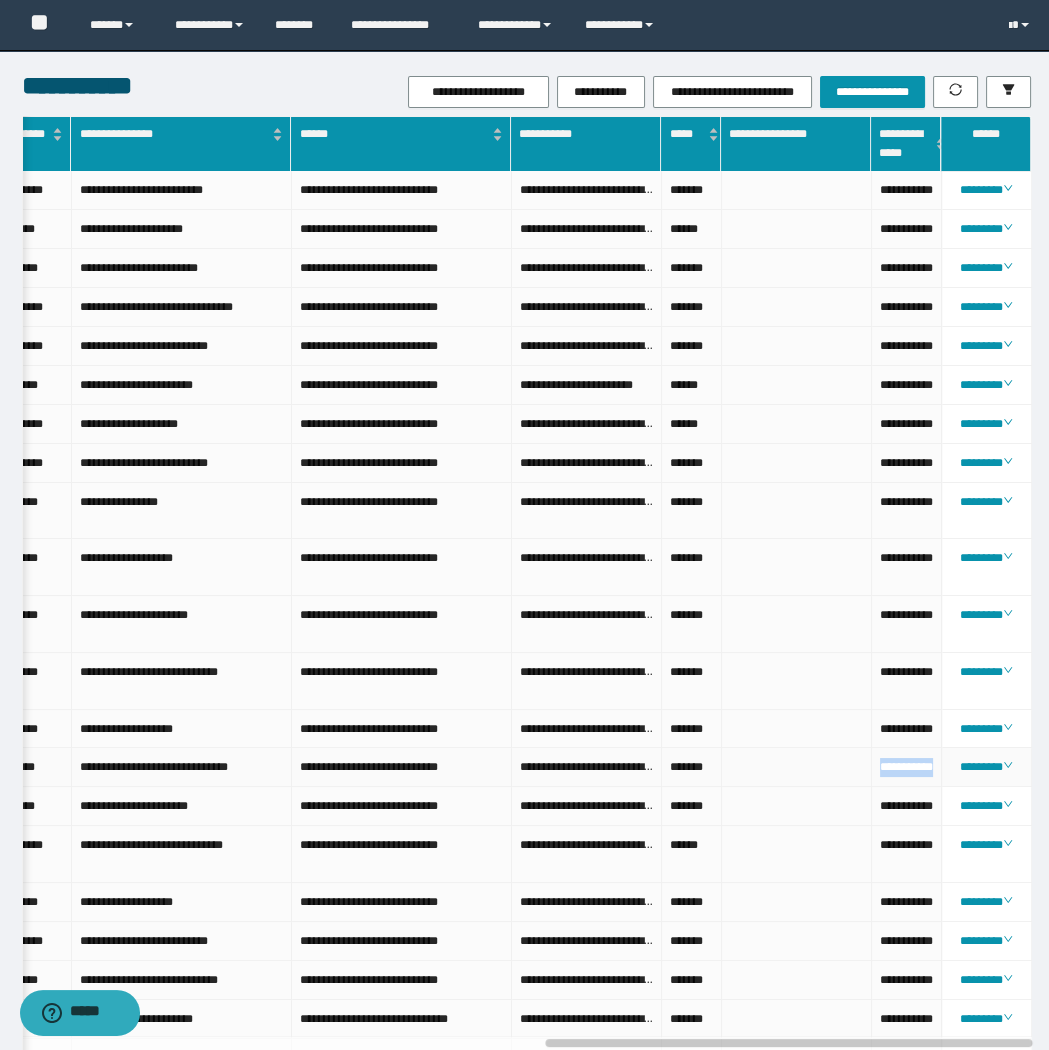 drag, startPoint x: 871, startPoint y: 917, endPoint x: 918, endPoint y: 933, distance: 49.648766 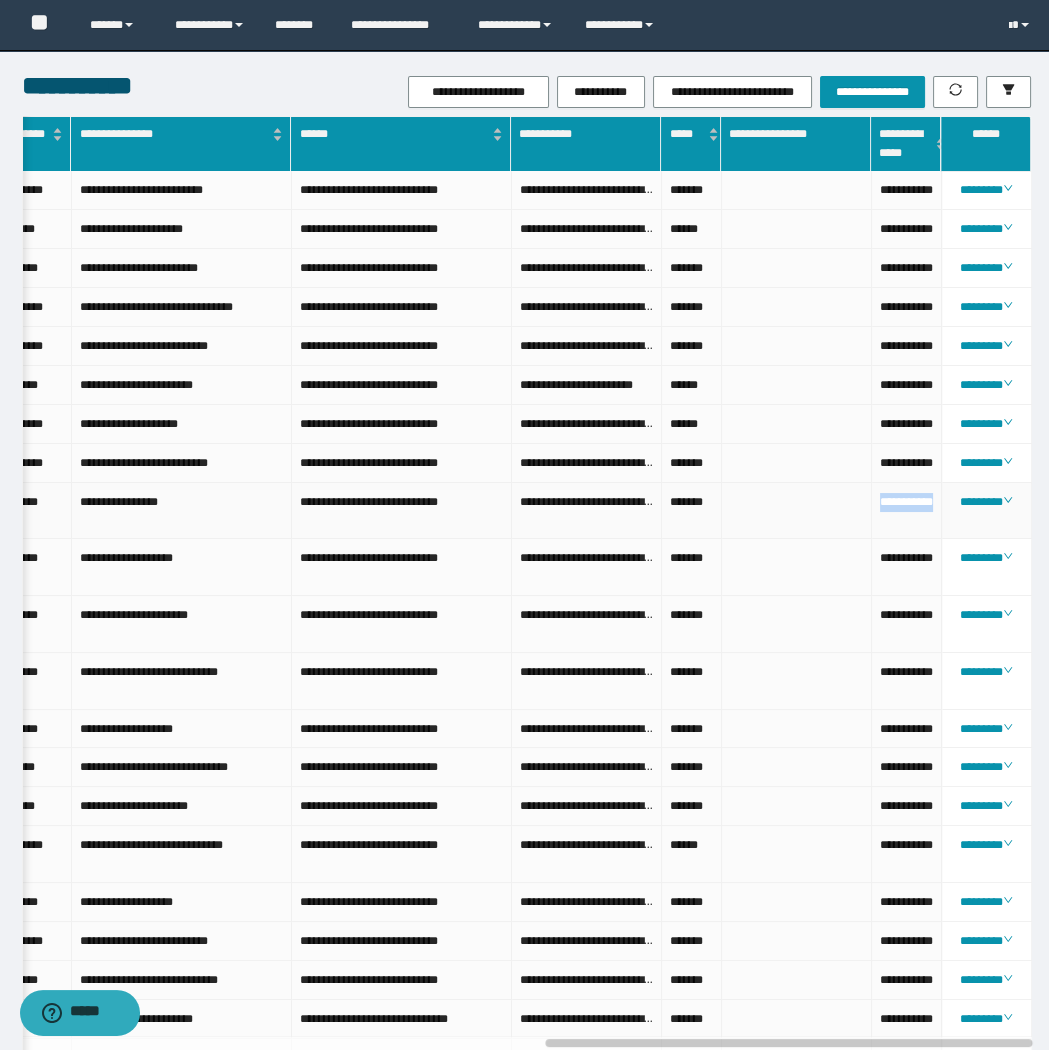 drag, startPoint x: 869, startPoint y: 632, endPoint x: 906, endPoint y: 652, distance: 42.059483 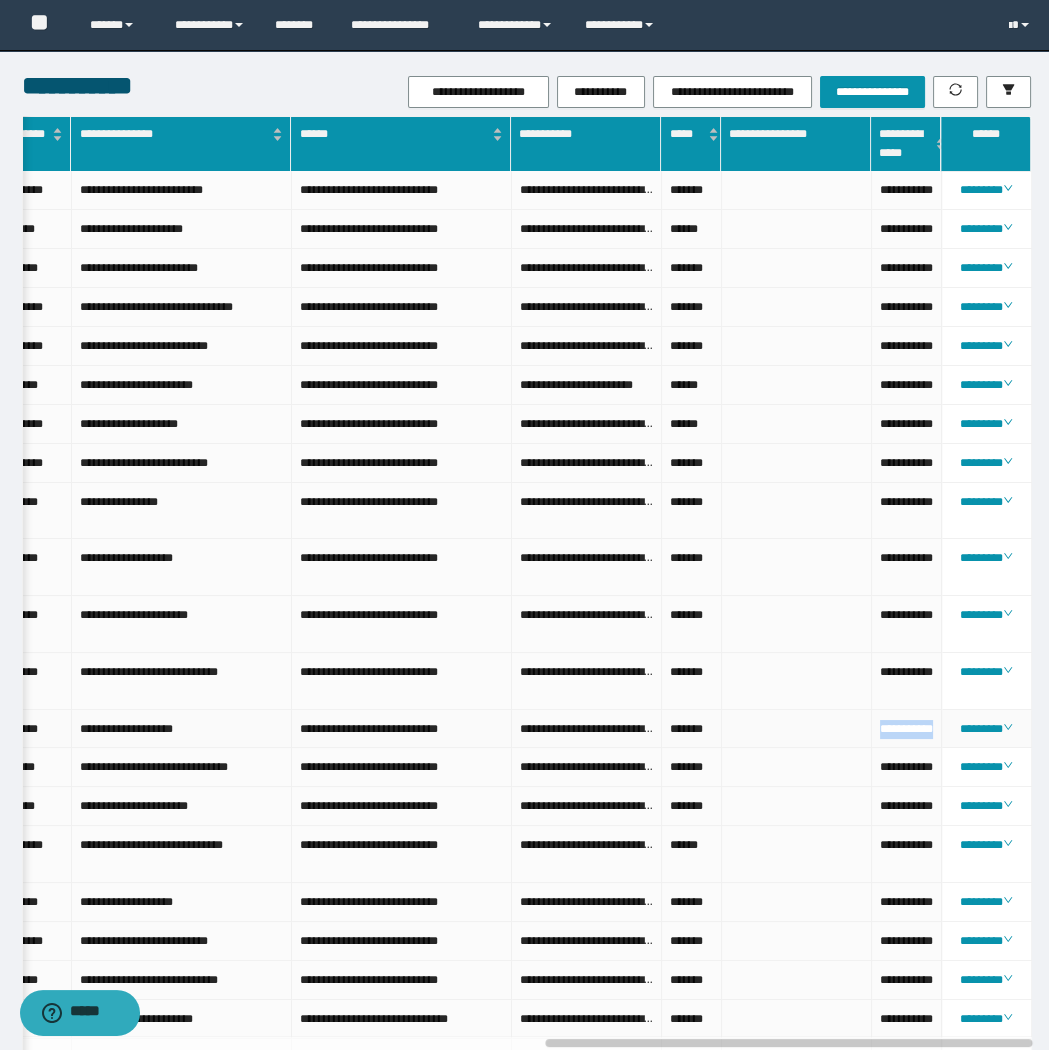 drag, startPoint x: 874, startPoint y: 857, endPoint x: 906, endPoint y: 882, distance: 40.60788 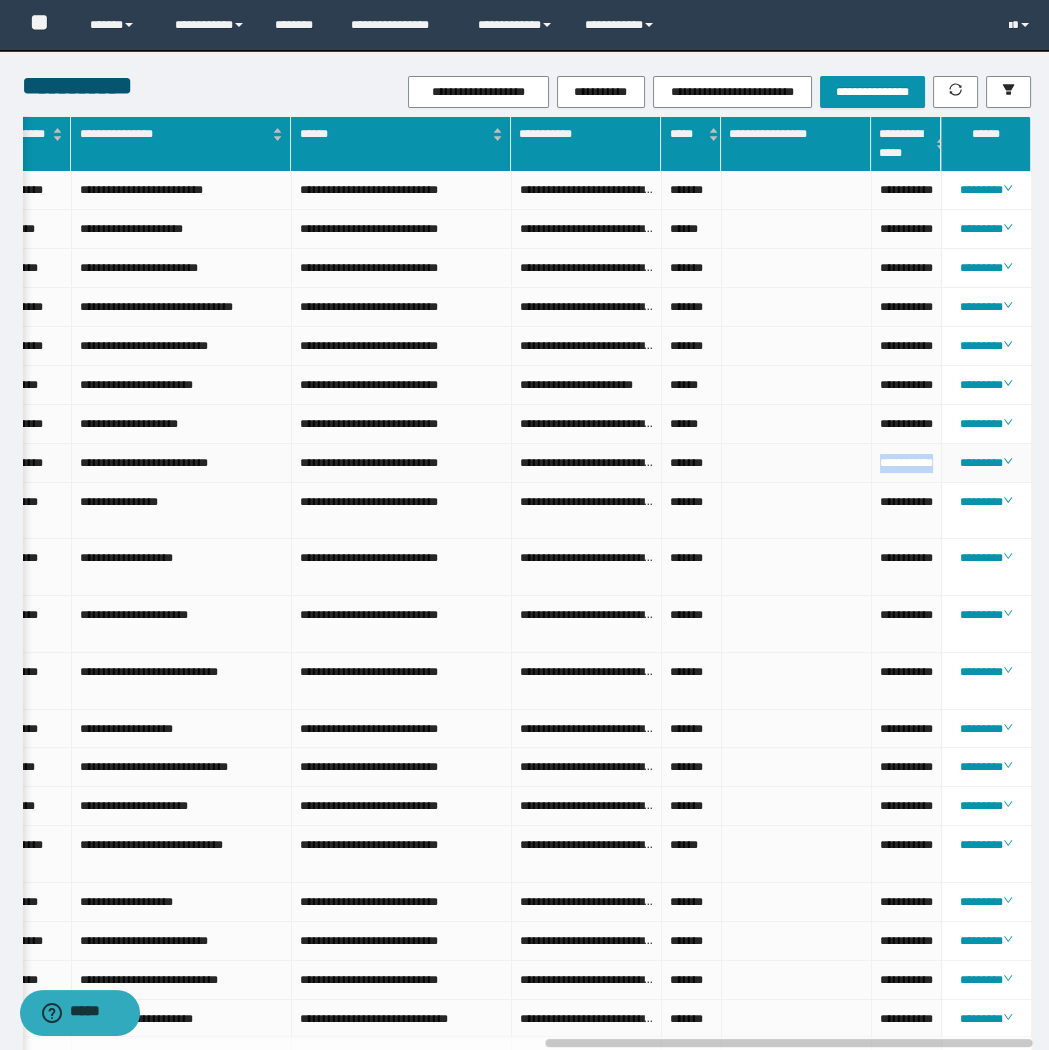drag, startPoint x: 883, startPoint y: 585, endPoint x: 909, endPoint y: 597, distance: 28.635643 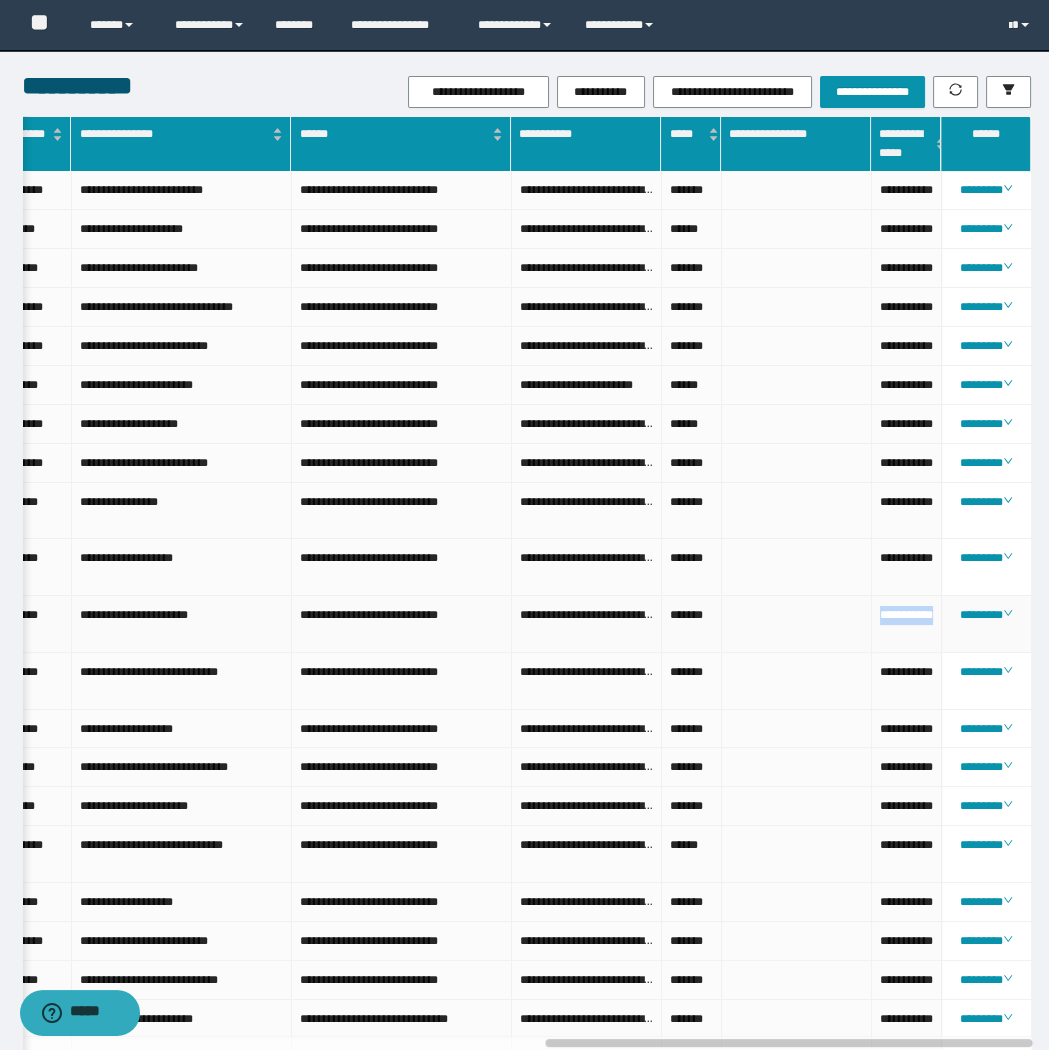 drag, startPoint x: 863, startPoint y: 745, endPoint x: 890, endPoint y: 752, distance: 27.89265 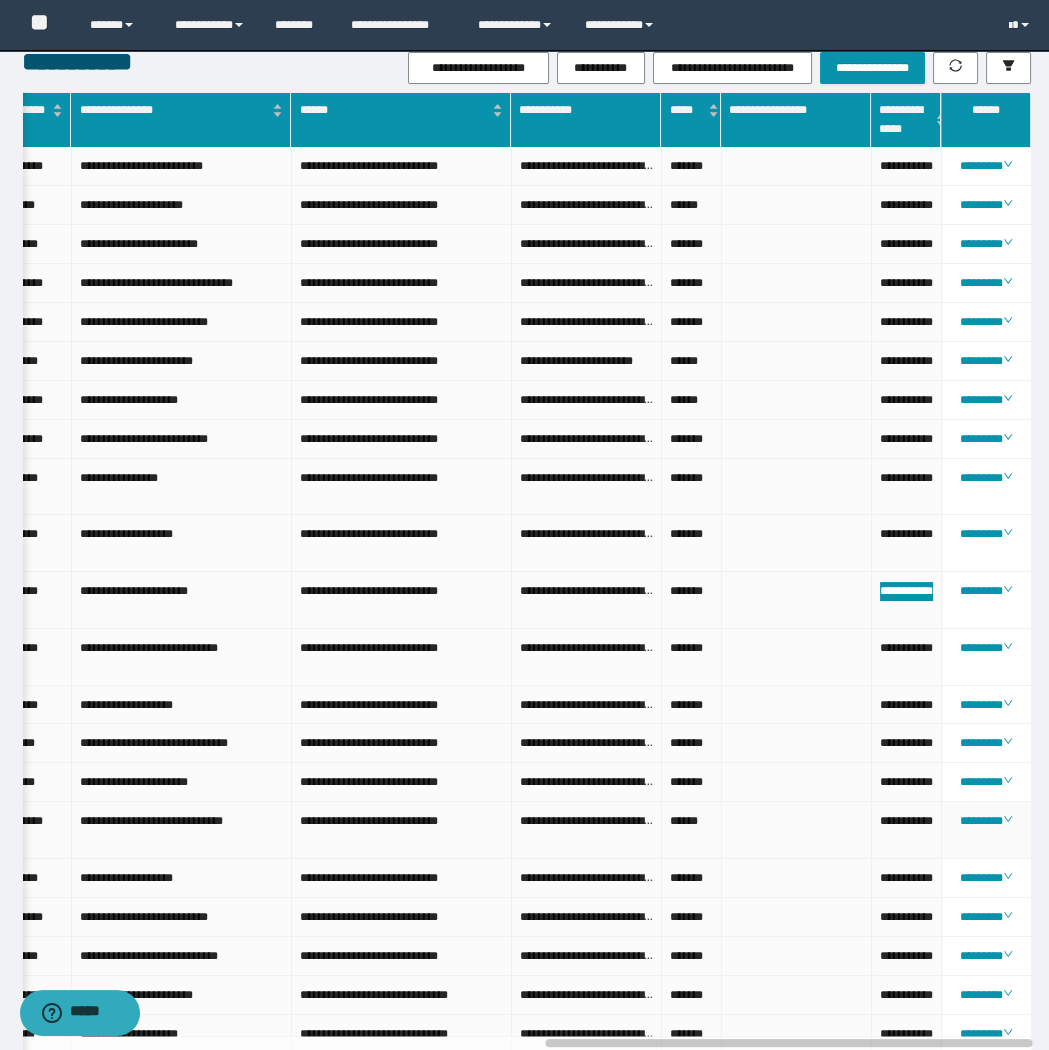 scroll, scrollTop: 0, scrollLeft: 0, axis: both 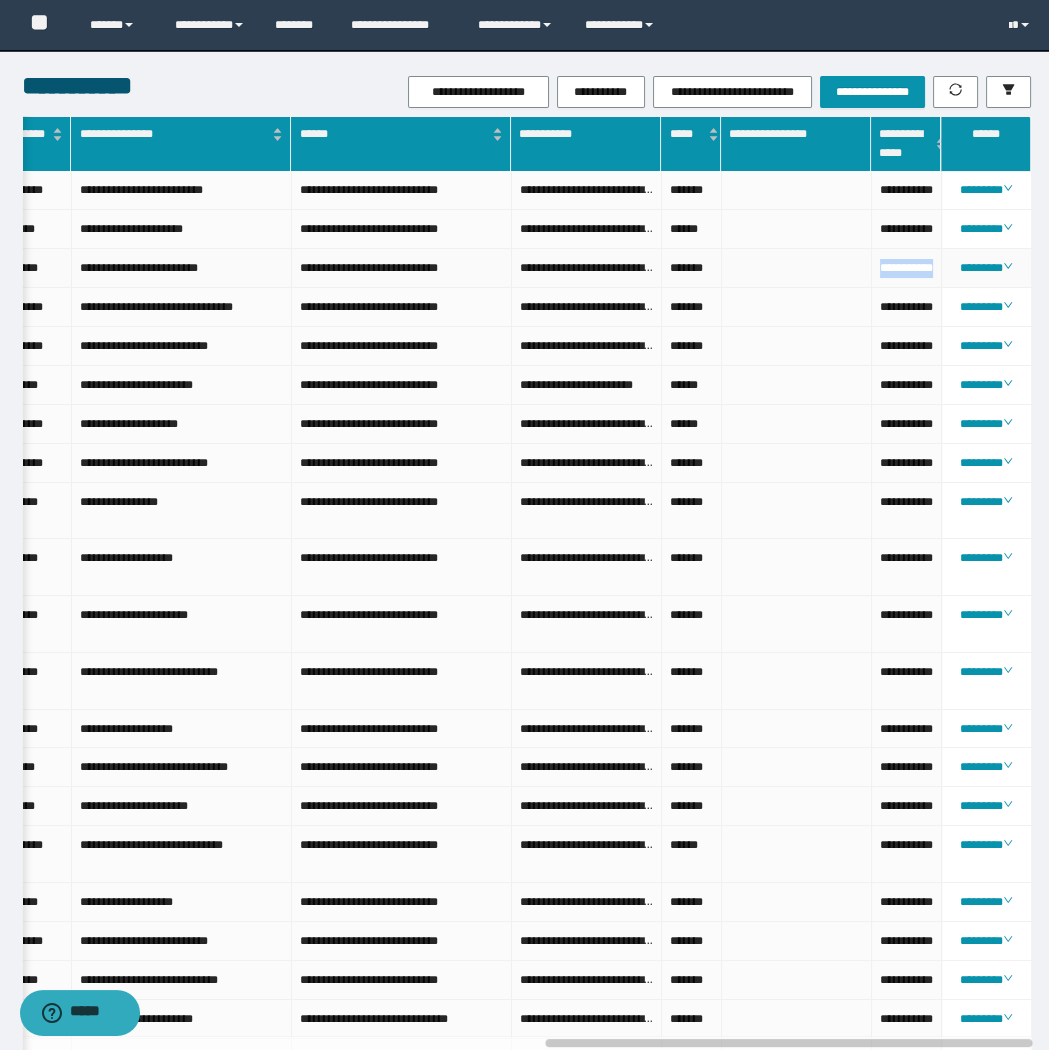 drag, startPoint x: 872, startPoint y: 301, endPoint x: 897, endPoint y: 323, distance: 33.30165 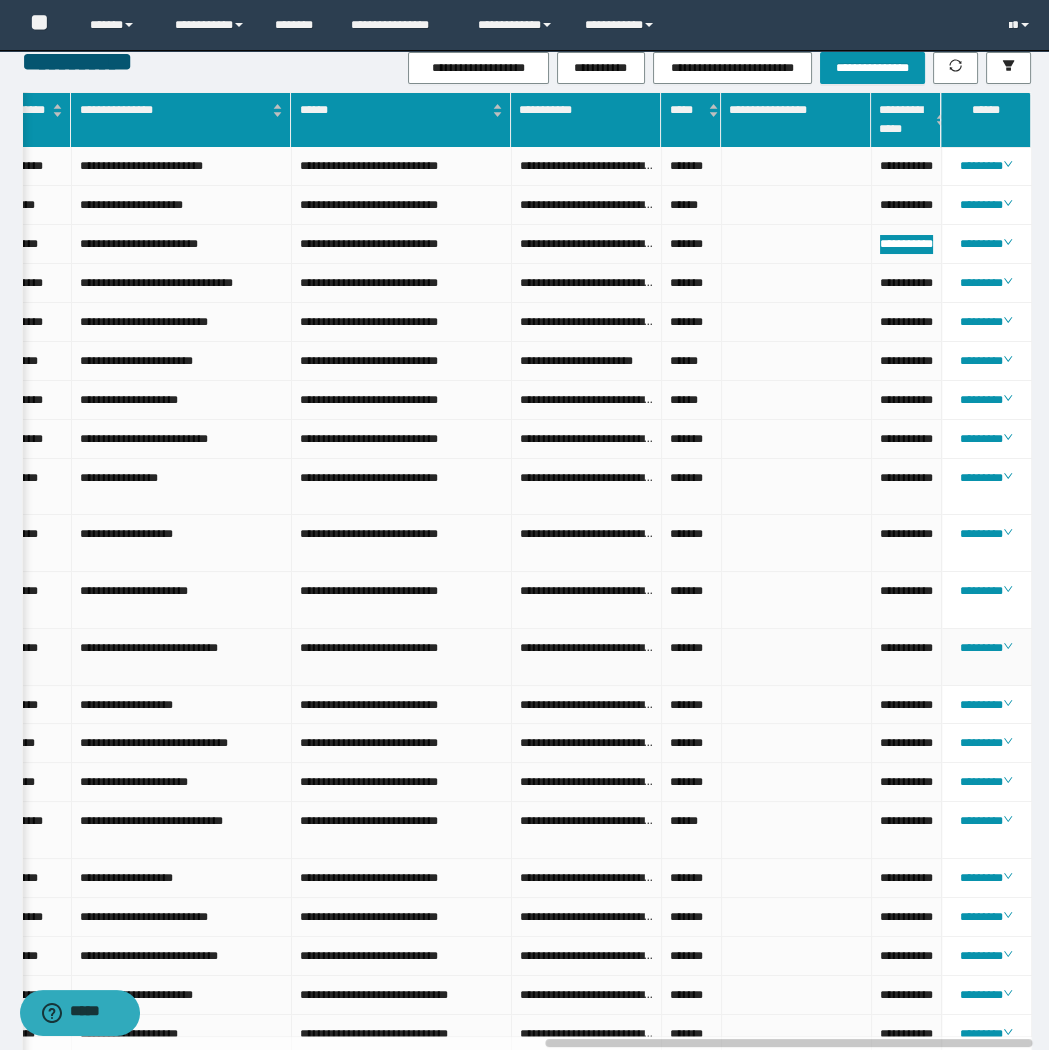 scroll, scrollTop: 0, scrollLeft: 0, axis: both 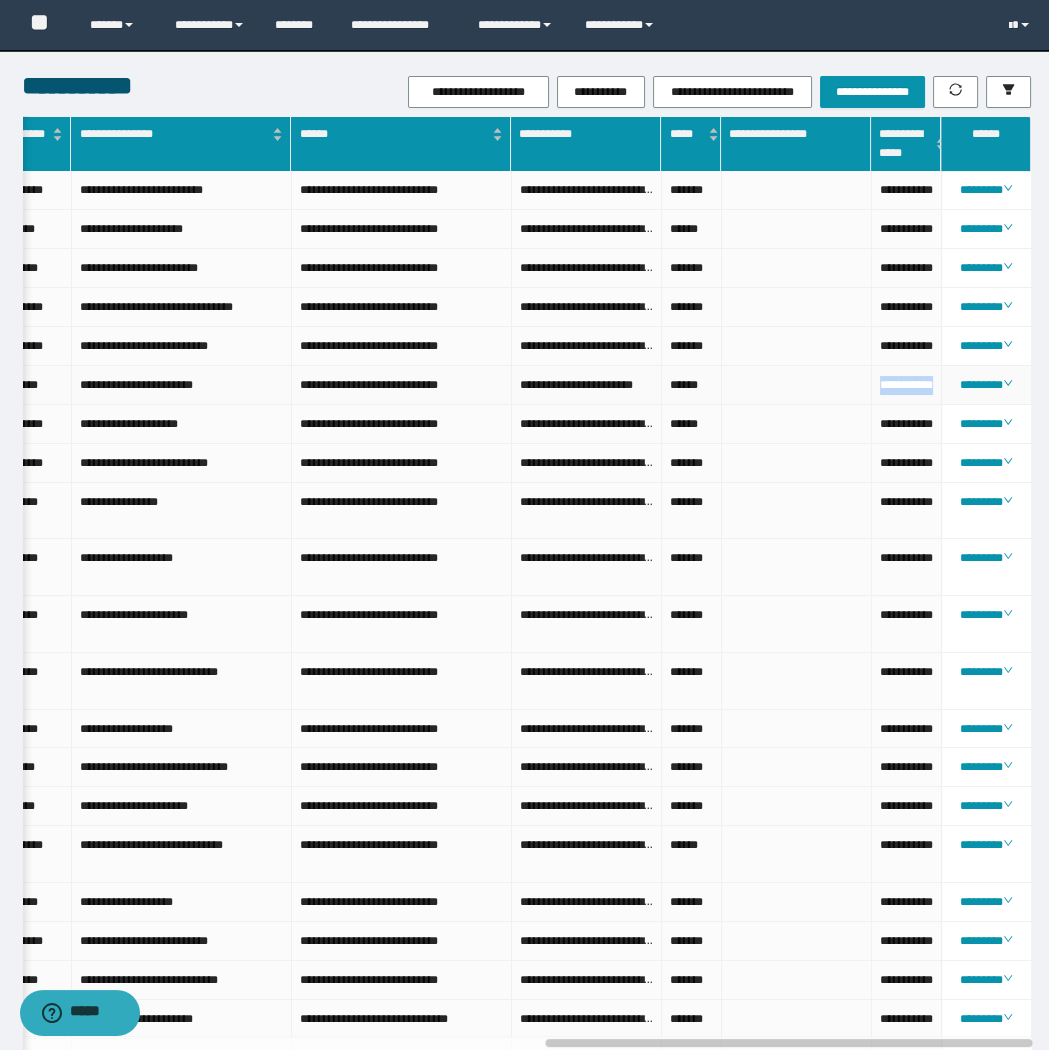 drag, startPoint x: 871, startPoint y: 466, endPoint x: 903, endPoint y: 492, distance: 41.231056 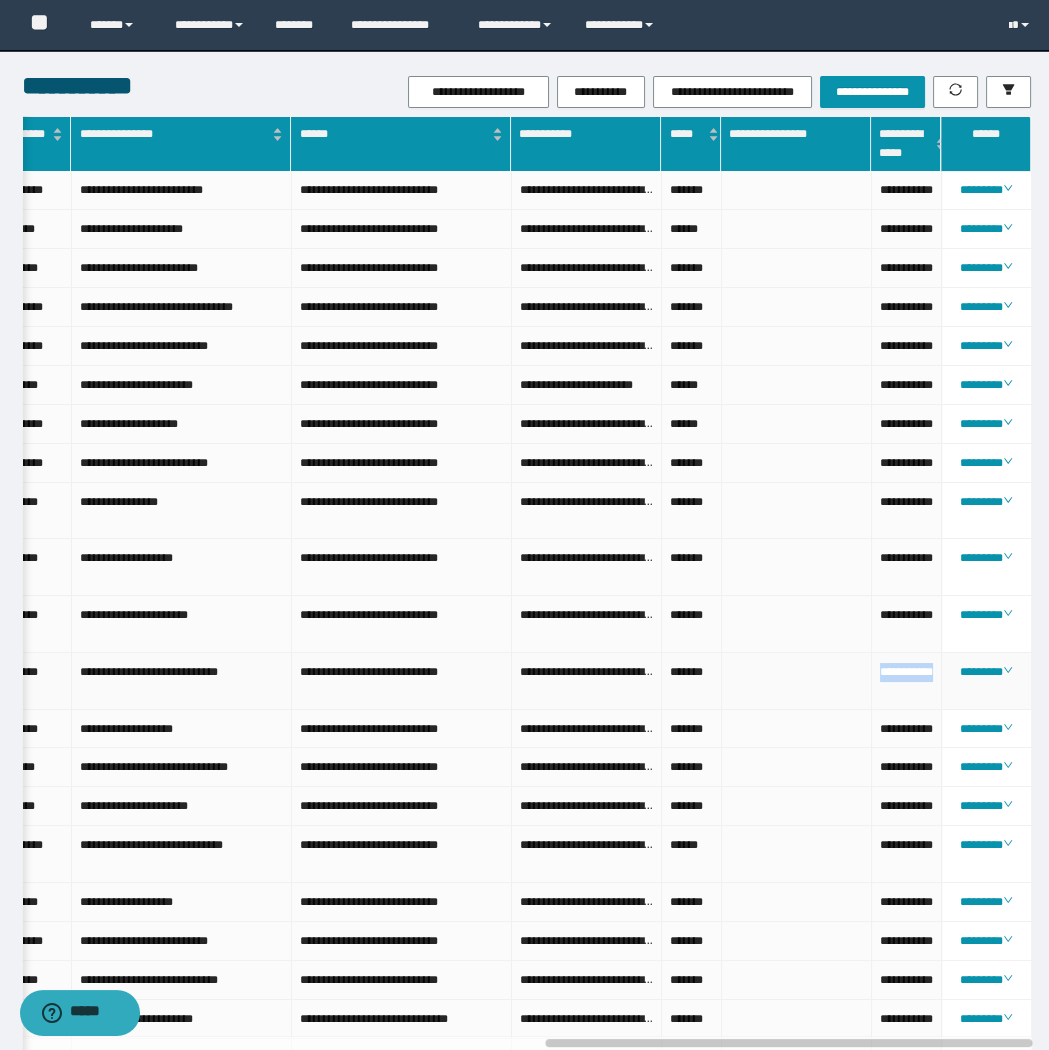 drag, startPoint x: 874, startPoint y: 804, endPoint x: 895, endPoint y: 821, distance: 27.018513 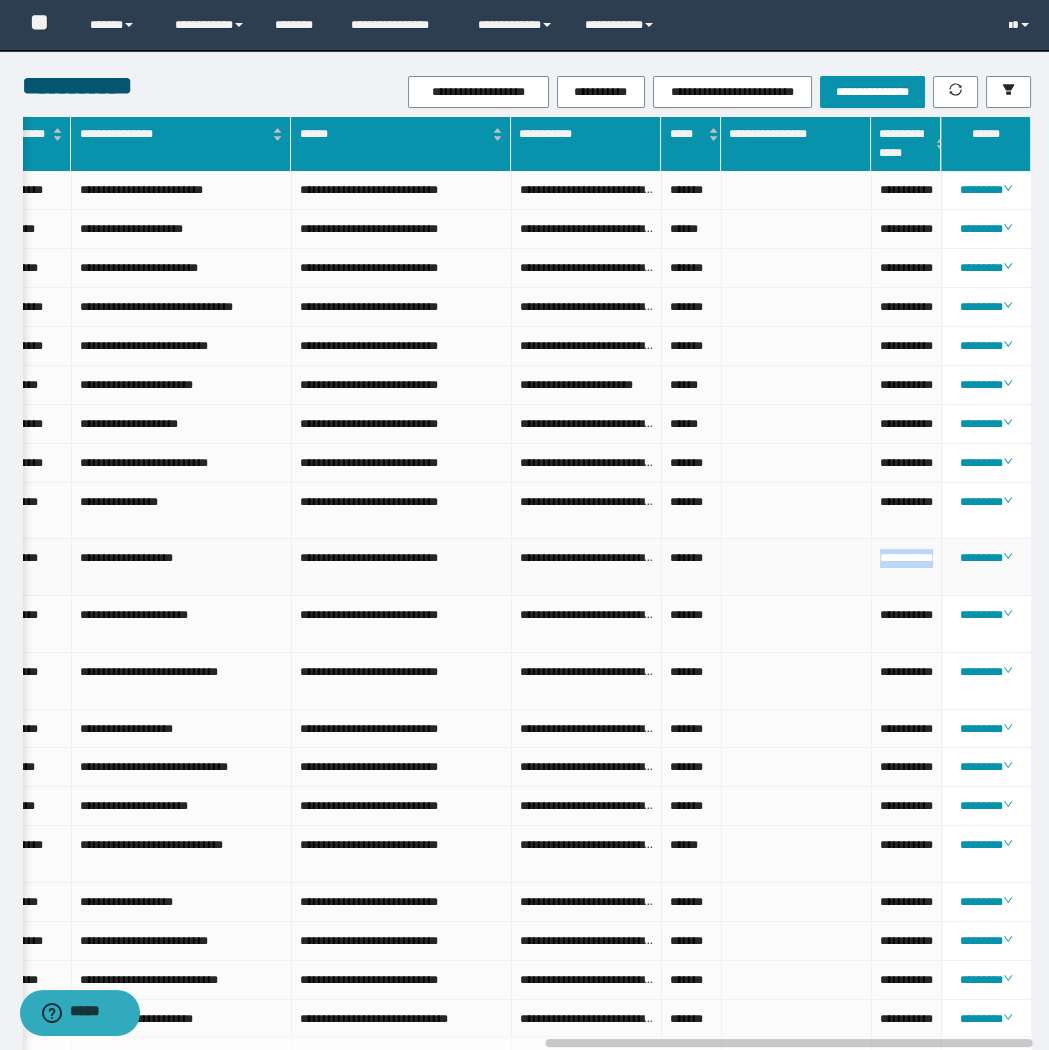 drag, startPoint x: 876, startPoint y: 689, endPoint x: 904, endPoint y: 710, distance: 35 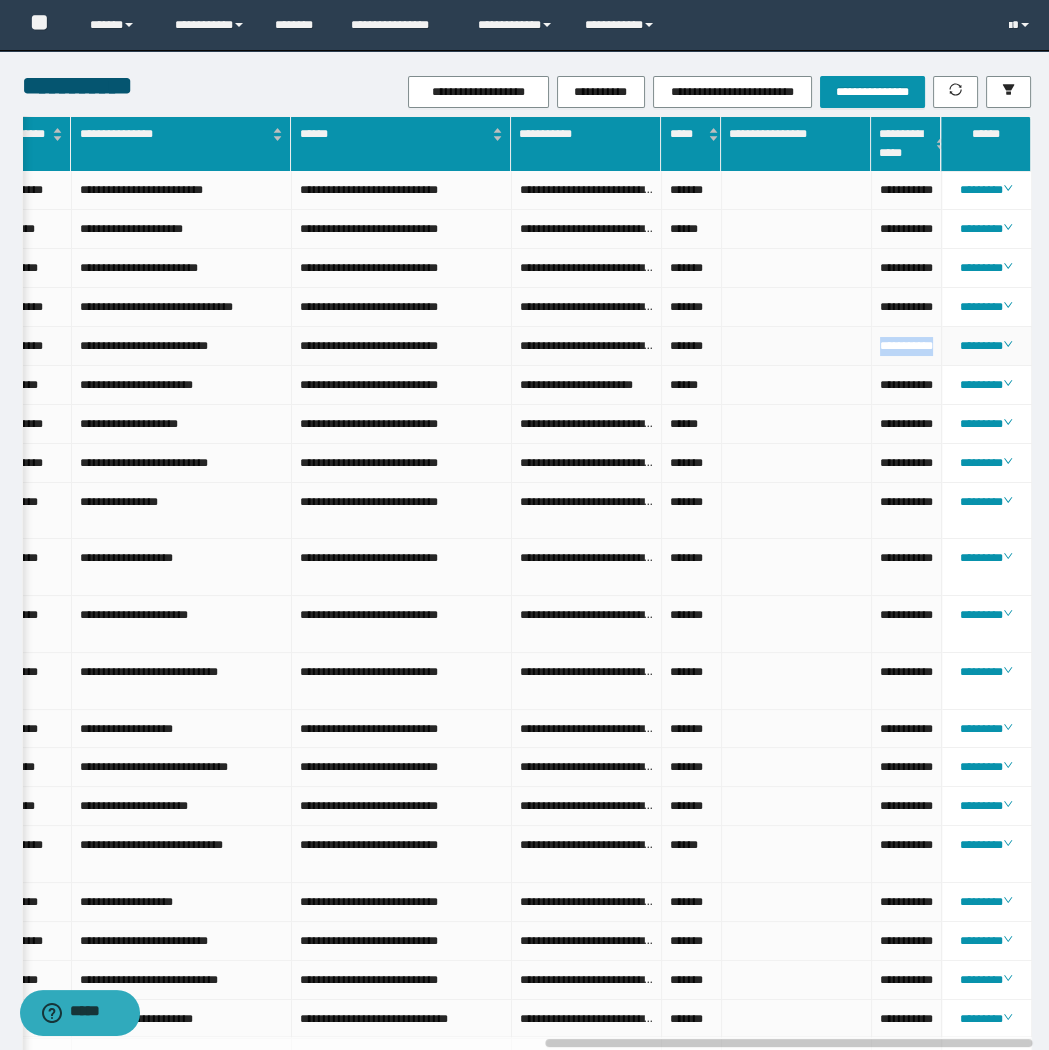 drag, startPoint x: 878, startPoint y: 413, endPoint x: 913, endPoint y: 432, distance: 39.824615 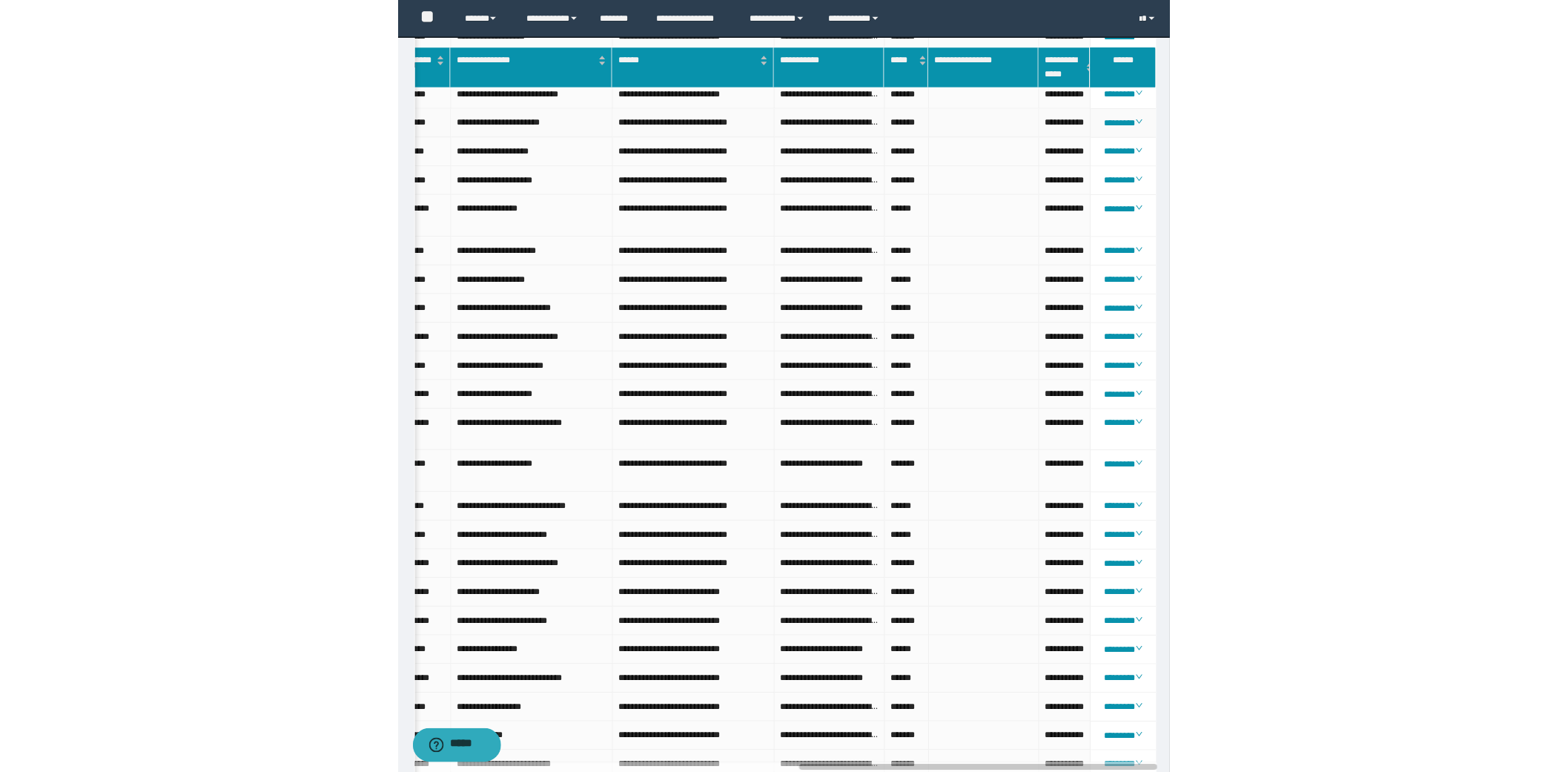 scroll, scrollTop: 648, scrollLeft: 0, axis: vertical 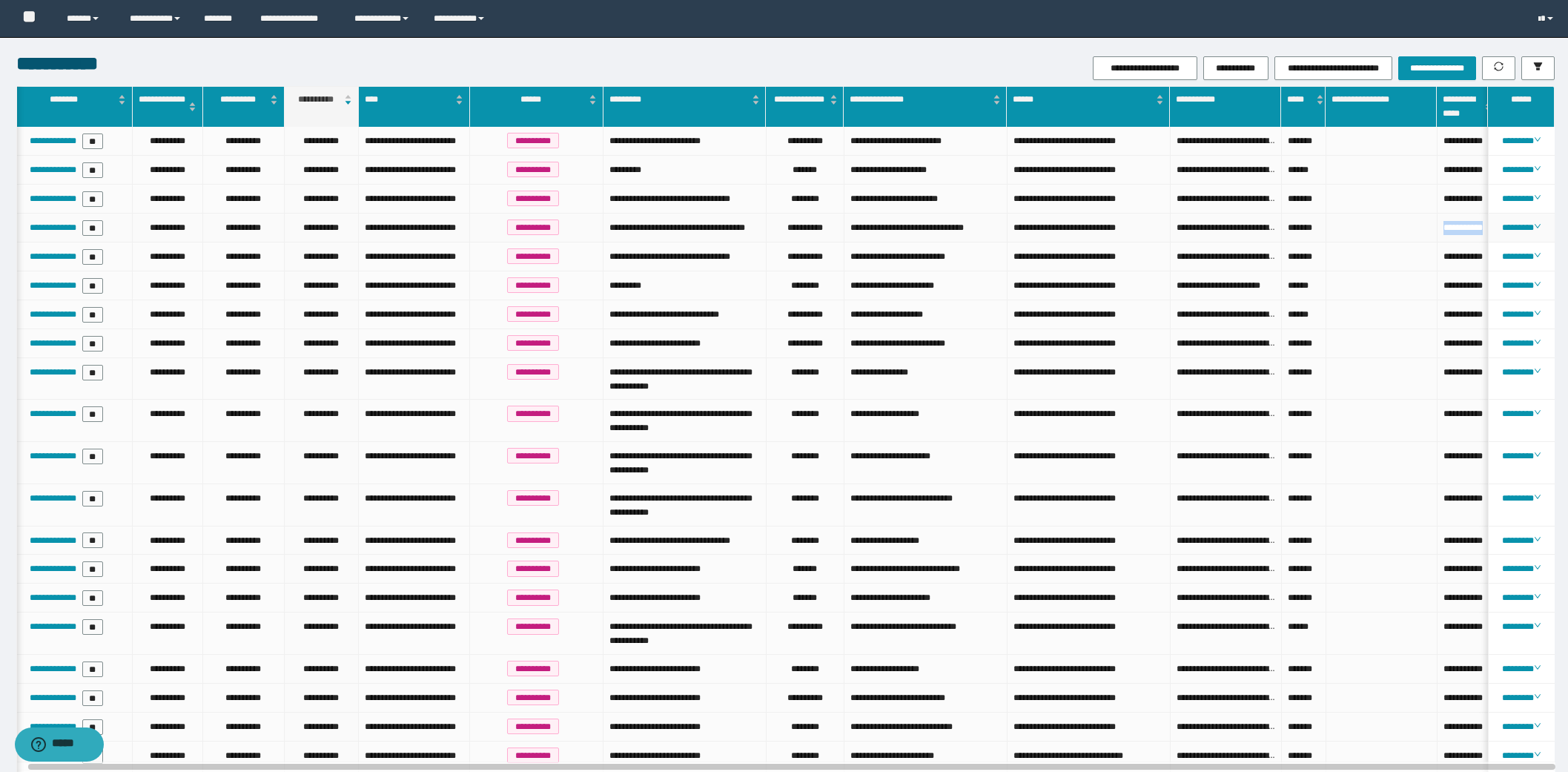 drag, startPoint x: 1438, startPoint y: 263, endPoint x: 1461, endPoint y: 279, distance: 28.017851 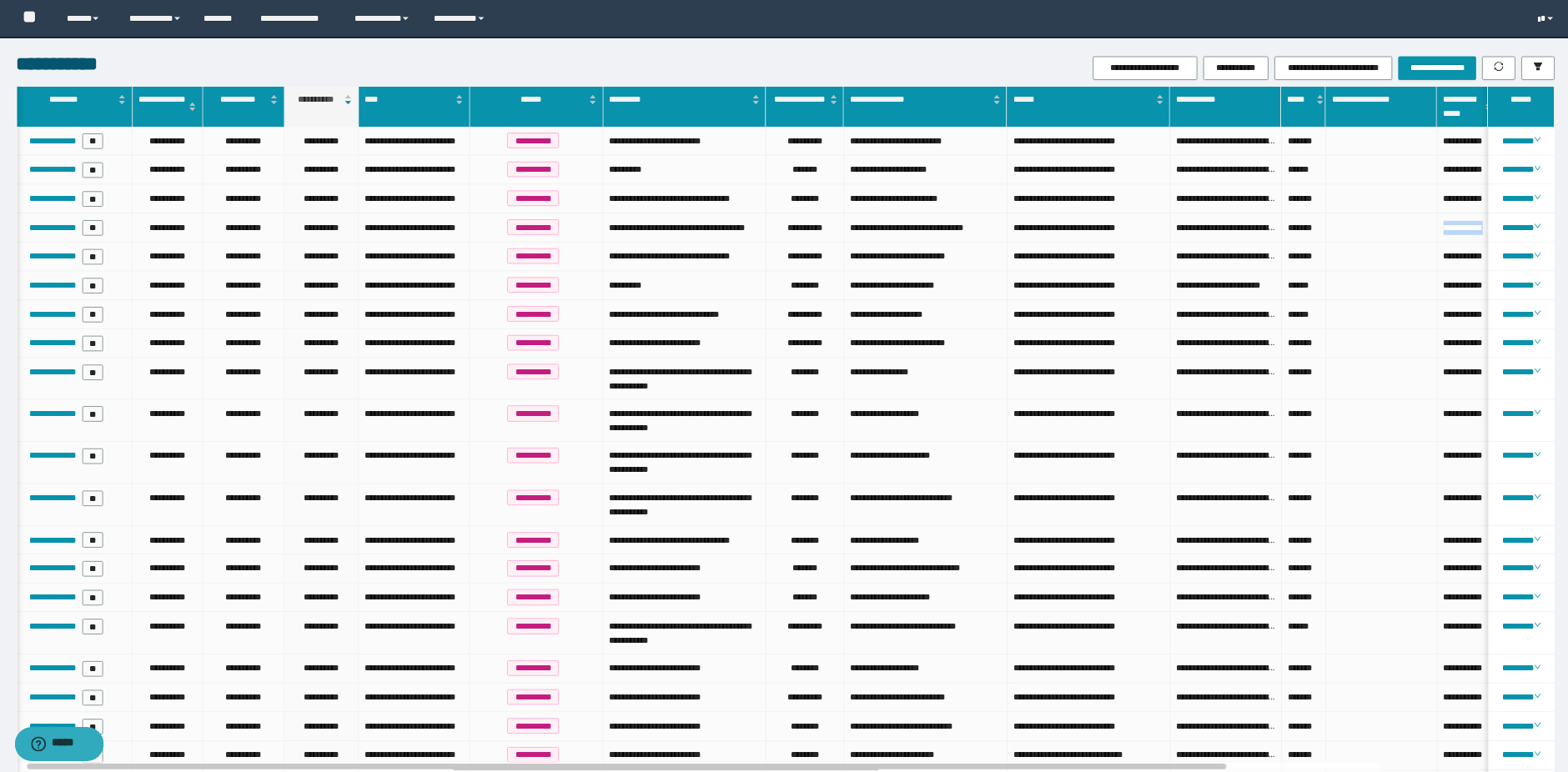 scroll, scrollTop: 0, scrollLeft: 12, axis: horizontal 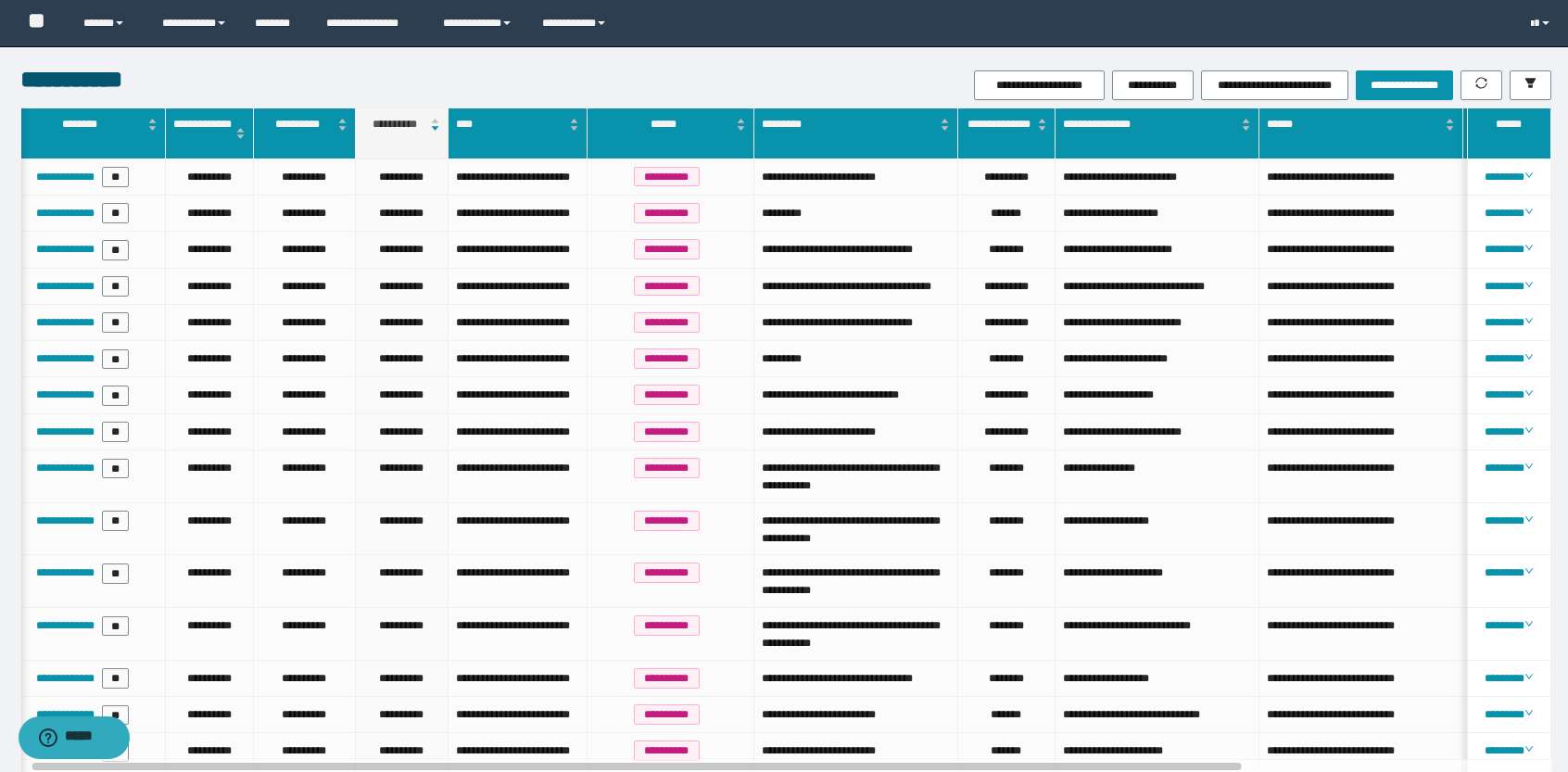 drag, startPoint x: 1932, startPoint y: 5, endPoint x: 594, endPoint y: 66, distance: 1339.3898 